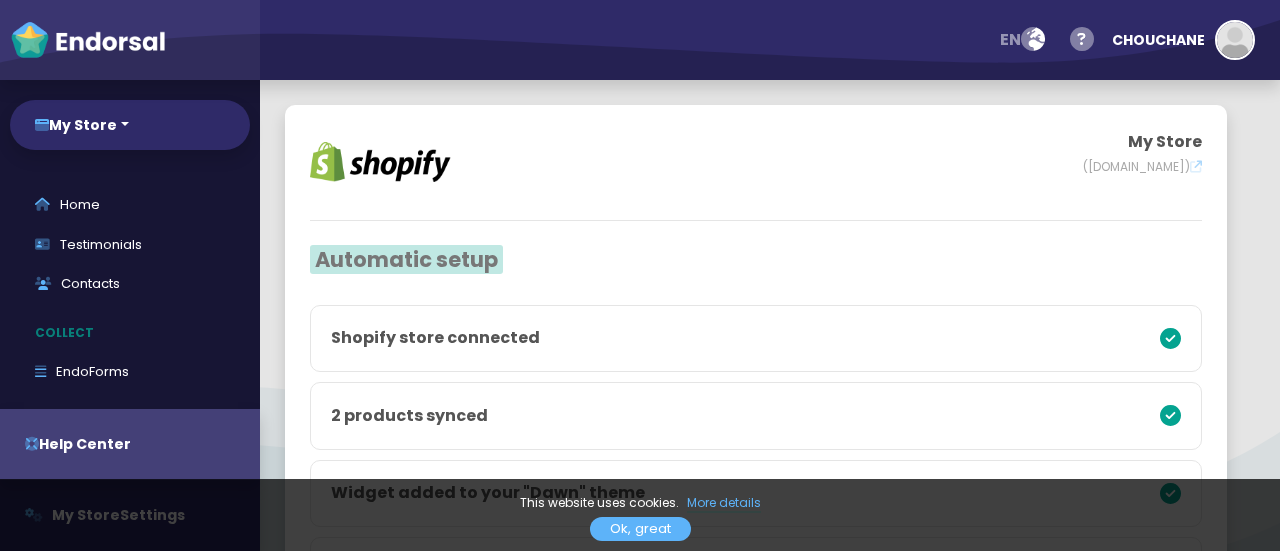 scroll, scrollTop: 0, scrollLeft: 0, axis: both 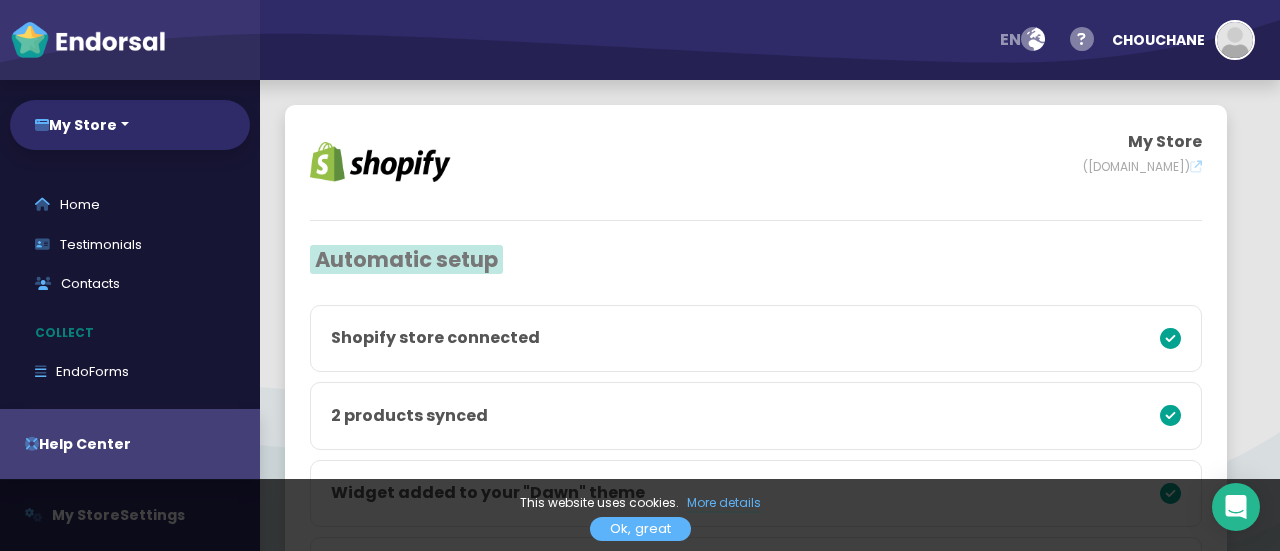 click on "Ok, great" at bounding box center [640, 529] 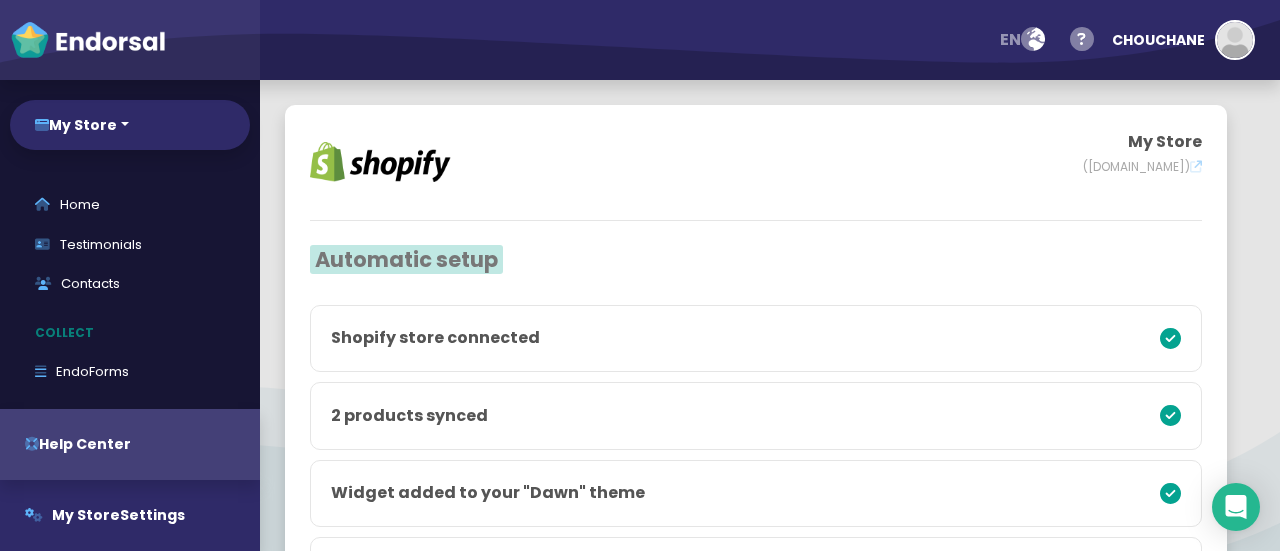 click on "My Store   (zihi7g-hn.myshopify.com)  Automatic setup Shopify store connected 2 products synced Widget added to your "Dawn" theme Your AutoRequest campaign "My Store Product Reviews" is  LIVE Customise campaign →   Upload a logo Found 0  fulfilled orders from the last  60 30 21 14 7  days    Import  Prefer to install our widgets on your Shopify store  manually?   Advanced setup →" 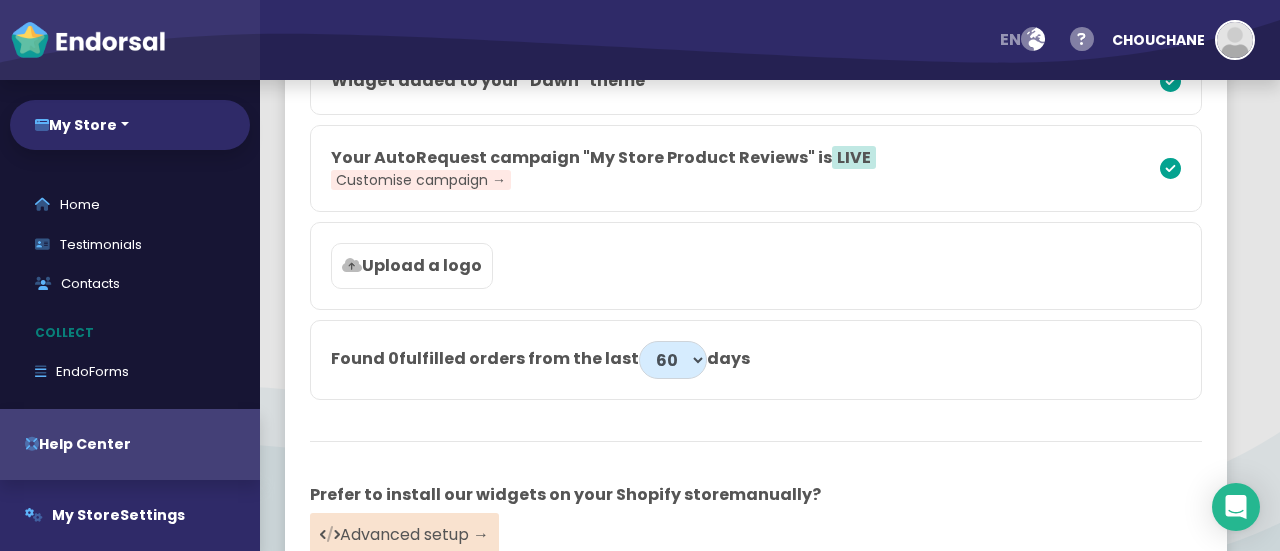 click on "Upload a logo" at bounding box center (412, 266) 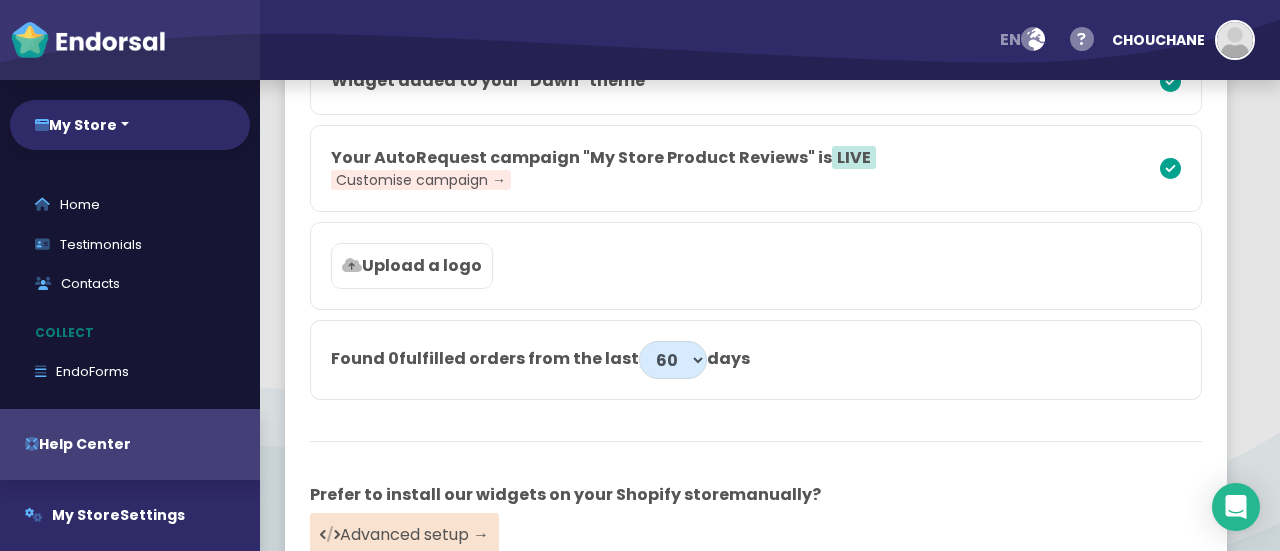 click 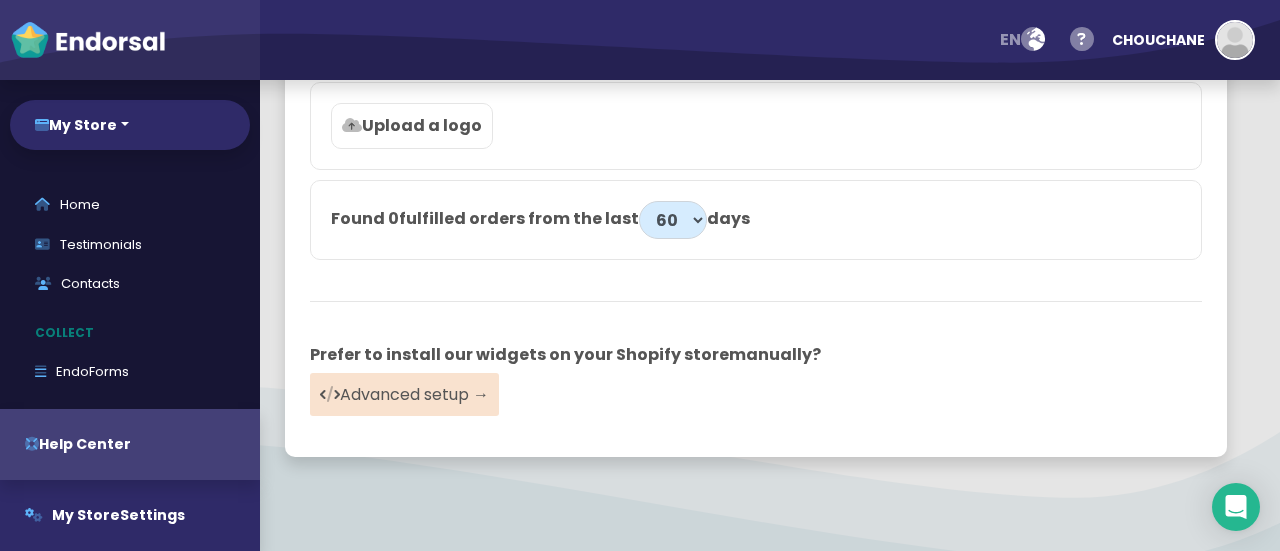 scroll, scrollTop: 582, scrollLeft: 0, axis: vertical 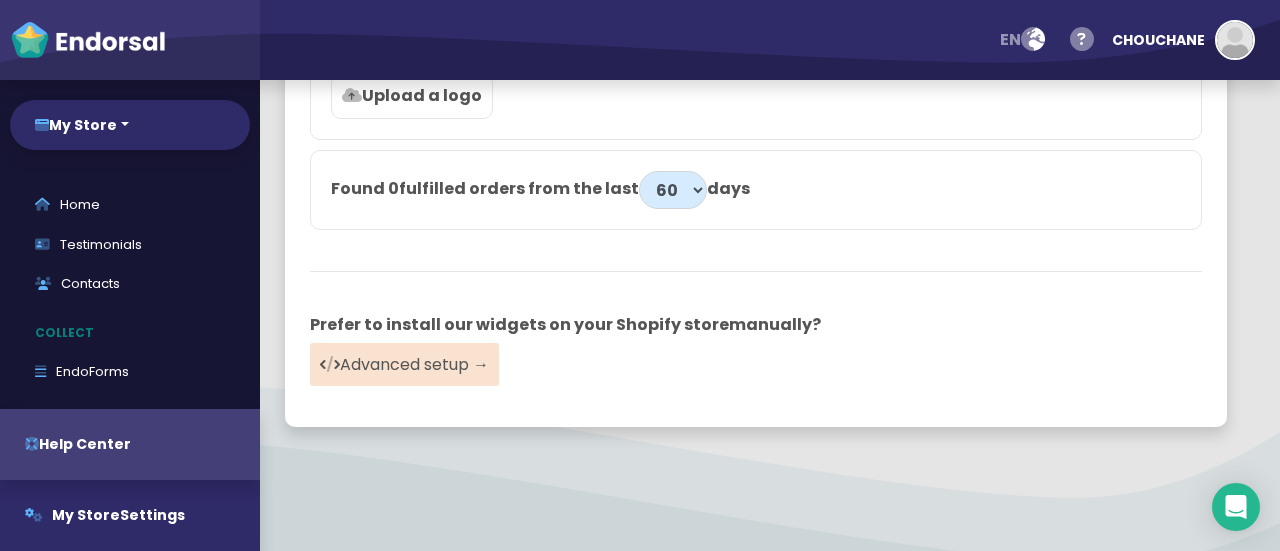 click on "My Store   (zihi7g-hn.myshopify.com)  Automatic setup Shopify store connected 2 products synced Widget added to your "Dawn" theme Your AutoRequest campaign "My Store Product Reviews" is  LIVE Customise campaign →   Upload a logo Found 0  fulfilled orders from the last  60 30 21 14 7  days    Import  Prefer to install our widgets on your Shopify store  manually?   Advanced setup →" 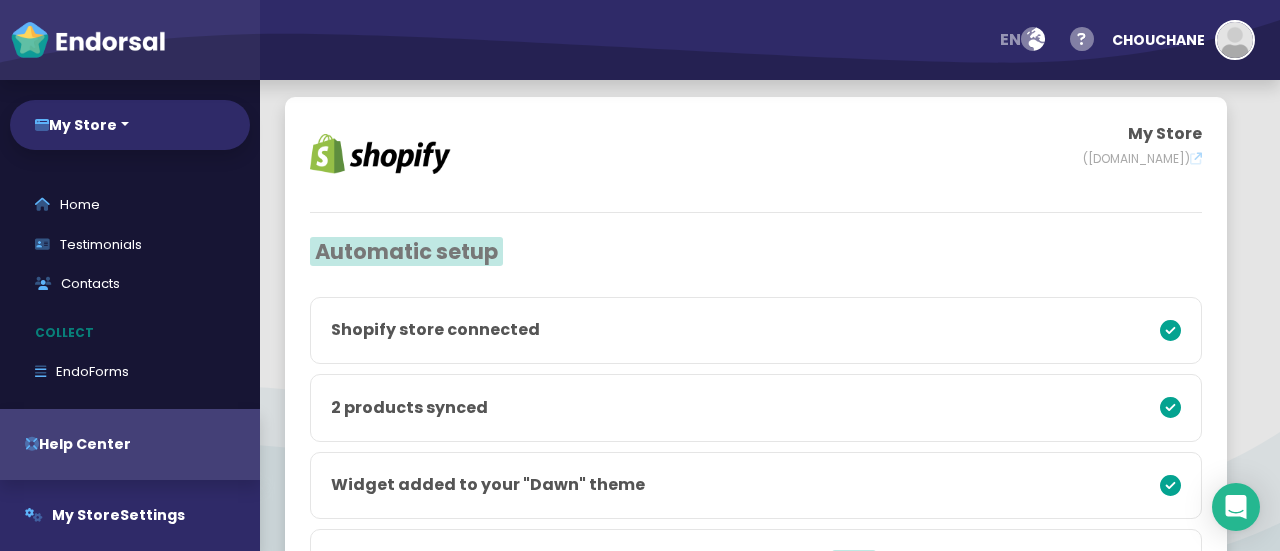 scroll, scrollTop: 0, scrollLeft: 0, axis: both 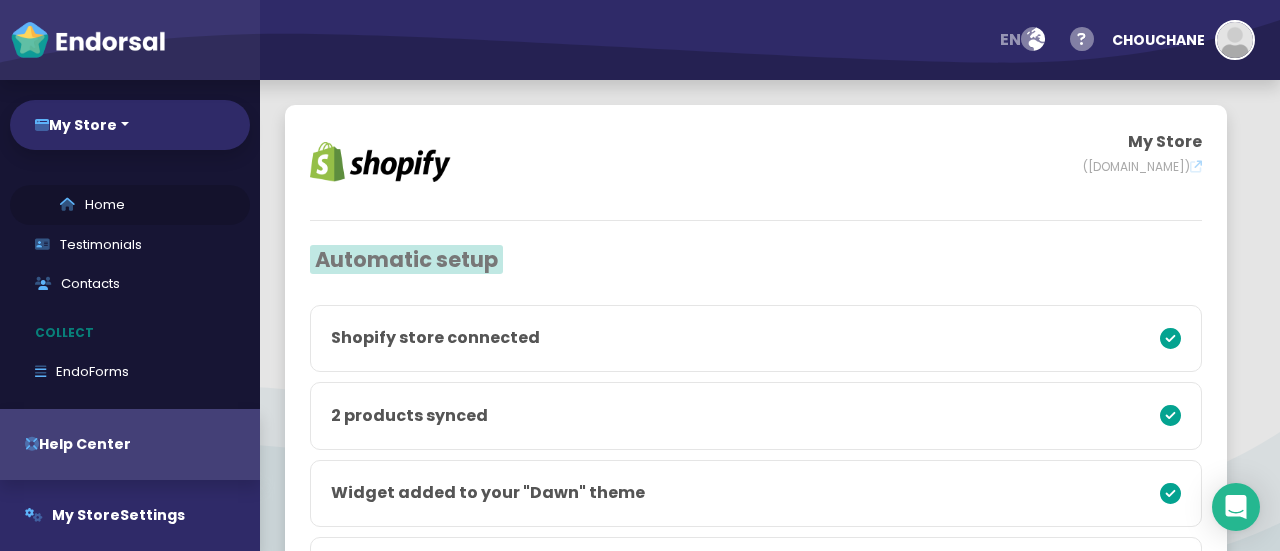 click on "Home" at bounding box center (130, 205) 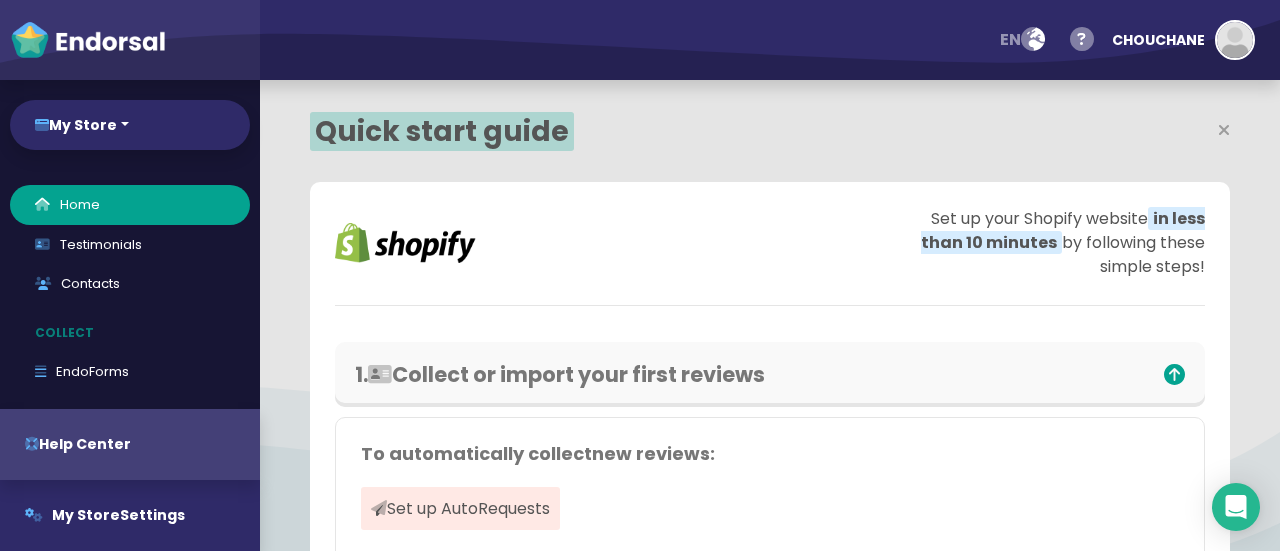 scroll, scrollTop: 999582, scrollLeft: 999413, axis: both 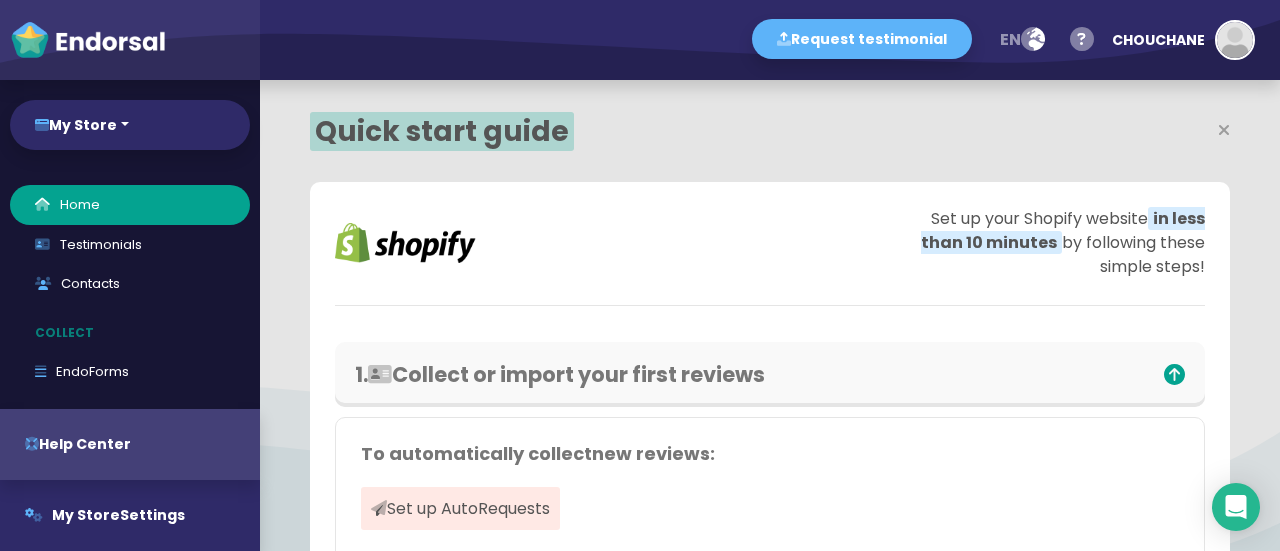 click at bounding box center (770, 337) 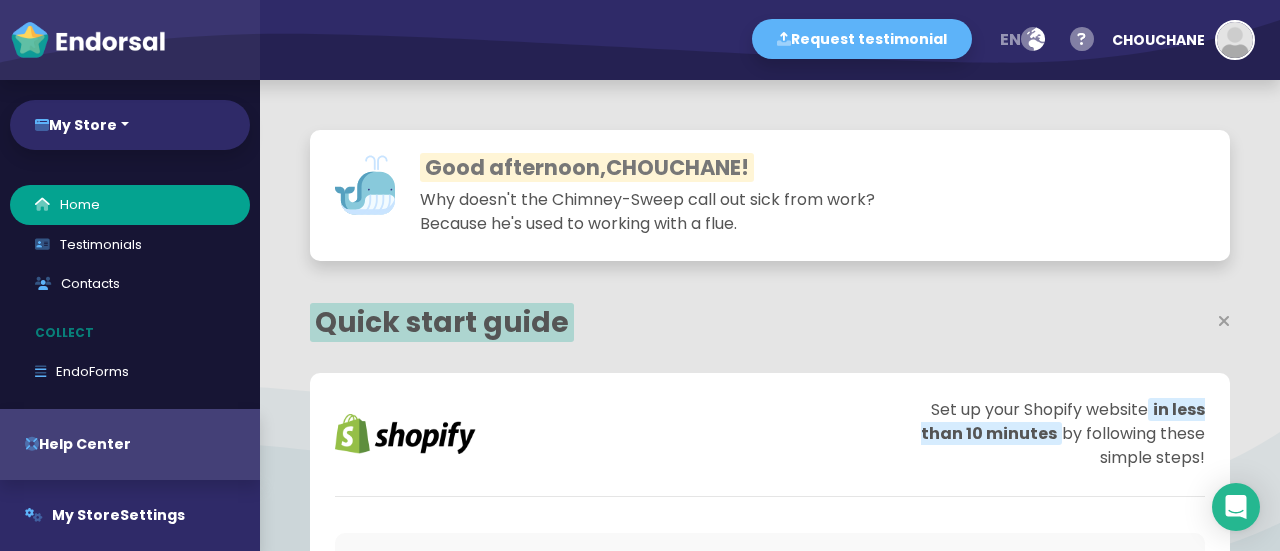 click on "Quick start guide" at bounding box center [540, 323] 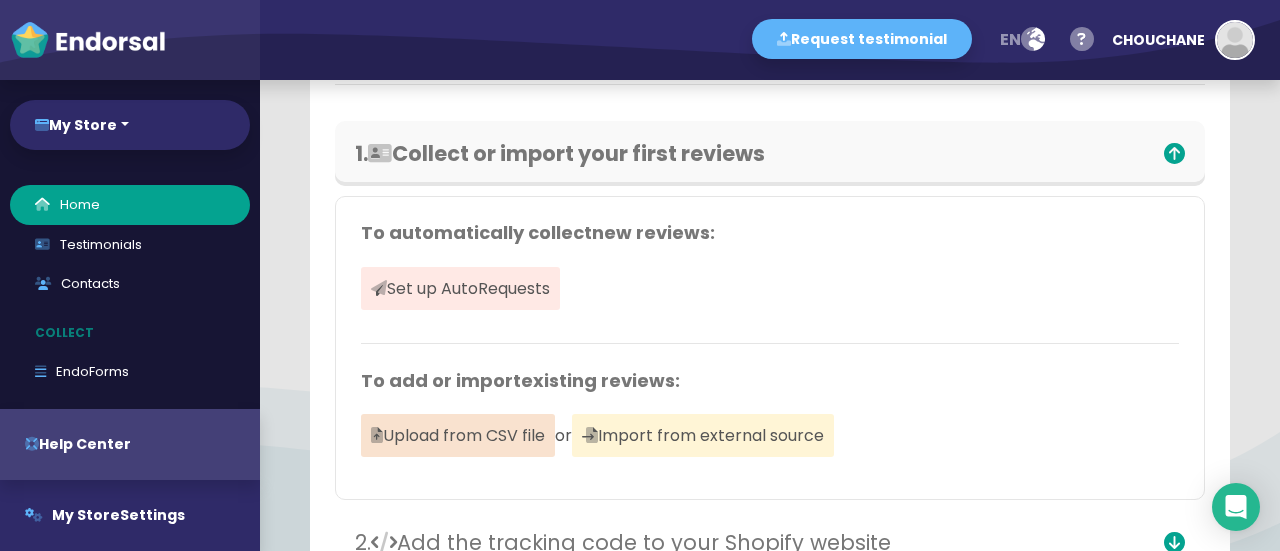 scroll, scrollTop: 452, scrollLeft: 0, axis: vertical 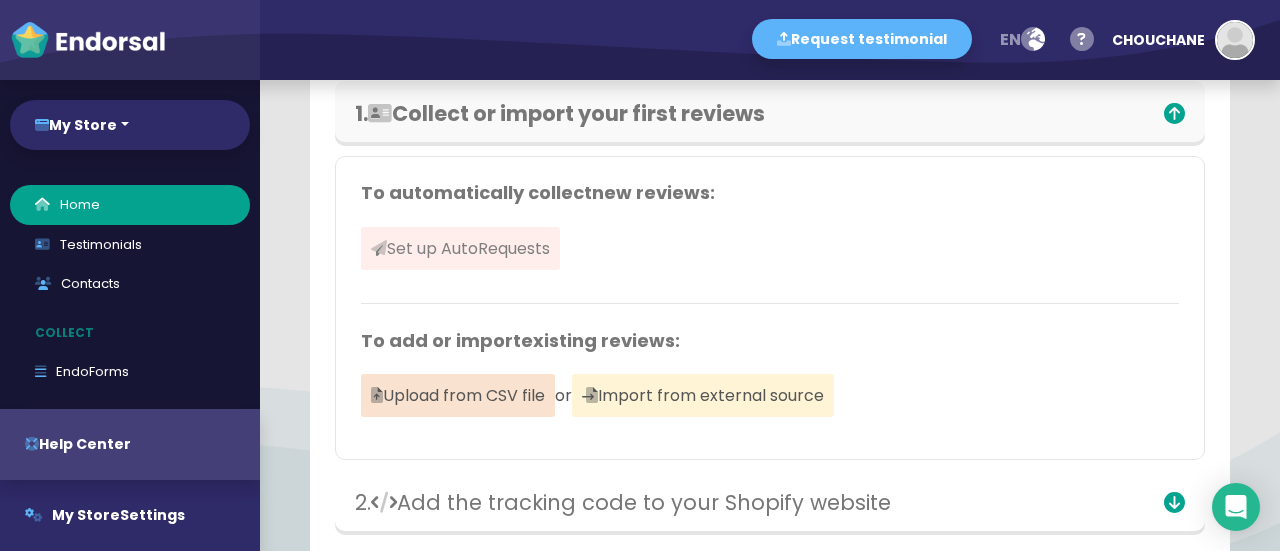 click on "Set up AutoRequests" at bounding box center [460, 248] 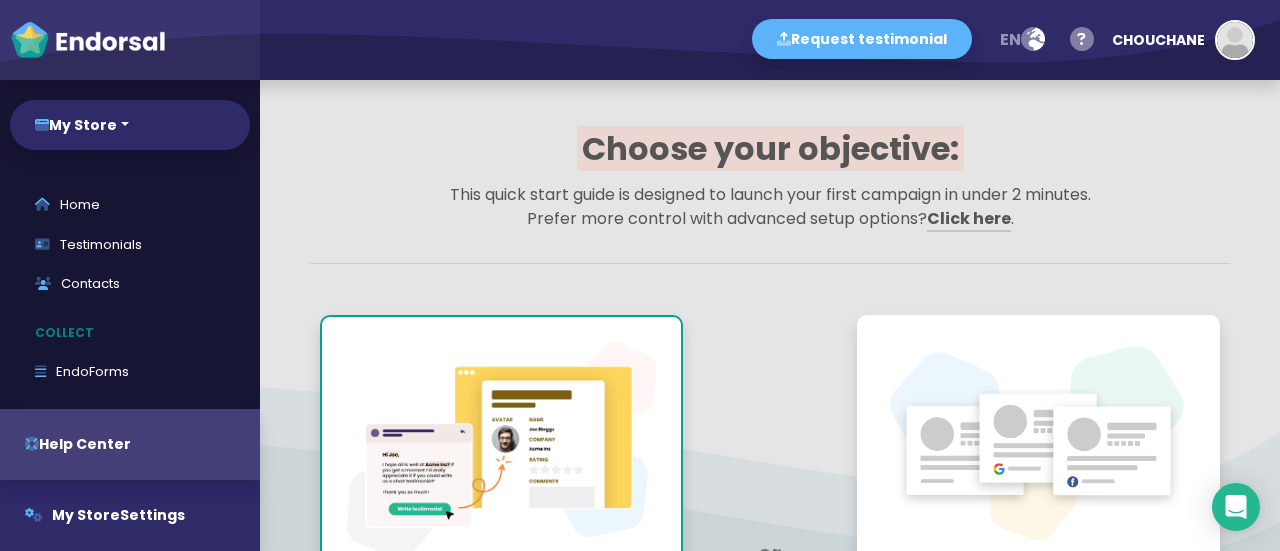 click 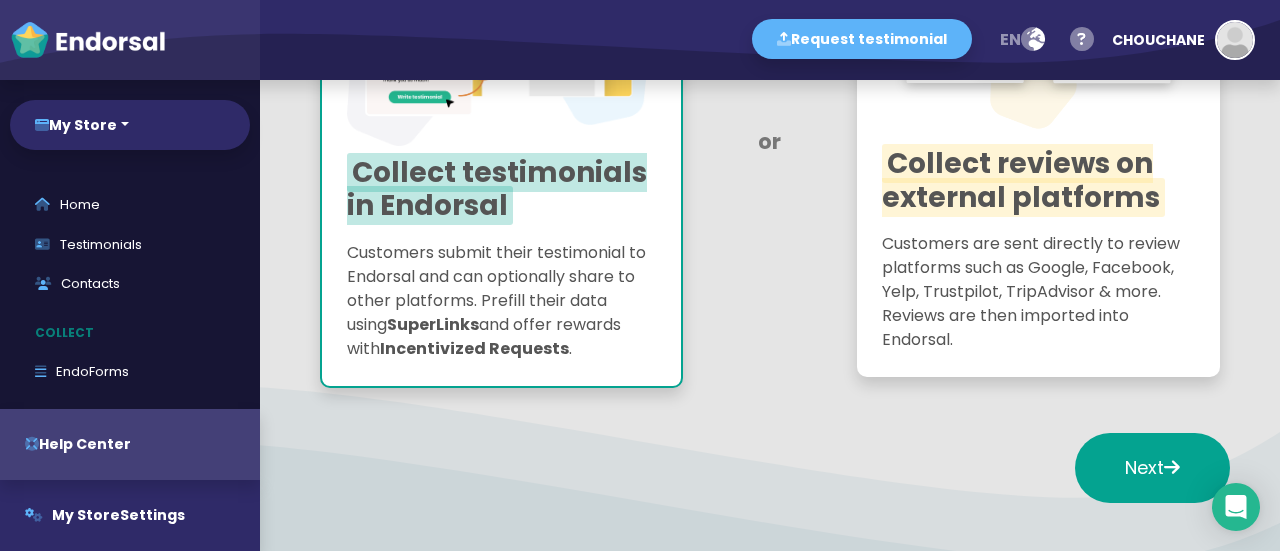 scroll, scrollTop: 0, scrollLeft: 0, axis: both 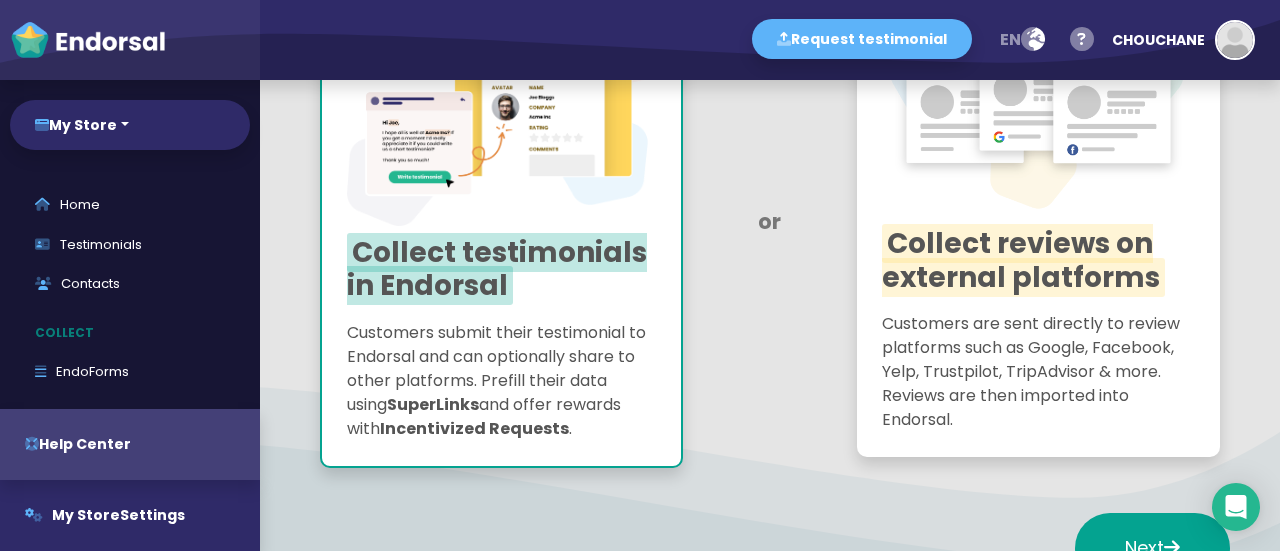 click on "Collect reviews on external platforms" 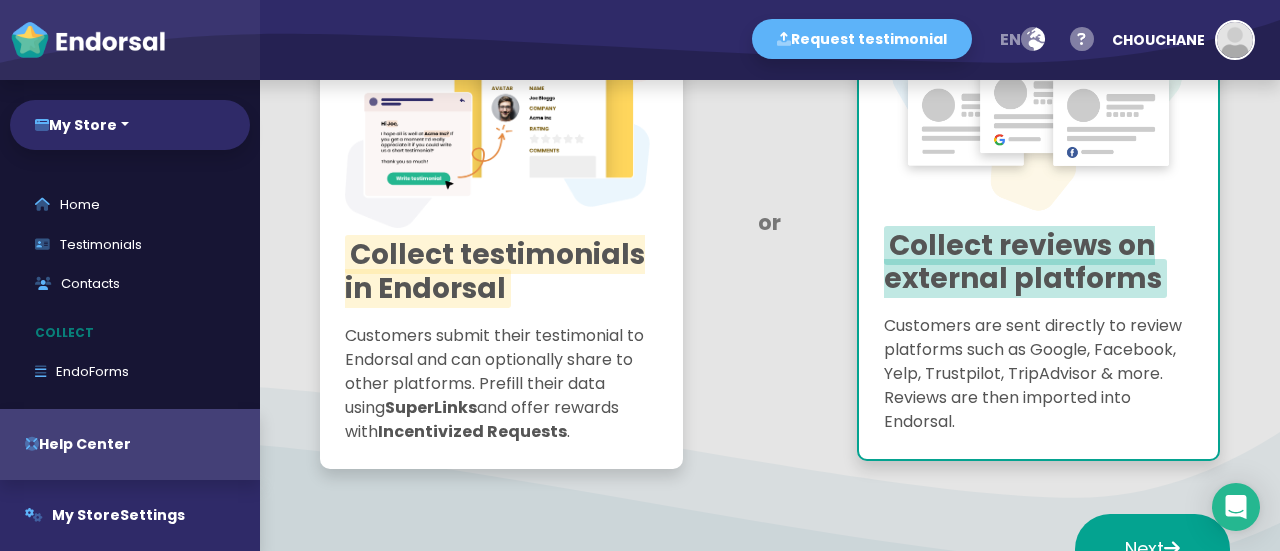 click on "or" 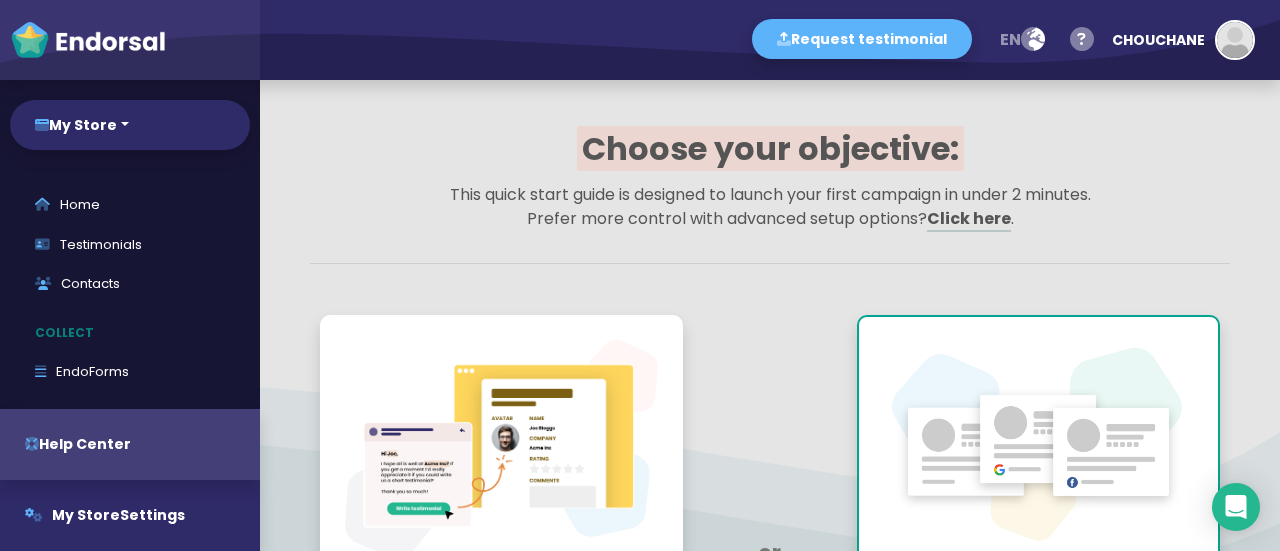 scroll, scrollTop: 412, scrollLeft: 0, axis: vertical 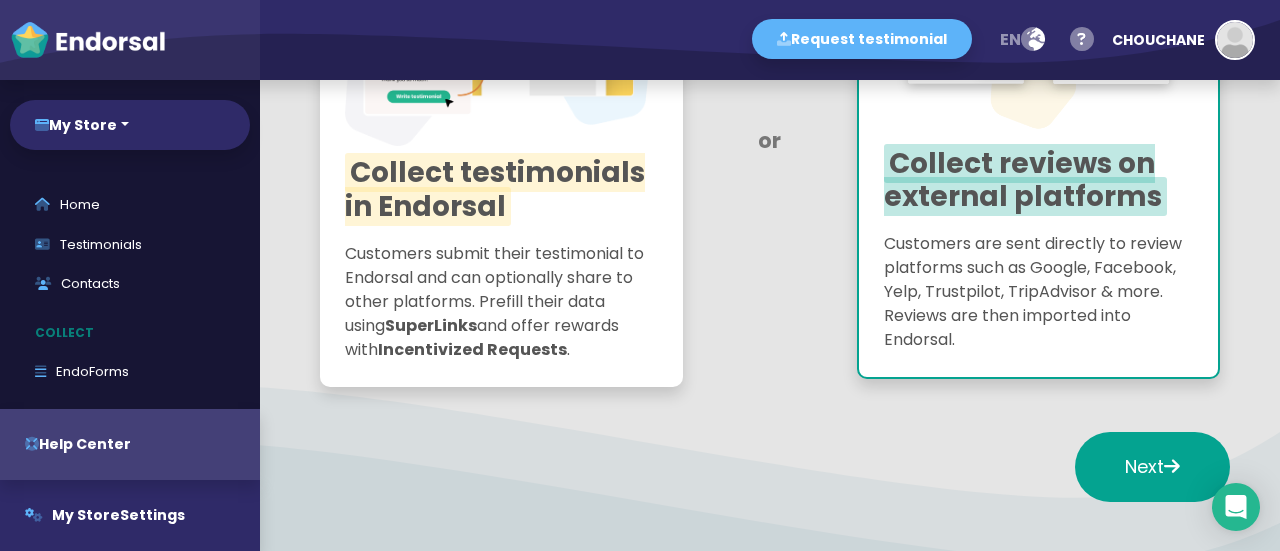 click on "Customers submit their testimonial to Endorsal and can optionally share to other platforms. Prefill their data using  SuperLinks  and offer rewards with  Incentivized Requests ." 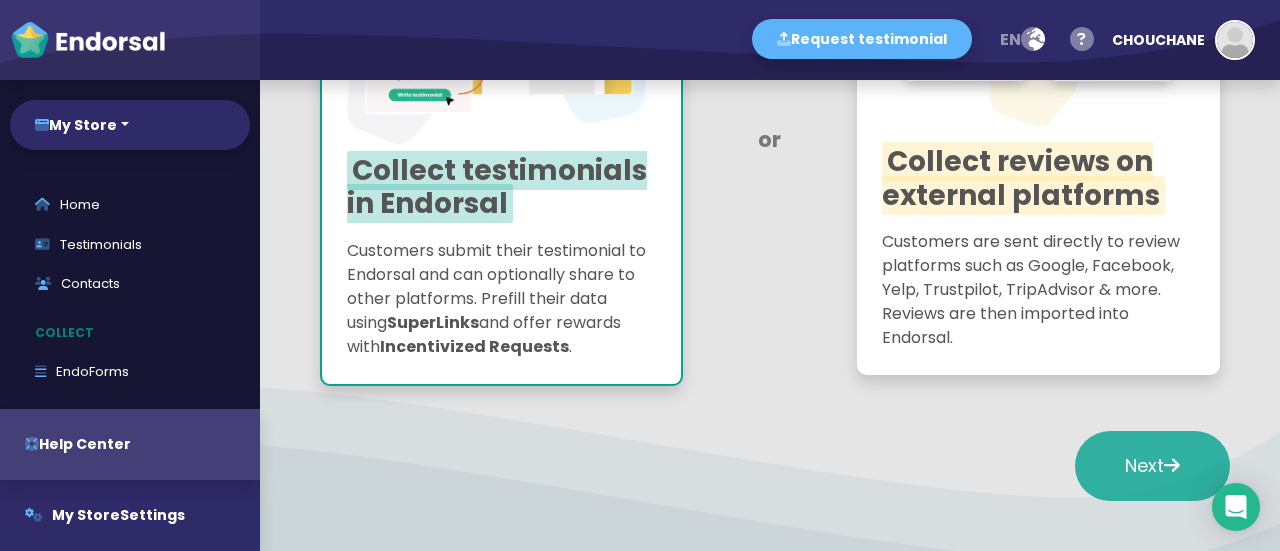click on "Next" 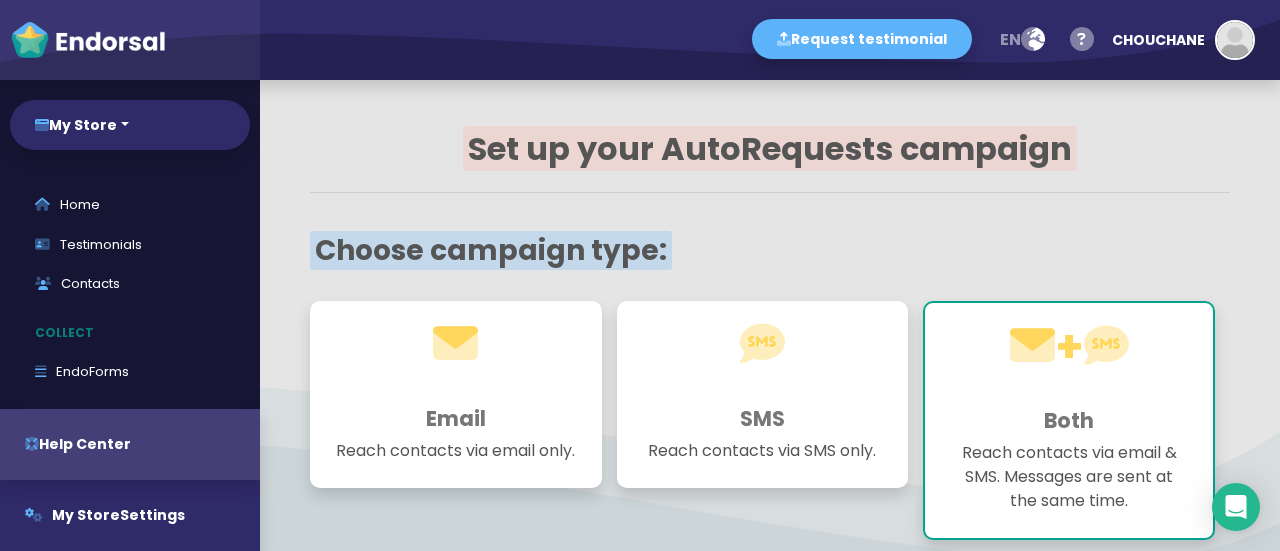 click 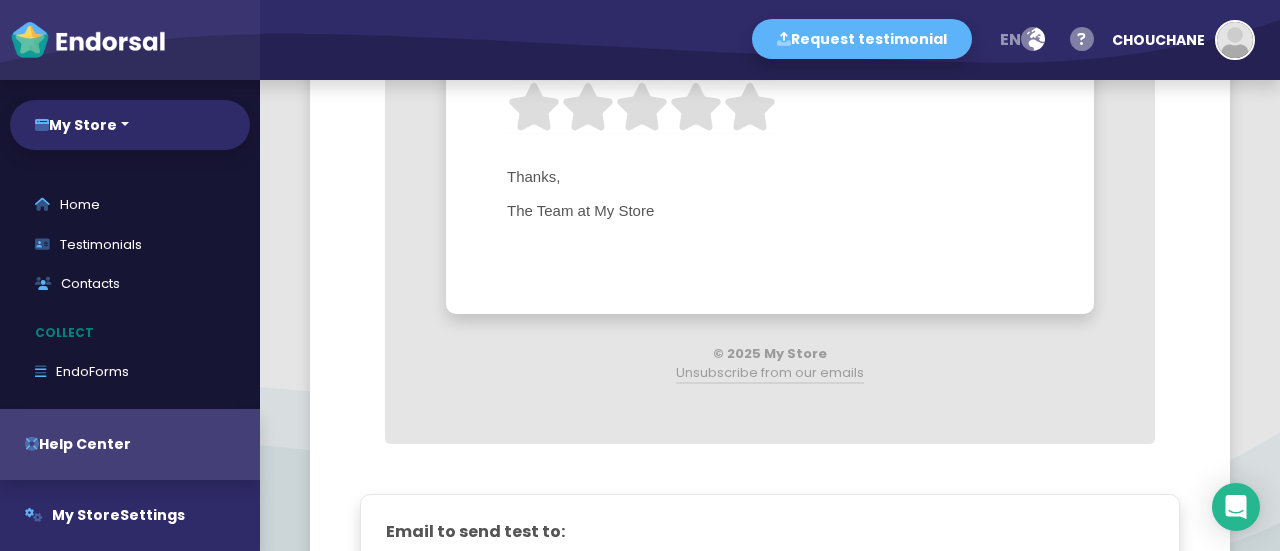scroll, scrollTop: 824, scrollLeft: 0, axis: vertical 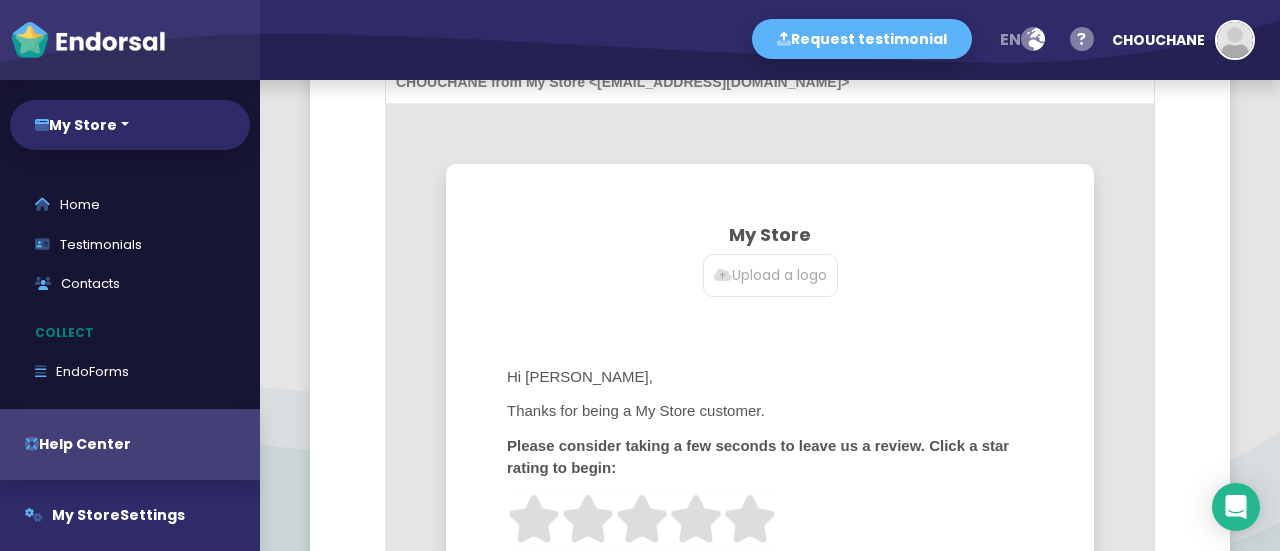 click on "My Store   Upload a logo Hi Jane, Thanks for being a My Store customer. Please consider taking a few seconds to leave us a review. Click a star rating to begin: Thanks, The Team at My Store" at bounding box center [770, 445] 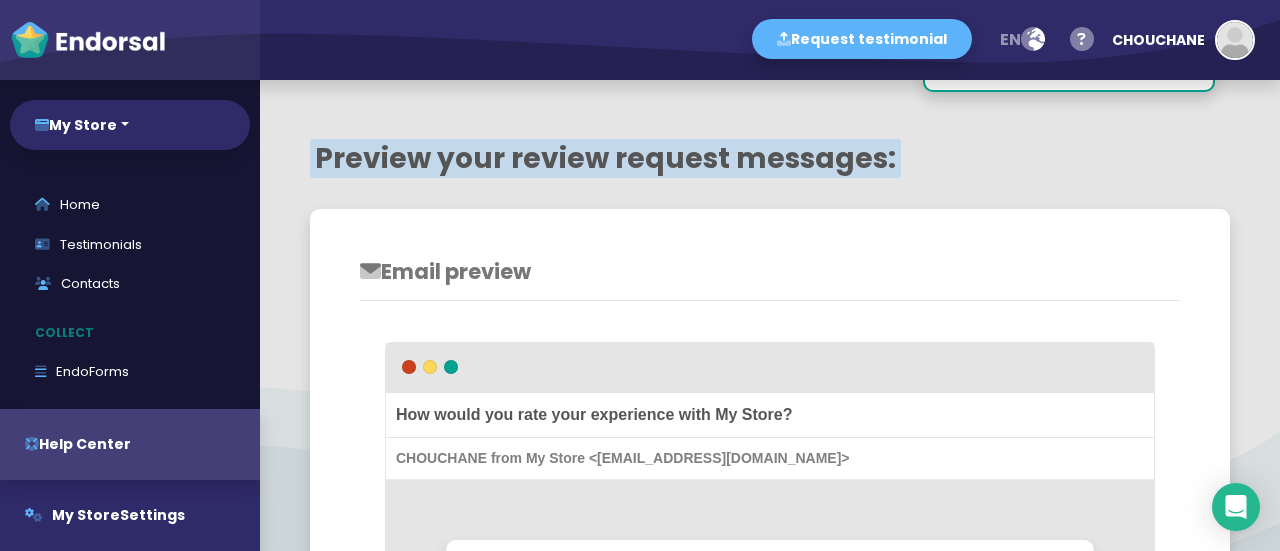 scroll, scrollTop: 412, scrollLeft: 0, axis: vertical 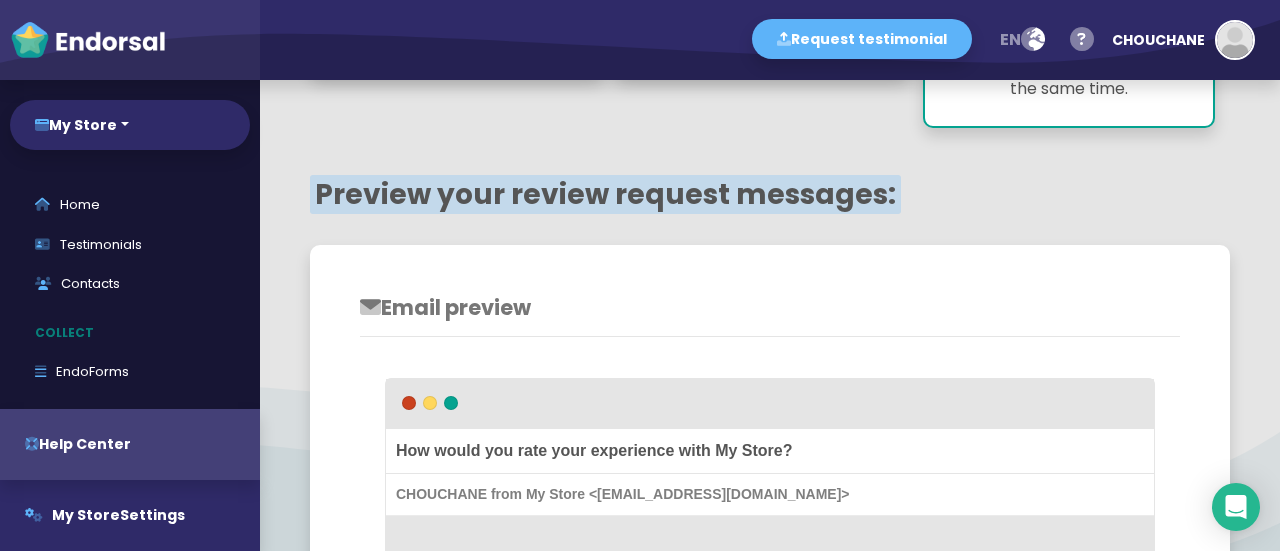 click on "How would you rate your experience with My Store?" at bounding box center (770, 451) 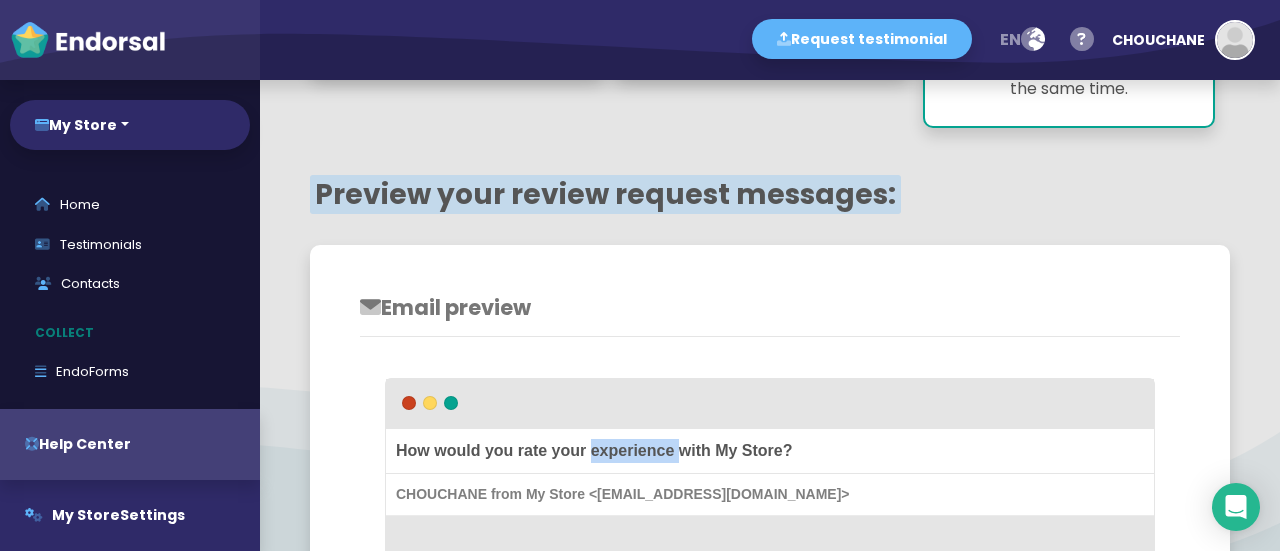 click on "How would you rate your experience with My Store?" at bounding box center (770, 451) 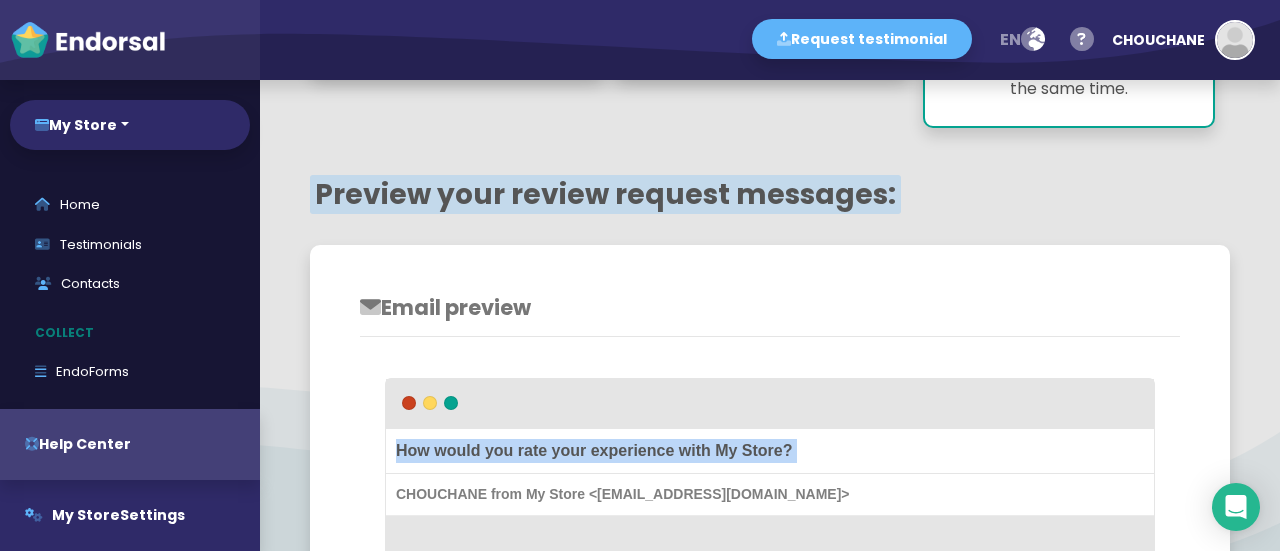 click on "How would you rate your experience with My Store?" at bounding box center (770, 451) 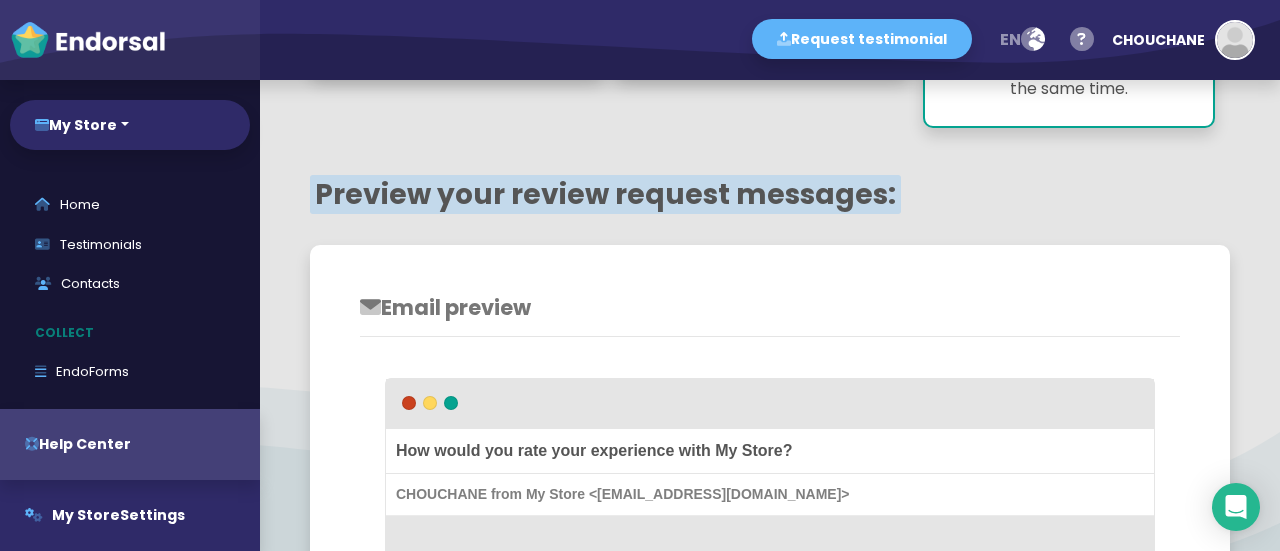 click on "CHOUCHANE from My Store <my-store@endorsal.io>" at bounding box center (770, 495) 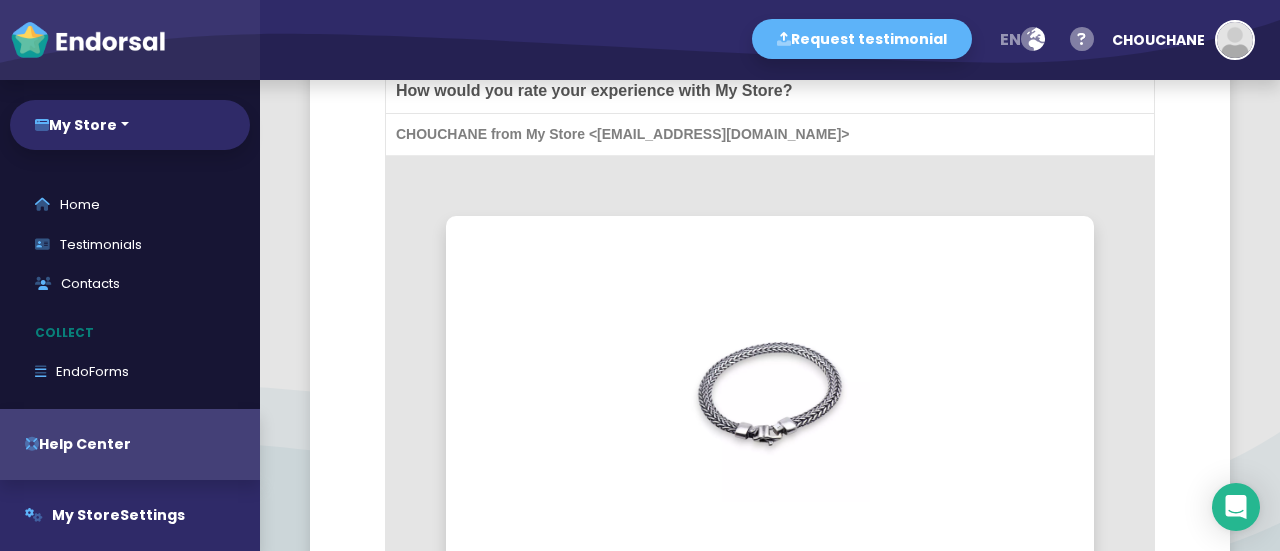 scroll, scrollTop: 1184, scrollLeft: 0, axis: vertical 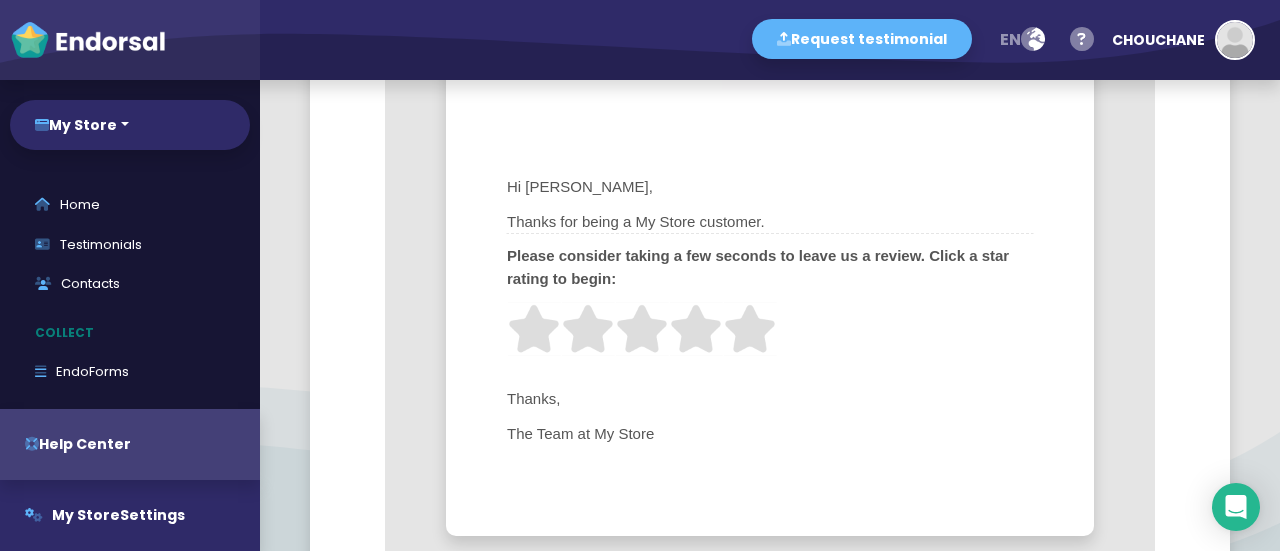 click on "Thanks for being a My Store customer." at bounding box center [770, 222] 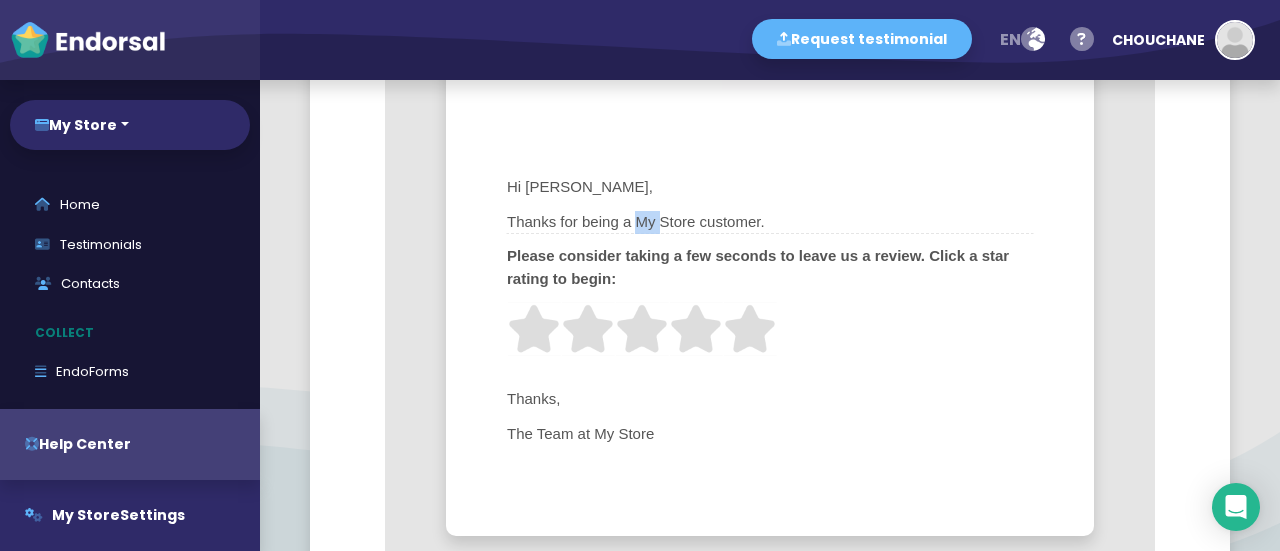 click on "Thanks for being a My Store customer." at bounding box center [770, 222] 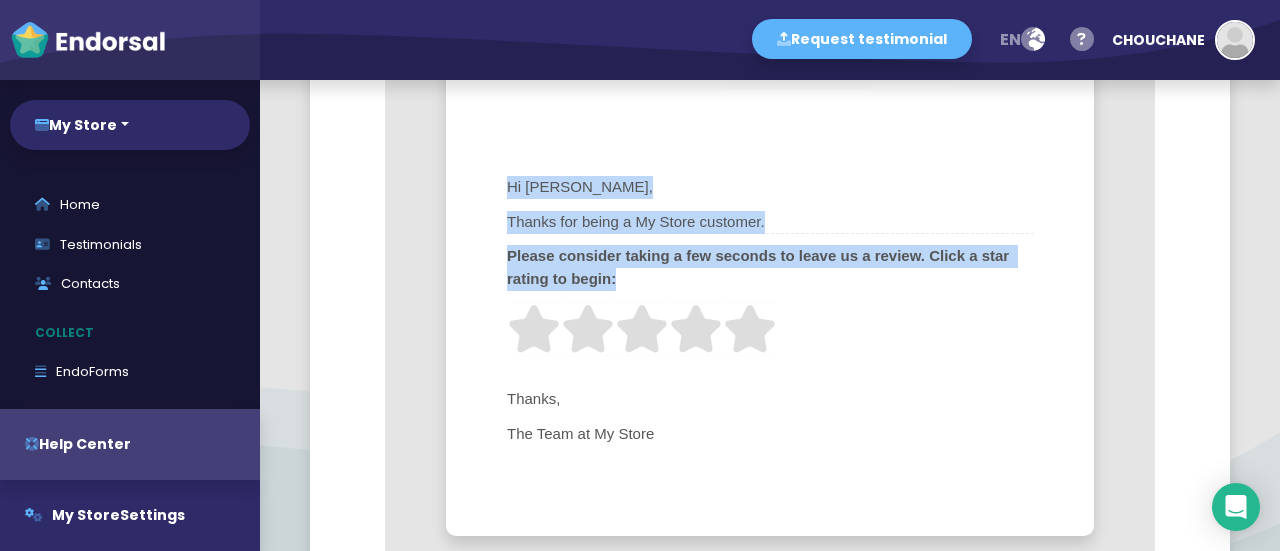 click on "Thanks for being a My Store customer." at bounding box center [770, 222] 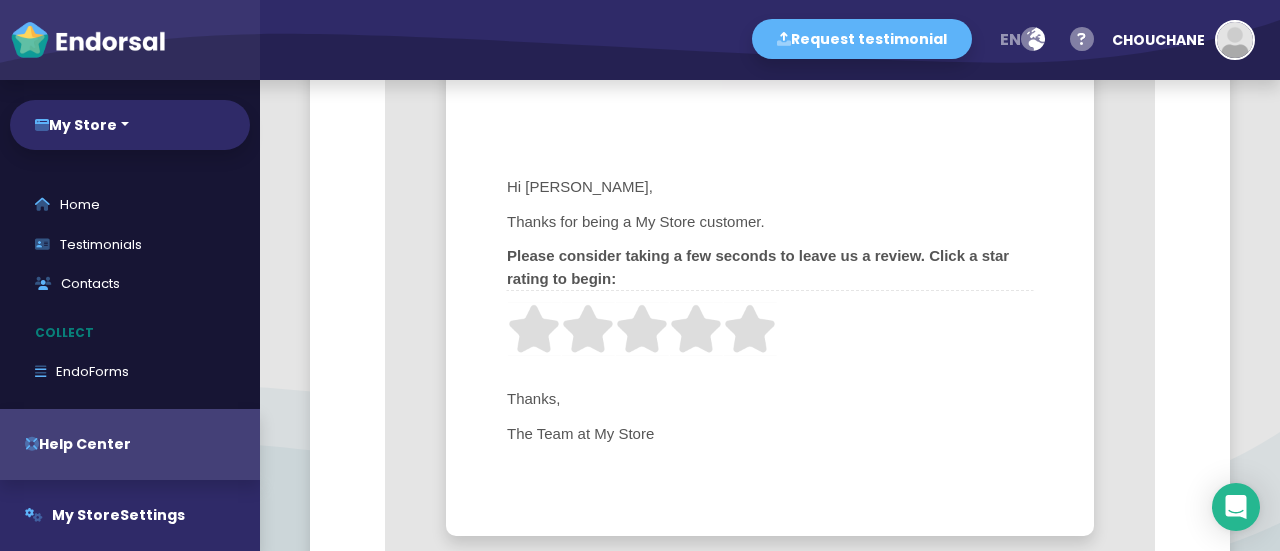 click on "Please consider taking a few seconds to leave us a review. Click a star rating to begin:" at bounding box center [760, 267] 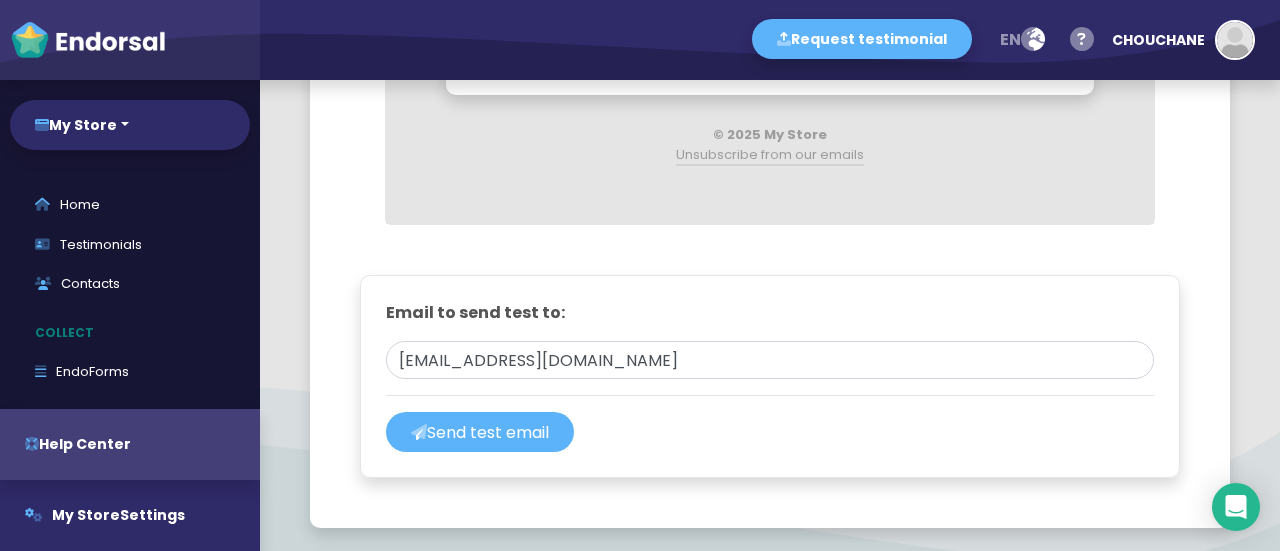 scroll, scrollTop: 1596, scrollLeft: 0, axis: vertical 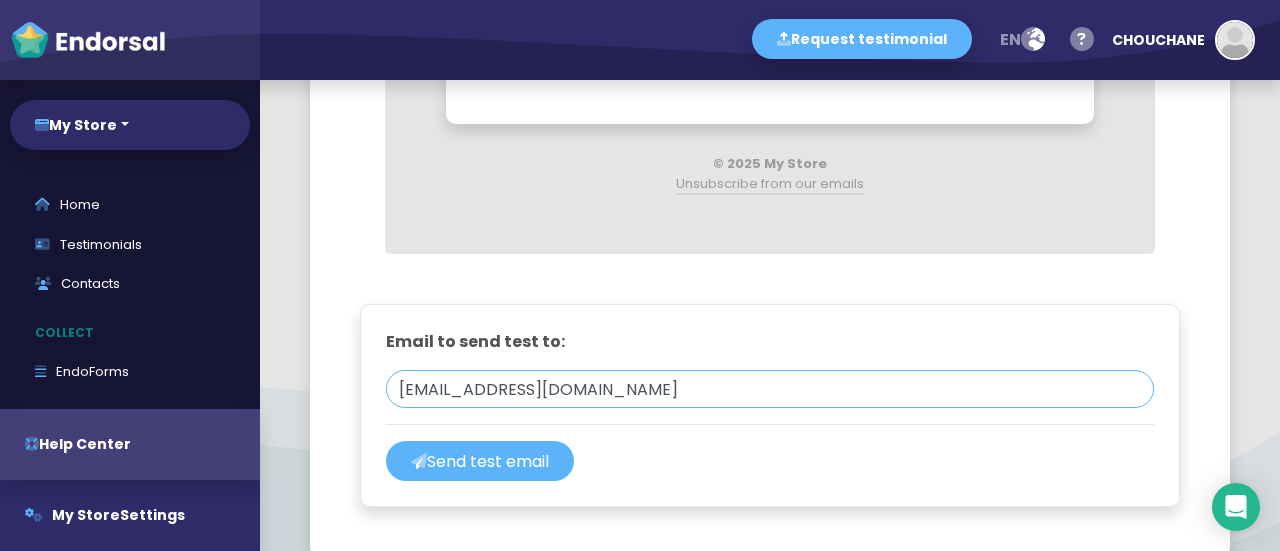 click on "accounts@polytechindustries.ae" at bounding box center [770, 389] 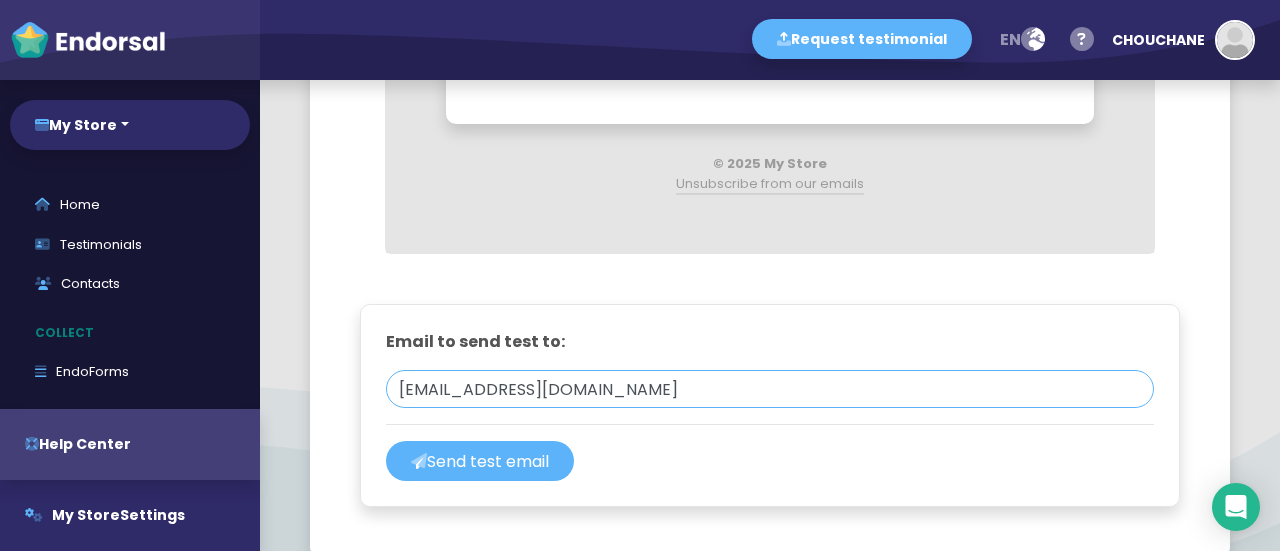 paste on "yahyaouimahdouch2025@gmail.com" 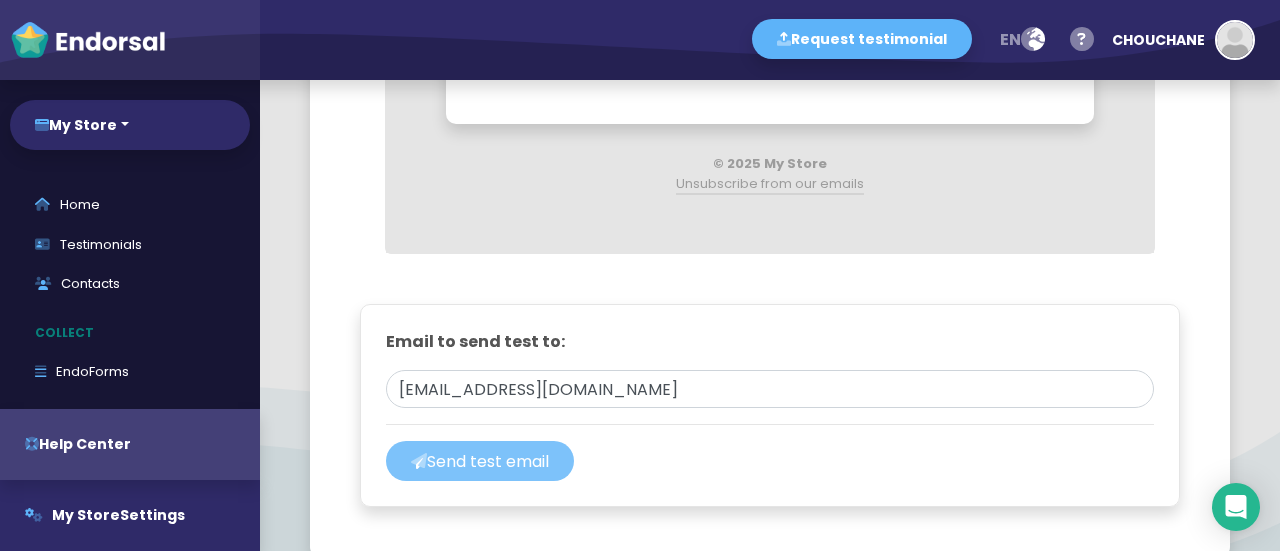 click on "Send test email" at bounding box center (480, 461) 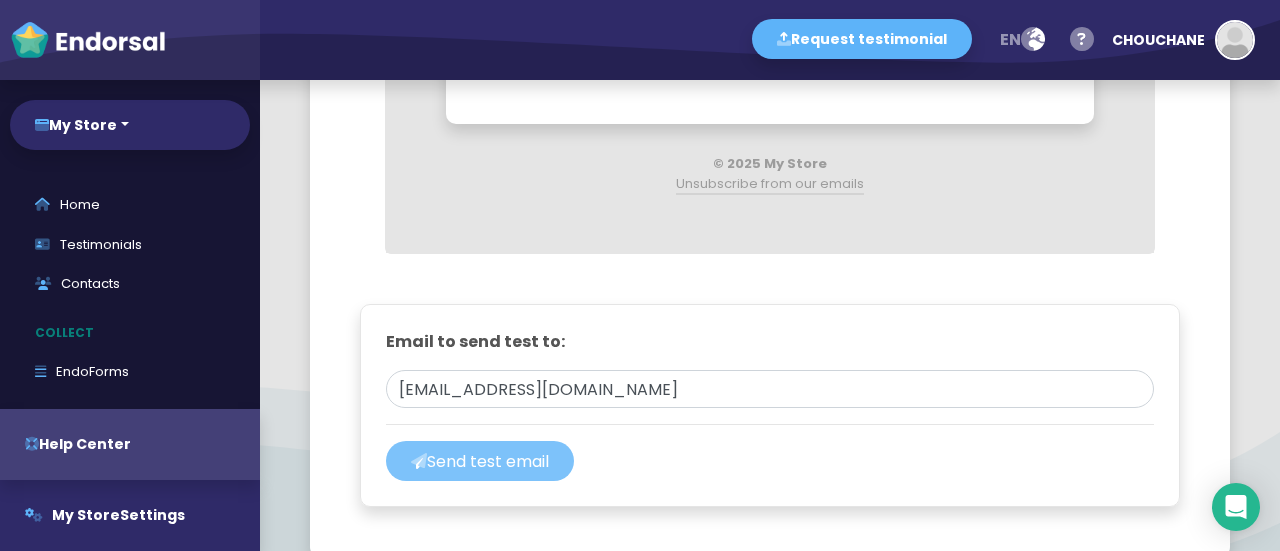 click on "Send test email" at bounding box center (480, 461) 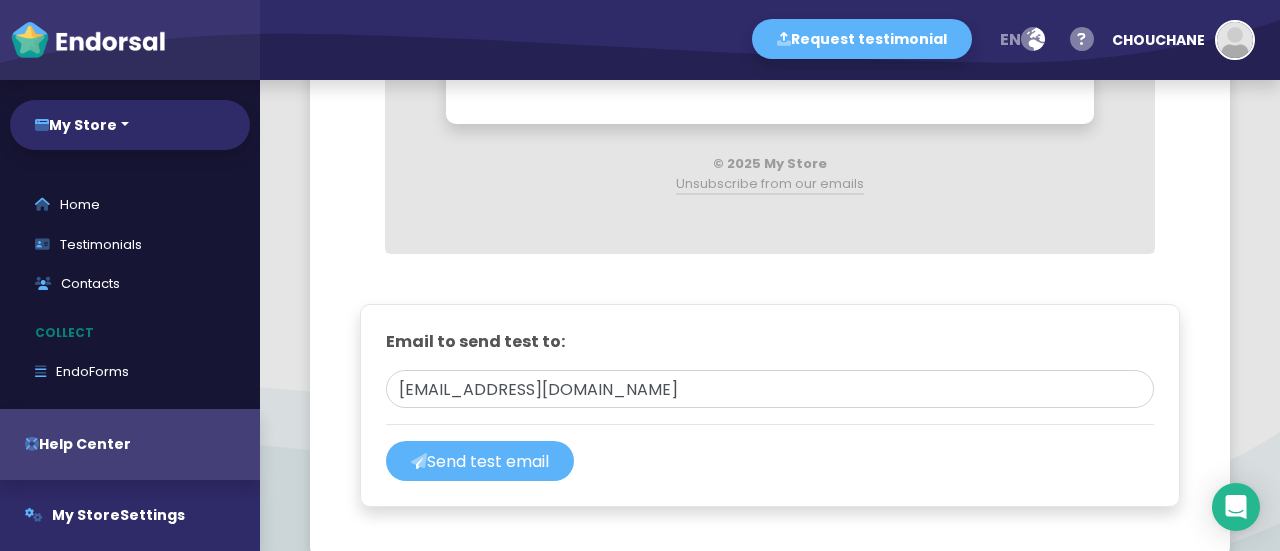 click on "Email to send test to: yahyaouimahdouch2025@gmail.com yahyaouimahdouch2025@gmail.com   Send test email" at bounding box center [770, 405] 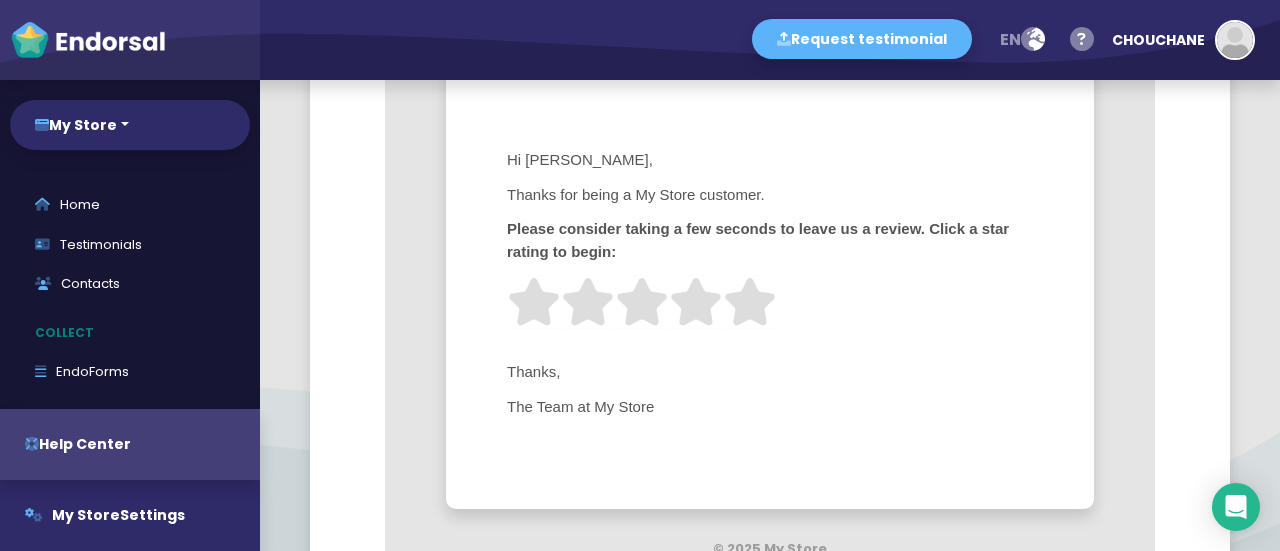 scroll, scrollTop: 1184, scrollLeft: 0, axis: vertical 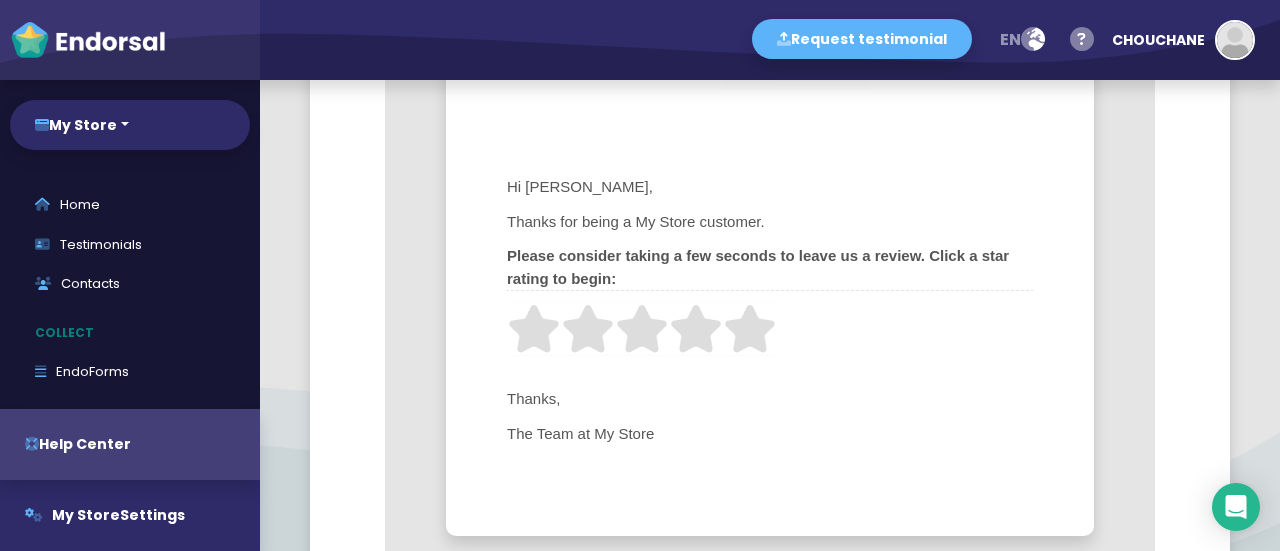 click on "Please consider taking a few seconds to leave us a review. Click a star rating to begin:" at bounding box center (760, 267) 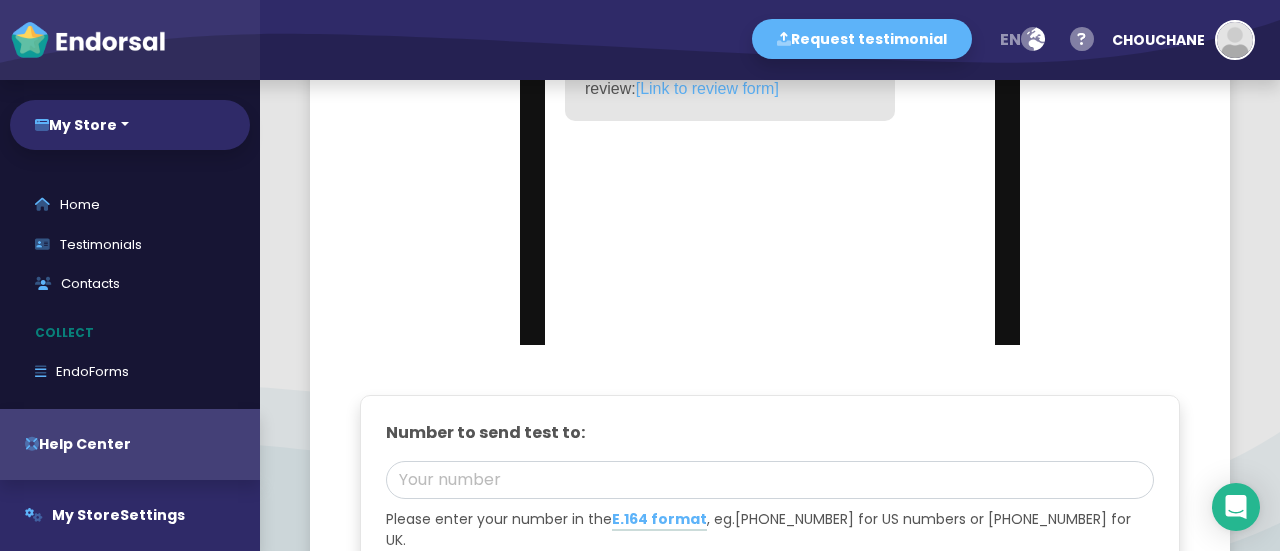 scroll, scrollTop: 2884, scrollLeft: 0, axis: vertical 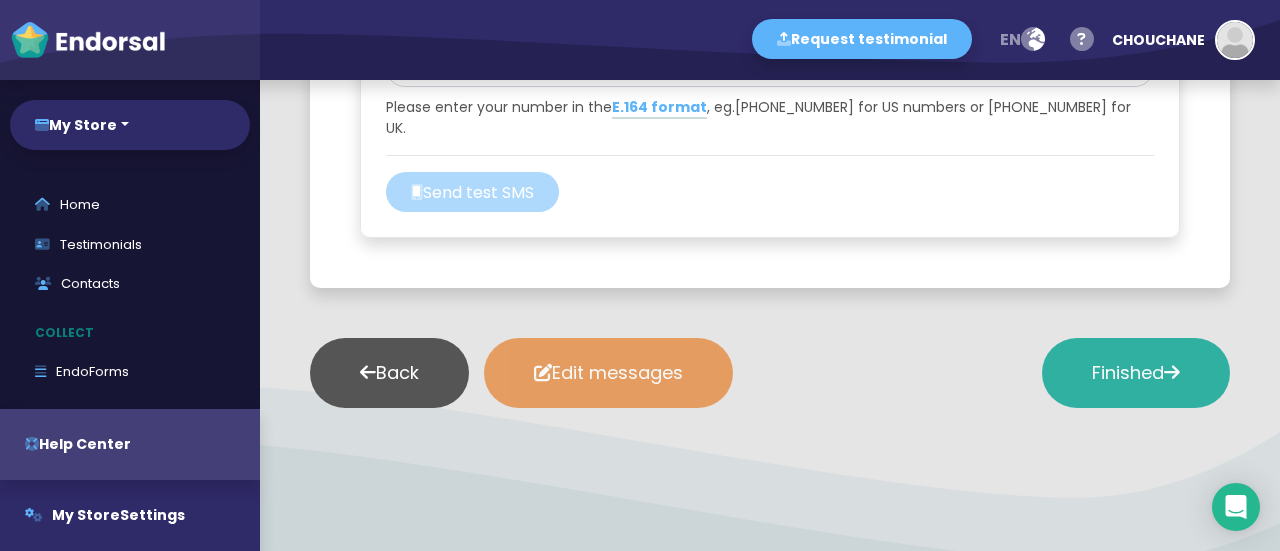 click on "Edit messages" 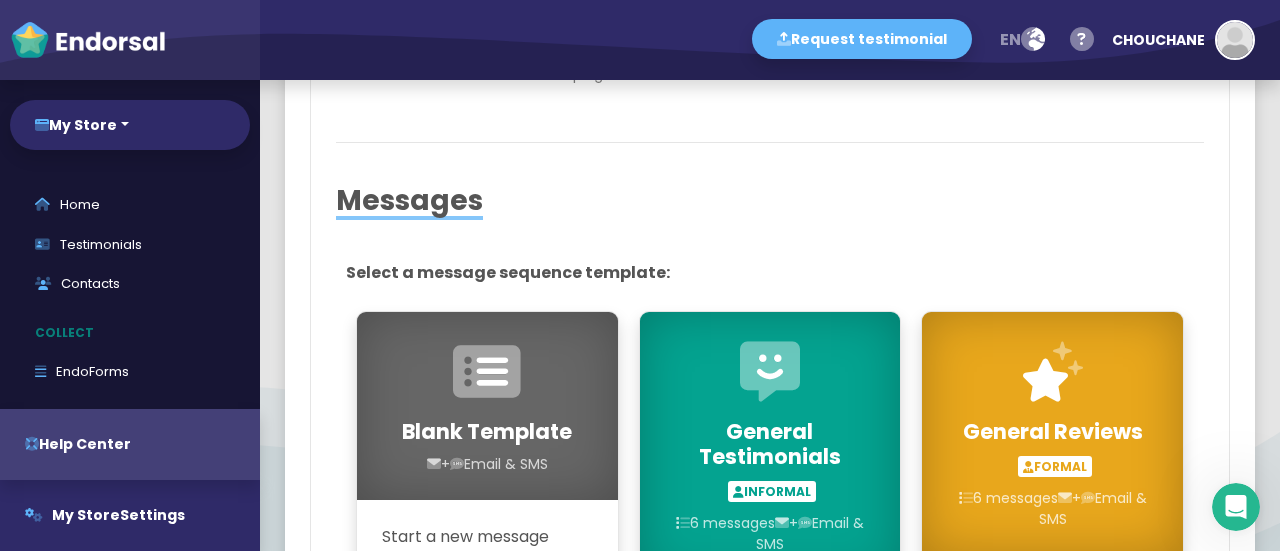 scroll, scrollTop: 190, scrollLeft: 0, axis: vertical 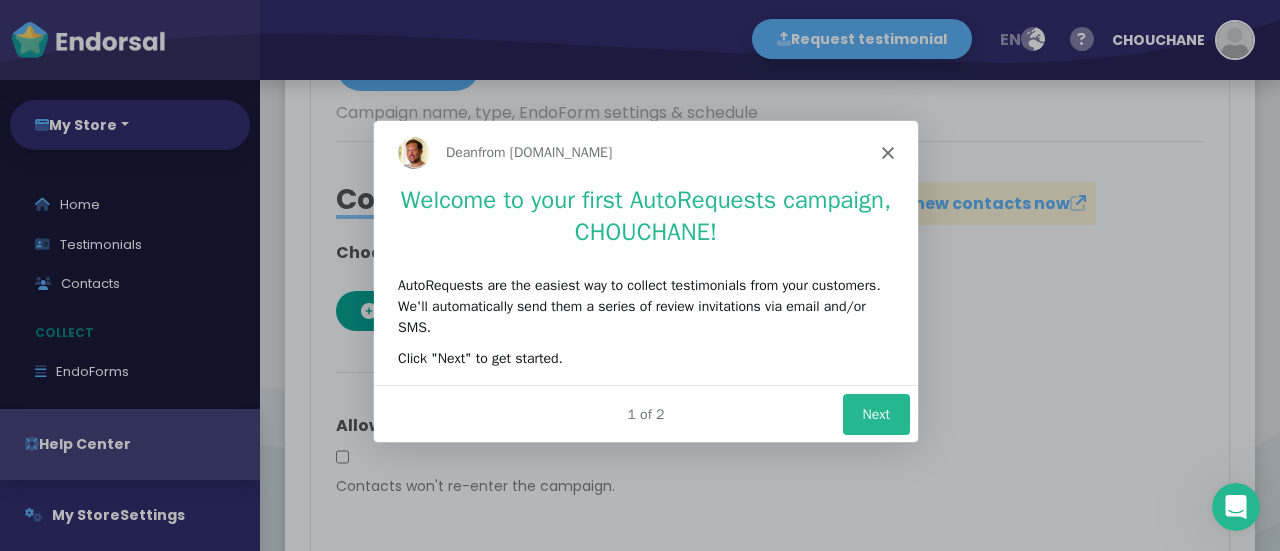 click on "Dean  from Endorsal.io" at bounding box center (645, 151) 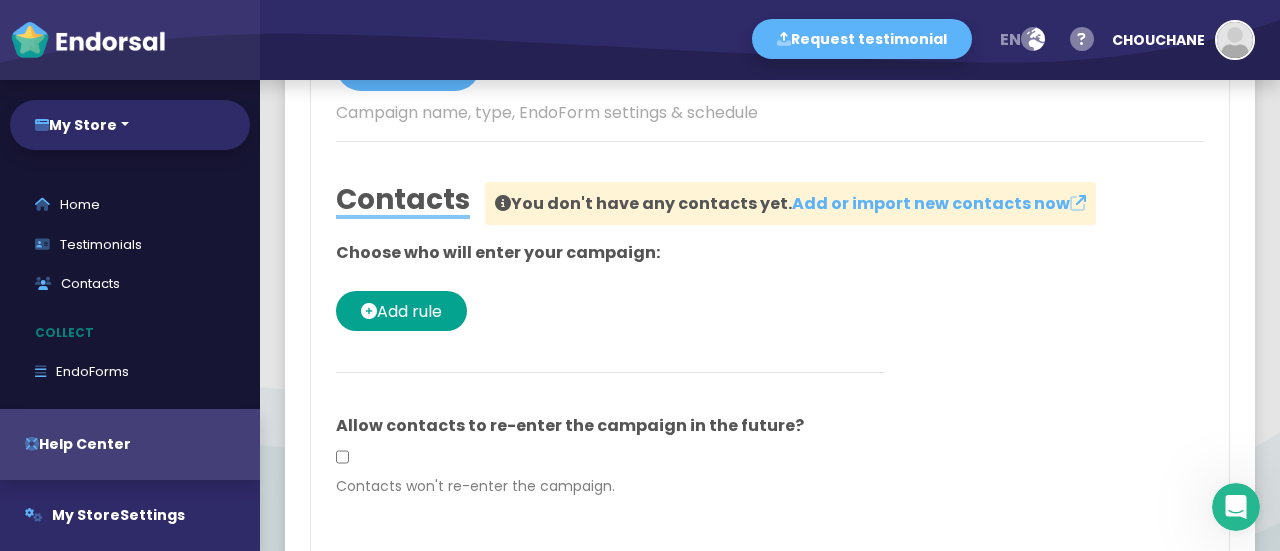 click at bounding box center [1044, 402] 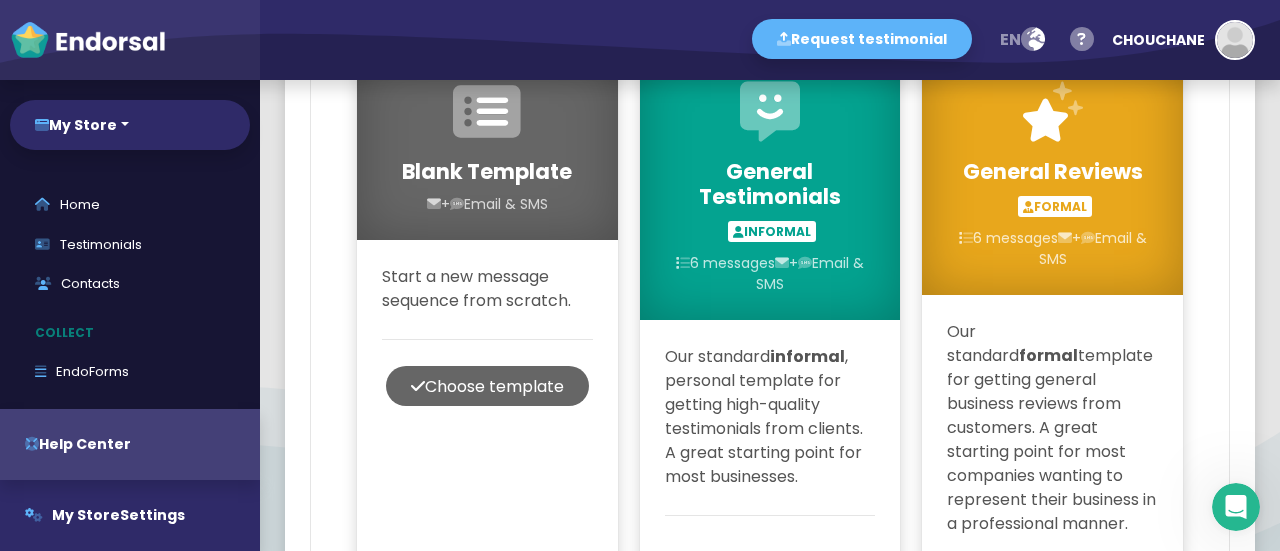scroll, scrollTop: 824, scrollLeft: 0, axis: vertical 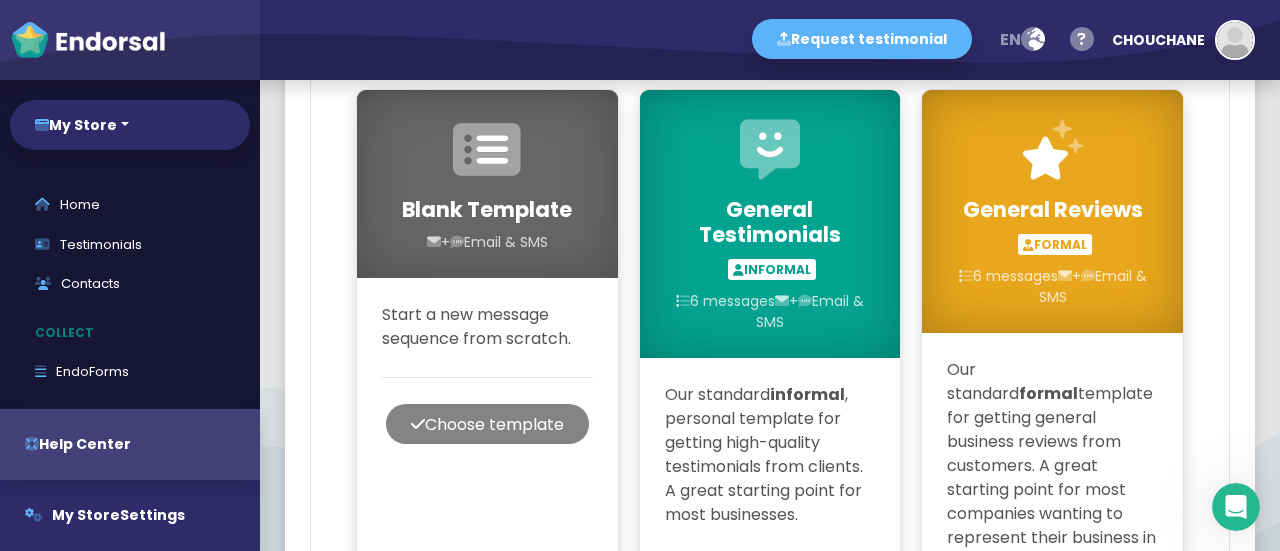 click on "Choose template" at bounding box center [487, 424] 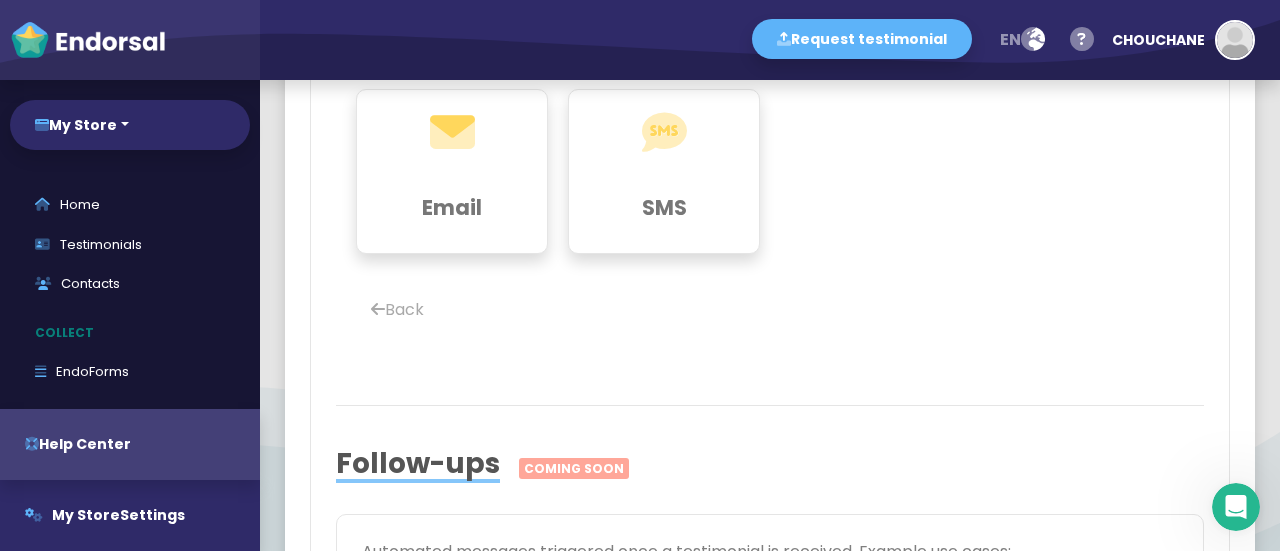 click on "Email" 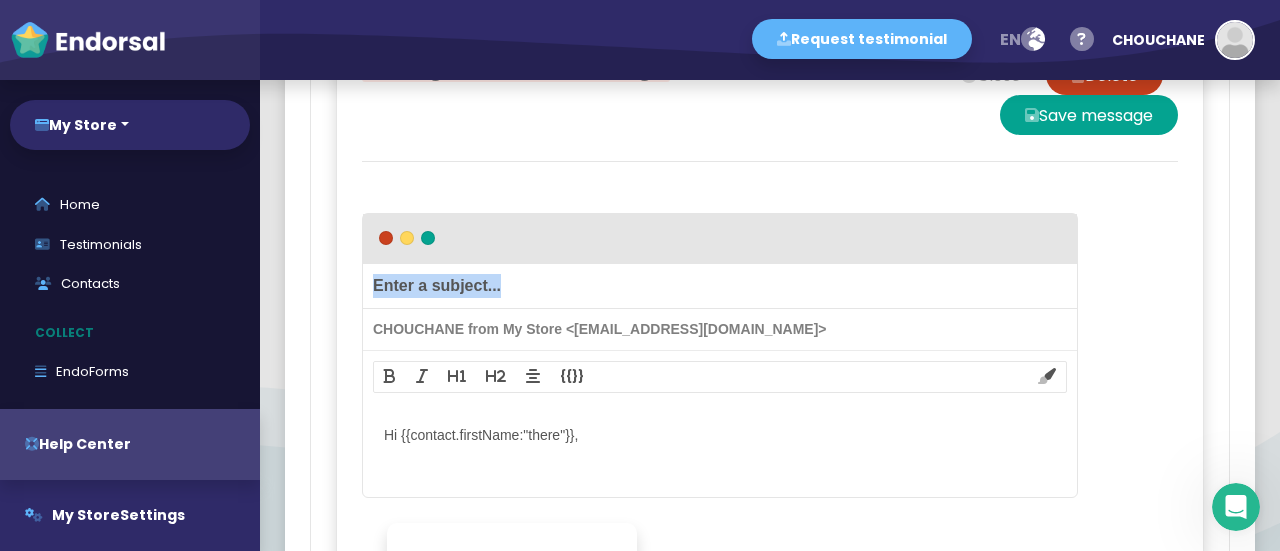 click on "Enter a subject..." at bounding box center (720, 286) 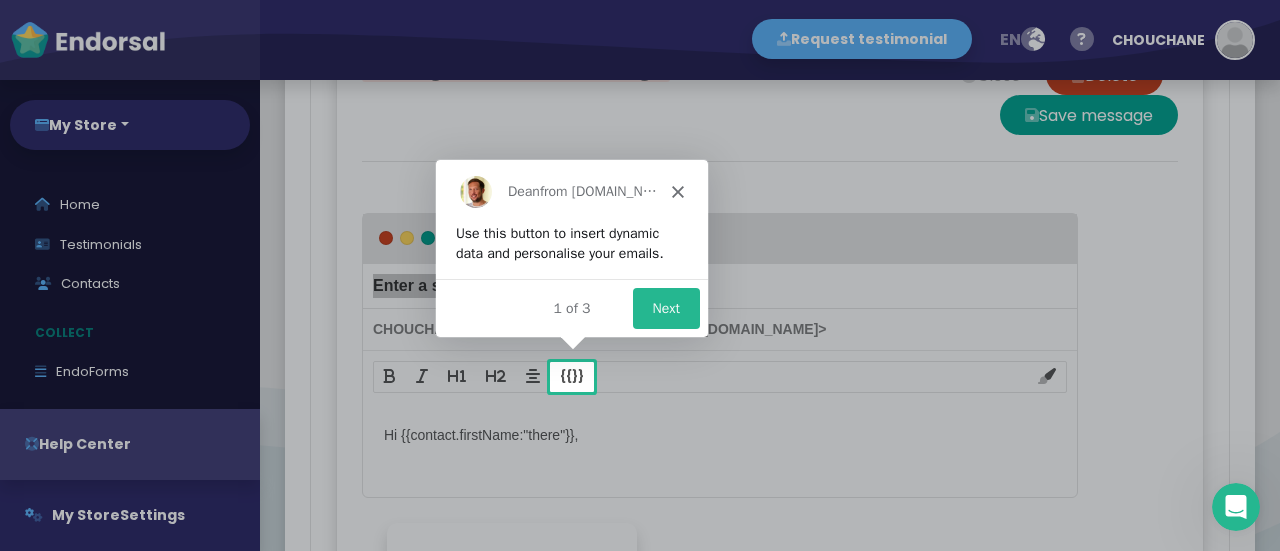 scroll, scrollTop: 0, scrollLeft: 0, axis: both 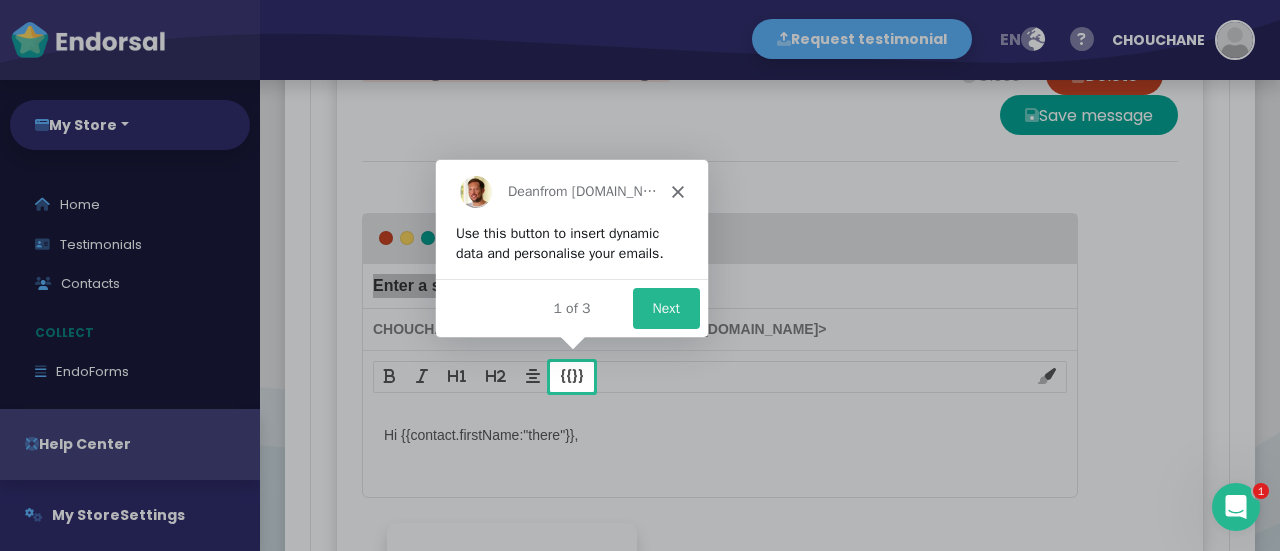 click 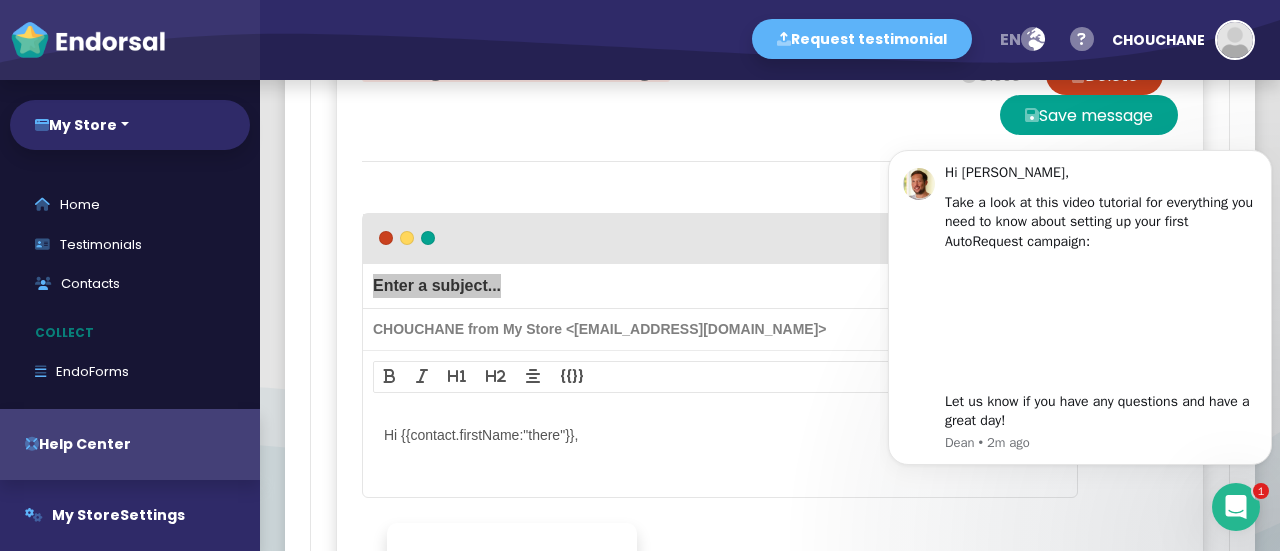 scroll, scrollTop: 0, scrollLeft: 0, axis: both 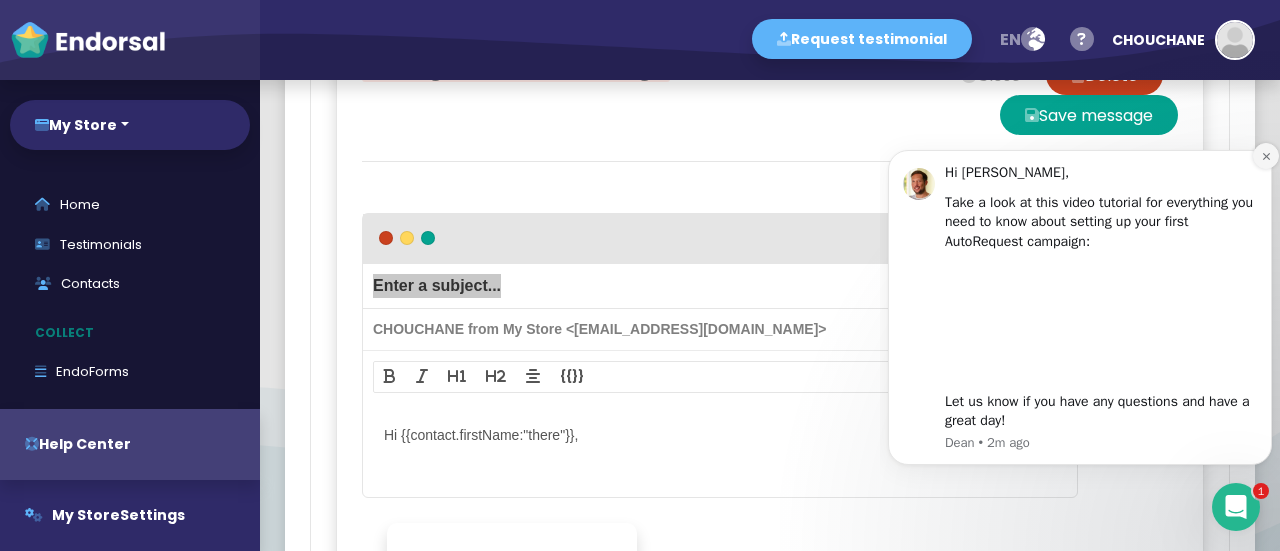click 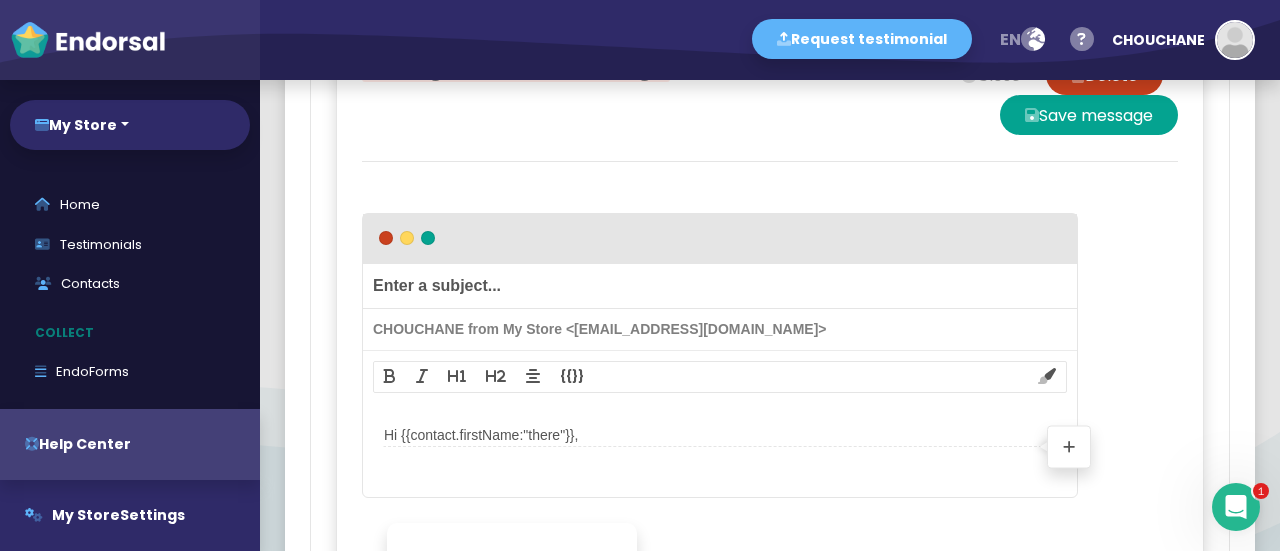 click on "Hi {{contact.firstName:"there"}}," at bounding box center [720, 435] 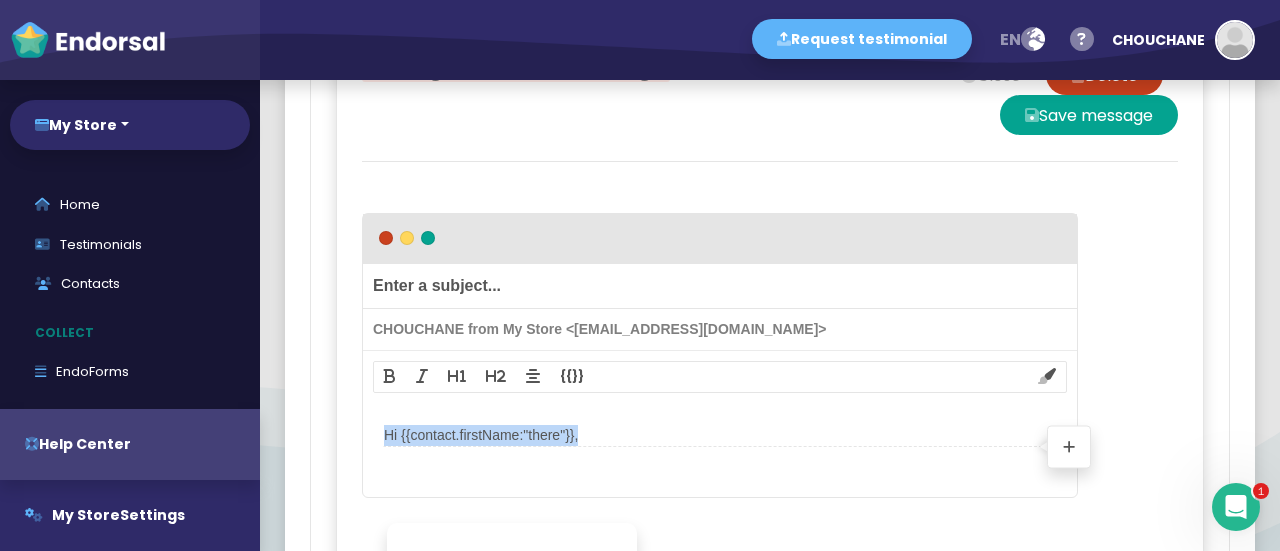 paste 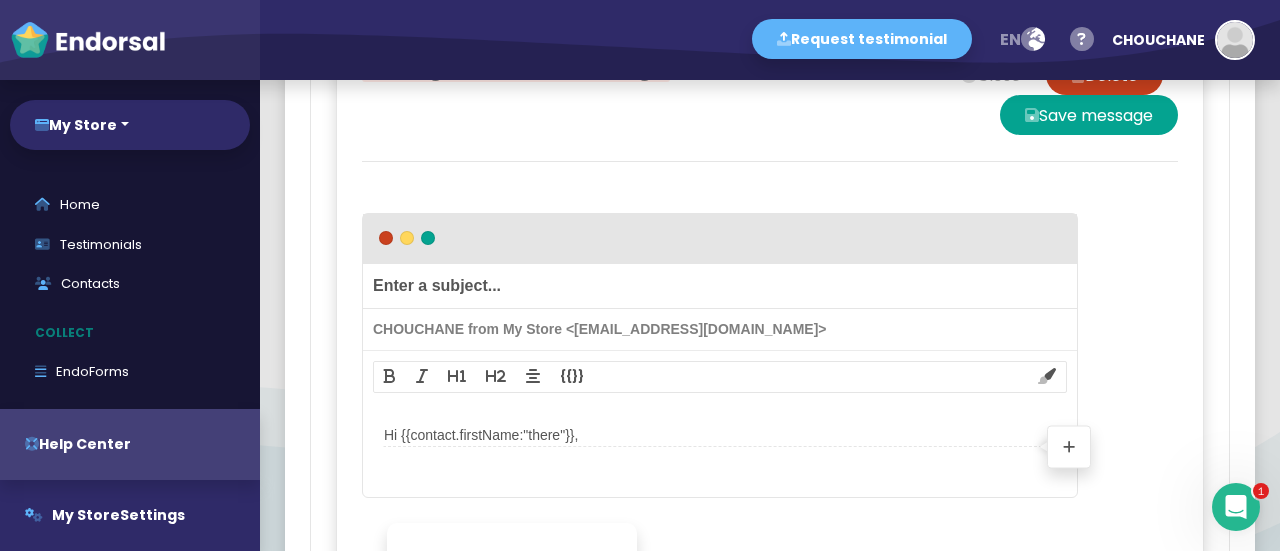 scroll, scrollTop: 823, scrollLeft: 0, axis: vertical 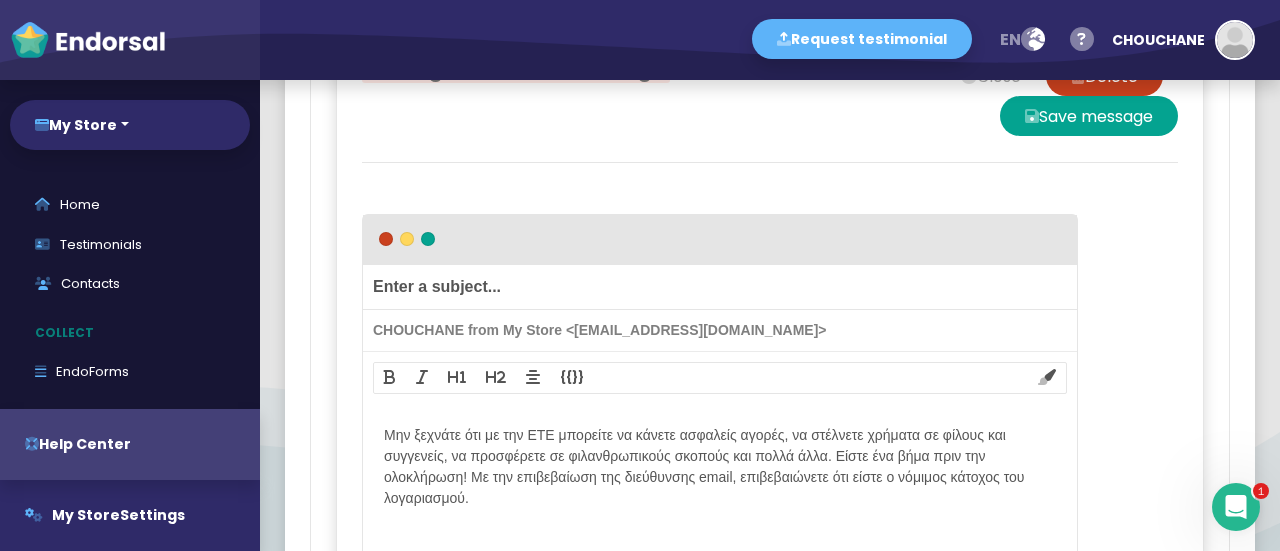 click on "Editing New email message   Close    Delete    Save message  Enter a subject...  CHOUCHANE from My Store <my-store@endorsal.io>  {{}} Contact data First name Last name Email Property data Name Domain Sender data Sender first name Sender last name Your data First name Last name Email Company name Select theme:   Personal   Business Μην ξεχνάτε ότι με την ΕΤΕ μπορείτε να κάνετε ασφαλείς αγορές, να στέλνετε χρήματα σε φίλους και συγγενείς, να προσφέρετε σε φιλανθρωπικούς σκοπούς και πολλά άλλα. Είστε ένα βήμα πριν την ολοκλήρωση! Με την επιβεβαίωση της διεύθυνσης email, επιβεβαιώνετε ότι είστε ο νόμιμος κάτοχος του λογαριασμού.  Insert star rating   Insert SuperLink   Insert Live Preview   Insert image  Message name New email message Send after 1 days weeks months" 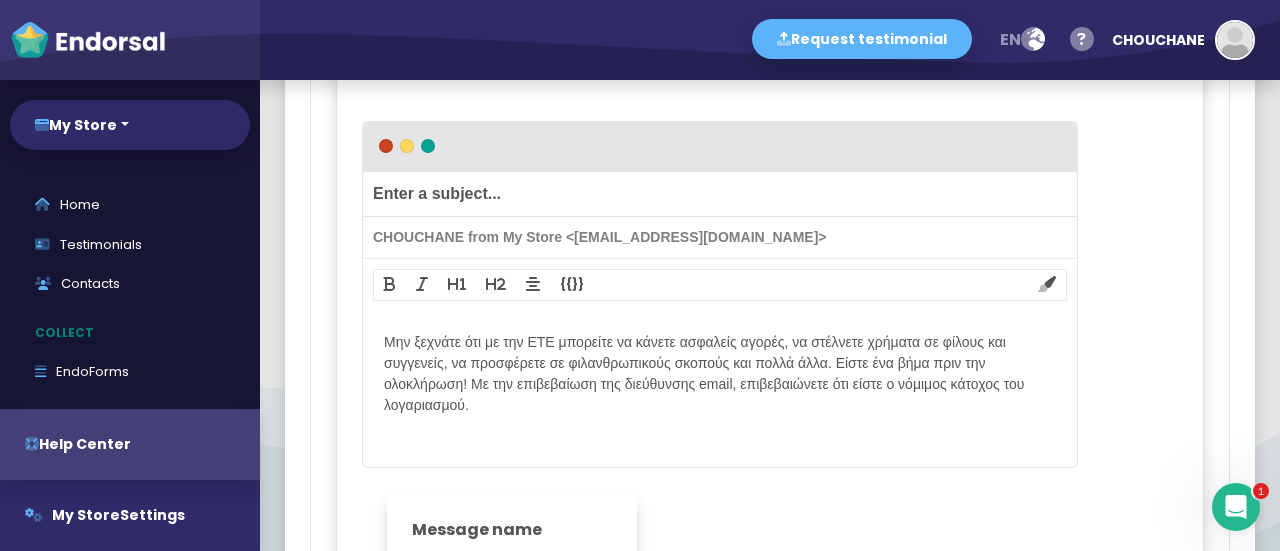 scroll, scrollTop: 943, scrollLeft: 0, axis: vertical 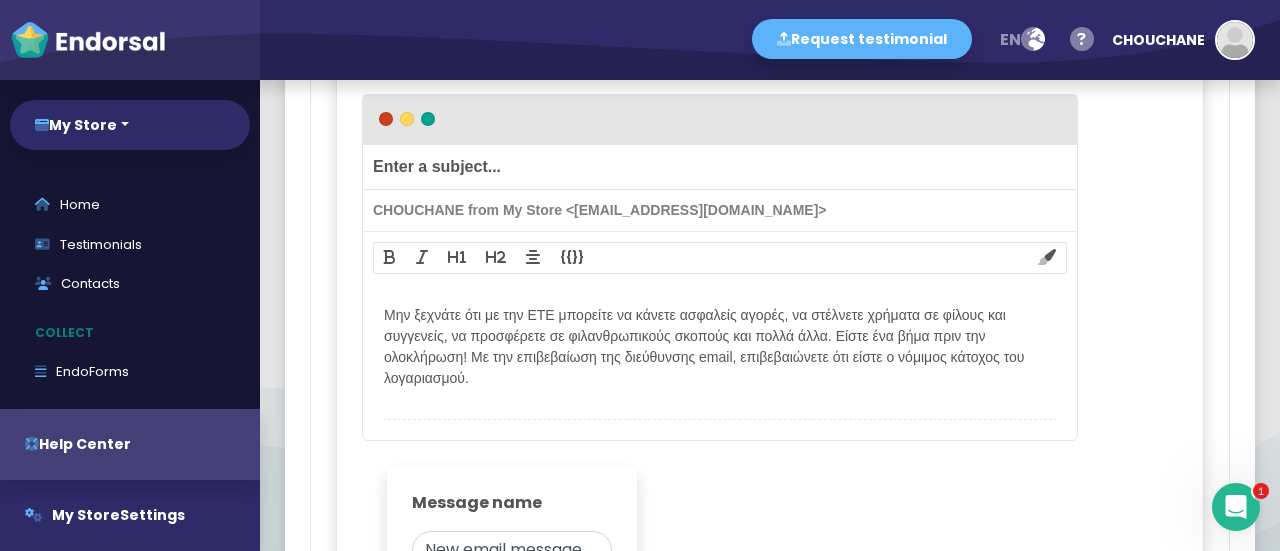 click at bounding box center [720, 410] 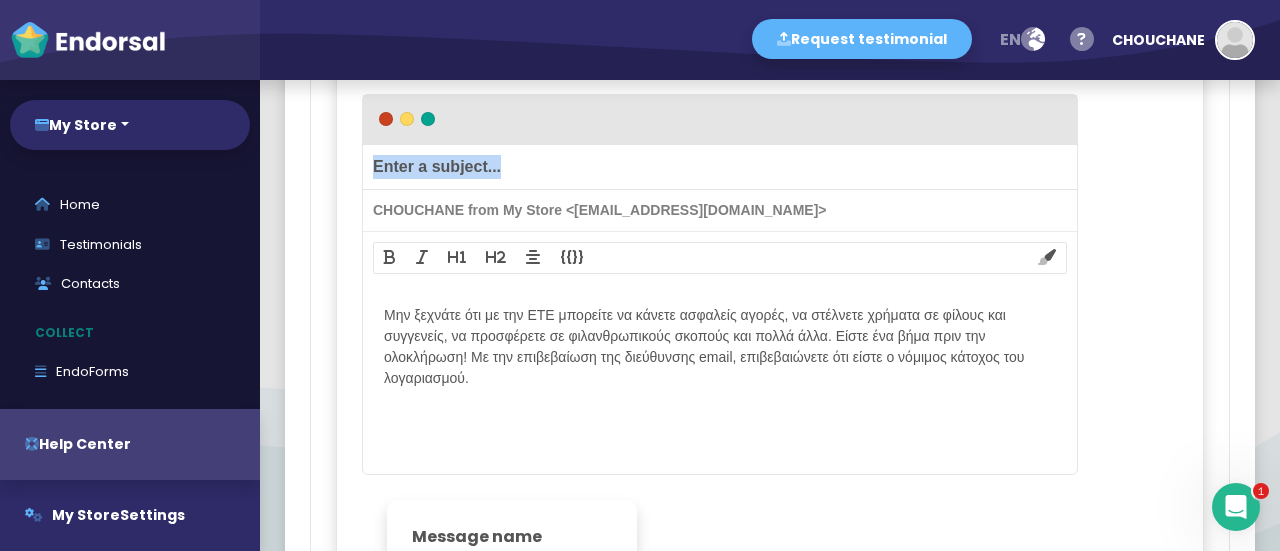 click on "Enter a subject..." at bounding box center (720, 167) 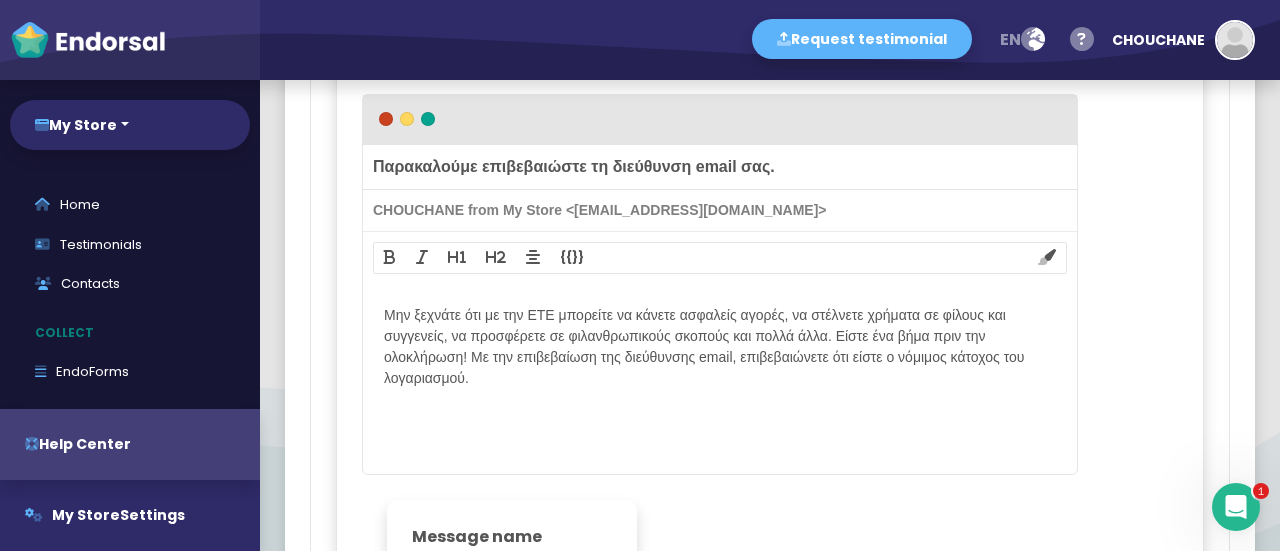 click on "CHOUCHANE from My Store <my-store@endorsal.io>" at bounding box center (720, 211) 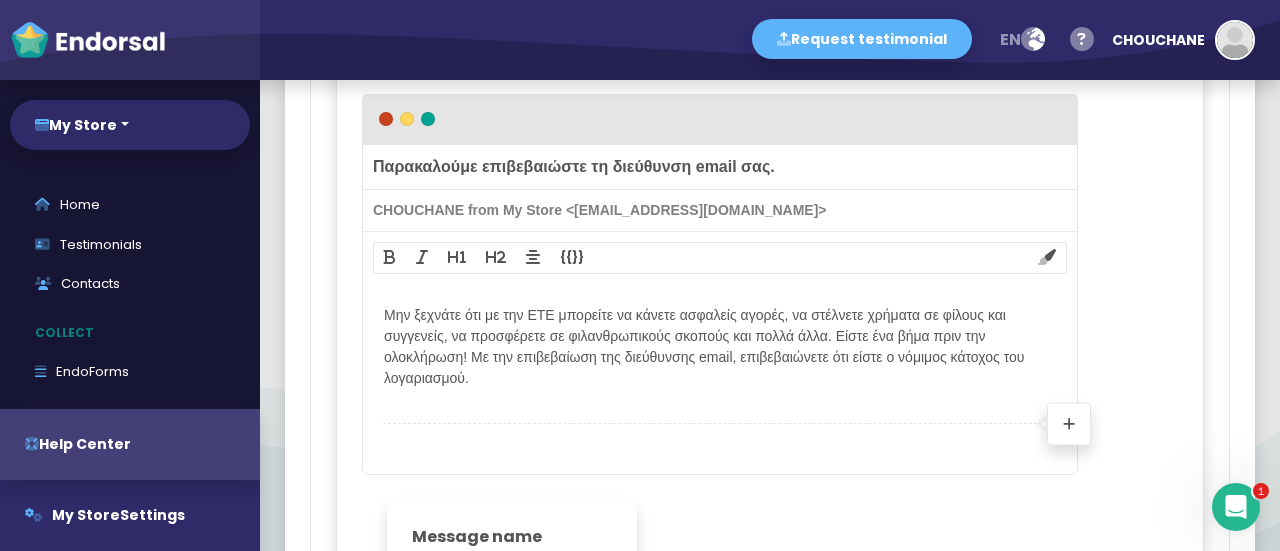 click at bounding box center (720, 412) 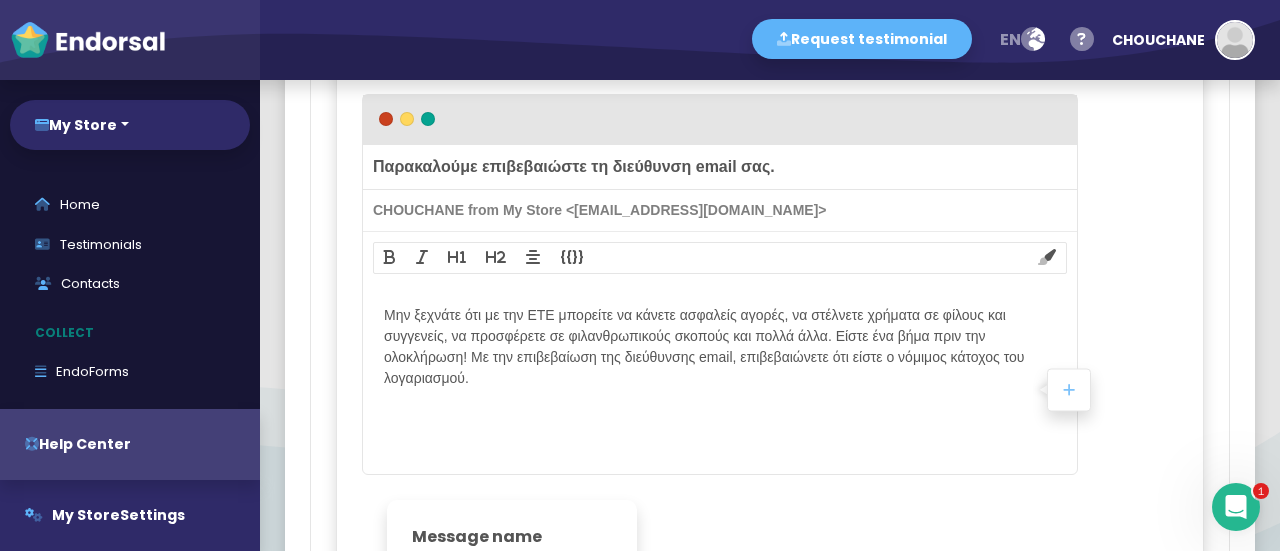 click at bounding box center (1069, 389) 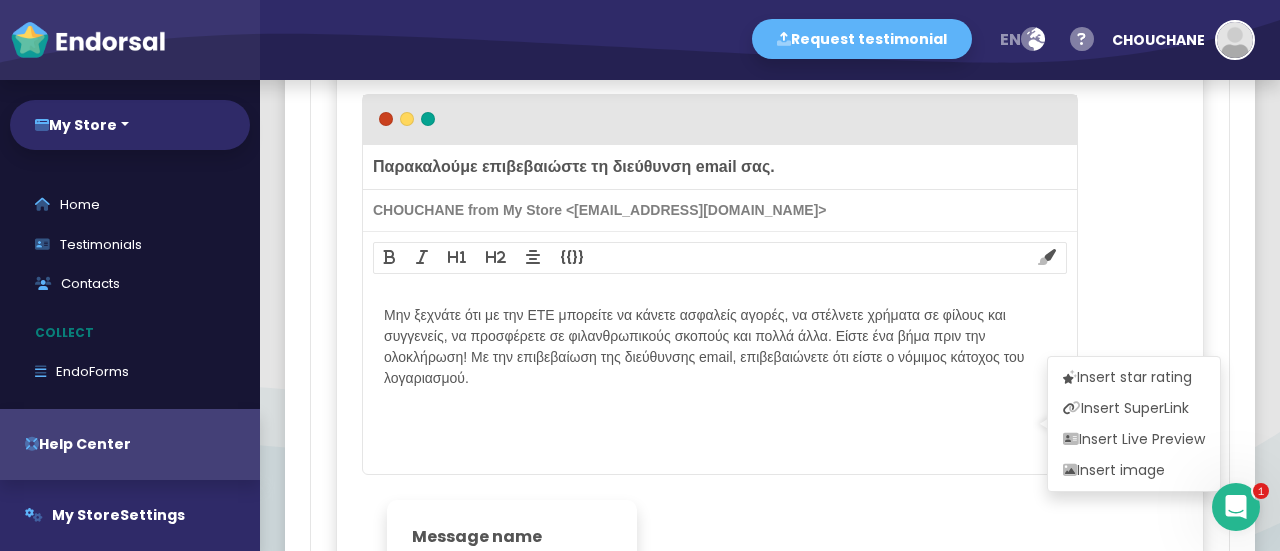 click on "Μην ξεχνάτε ότι με την ΕΤΕ μπορείτε να κάνετε ασφαλείς αγορές, να στέλνετε χρήματα σε φίλους και συγγενείς, να προσφέρετε σε φιλανθρωπικούς σκοπούς και πολλά άλλα. Είστε ένα βήμα πριν την ολοκλήρωση! Με την επιβεβαίωση της διεύθυνσης email, επιβεβαιώνετε ότι είστε ο νόμιμος κάτοχος του λογαριασμού.  Insert star rating   Insert SuperLink   Insert Live Preview   Insert image" at bounding box center [720, 379] 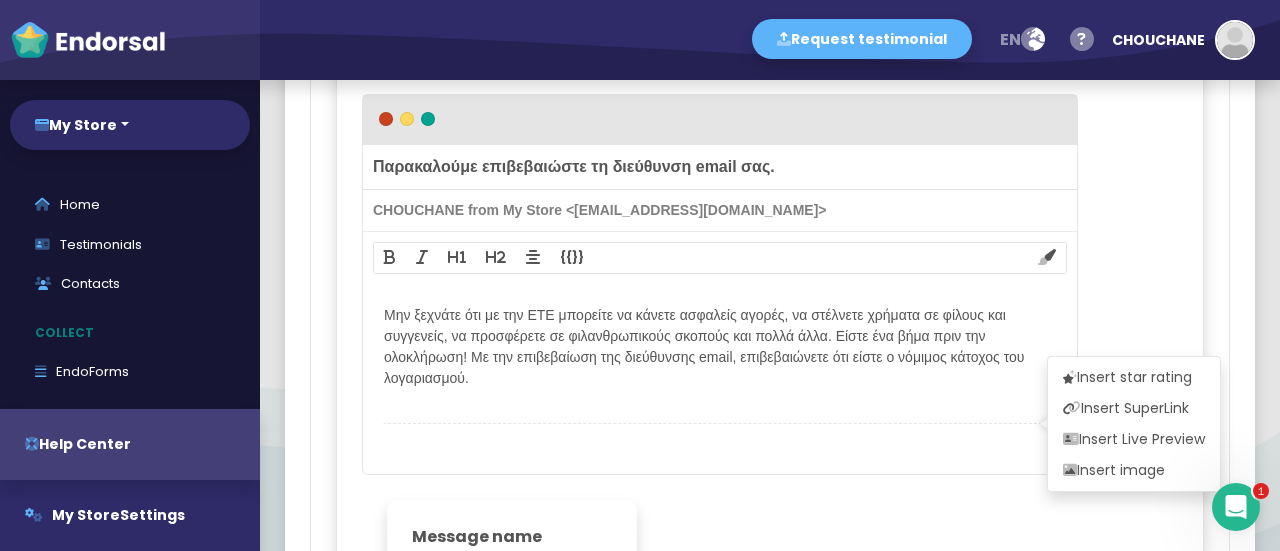 drag, startPoint x: 524, startPoint y: 398, endPoint x: 435, endPoint y: 414, distance: 90.426765 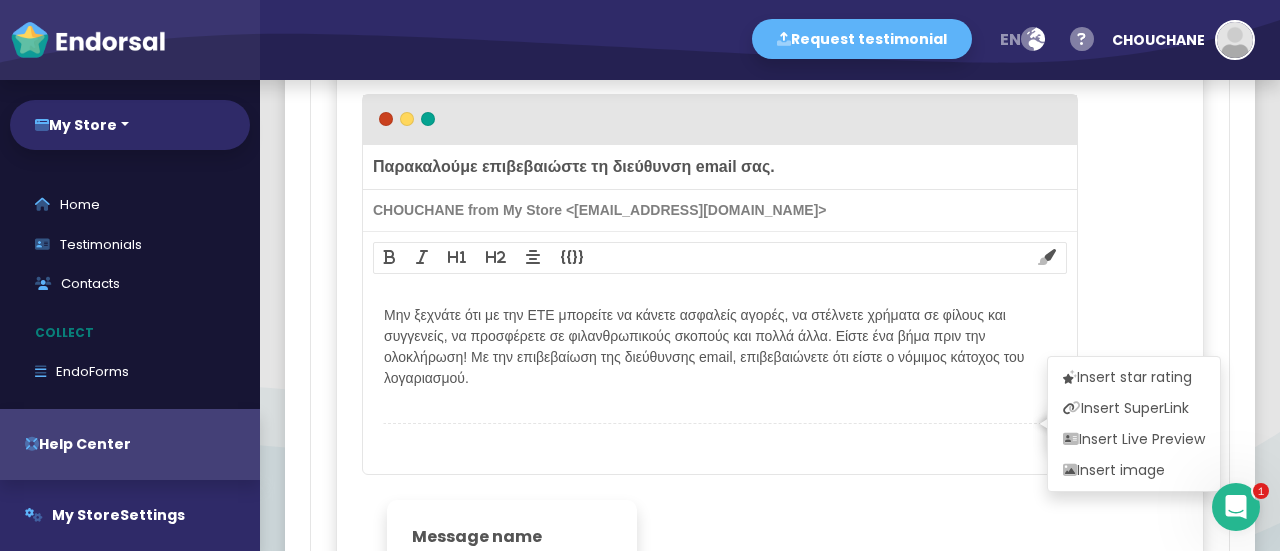click at bounding box center [720, 412] 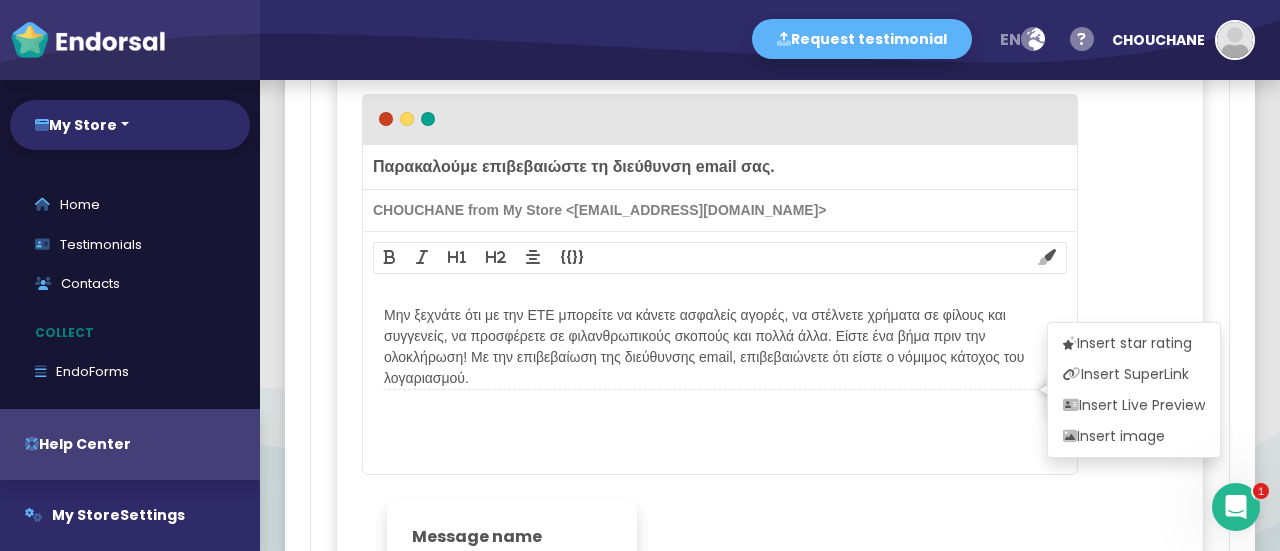 paste 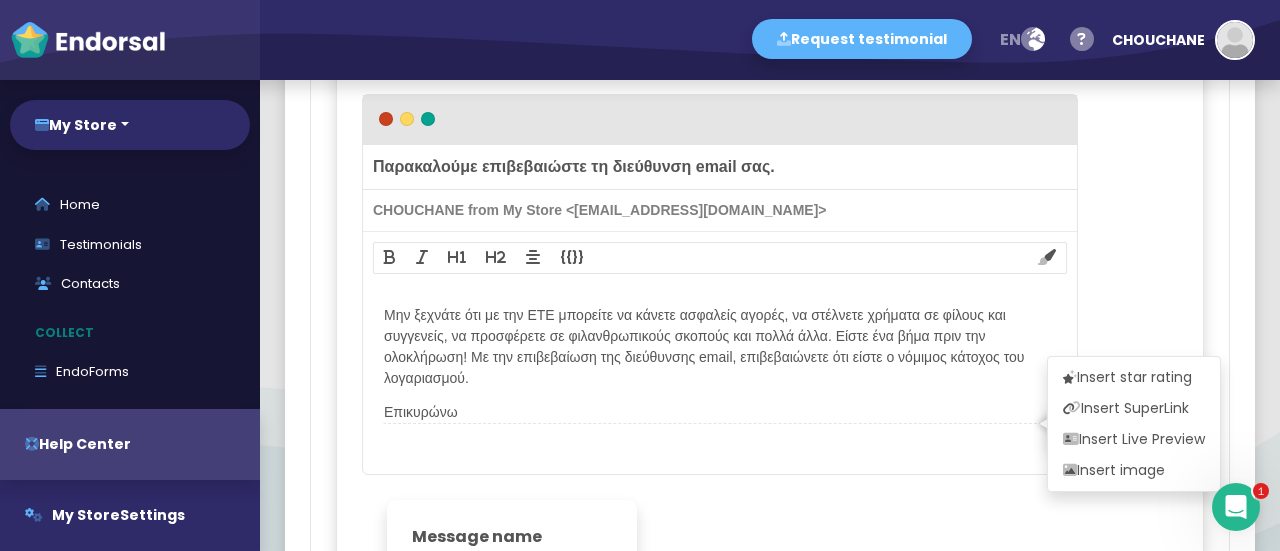 click on "Επικυρώνω" at bounding box center (720, 412) 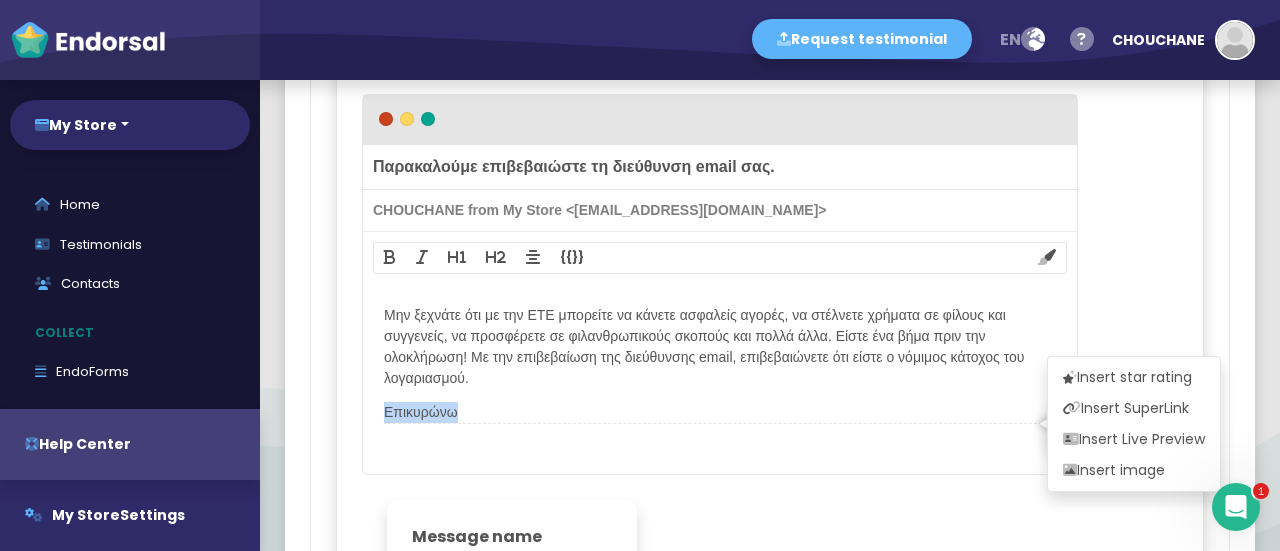 click on "Επικυρώνω" at bounding box center (720, 412) 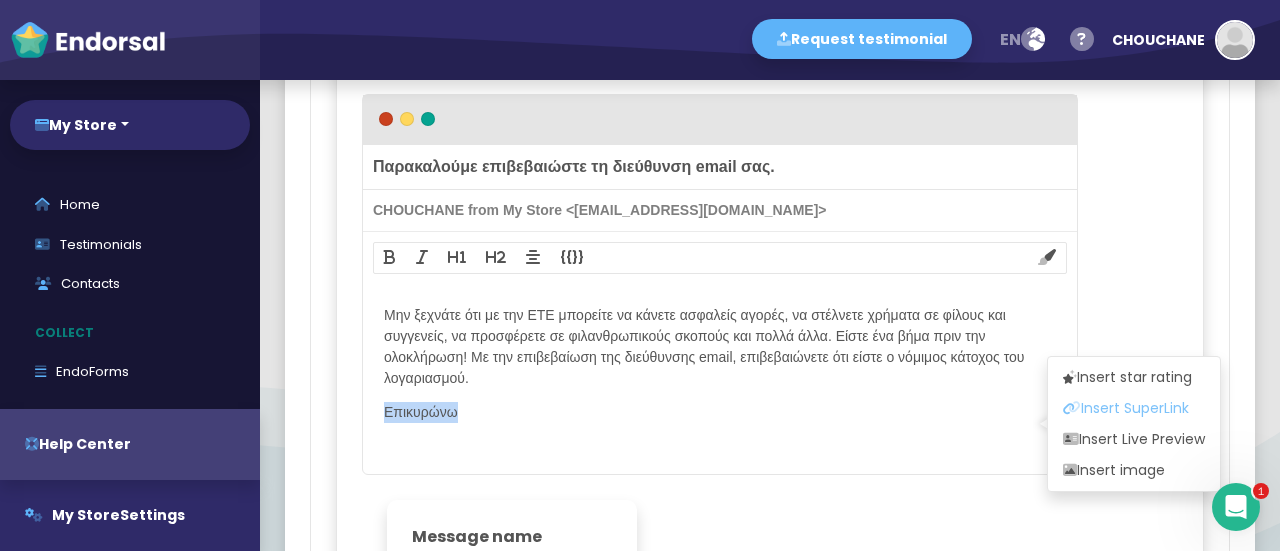 click on "Insert SuperLink" at bounding box center (1126, 408) 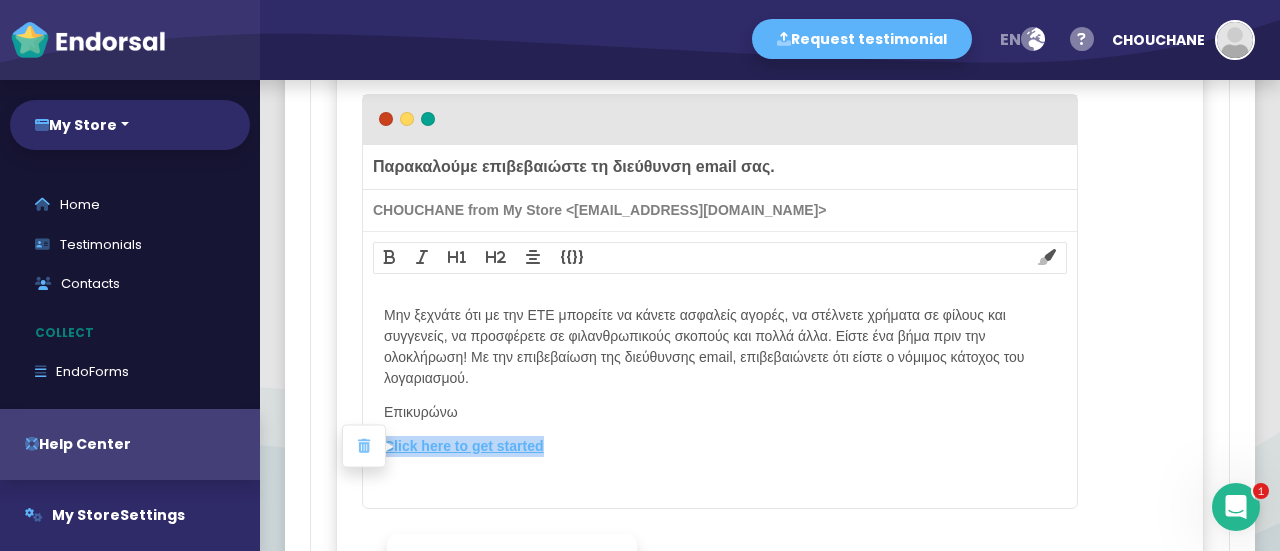 drag, startPoint x: 542, startPoint y: 440, endPoint x: 378, endPoint y: 447, distance: 164.14932 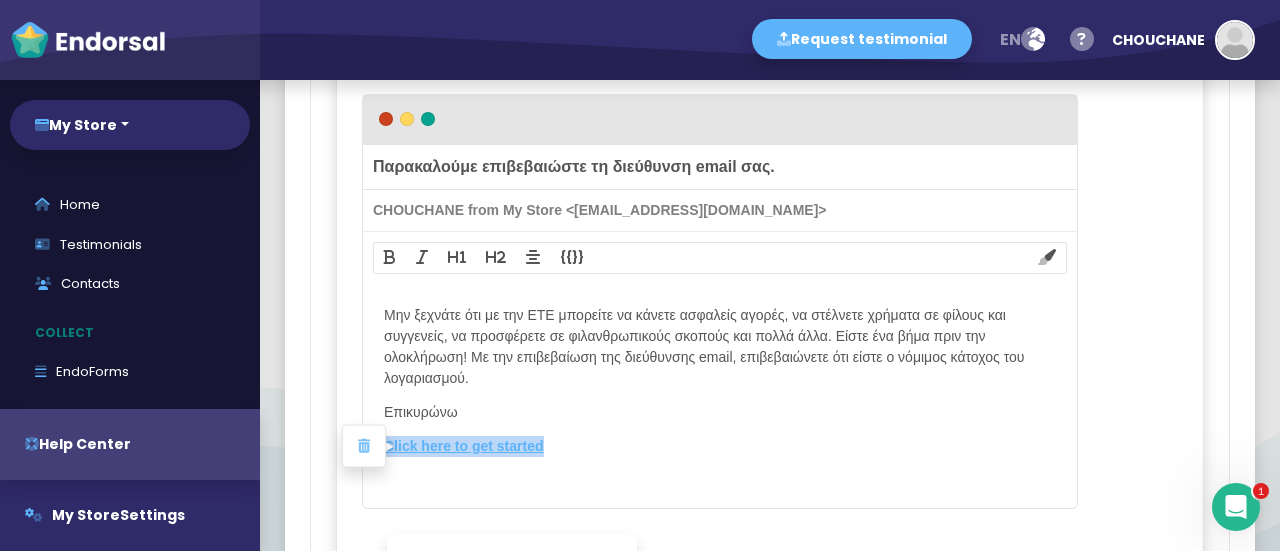 click on "Μην ξεχνάτε ότι με την ΕΤΕ μπορείτε να κάνετε ασφαλείς αγορές, να στέλνετε χρήματα σε φίλους και συγγενείς, να προσφέρετε σε φιλανθρωπικούς σκοπούς και πολλά άλλα. Είστε ένα βήμα πριν την ολοκλήρωση! Με την επιβεβαίωση της διεύθυνσης email, επιβεβαιώνετε ότι είστε ο νόμιμος κάτοχος του λογαριασμού. Επικυρώνω Click here to get started  Insert star rating   Insert SuperLink   Insert Live Preview   Insert image" at bounding box center [720, 396] 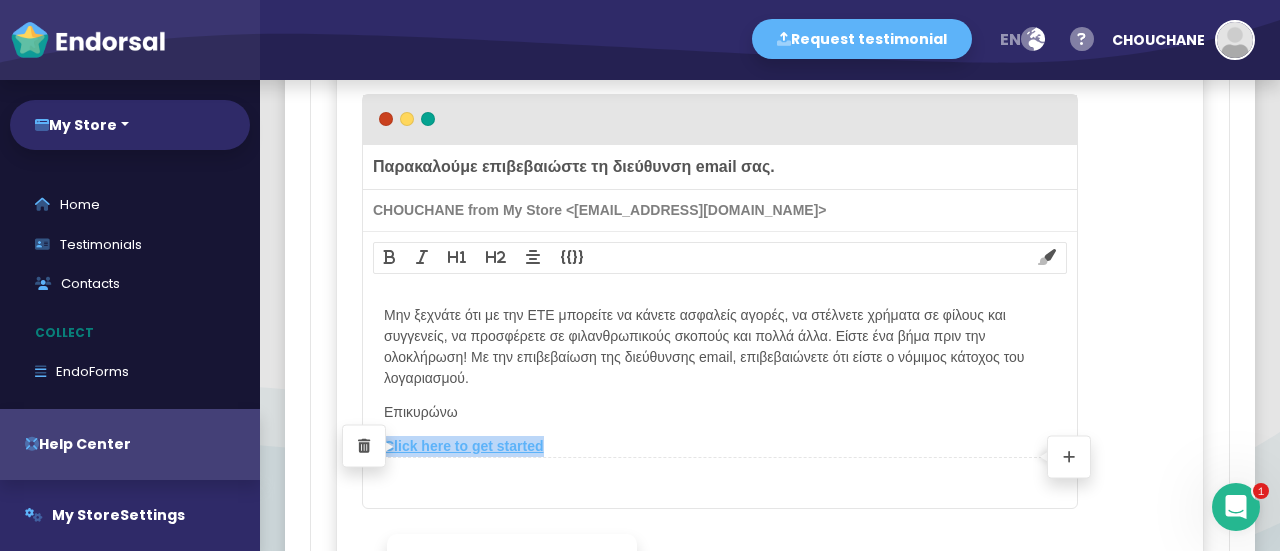 type 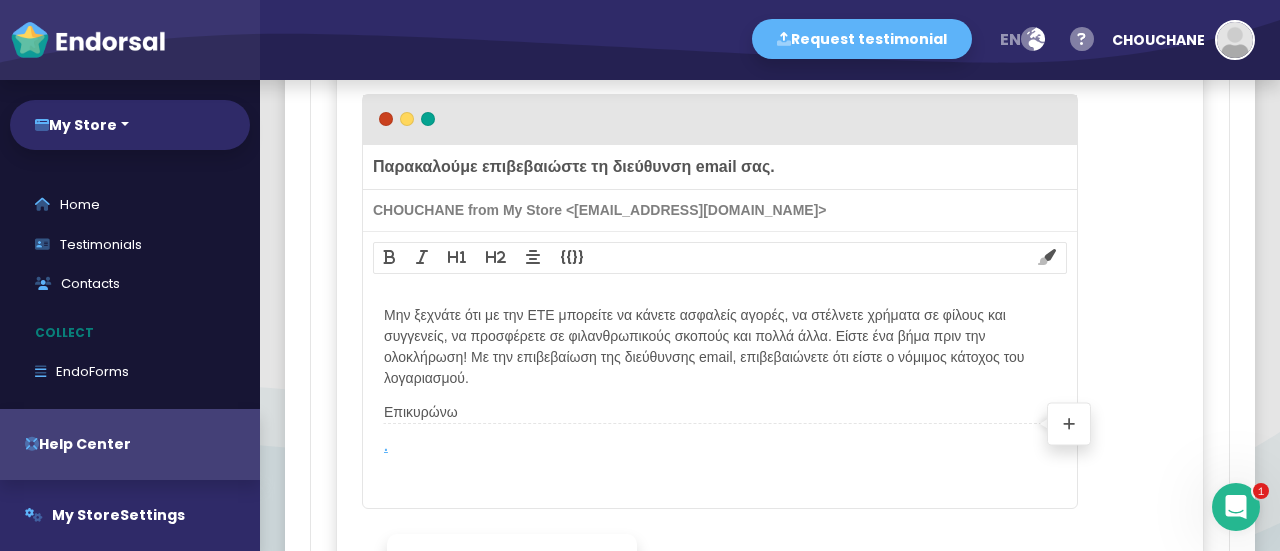 click on "Επικυρώνω" at bounding box center (720, 412) 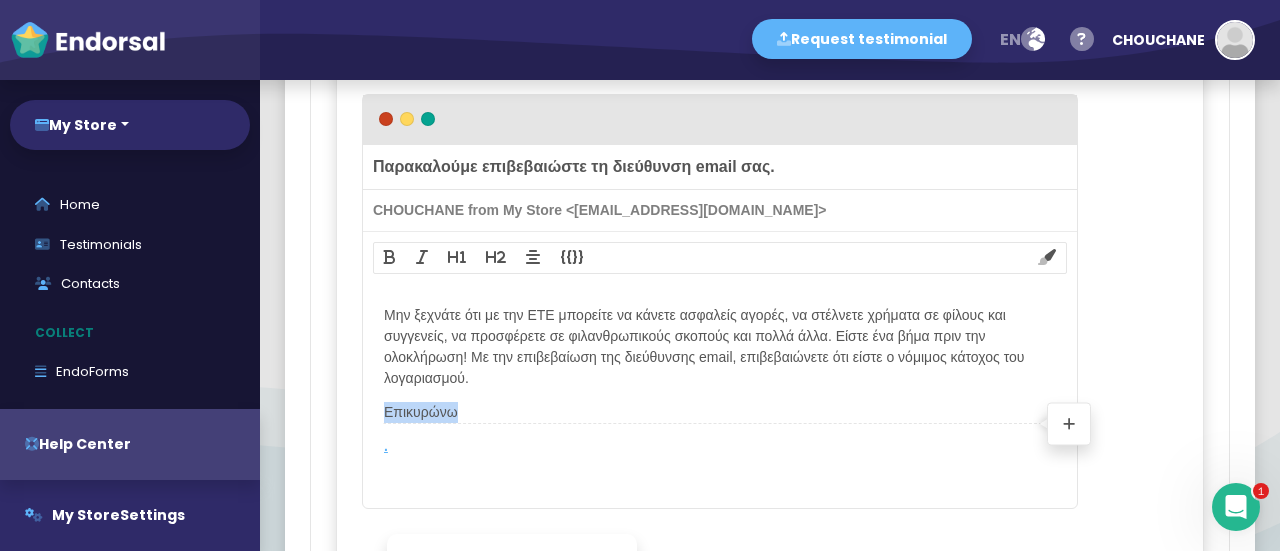 click on "Επικυρώνω" at bounding box center [720, 412] 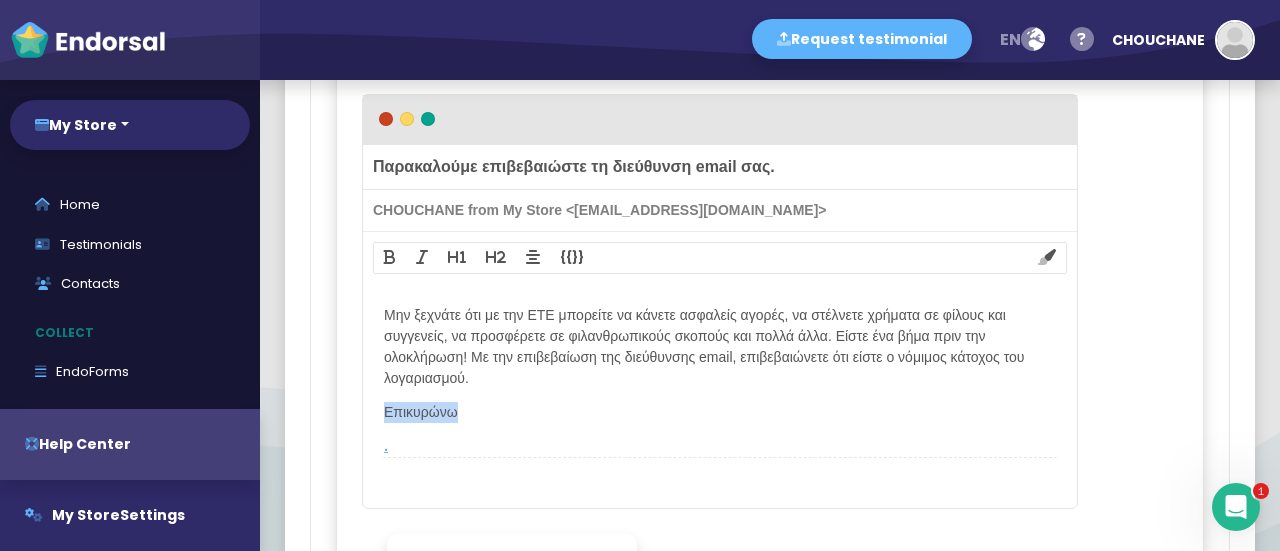 copy on "Επικυρώνω" 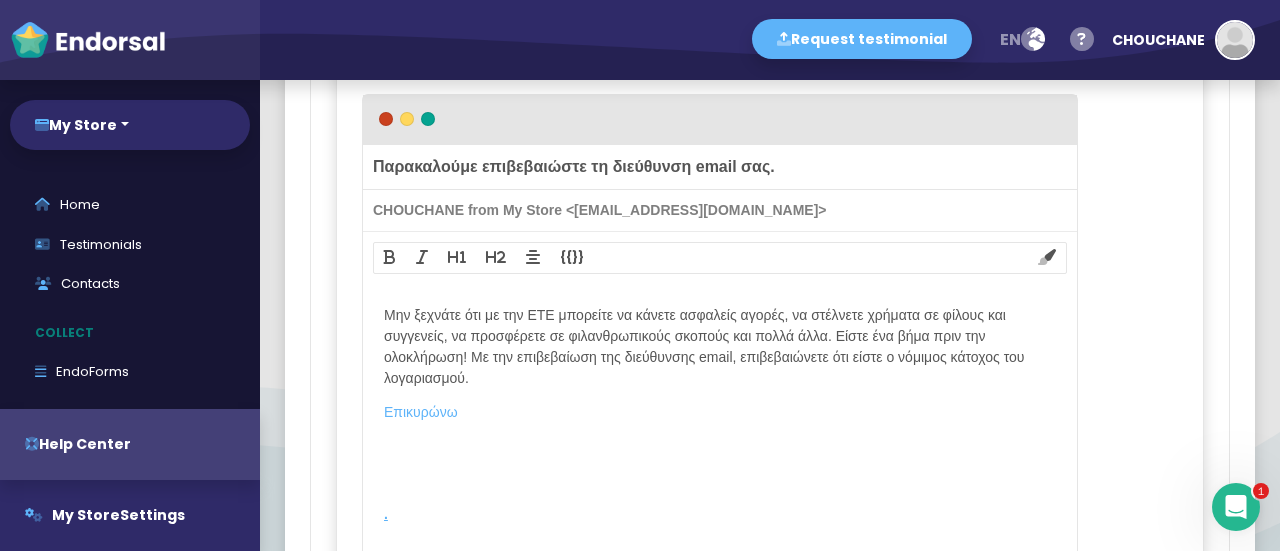 click on "Name your campaign: My Store First Campaign (External Platform Reviews) Choose type: Email Reach contacts via email only. SMS Reach contacts via SMS only.  +  Both Reach contacts via email & SMS. Messages are sent simultaneously. EndoForm Select an EndoForm to send your contacts to: My Store (standard)     View form Testimonial tags   Add tag Schedule Send messages: During office hours Daytimes, including weekends Anytime On a custom schedule Select timezone: (GMT -12:00) Eniwetok, Kwajalein (GMT -11:00) Midway Island, Samoa (GMT -10:00) Hawaii (GMT -09:00) Alaska (GMT -08:00) Pacific Time (US & Canada) (GMT -07:00) Mountain Time (US & Canada) (GMT -06:00) Central Time (US & Canada), Mexico City (GMT -05:00) Eastern Time (US & Canada), Bogota, Lima (GMT -04:00) Atlantic Time (Canada), Caracas, La Paz (GMT -03:30) Newfoundland (GMT -03:00) Brazil, Buenos Aires, Georgetown (GMT -02:00) Mid-Atlantic (GMT -01:00) Azores, Cape Verde Islands (GMT) Western Europe Time, London, Lisbon, Casablanca Set your schedule" 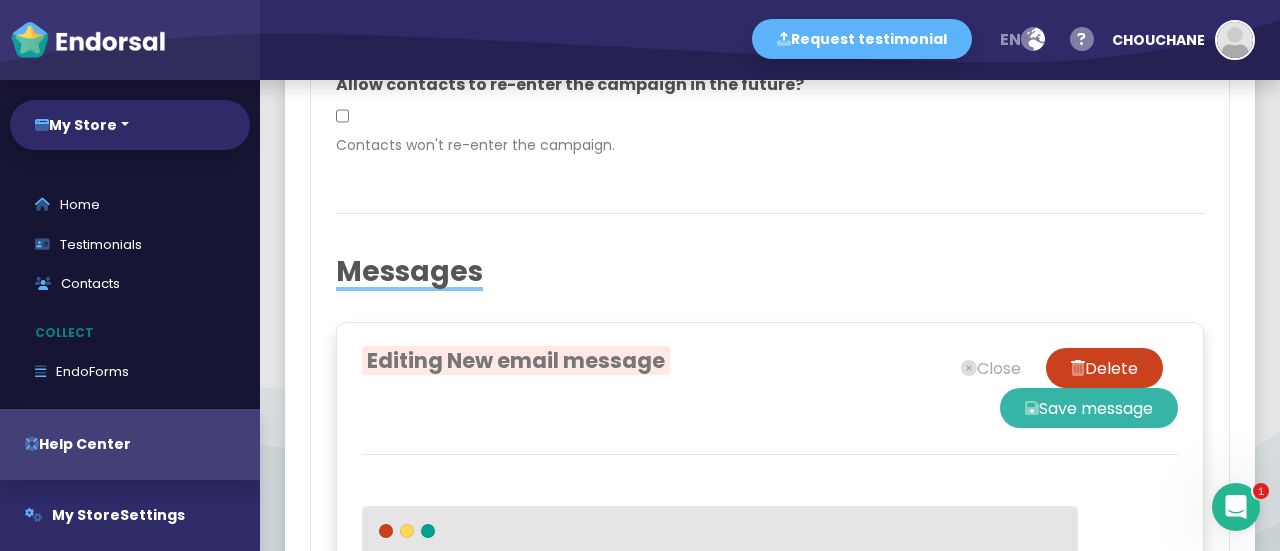 click on "Save message" 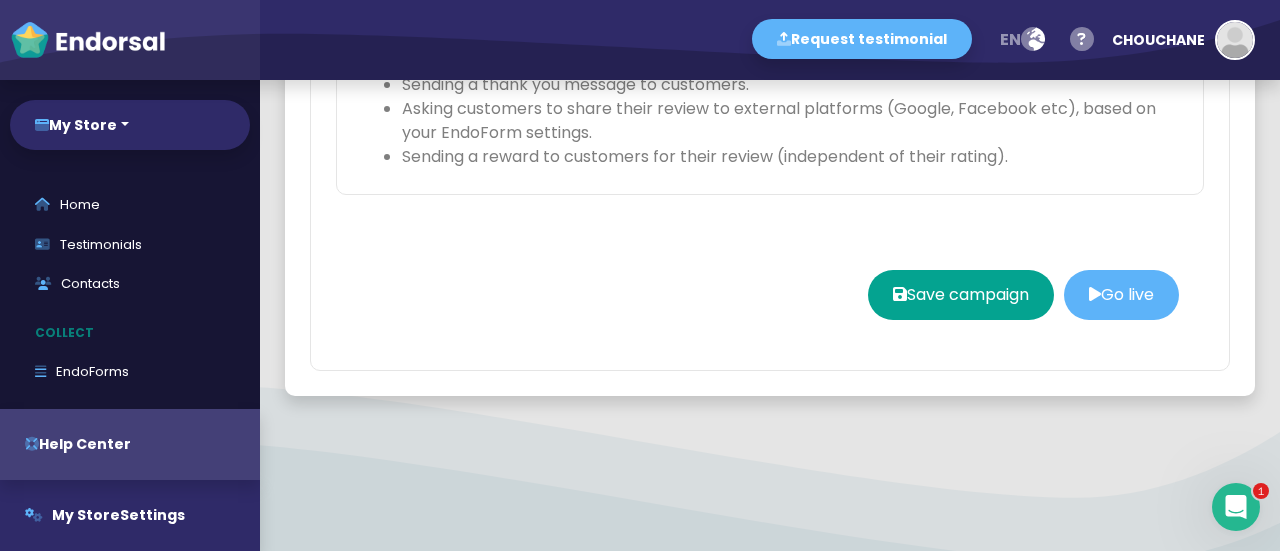 scroll, scrollTop: 2107, scrollLeft: 0, axis: vertical 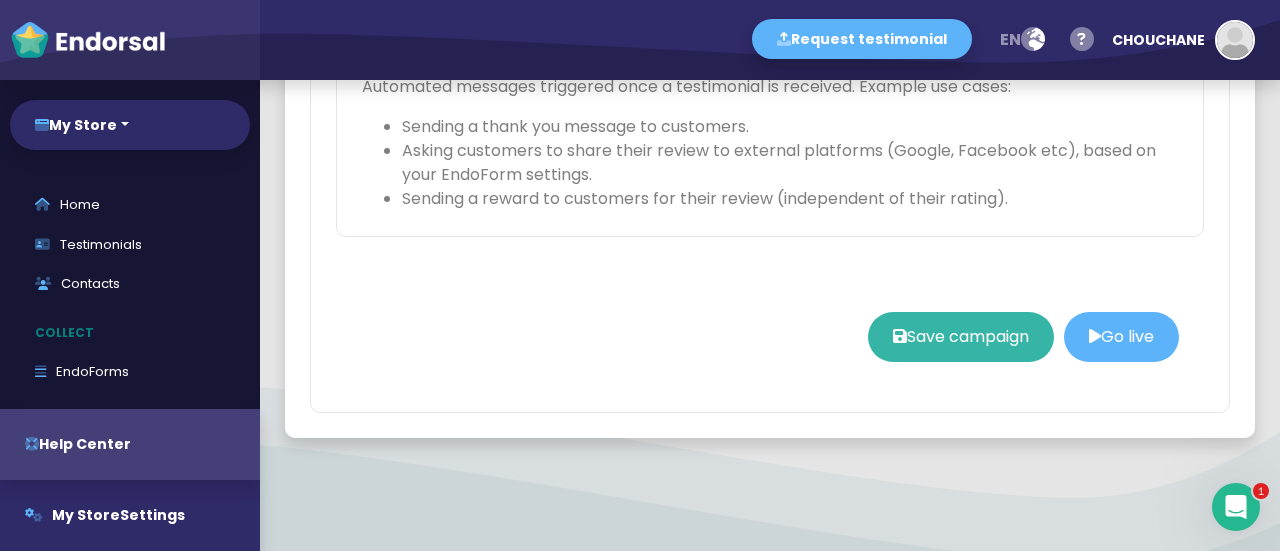 click on "Save campaign" 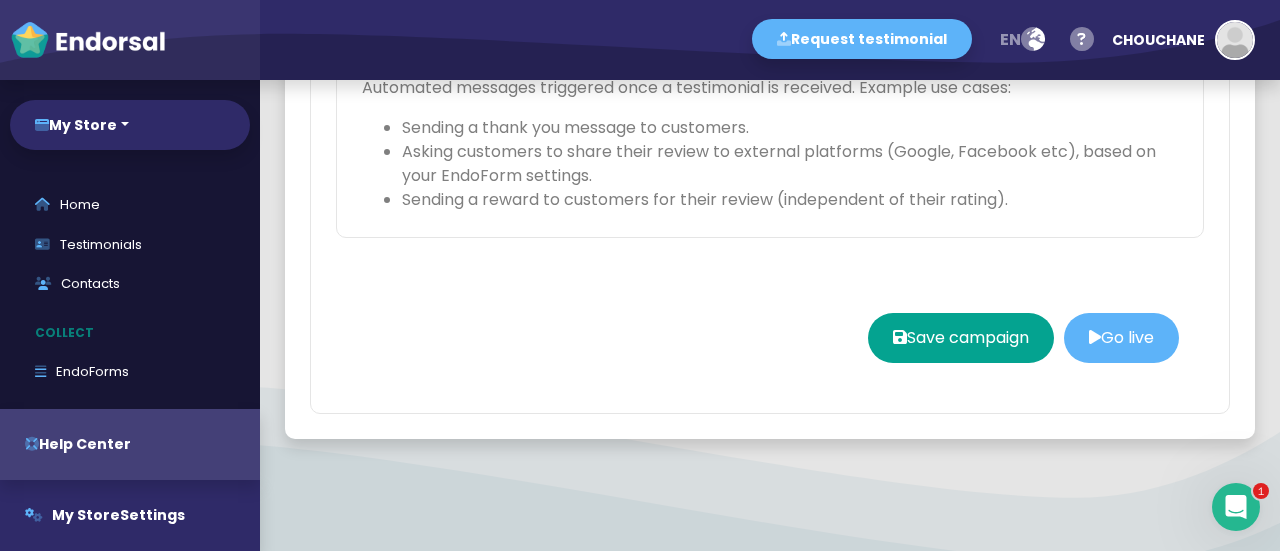 type 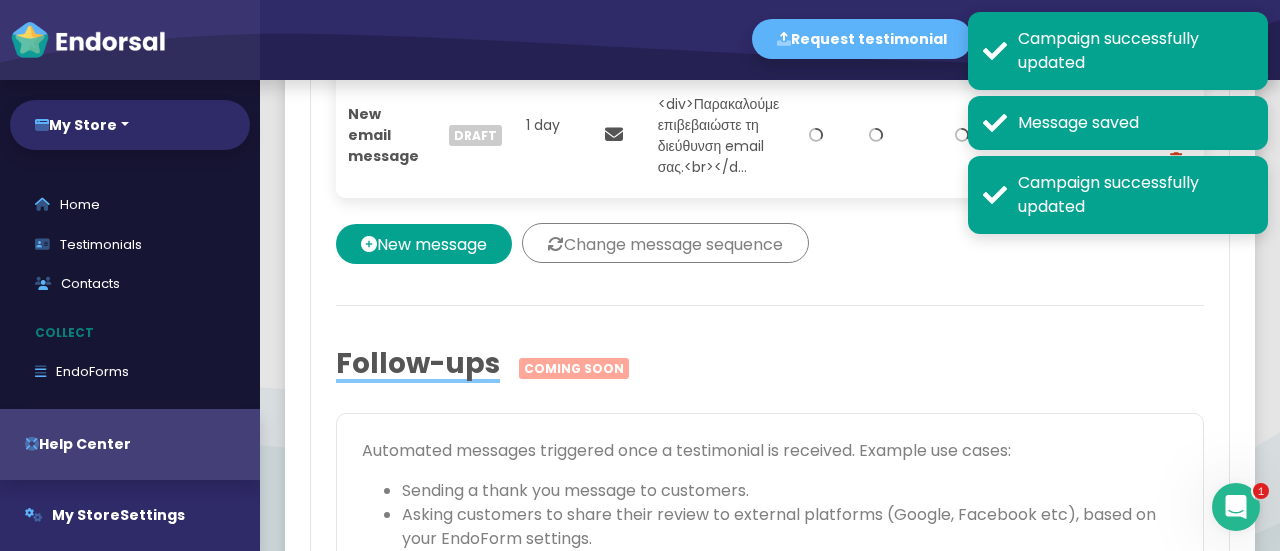 scroll, scrollTop: 824, scrollLeft: 0, axis: vertical 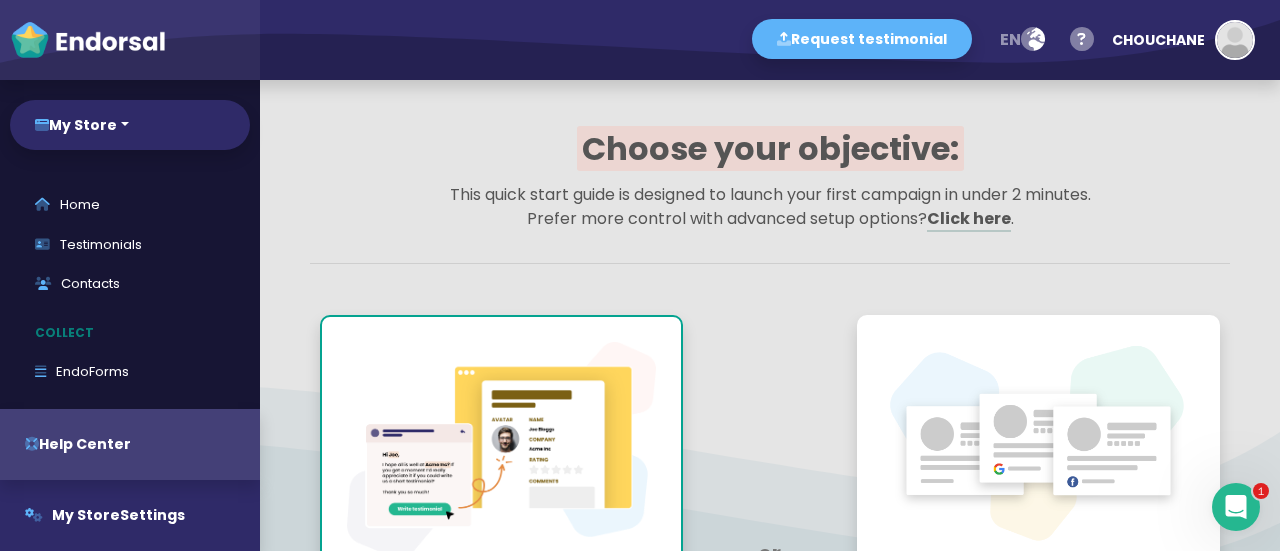 select on "14" 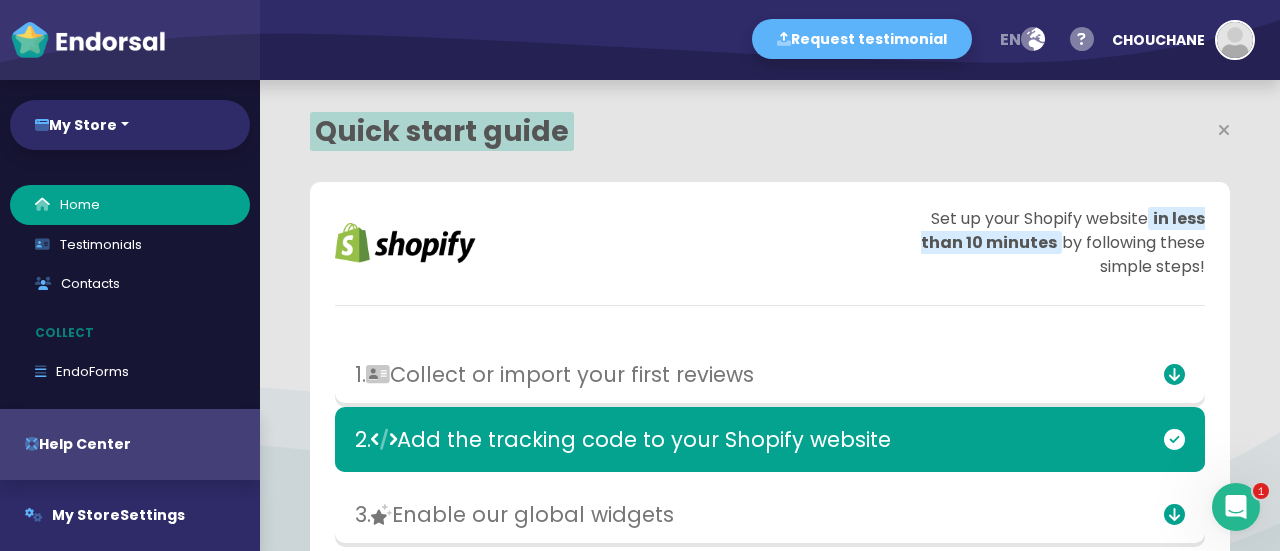 scroll, scrollTop: 999582, scrollLeft: 999413, axis: both 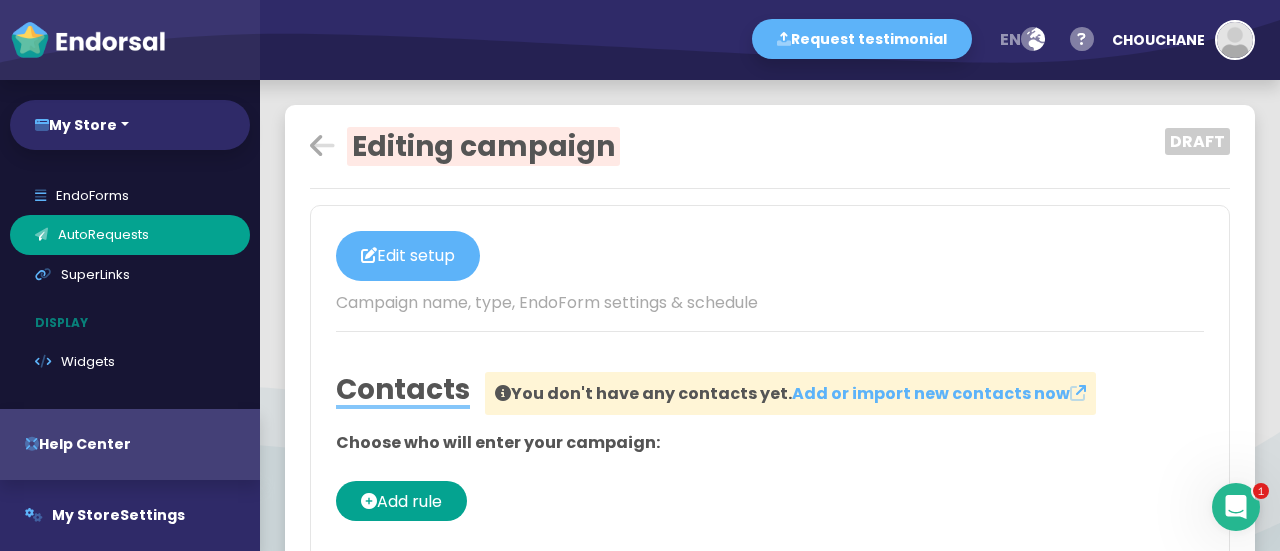 click on "Campaign name, type, EndoForm settings & schedule" 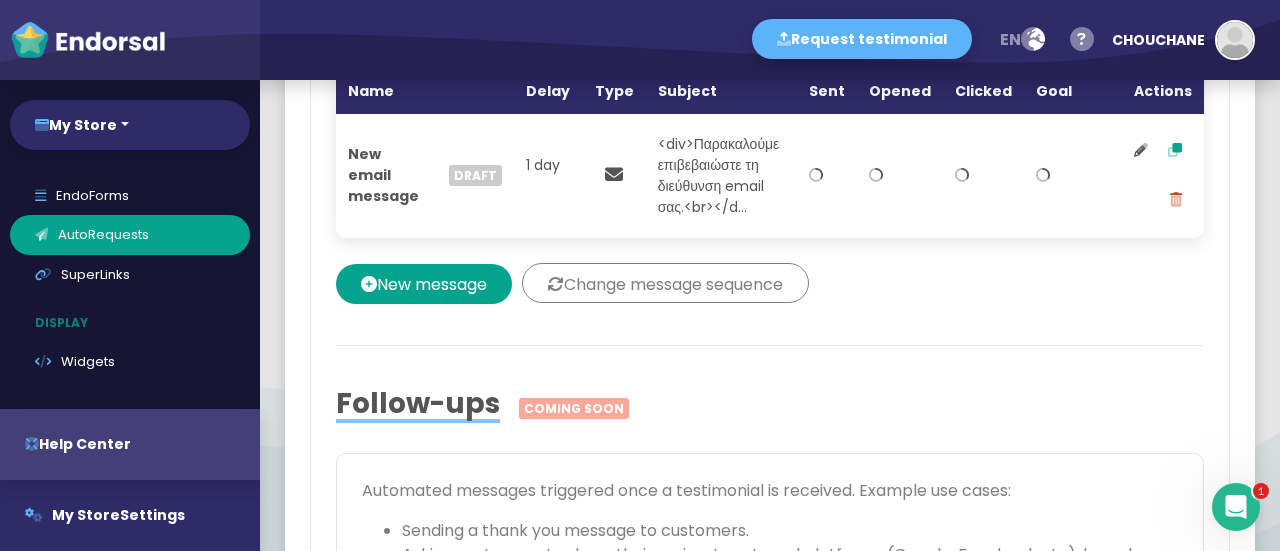 scroll, scrollTop: 744, scrollLeft: 0, axis: vertical 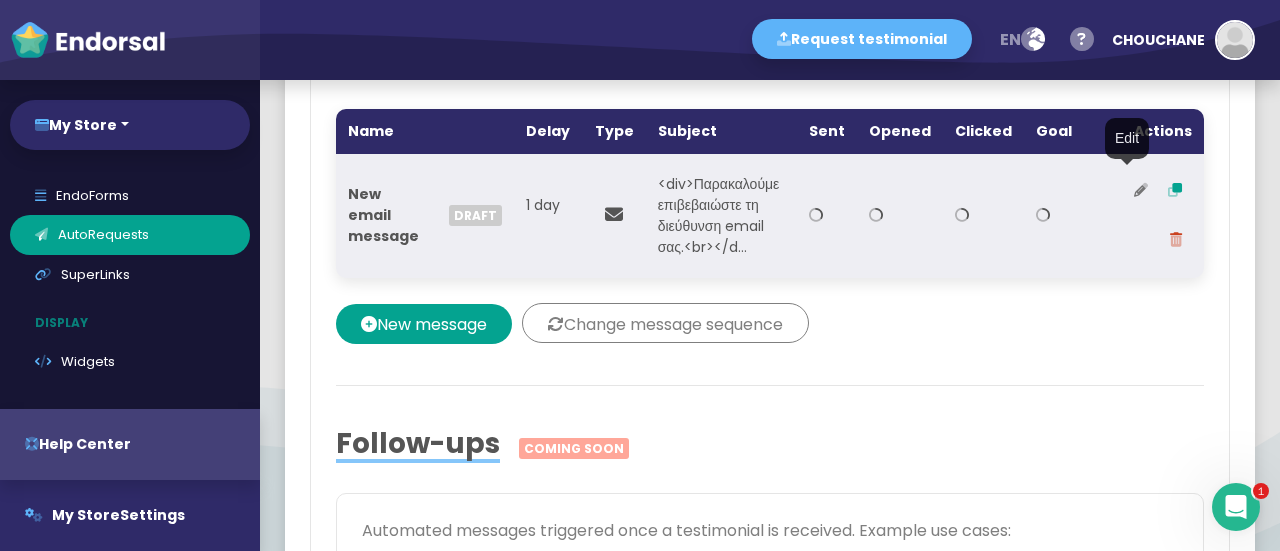 click at bounding box center [1141, 190] 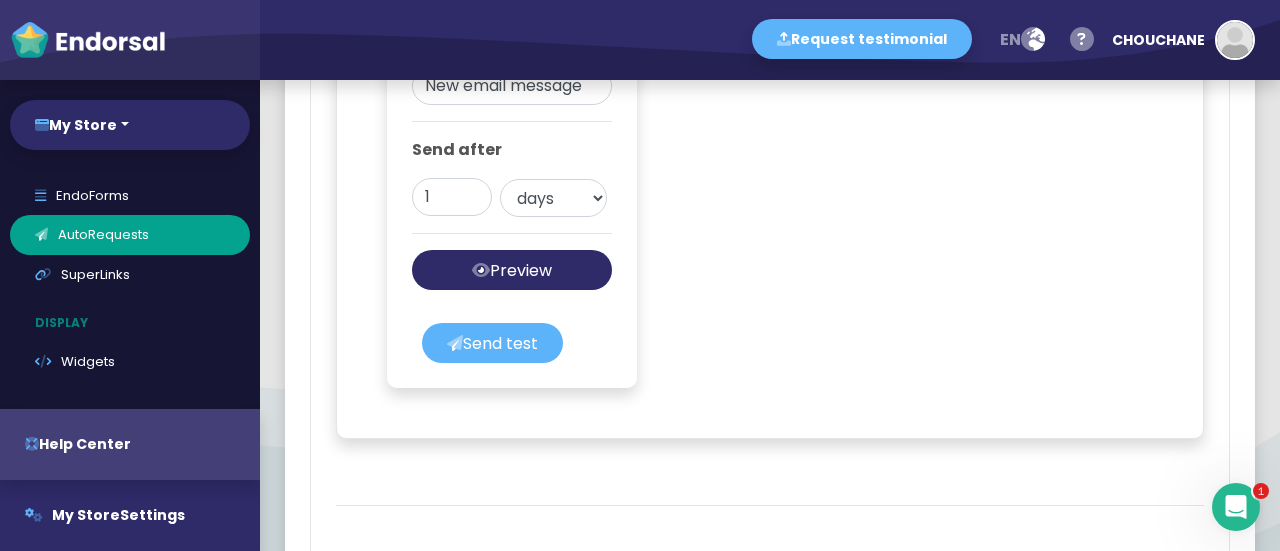 scroll, scrollTop: 1568, scrollLeft: 0, axis: vertical 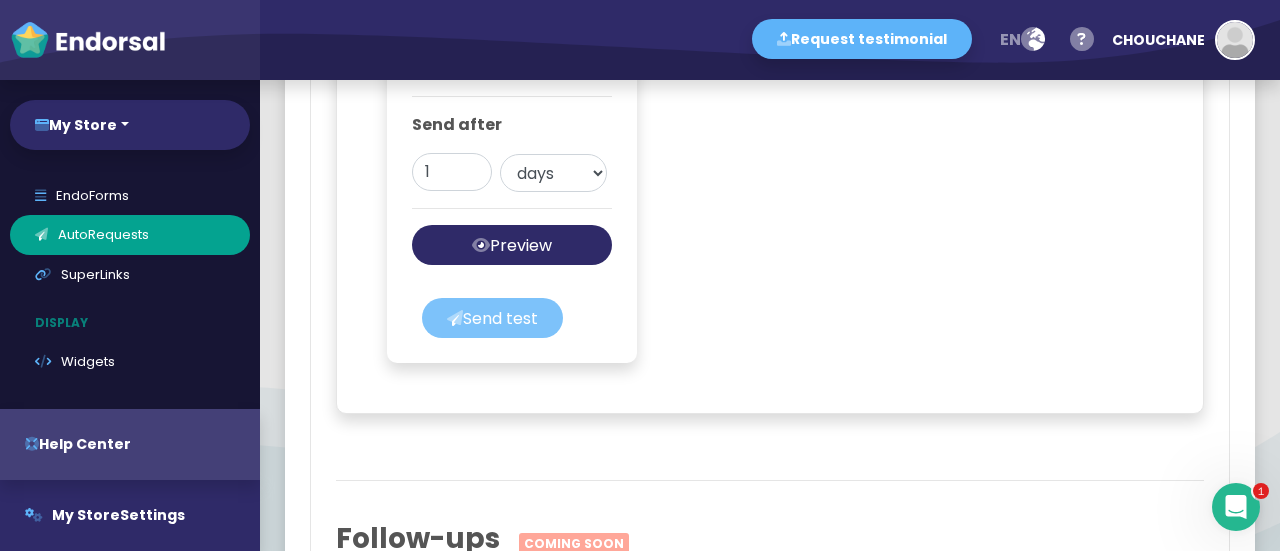 click on "Send test" at bounding box center [492, 318] 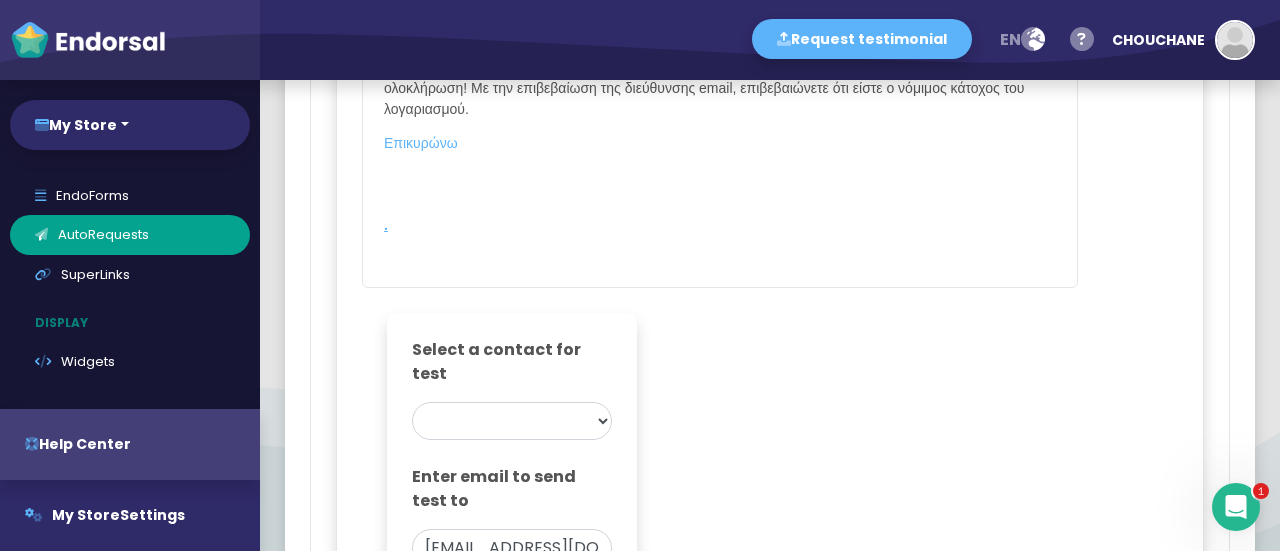 click on "Select a contact for test Enter email to send test to accounts@polytechindustries.ae accounts@polytechindustries.ae   Back    Send test" at bounding box center [512, 509] 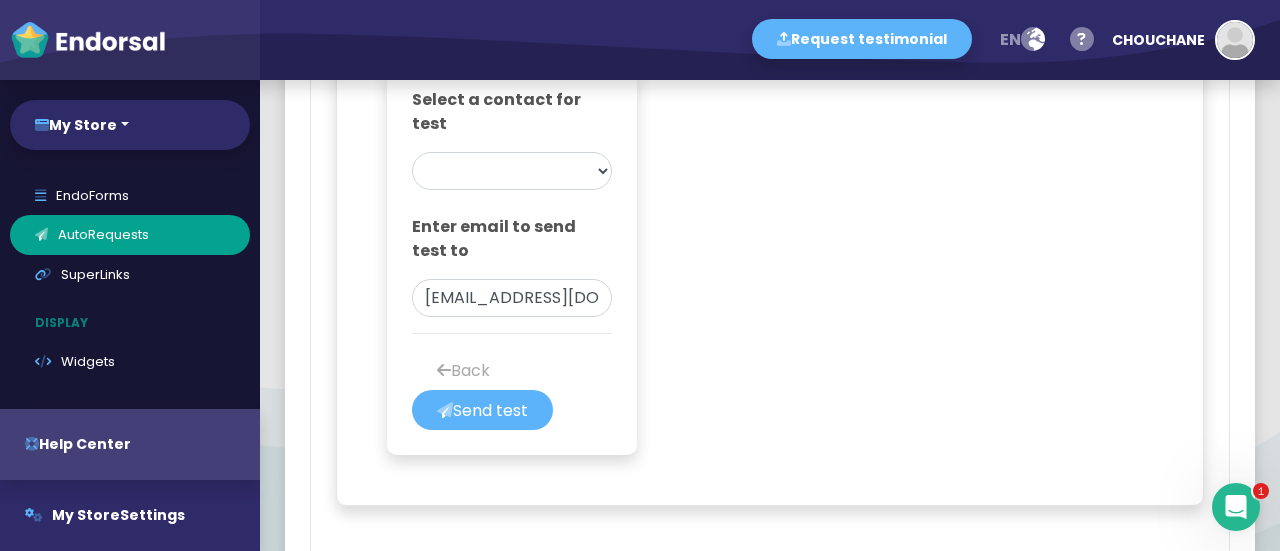 scroll, scrollTop: 1492, scrollLeft: 0, axis: vertical 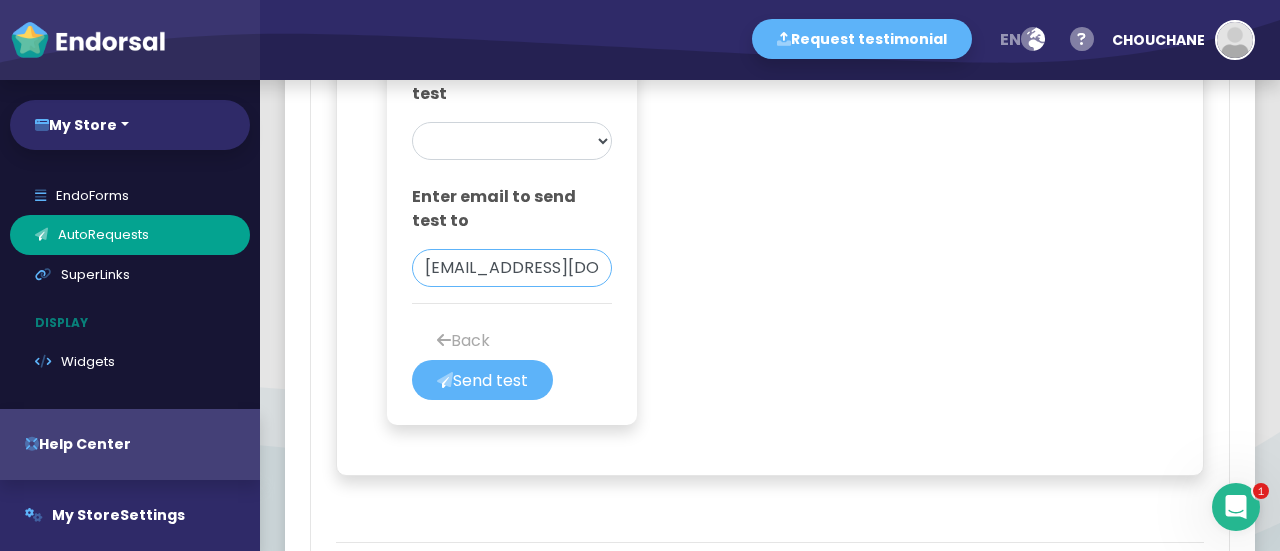 click on "accounts@polytechindustries.ae" at bounding box center (512, 268) 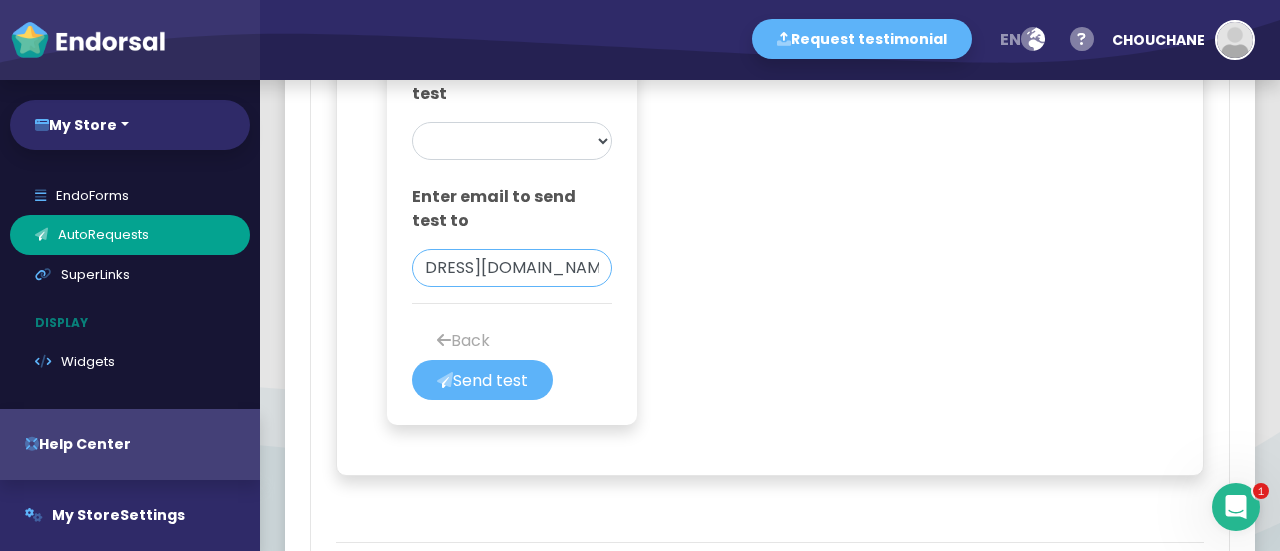 type on "ghassen.mgasten10@gmail.com" 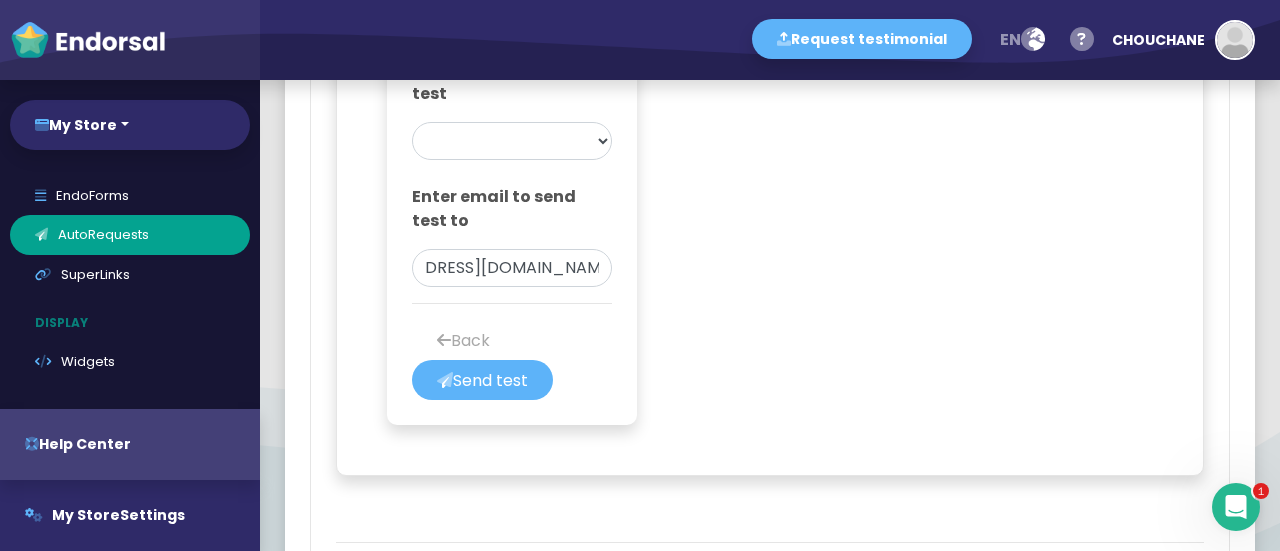 scroll, scrollTop: 0, scrollLeft: 0, axis: both 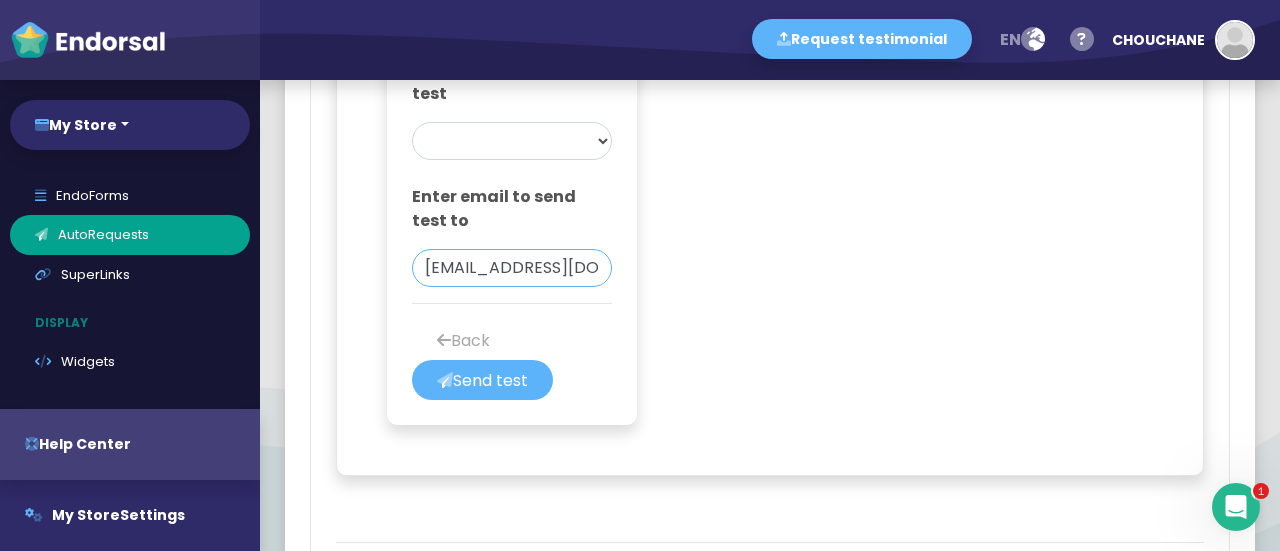 click on "ghassen.mgasten10@gmail.com" at bounding box center (512, 268) 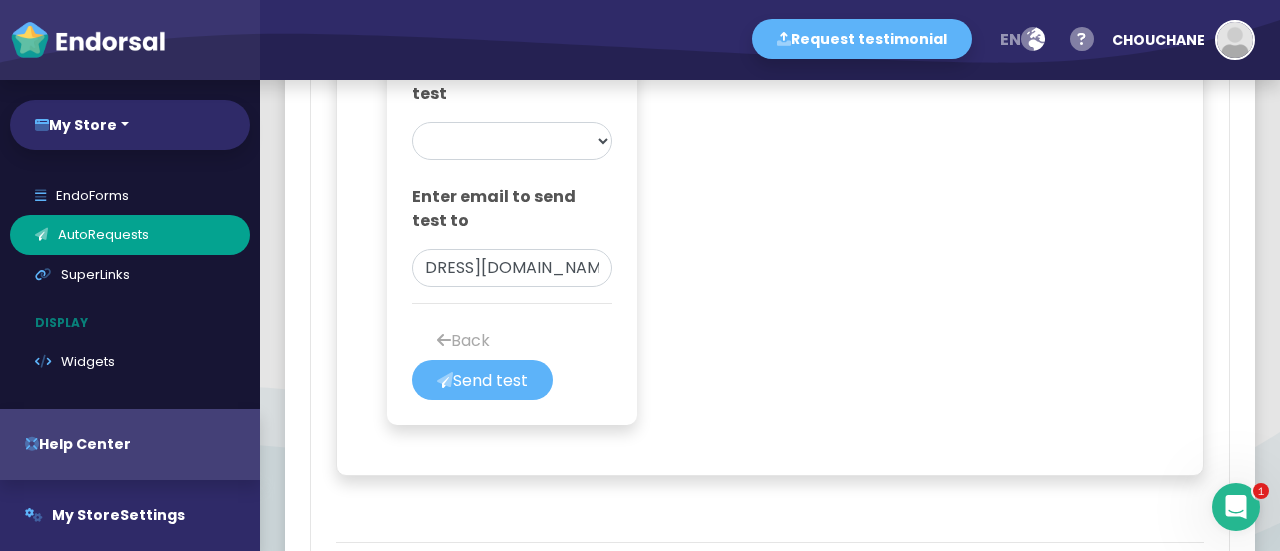 scroll, scrollTop: 0, scrollLeft: 0, axis: both 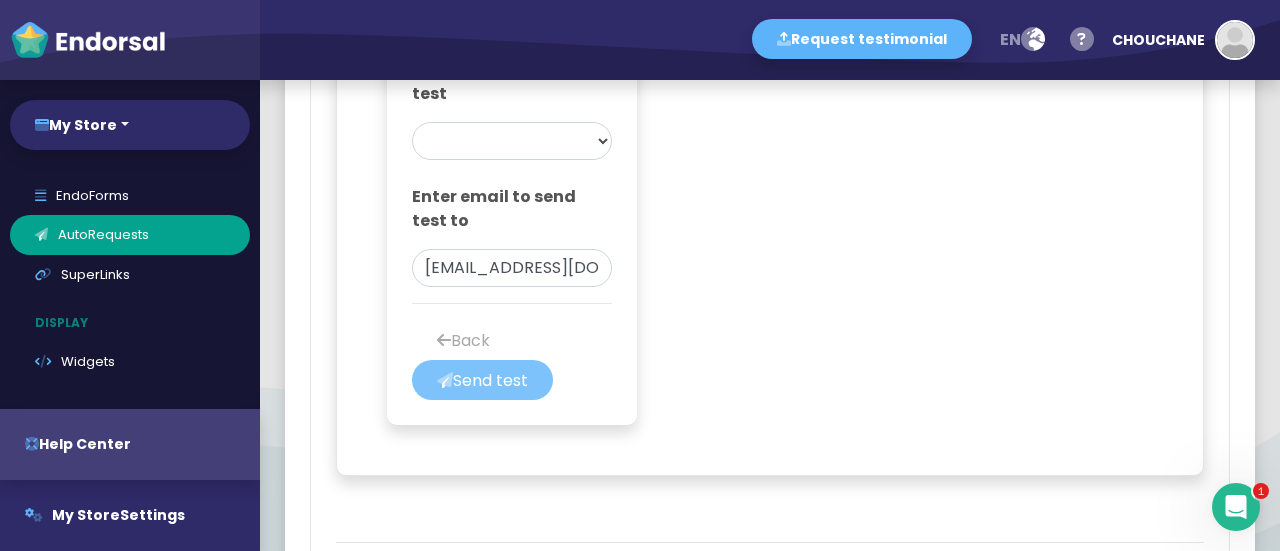 click on "Send test" at bounding box center (482, 380) 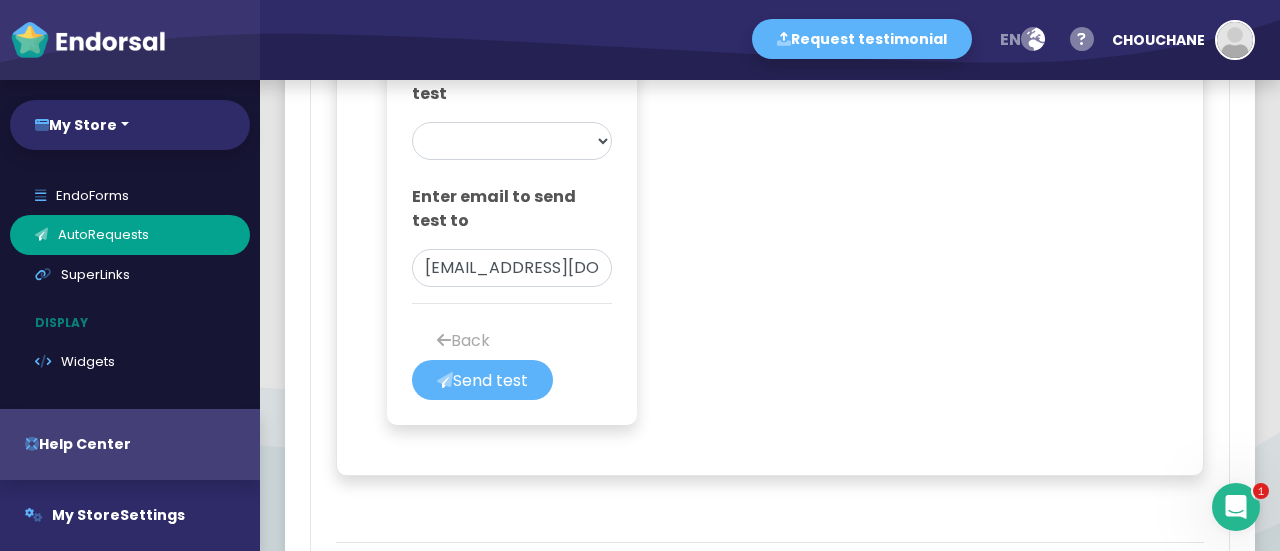 type 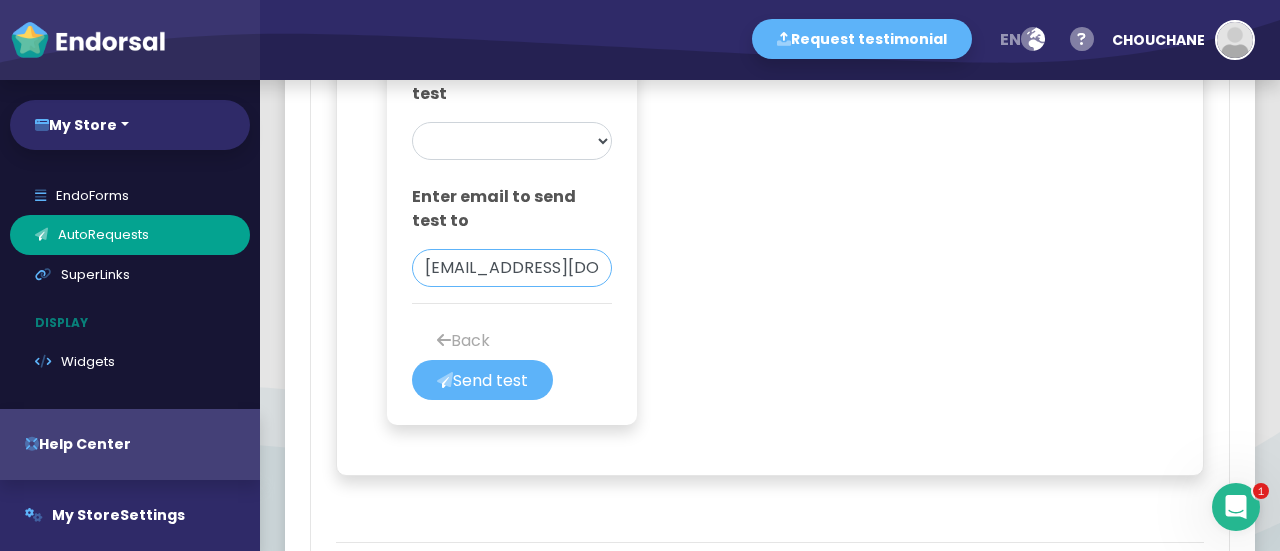 click on "[EMAIL_ADDRESS][DOMAIN_NAME]" at bounding box center (512, 268) 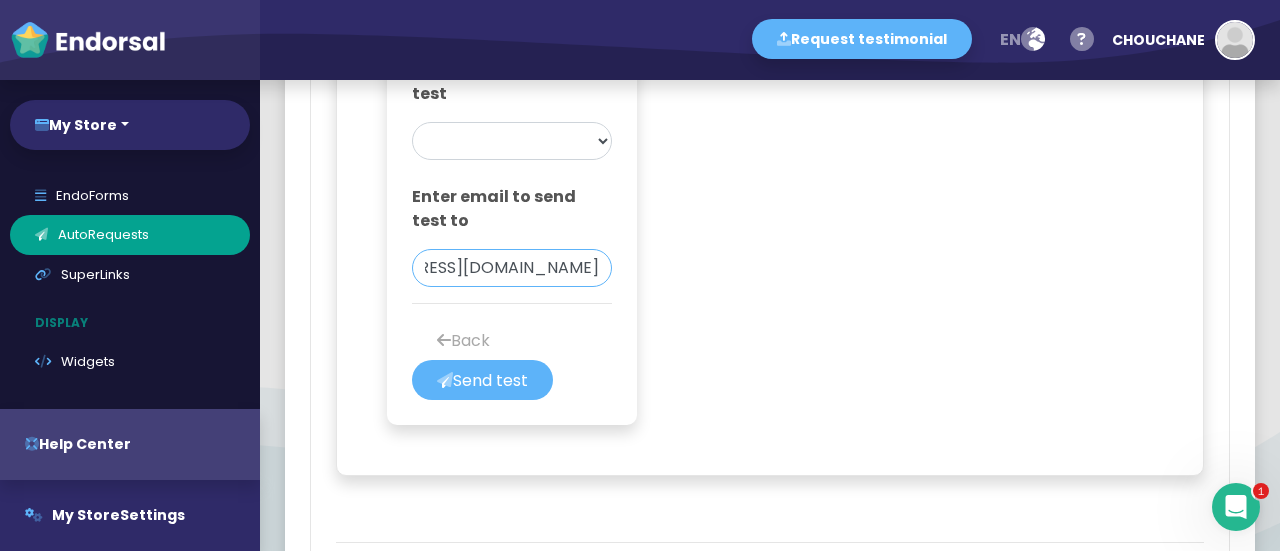 type on "yahyaouimahdouch2025@gmail.com" 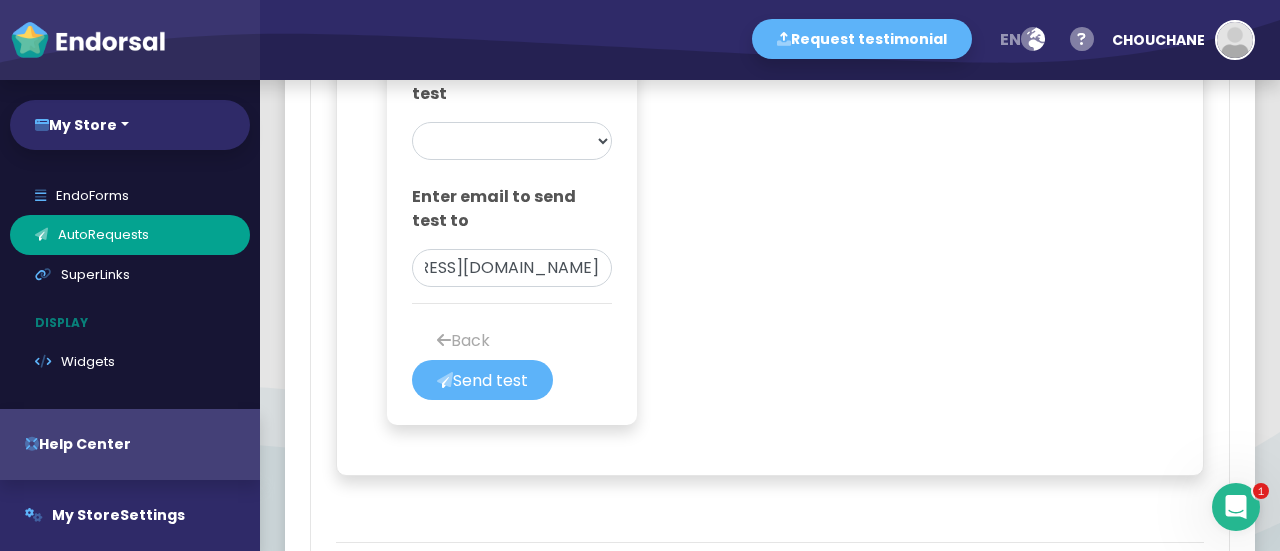 scroll, scrollTop: 0, scrollLeft: 0, axis: both 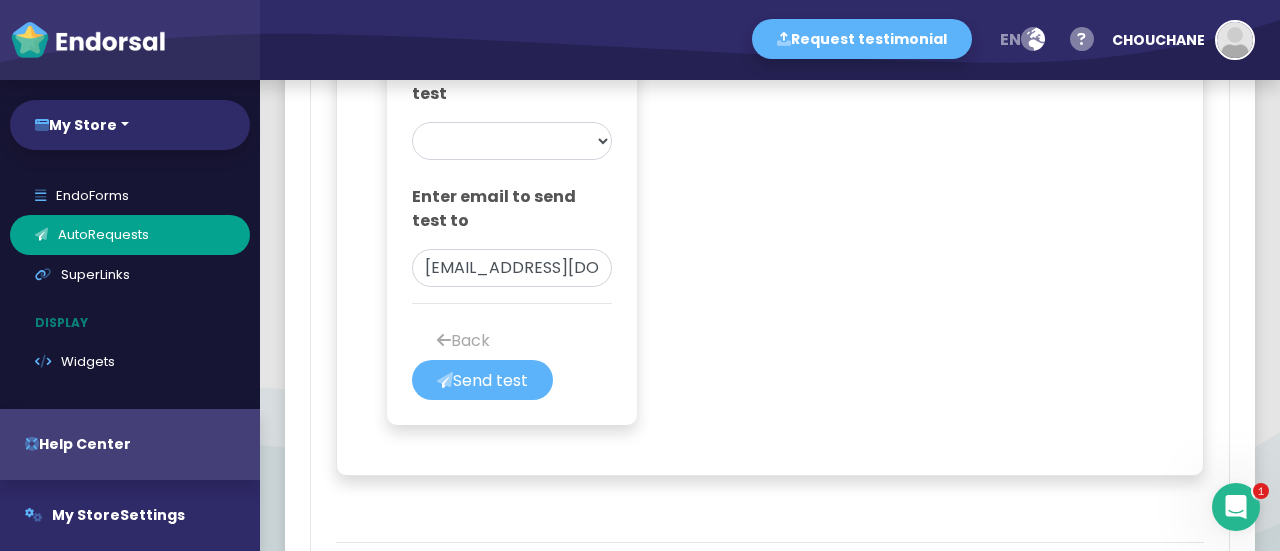 click on "Editing New email message   Close    Delete    Save message  Παρακαλούμε επιβεβαιώστε τη διεύθυνση email σας.  CHOUCHANE from My Store <[EMAIL_ADDRESS][DOMAIN_NAME]>  {{}} Contact data First name Last name Email Property data Name Domain Sender data Sender first name Sender last name Your data First name Last name Email Company name Select theme:   Personal   Business Μην ξεχνάτε ότι με την ΕΤΕ μπορείτε να κάνετε ασφαλείς αγορές, να στέλνετε χρήματα σε φίλους και συγγενείς, να προσφέρετε σε φιλανθρωπικούς σκοπούς και πολλά άλλα. Είστε ένα βήμα πριν την ολοκλήρωση! Με την επιβεβαίωση της διεύθυνσης email, επιβεβαιώνετε ότι είστε ο νόμιμος κάτοχος του λογαριασμού. Επικυρώνω .  Insert star rating   Insert SuperLink   Insert image" 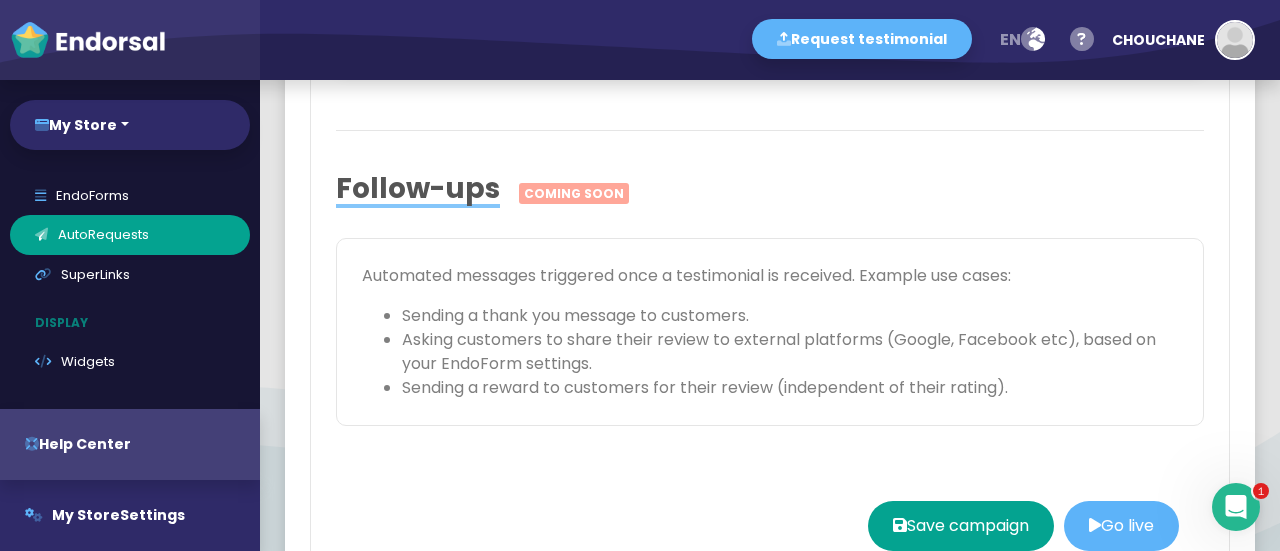 scroll, scrollTop: 1492, scrollLeft: 0, axis: vertical 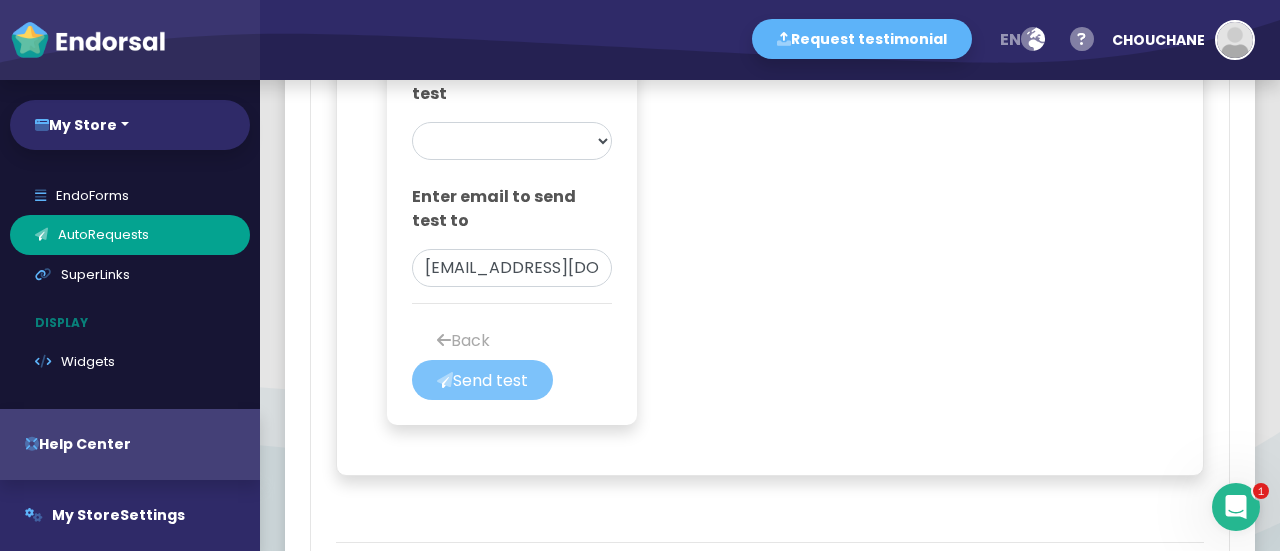 click on "Send test" at bounding box center [482, 380] 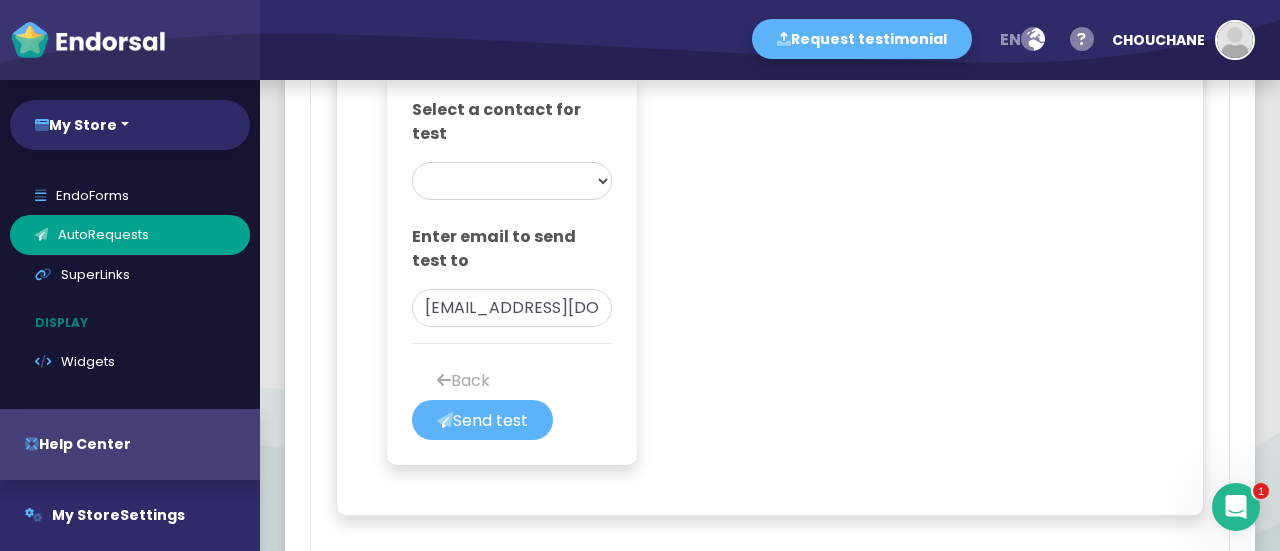 scroll, scrollTop: 1412, scrollLeft: 0, axis: vertical 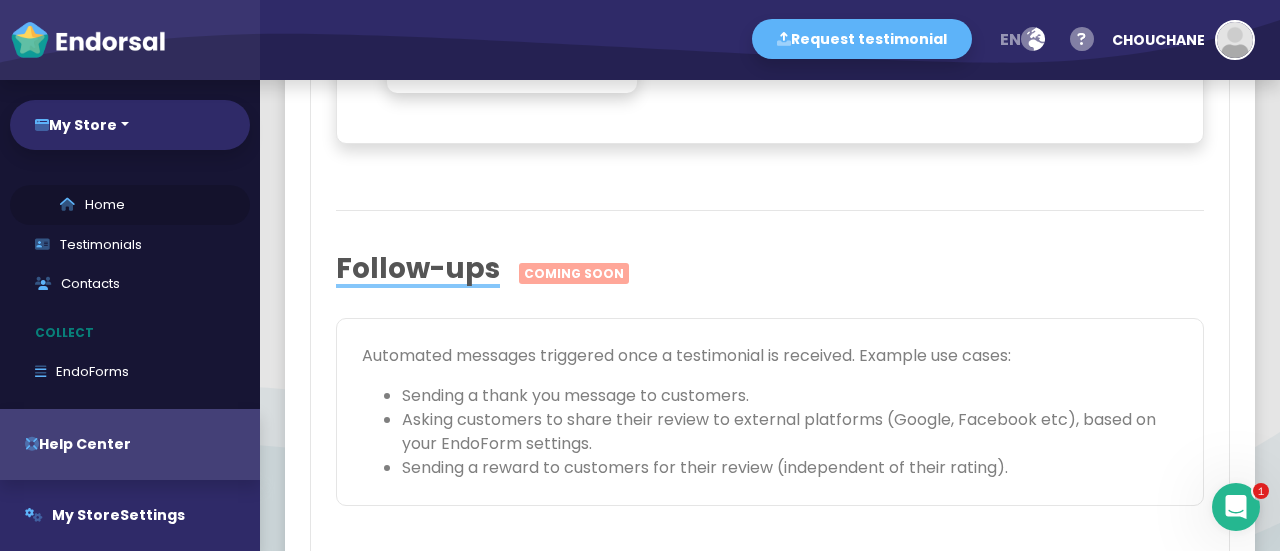 click on "Home" at bounding box center [130, 205] 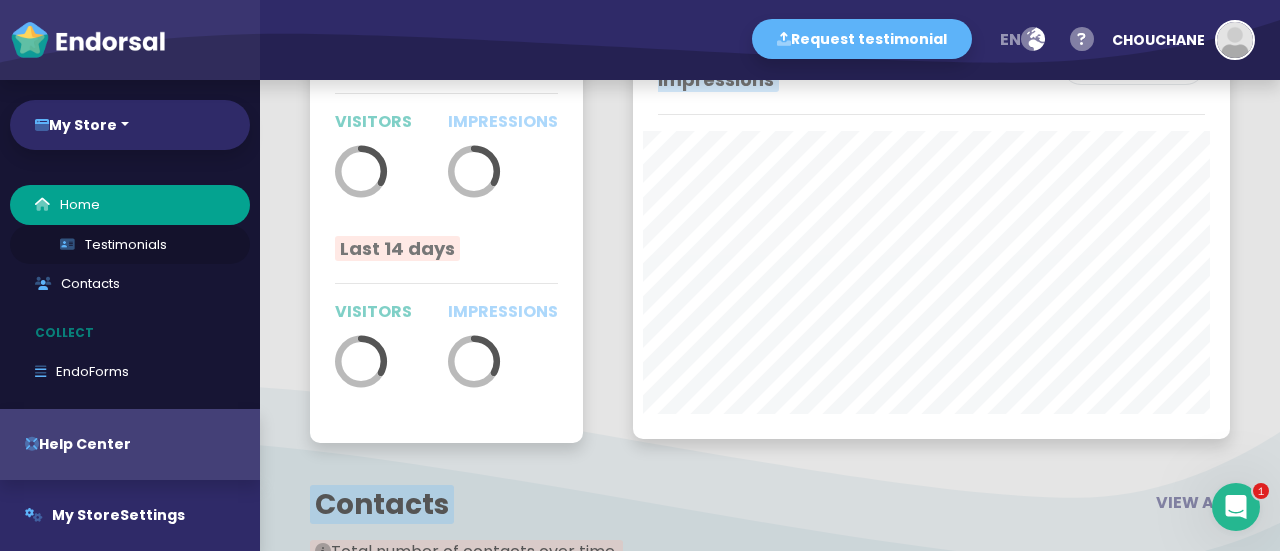 scroll, scrollTop: 3052, scrollLeft: 0, axis: vertical 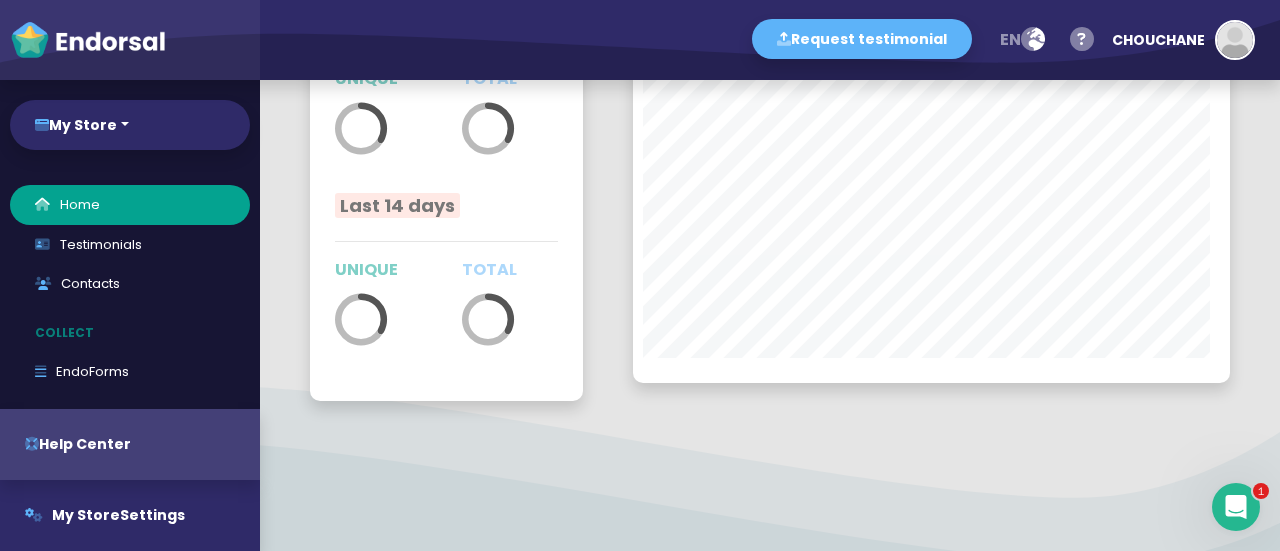 click on "Unique  &  total  impressions Last 7 days Last 14 days Last 30 days Last 60 days Last 90 days" 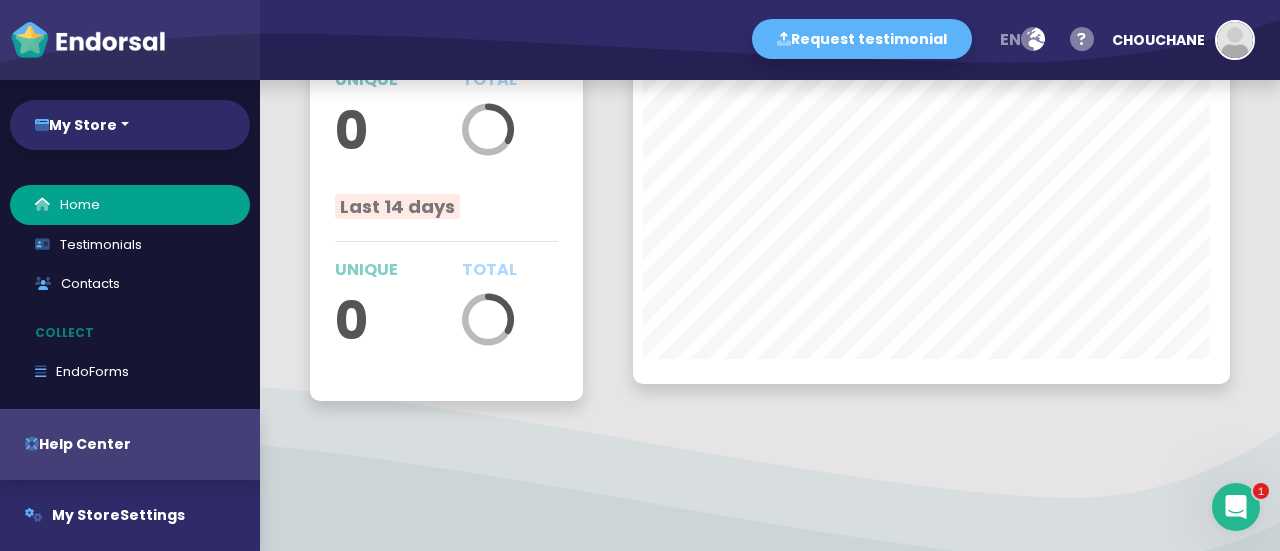 scroll, scrollTop: 3342, scrollLeft: 0, axis: vertical 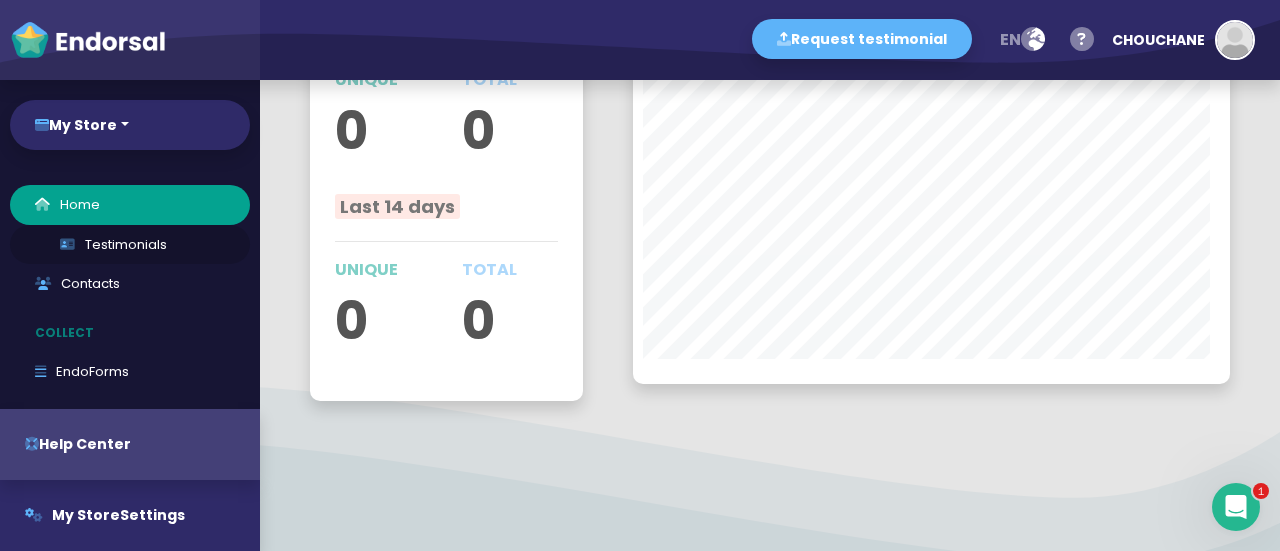 click on "Testimonials" at bounding box center (130, 245) 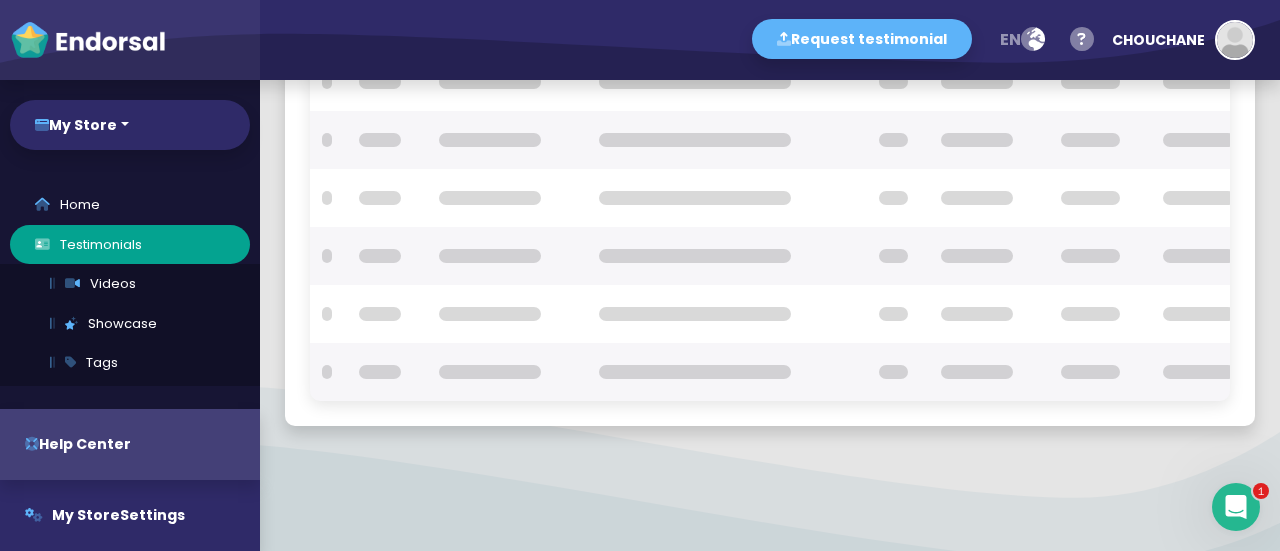checkbox on "true" 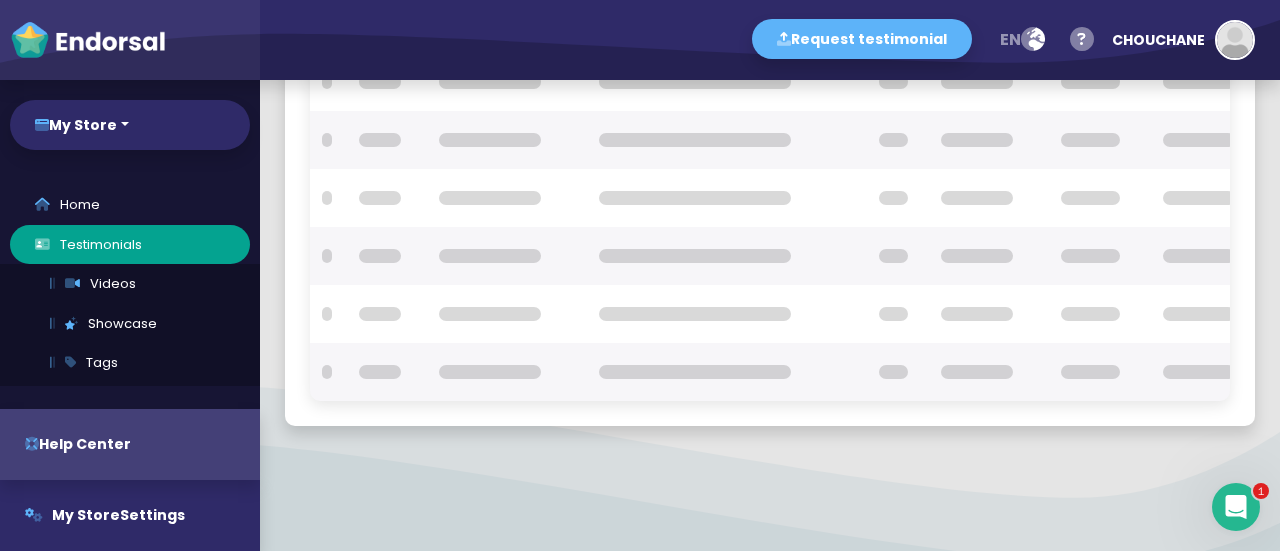 scroll, scrollTop: 151, scrollLeft: 0, axis: vertical 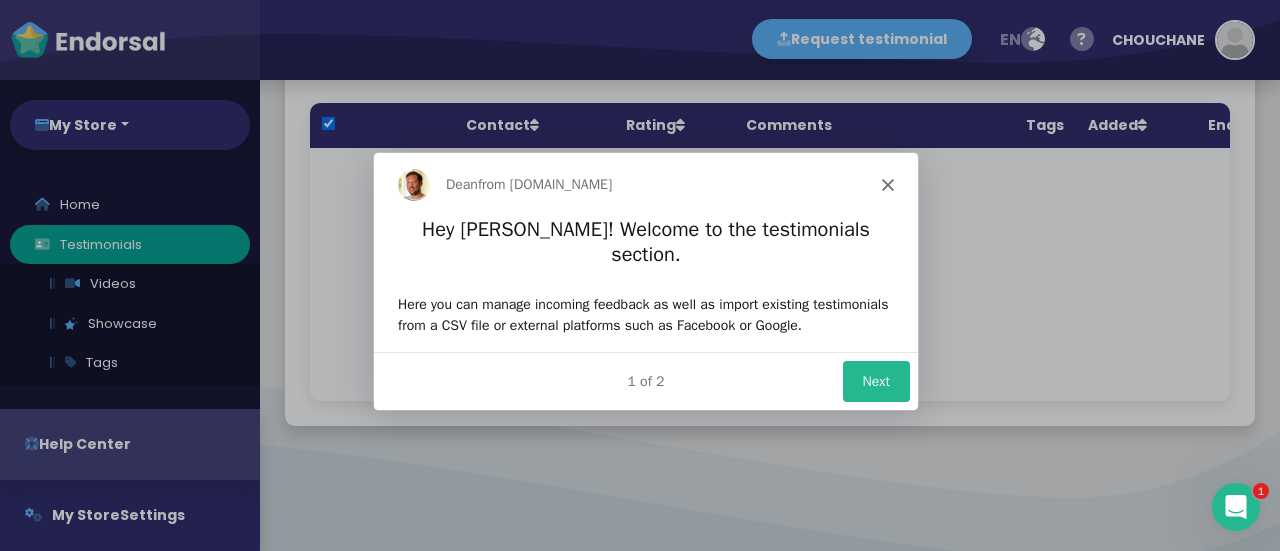 click 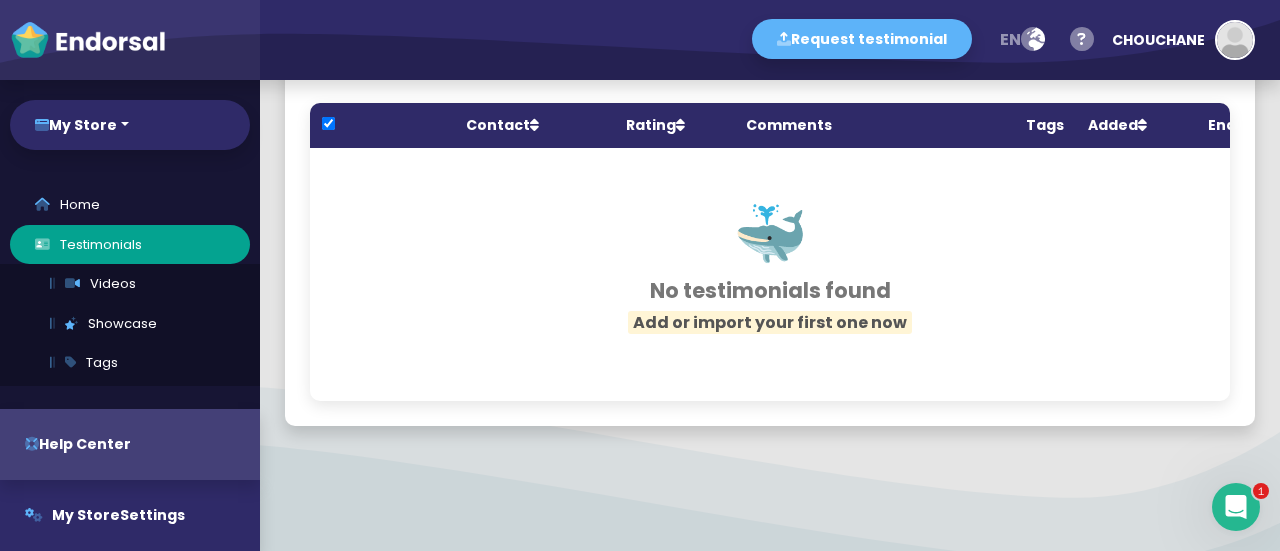 scroll, scrollTop: 176, scrollLeft: 0, axis: vertical 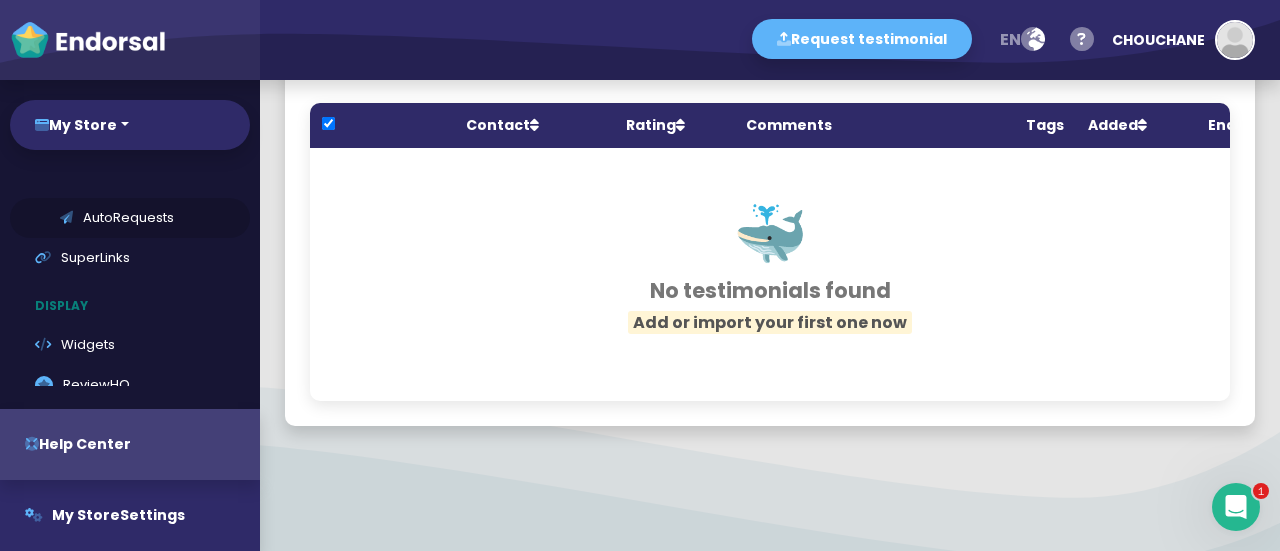 click on "AutoRequests" at bounding box center (130, 218) 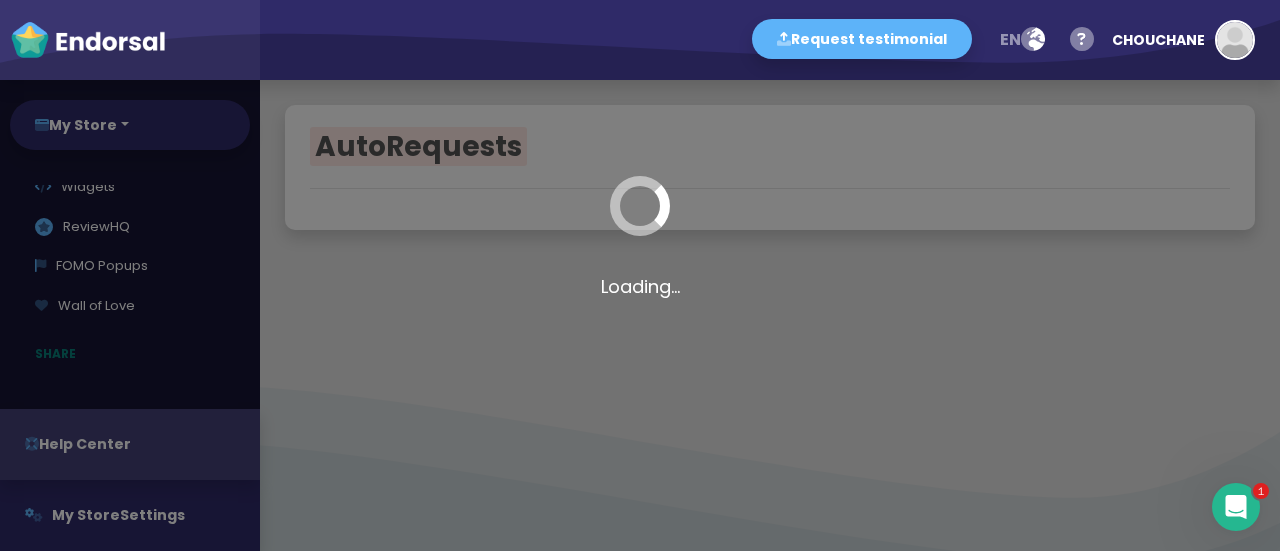 scroll, scrollTop: 0, scrollLeft: 0, axis: both 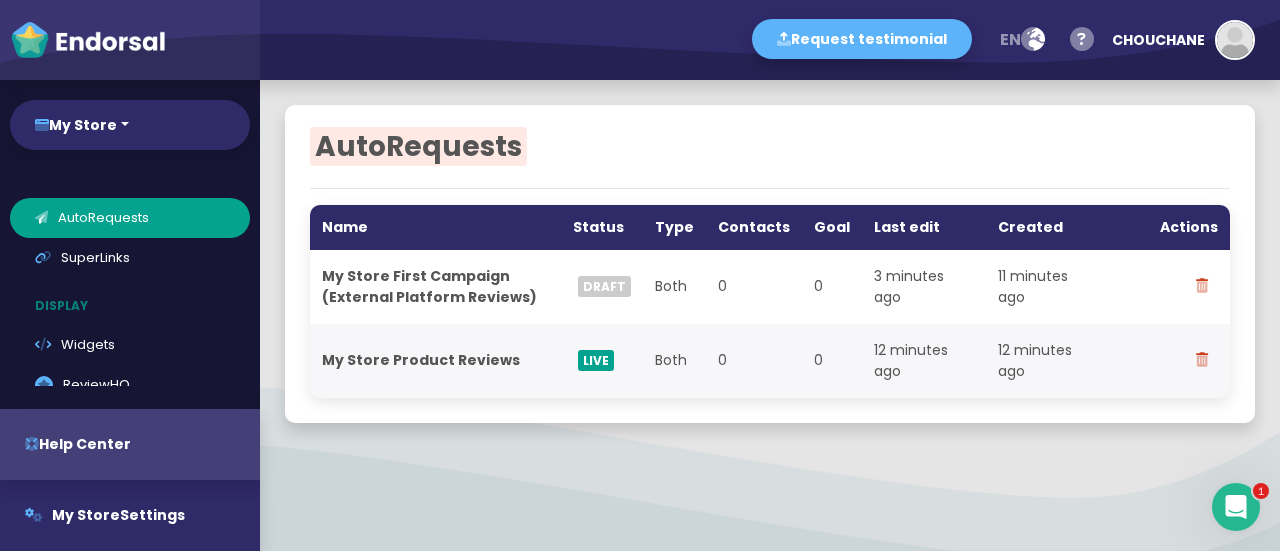 click on "AutoRequests Name Status Type Contacts Goal Last edit Created Actions My Store First Campaign (External Platform Reviews) Draft Both 0  0   3 minutes ago  11 minutes ago My Store Product Reviews LIVE Both 0  0   12 minutes ago  12 minutes ago" 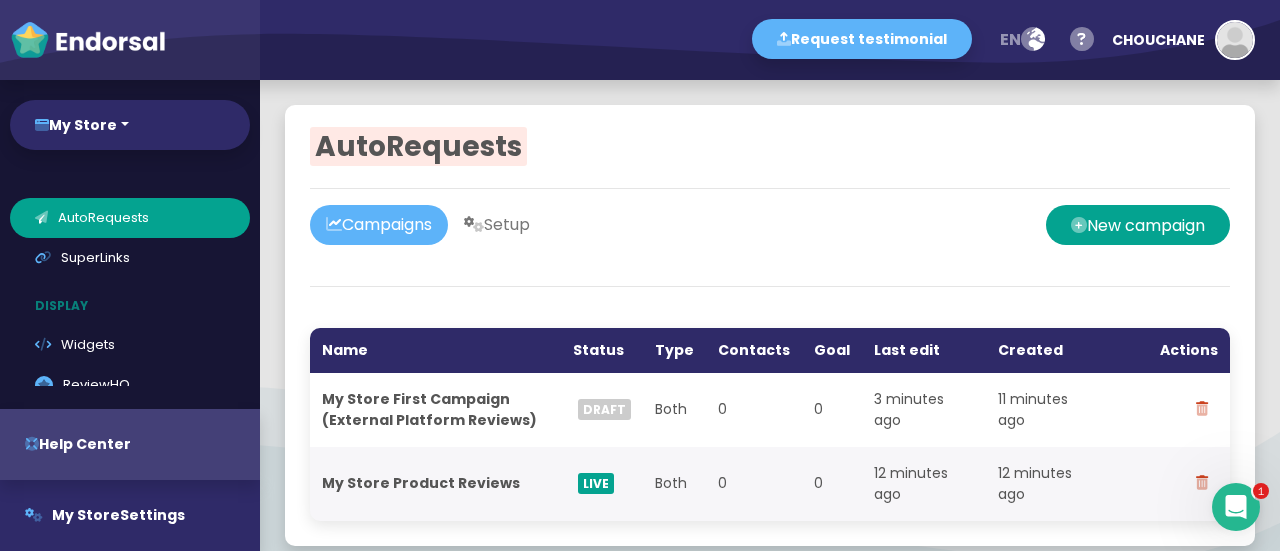 click on "Type" 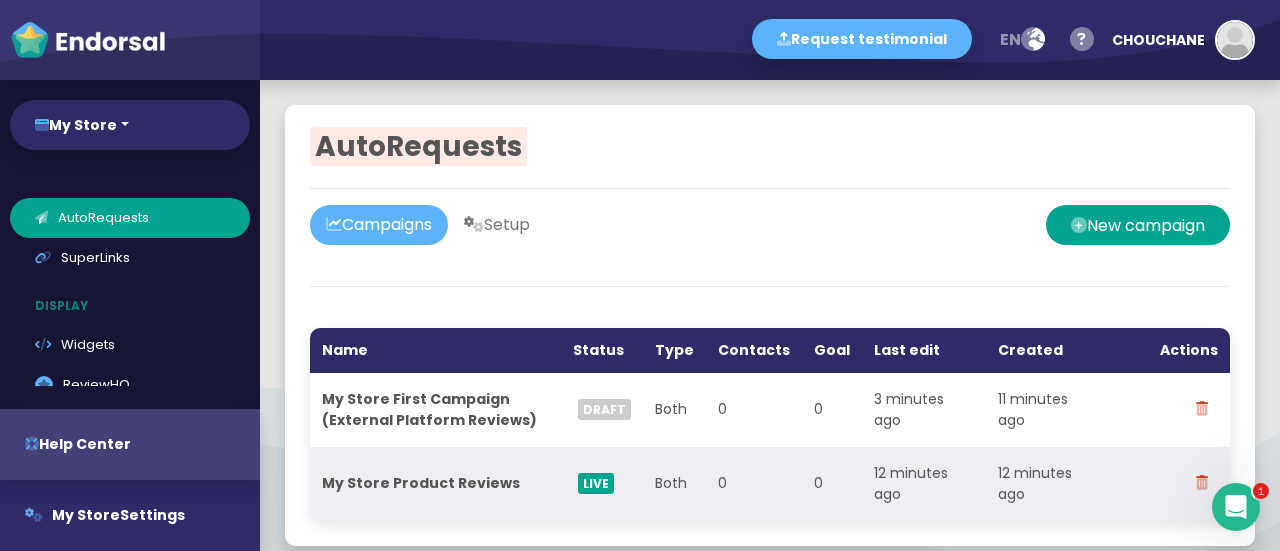 click on "My Store Product Reviews" 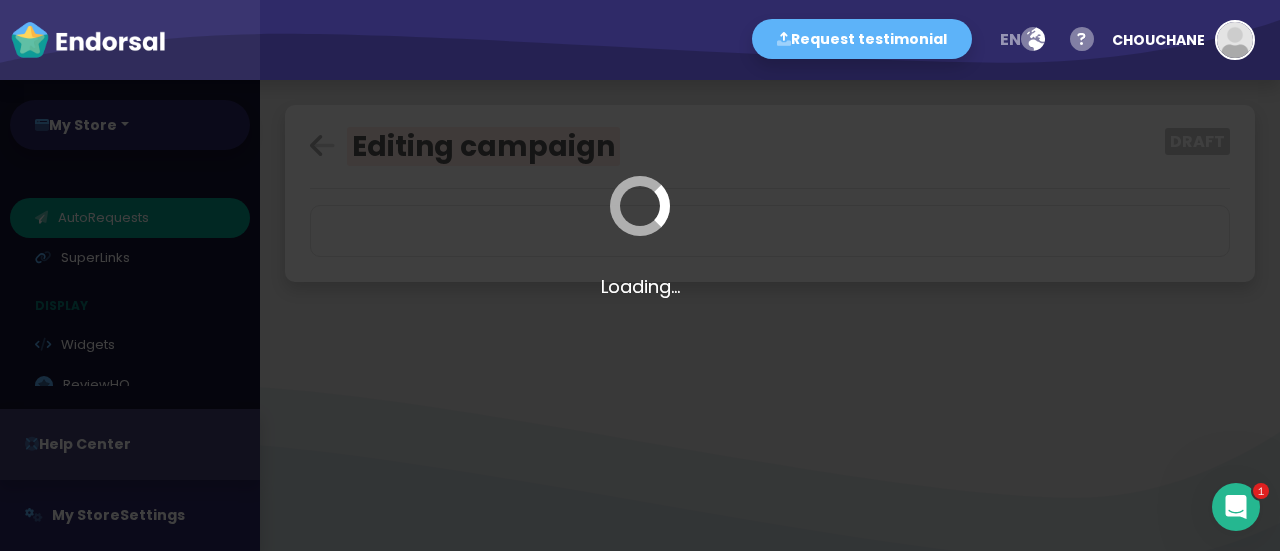 select on "$lt" 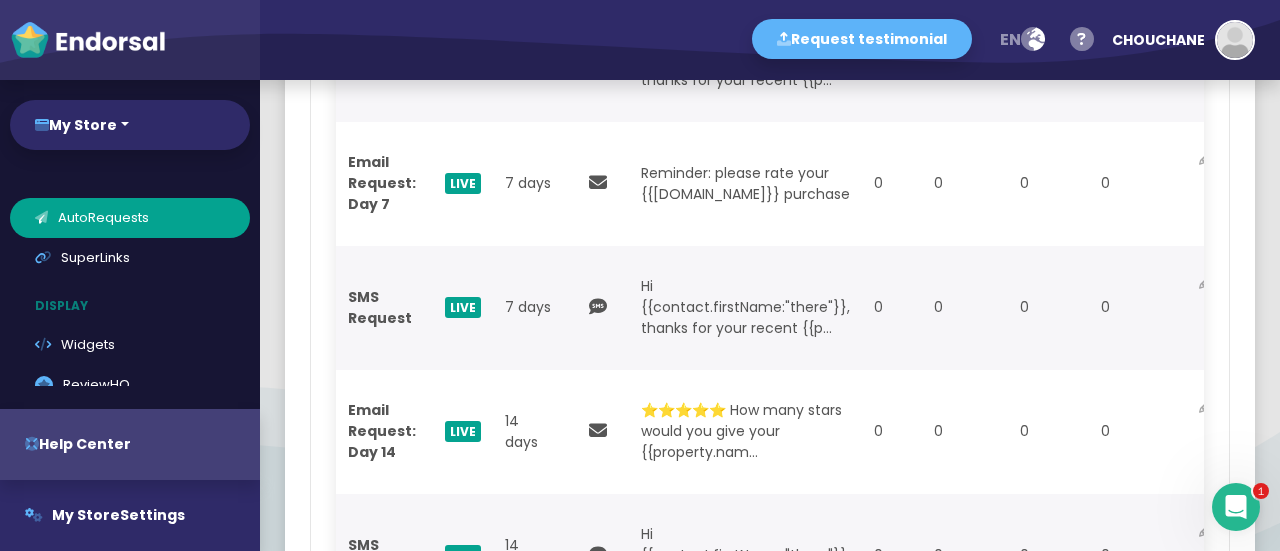 scroll, scrollTop: 824, scrollLeft: 0, axis: vertical 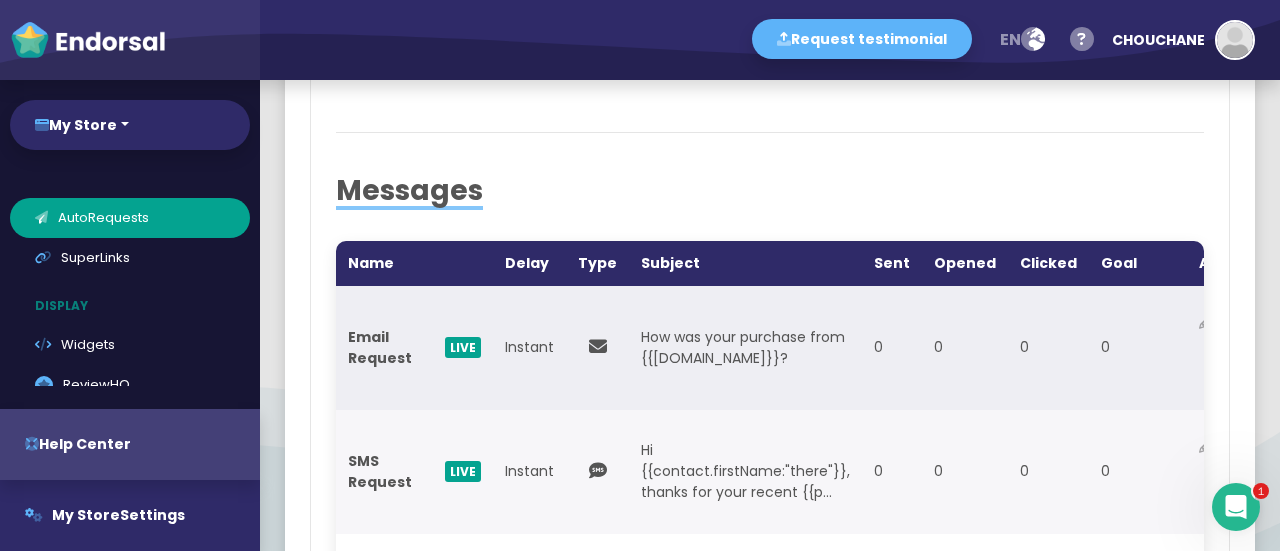 click on "Email Request" at bounding box center [380, 347] 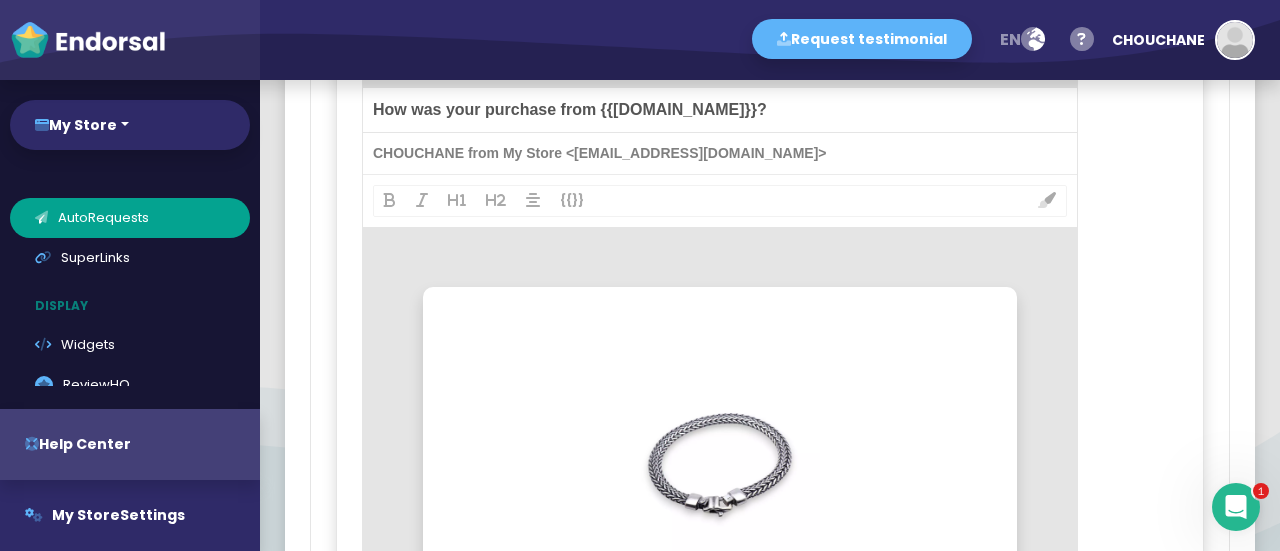 scroll, scrollTop: 824, scrollLeft: 0, axis: vertical 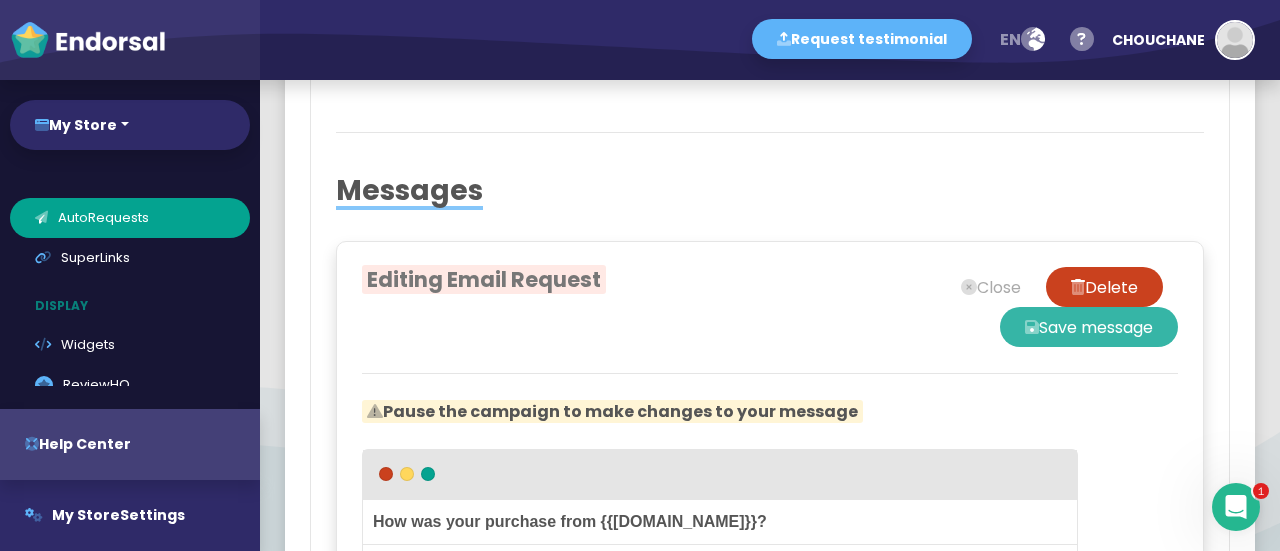 click on "Save message" 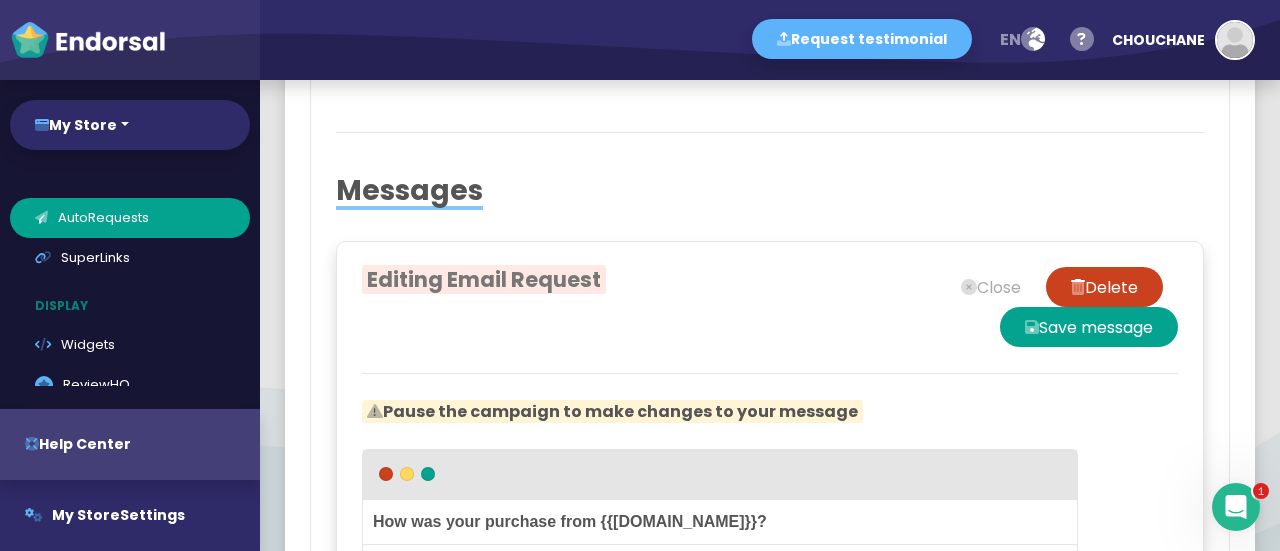 select on "$lt" 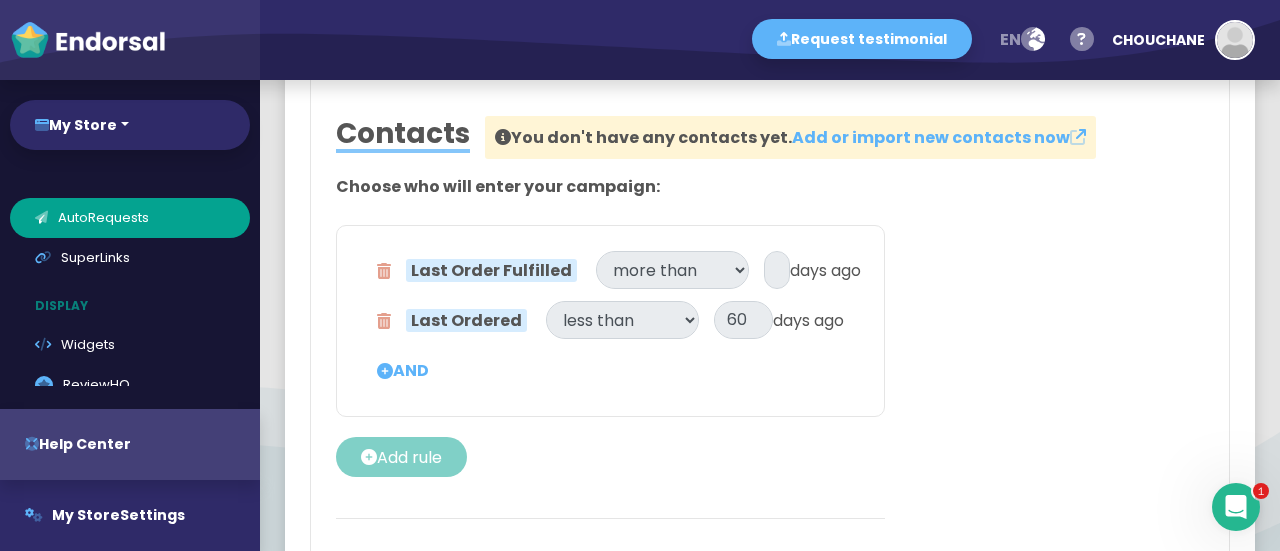 scroll, scrollTop: 232, scrollLeft: 0, axis: vertical 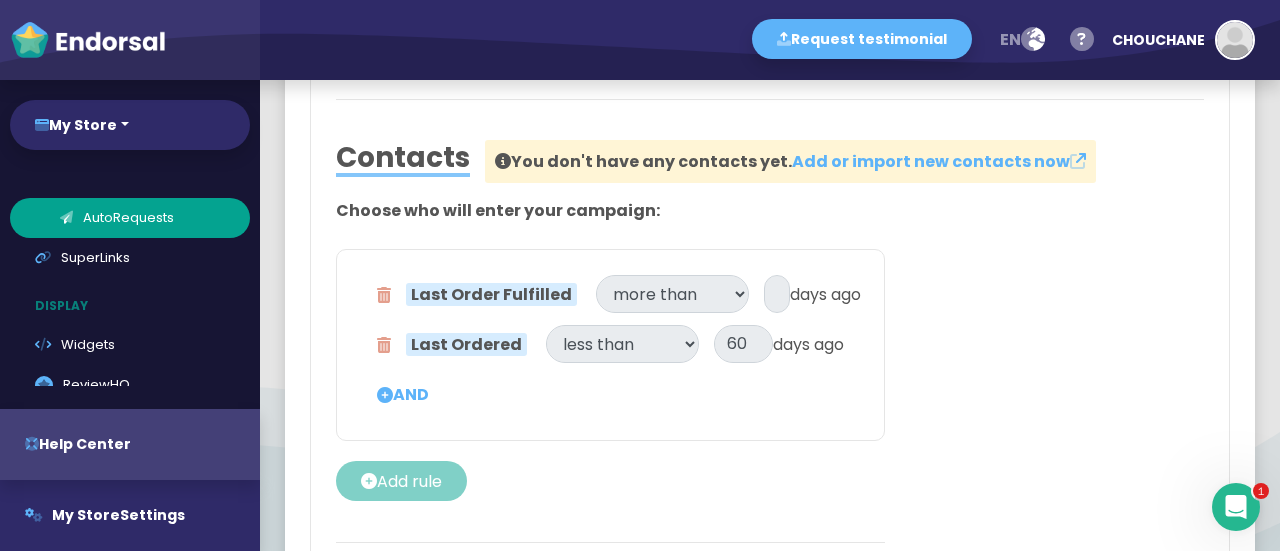 click on "AutoRequests" at bounding box center (130, 218) 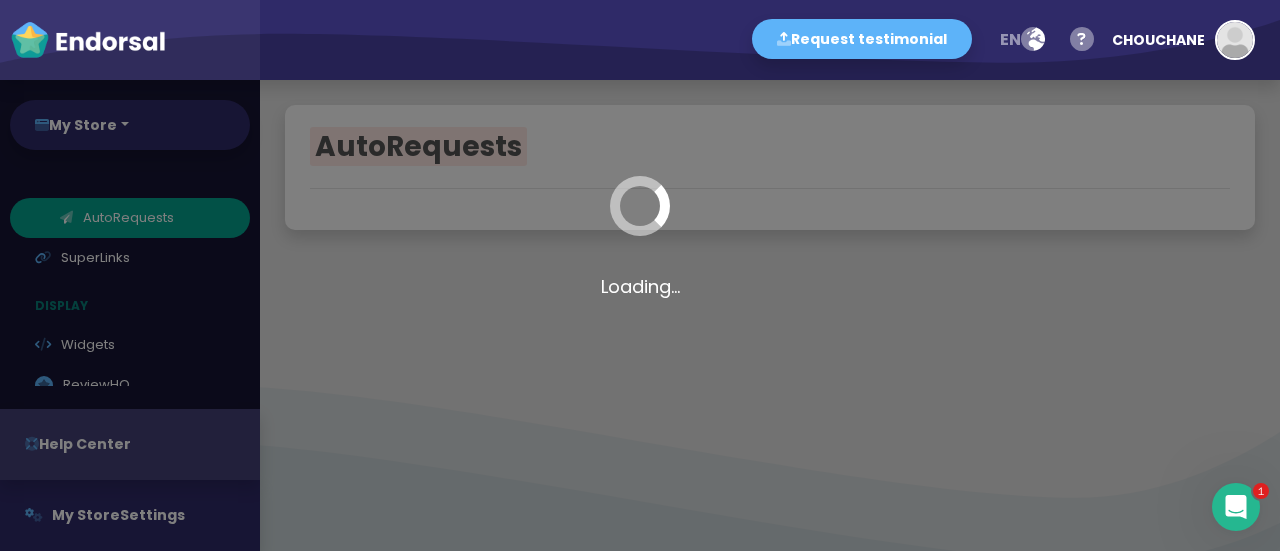 scroll, scrollTop: 0, scrollLeft: 0, axis: both 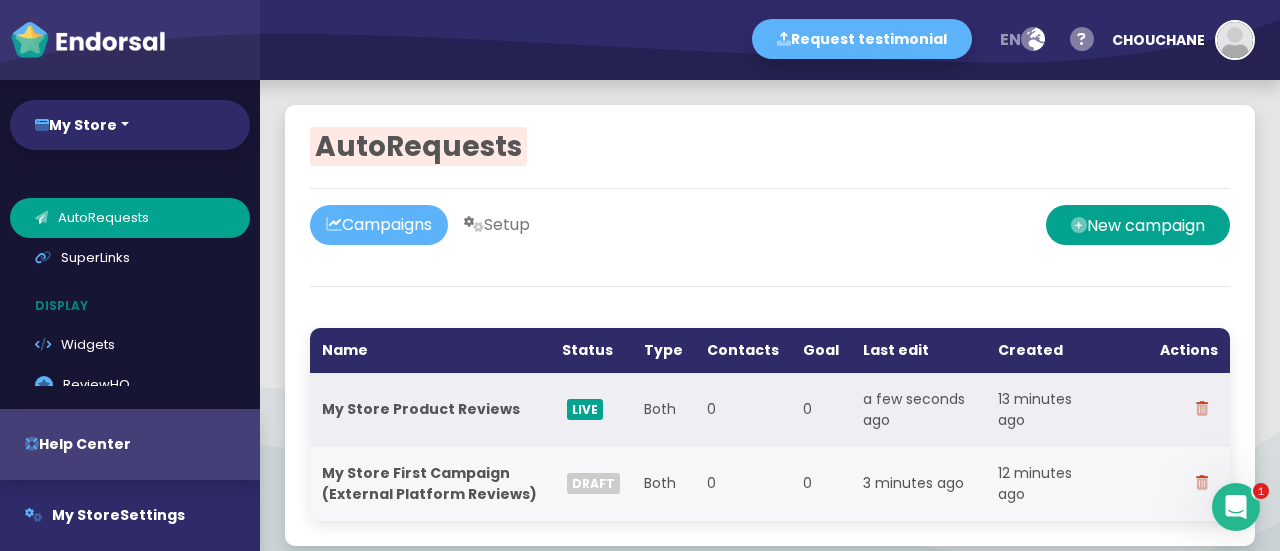 click 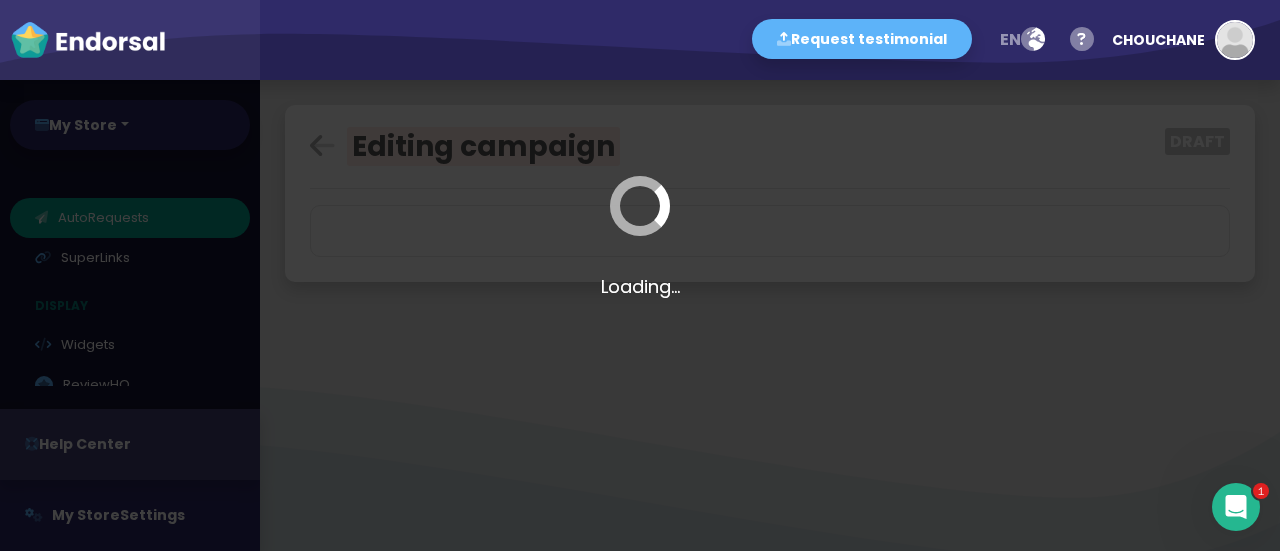 select on "$lt" 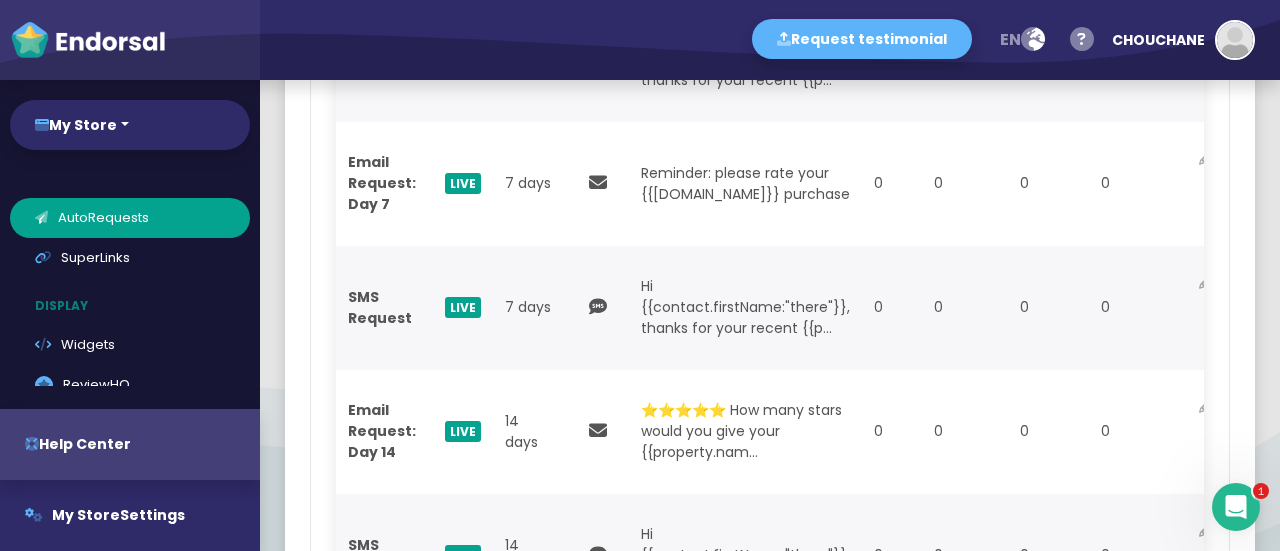 scroll, scrollTop: 824, scrollLeft: 0, axis: vertical 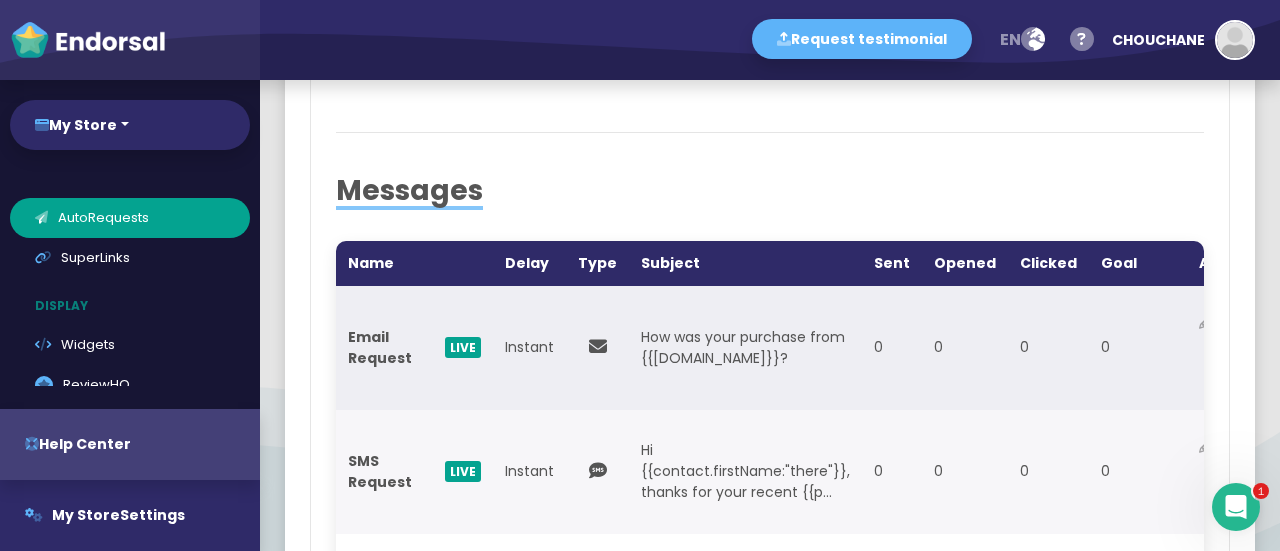 click on "Email Request" at bounding box center [382, 348] 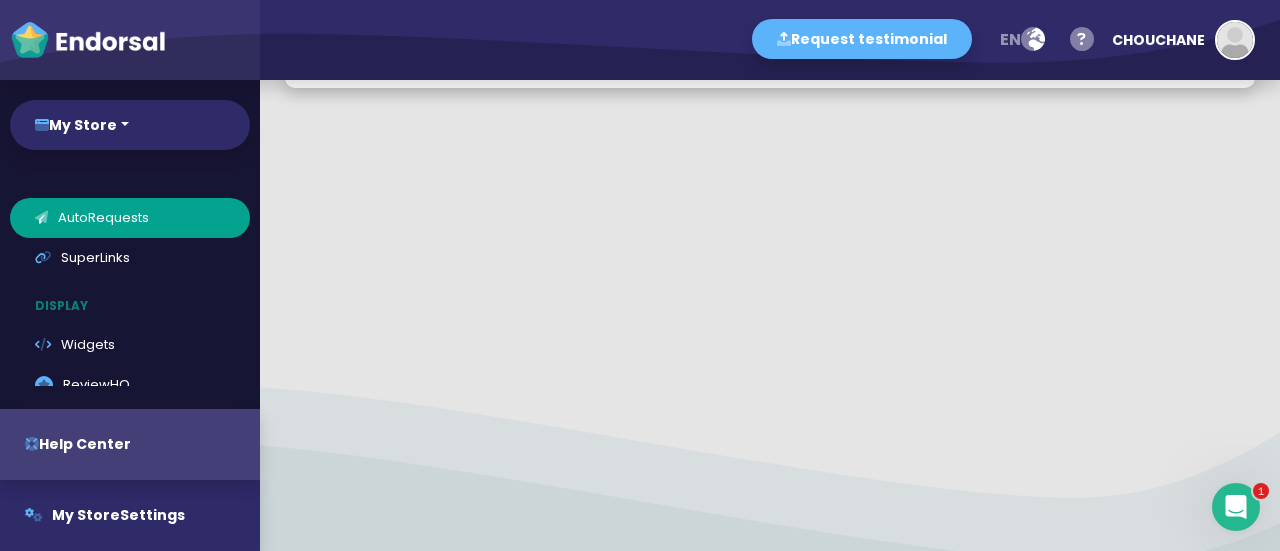 scroll, scrollTop: 3708, scrollLeft: 0, axis: vertical 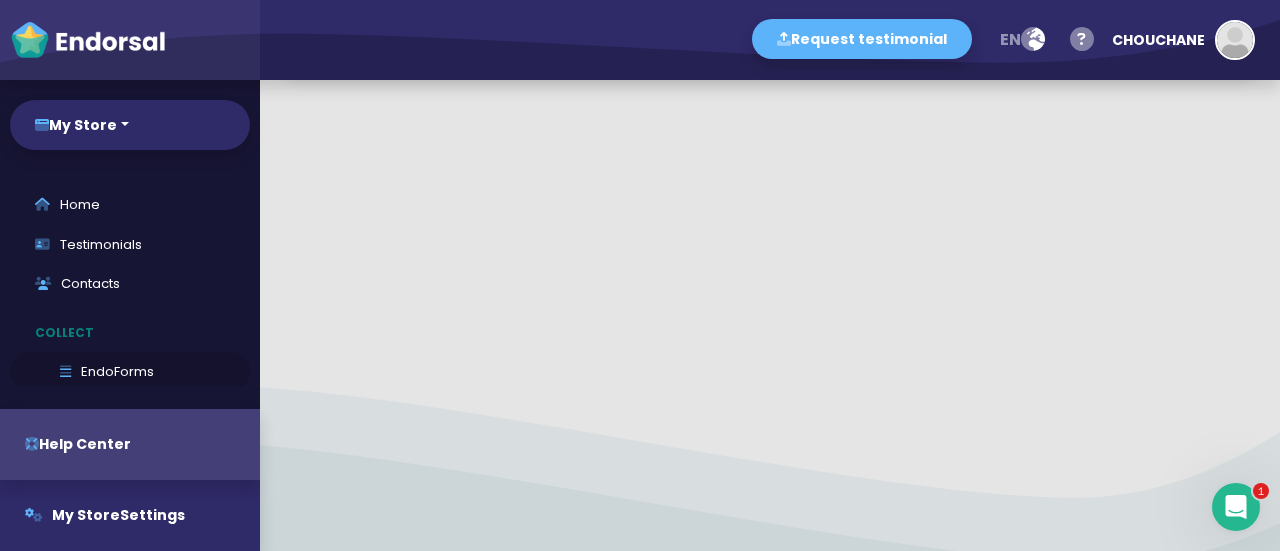 click on "EndoForms" at bounding box center [130, 372] 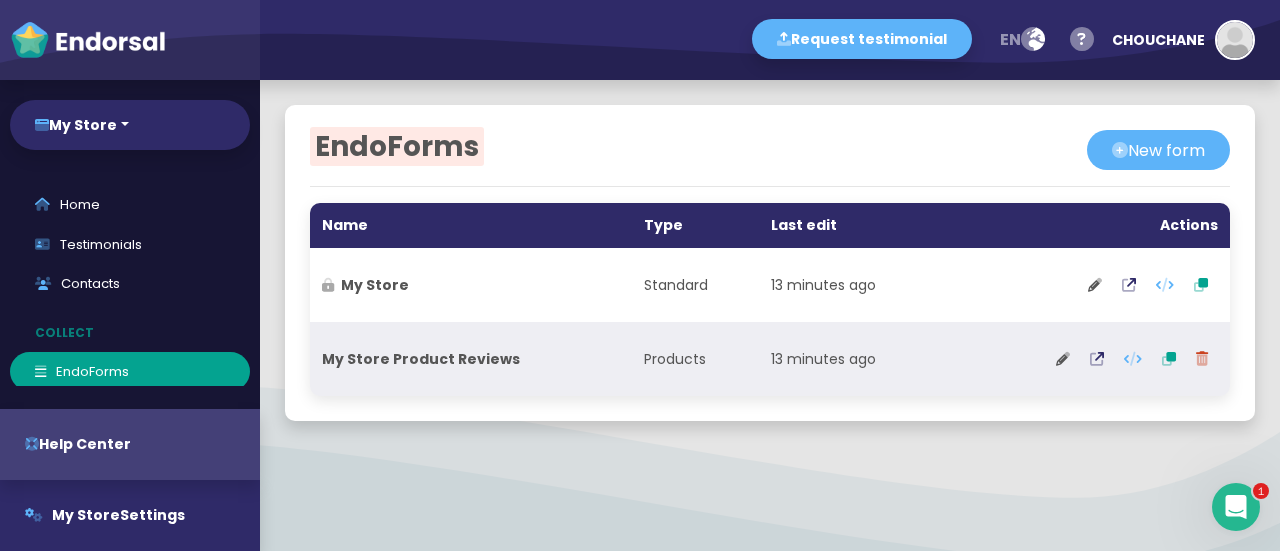 scroll, scrollTop: 0, scrollLeft: 0, axis: both 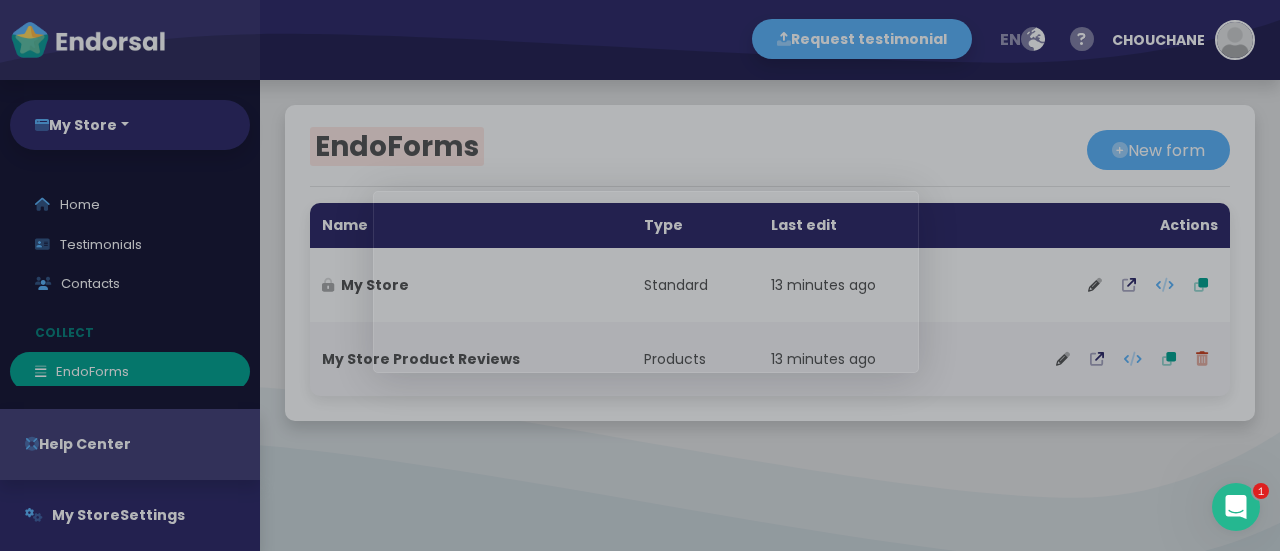 click on "Request testimonial  en   Language English French German Spanish Italian Norwegian   Help center   Send feedback / report issue CHOUCHANE YOUR PLAN: Free  ACTIVE   Account usage     (21st Jul   21st Aug)    CONTACTS    VISITORS    PROPERTIES    EMAIL    SMS    Account details   Your plan   API  Webhooks   Company   Team Members   White Label   Sign out wave_1 Ahoy there!  Endorsal is best viewed on a bigger screen, preferably on desktop.  ×    My Store    My Store   New property   Manage properties  Home   Testimonials   Contacts  Collect  EndoForms   AutoRequests   SuperLinks  Display  Widgets  .review-hq-icon-1{opacity:0.5;}  ReviewHQ   FOMO Popups   Wall of Love  Share  Review Marketing  More  Integrations     Help Center      My Store  Settings  EndoForms   New form  Name Type Last edit Actions My Store Standard 13 minutes ago My Store Product Reviews Products 13 minutes ago .cls-1{fill:#fff;} .cls-1{fill:#fff;} .cls-1{fill:#fff;} Request a new testimonial Contact" at bounding box center (640, 0) 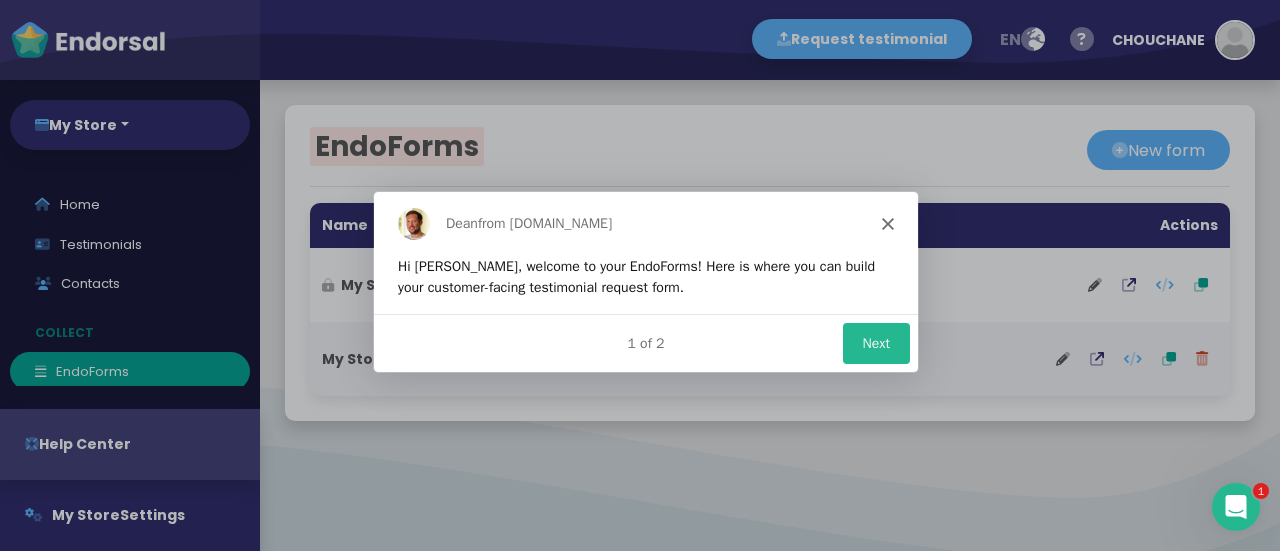 scroll, scrollTop: 0, scrollLeft: 0, axis: both 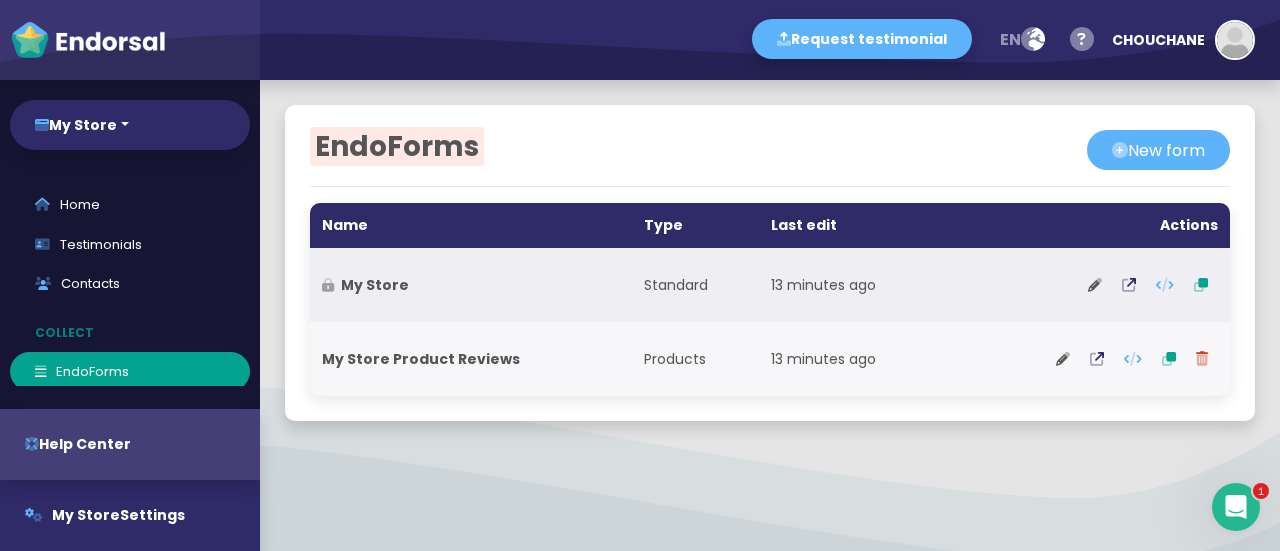 click on "My Store" 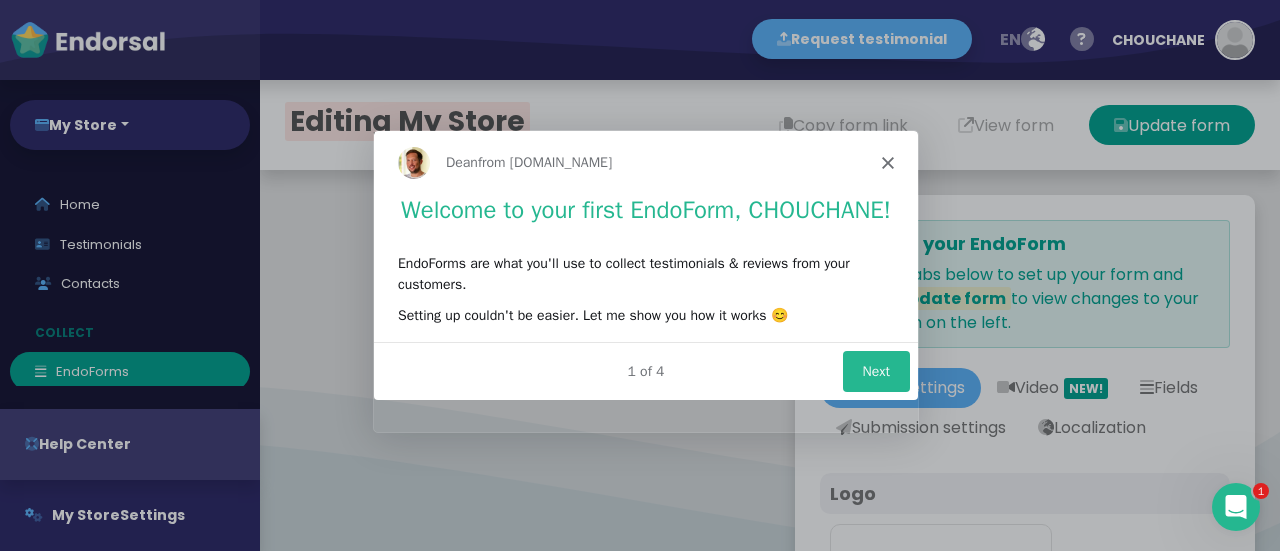 scroll, scrollTop: 0, scrollLeft: 0, axis: both 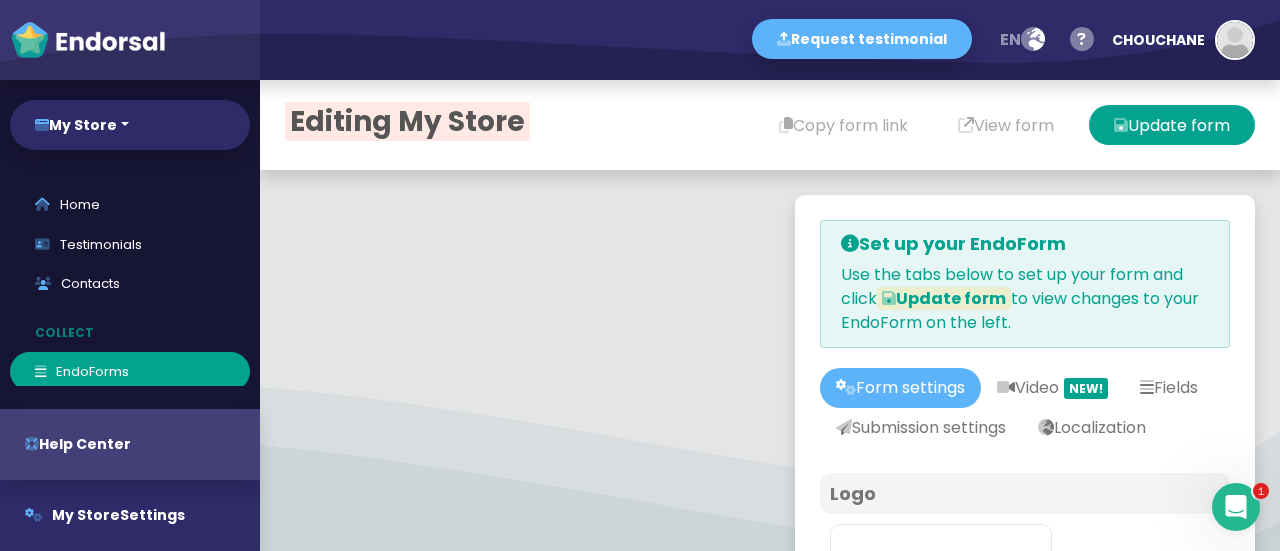 click on "Set up your EndoForm  Use the tabs below to set up your form and click    Update form  to view changes to your EndoForm on the left." at bounding box center [1025, 284] 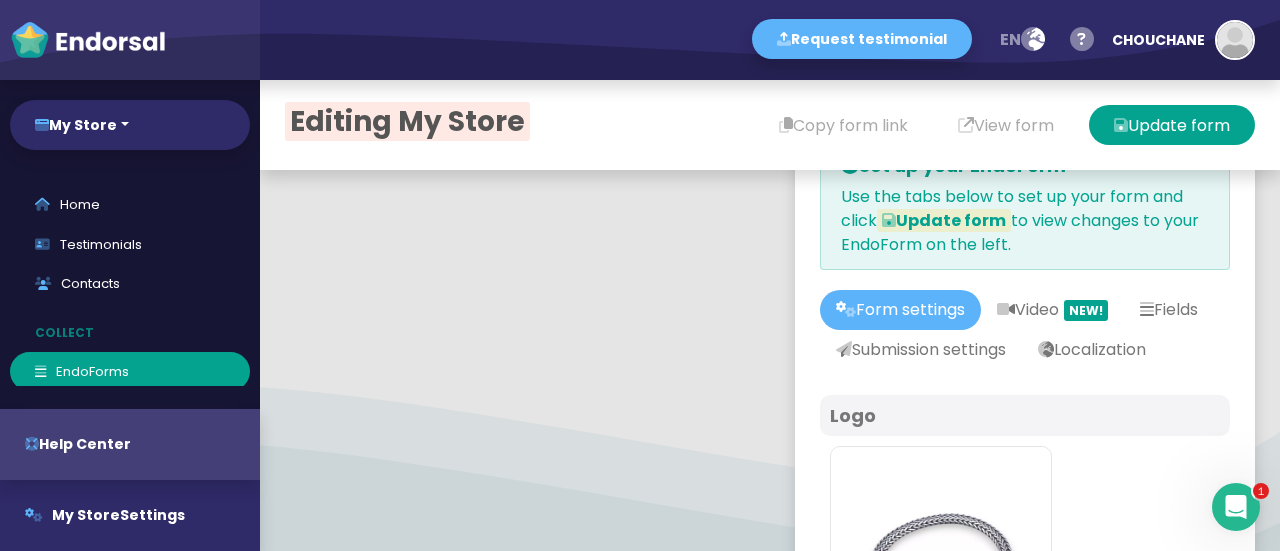 scroll, scrollTop: 80, scrollLeft: 0, axis: vertical 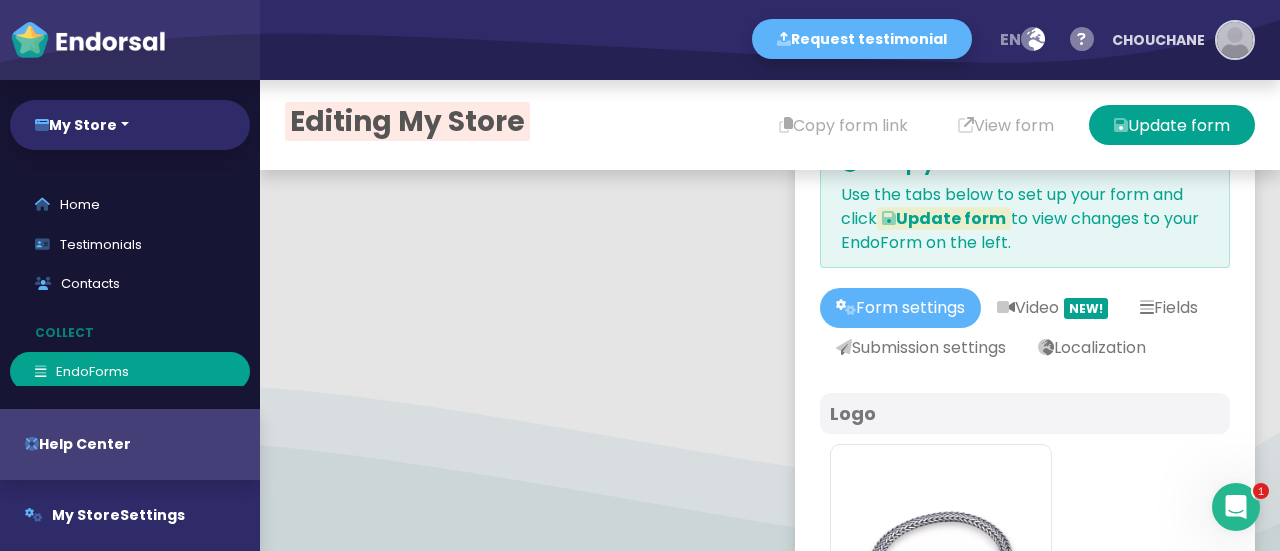 click on "CHOUCHANE" at bounding box center (1158, 40) 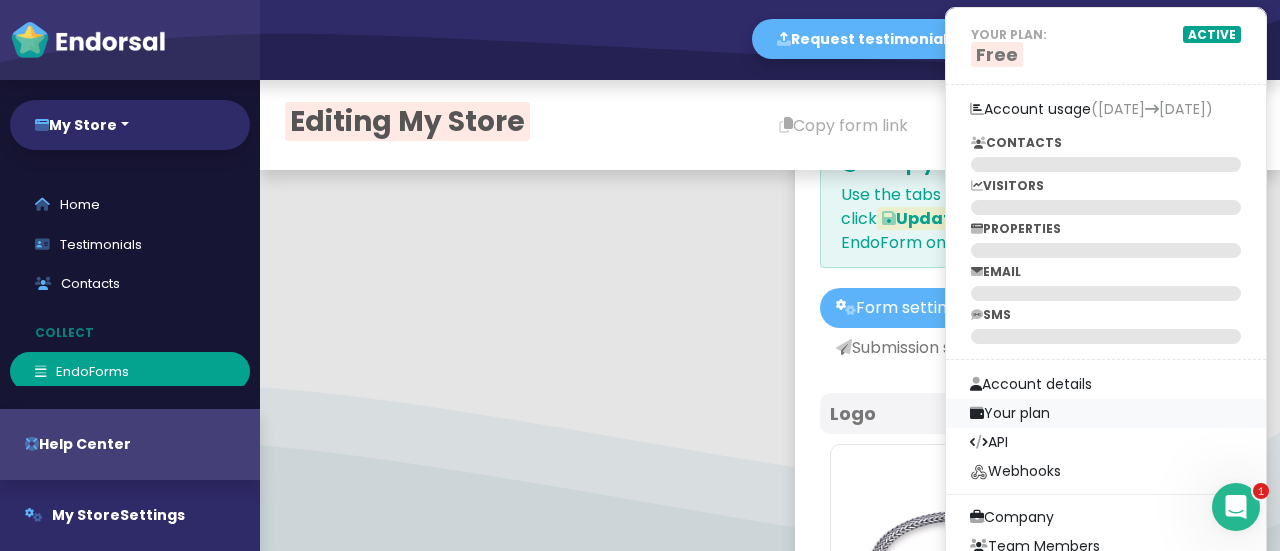 click on "Your plan" at bounding box center (1106, 413) 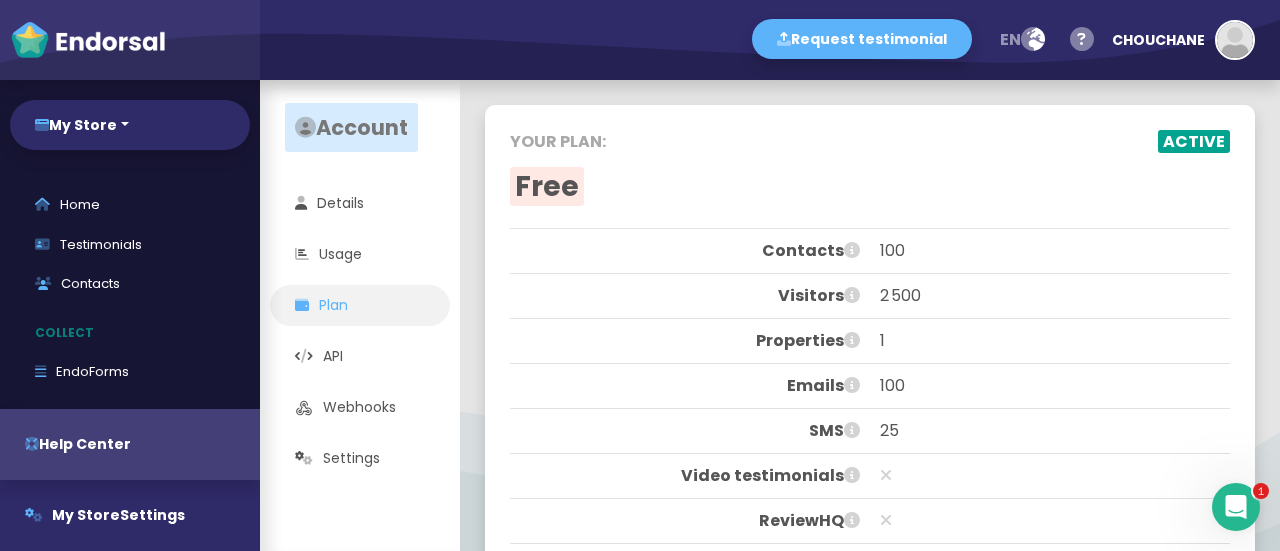 click on "YOUR PLAN: Free" 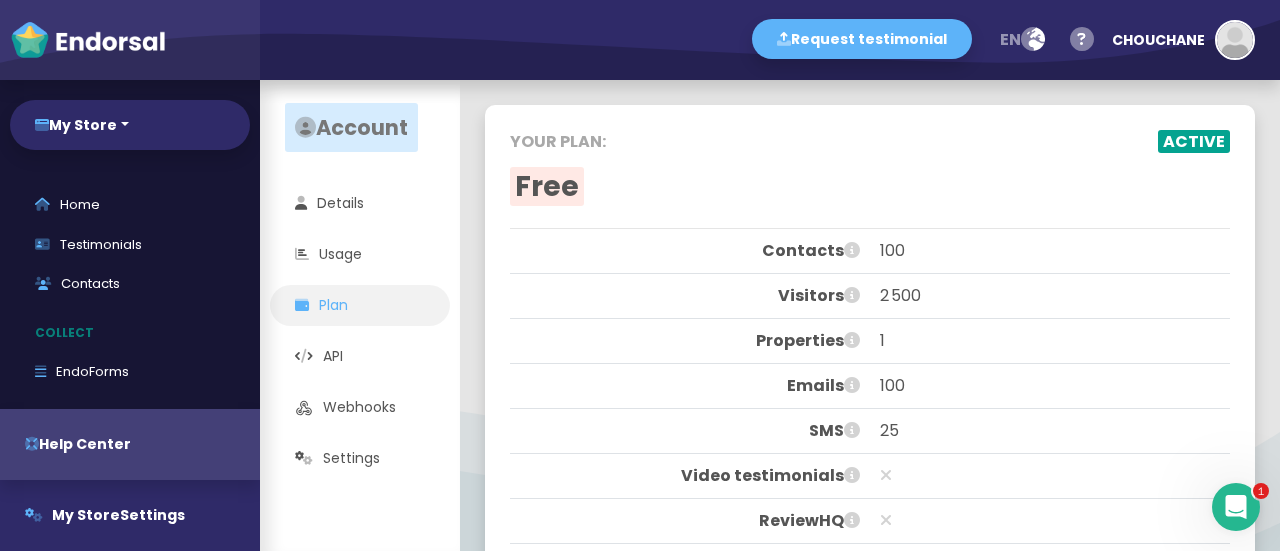click on "Properties" 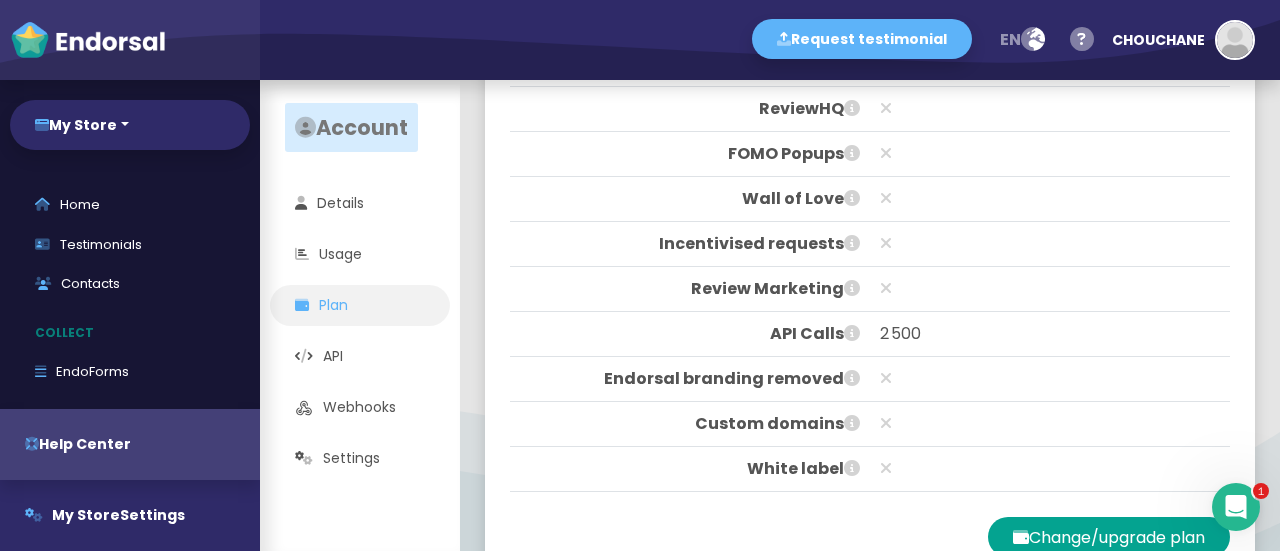 scroll, scrollTop: 617, scrollLeft: 0, axis: vertical 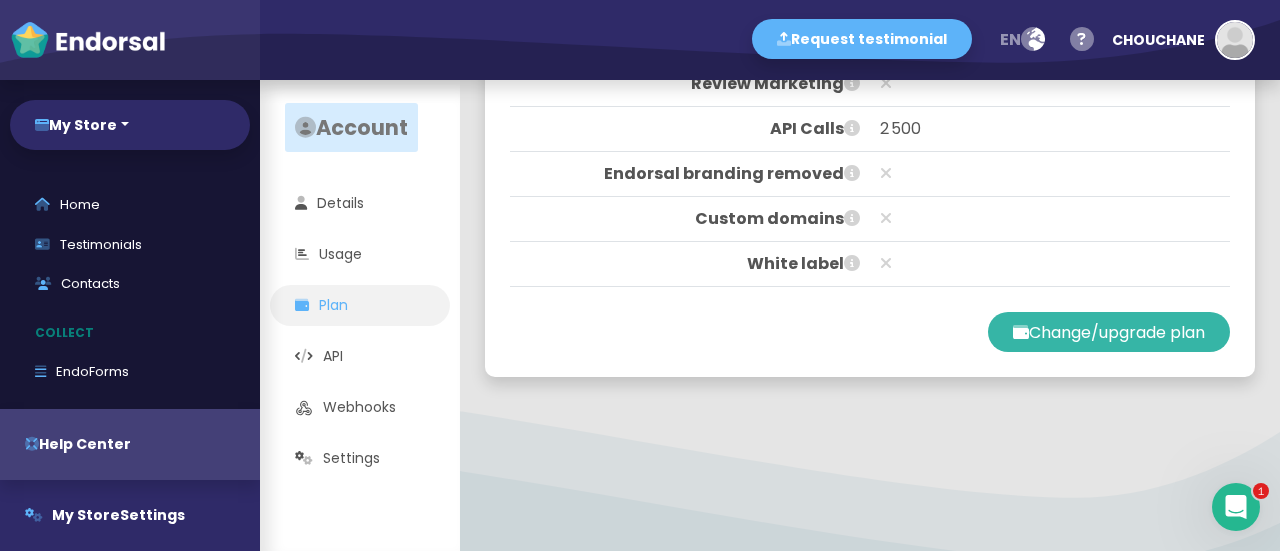 click on "Change/upgrade plan" 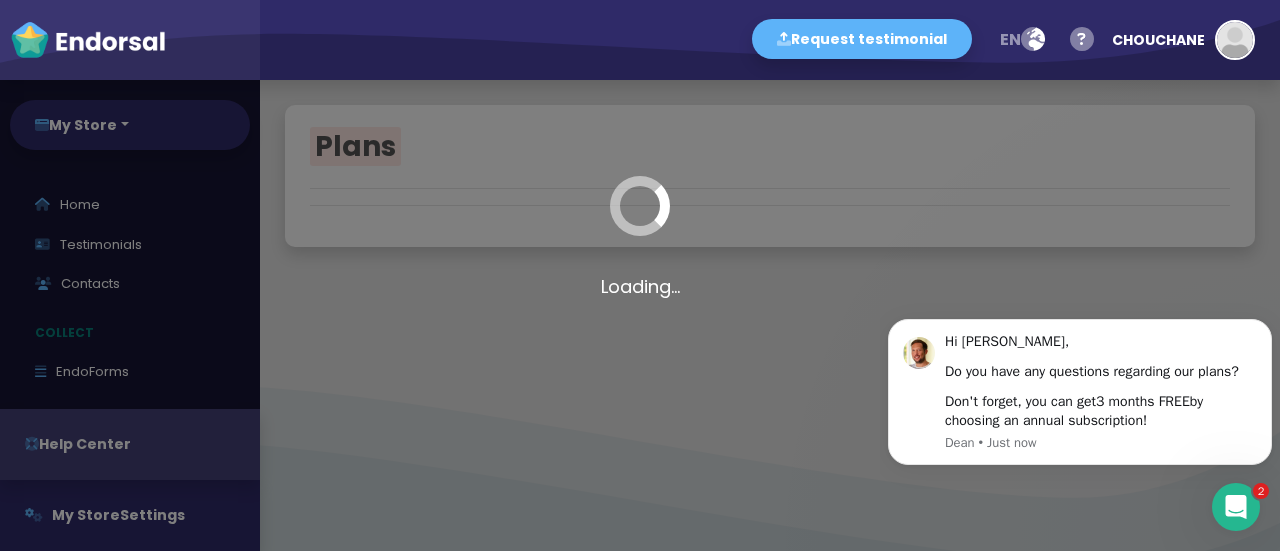 scroll, scrollTop: 0, scrollLeft: 0, axis: both 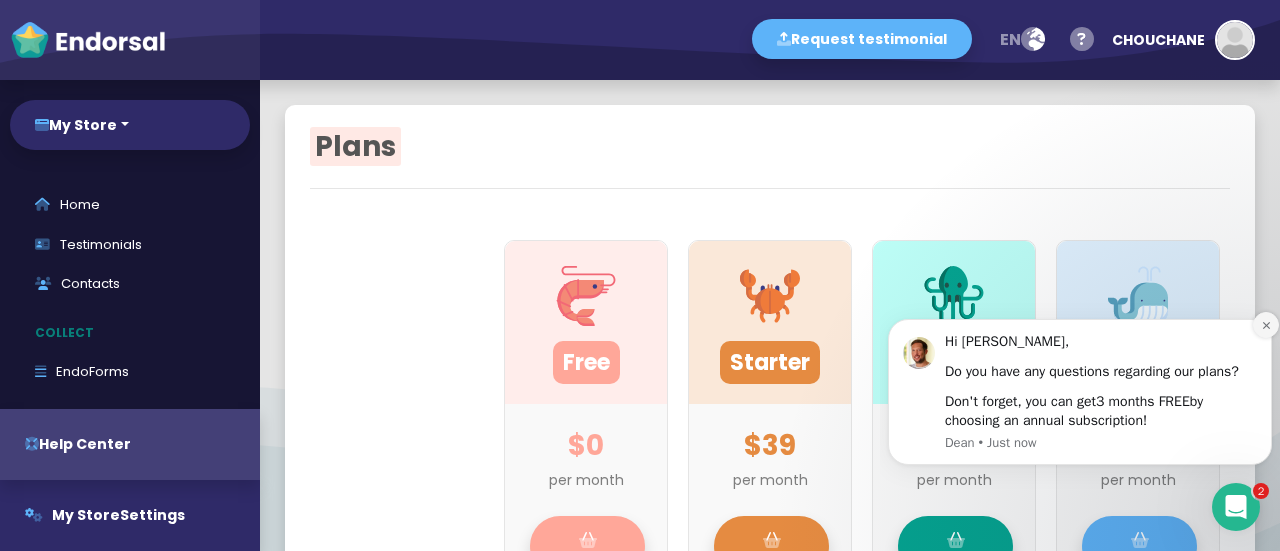 click 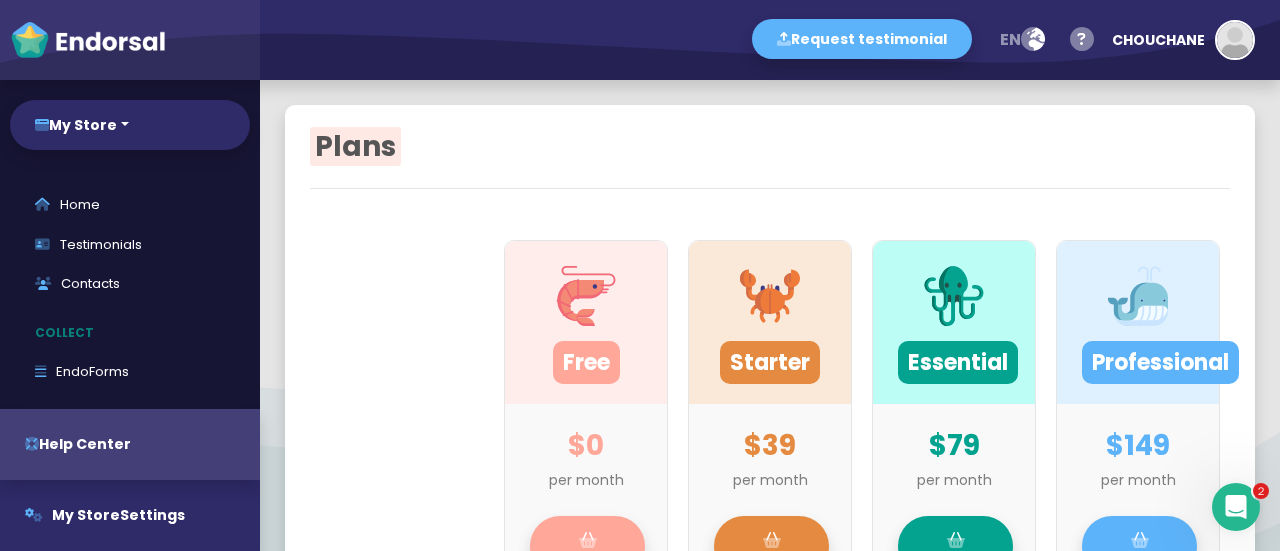 click on "Essential $79 per month    Choose plan  1,000 15,000 1 500 100 10 120  2 minutes   480p SD  30,000    Choose plan" at bounding box center (954, 1229) 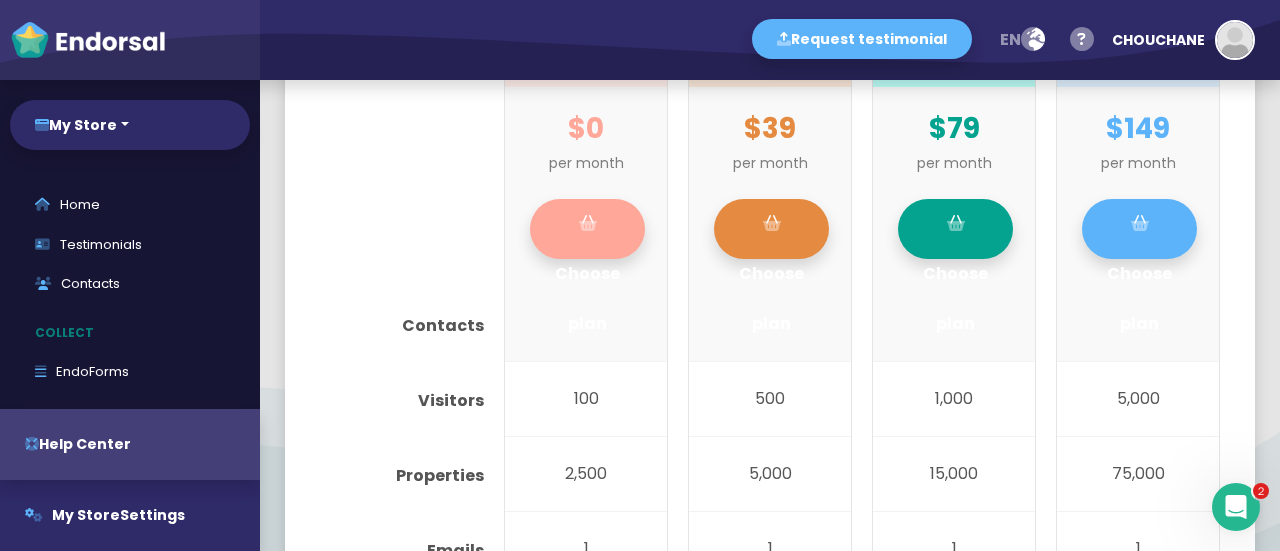 scroll, scrollTop: 412, scrollLeft: 0, axis: vertical 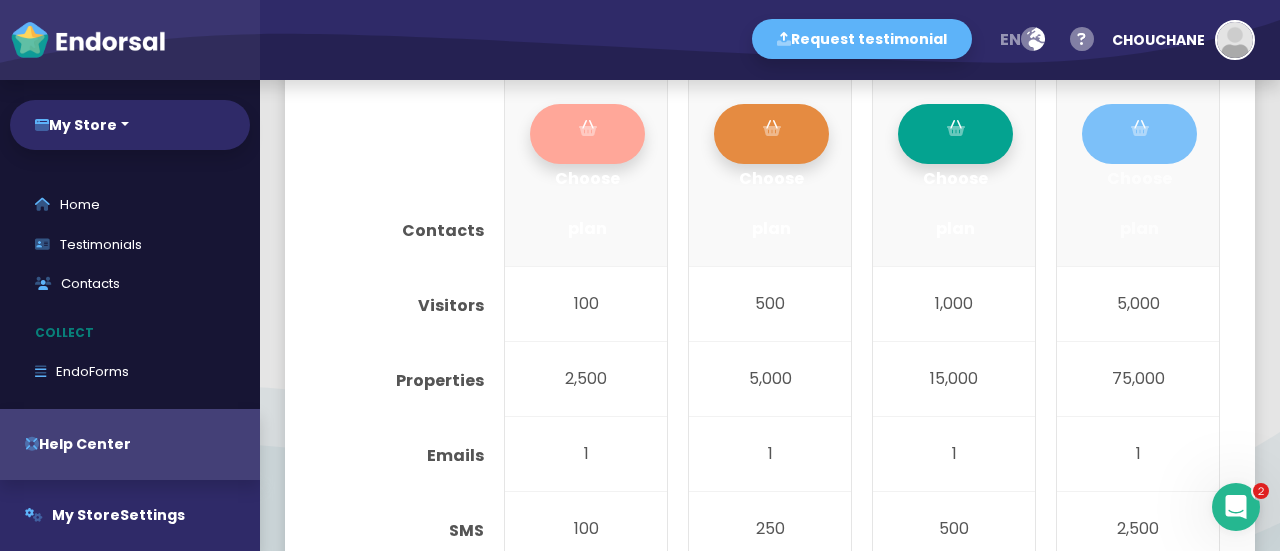 click at bounding box center (1140, 128) 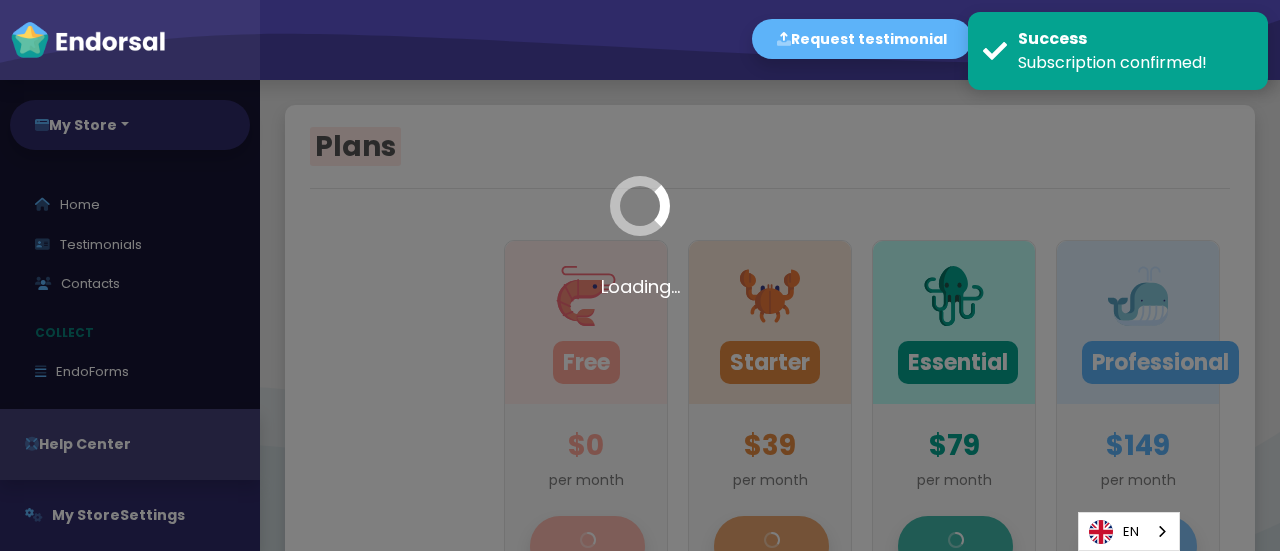 scroll, scrollTop: 0, scrollLeft: 0, axis: both 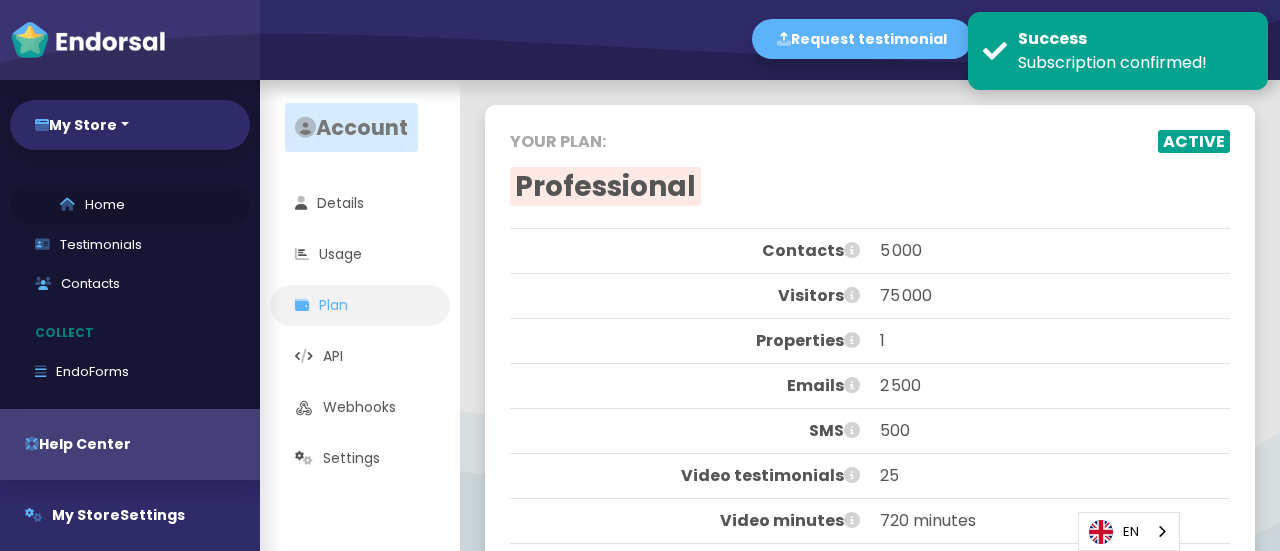 click on "Home" at bounding box center [130, 205] 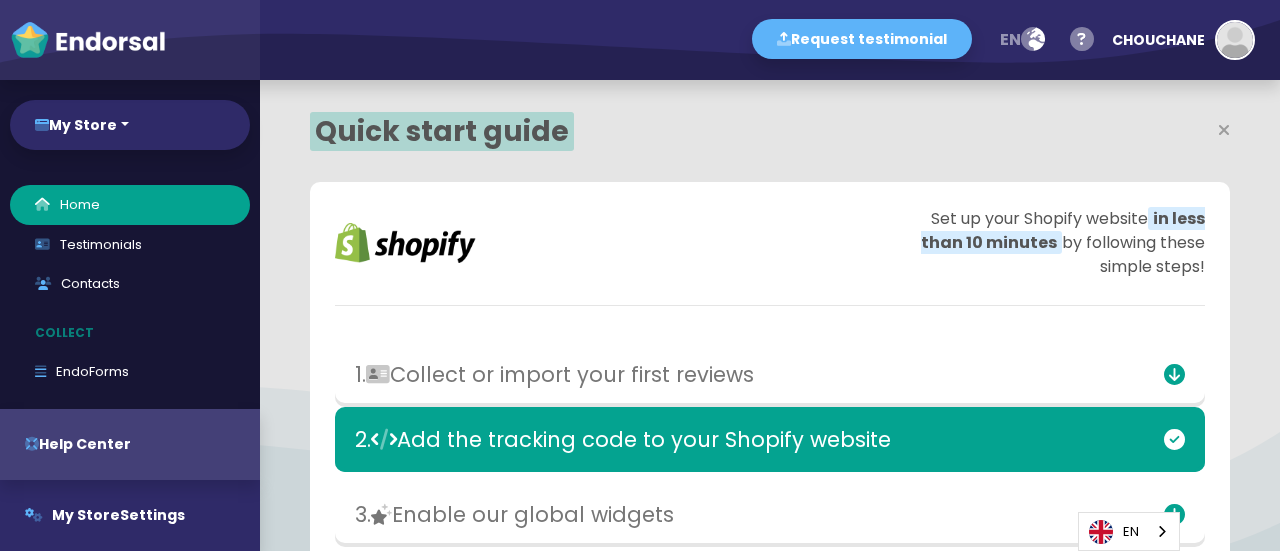 scroll, scrollTop: 999582, scrollLeft: 999413, axis: both 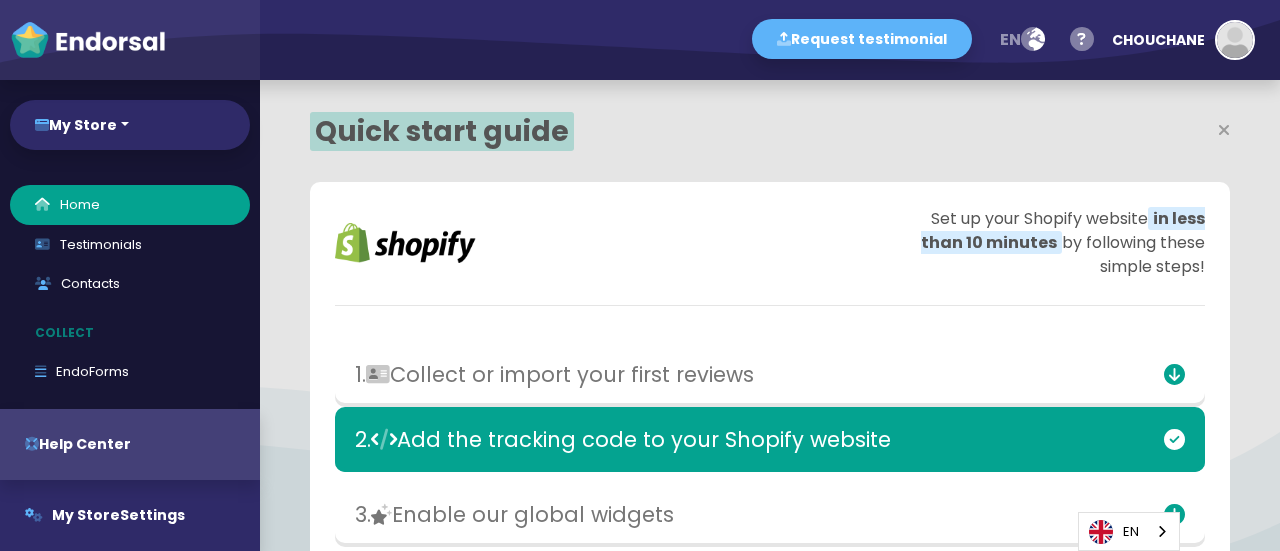 click at bounding box center [625, 243] 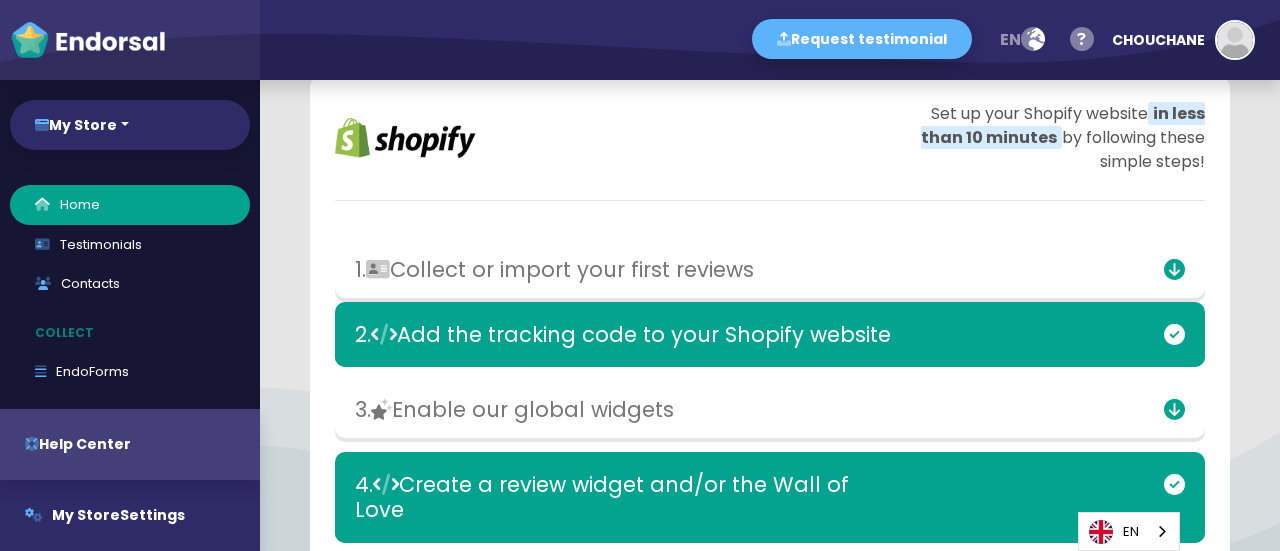 scroll, scrollTop: 450, scrollLeft: 0, axis: vertical 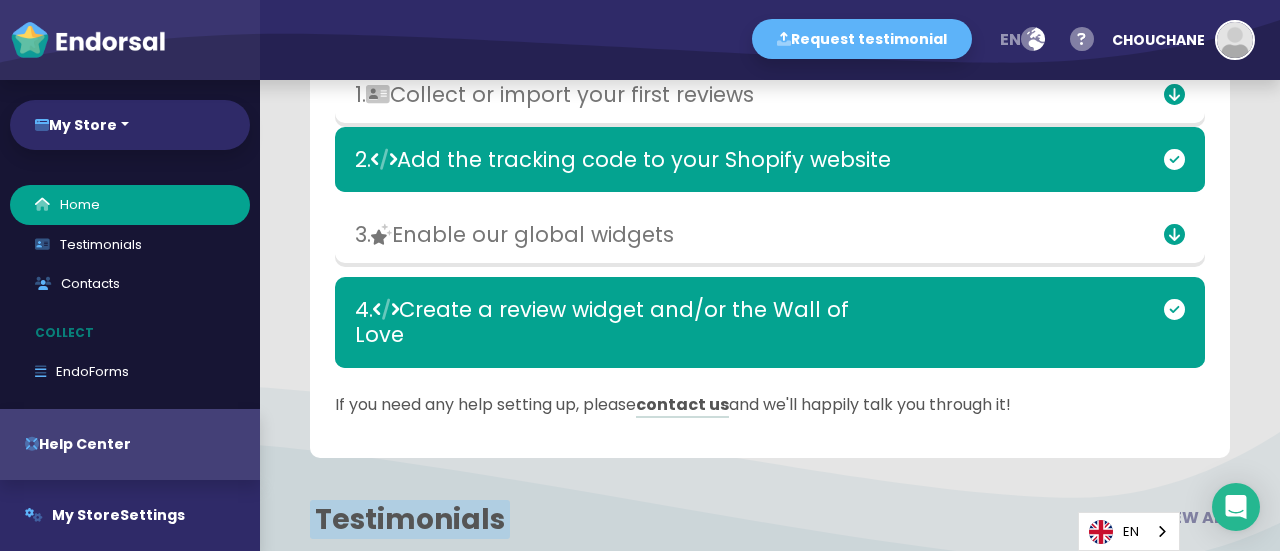 click on "3.     Enable our global widgets" at bounding box center [628, 234] 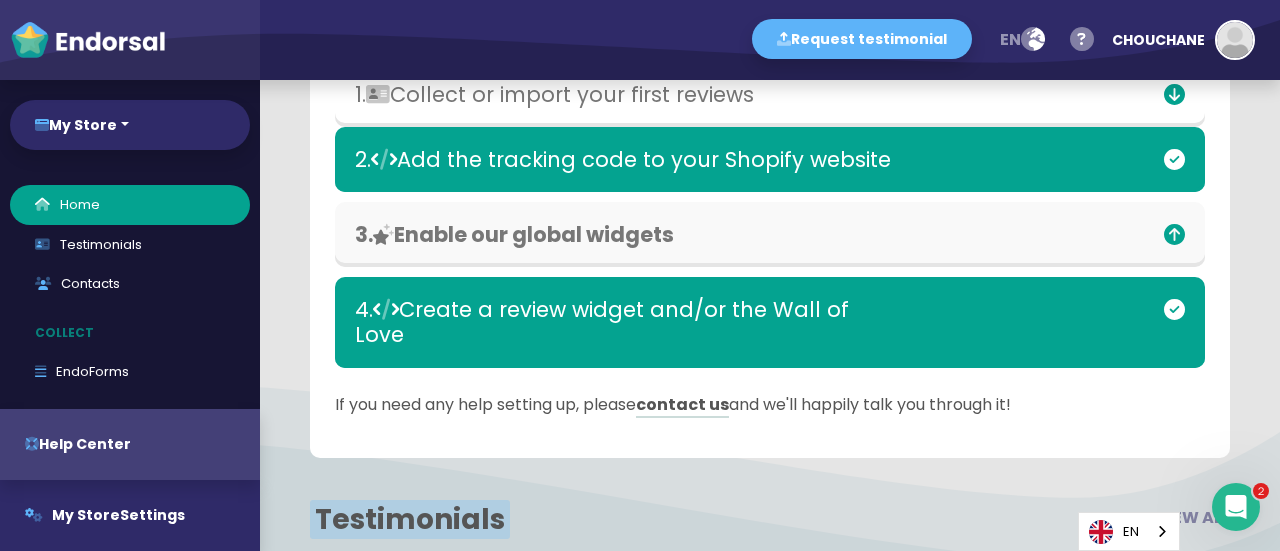 scroll, scrollTop: 0, scrollLeft: 0, axis: both 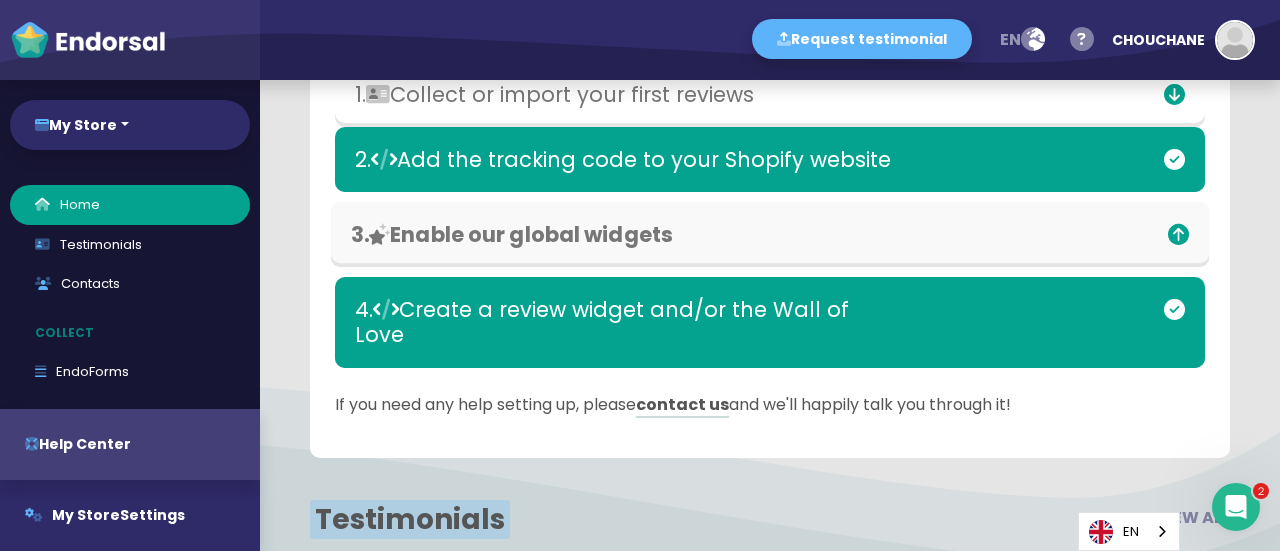 click at bounding box center [1056, 234] 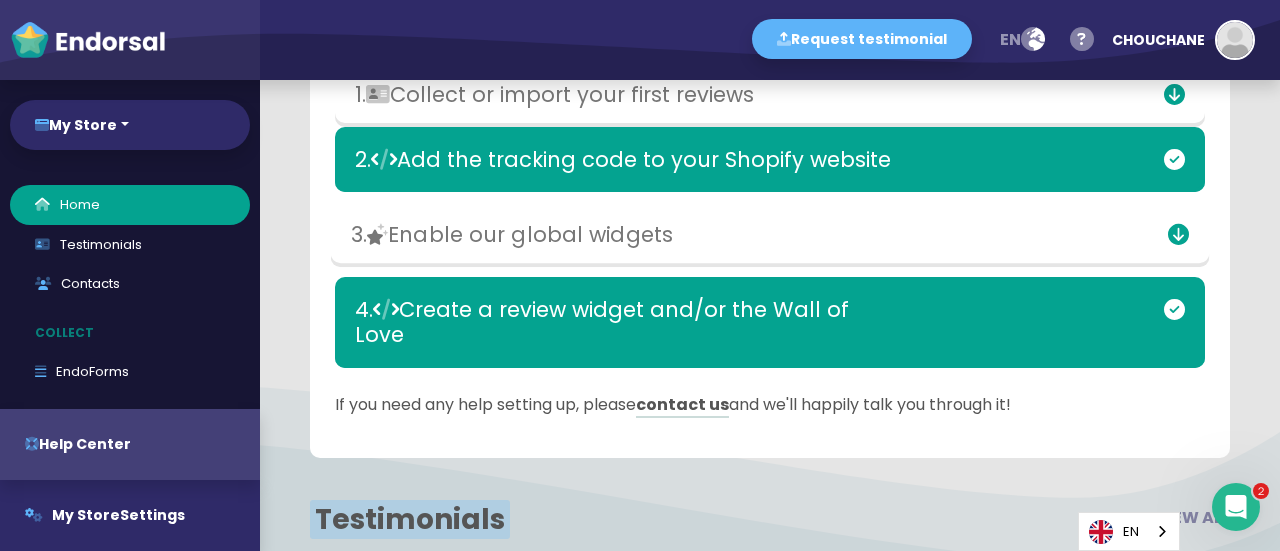 click at bounding box center [1056, 234] 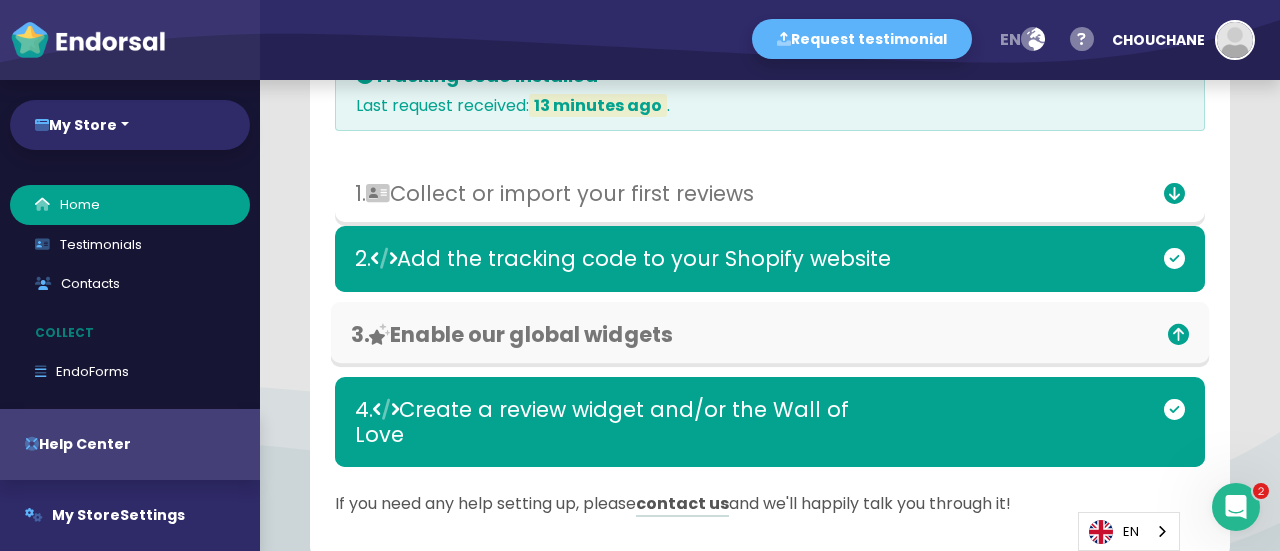scroll, scrollTop: 549, scrollLeft: 0, axis: vertical 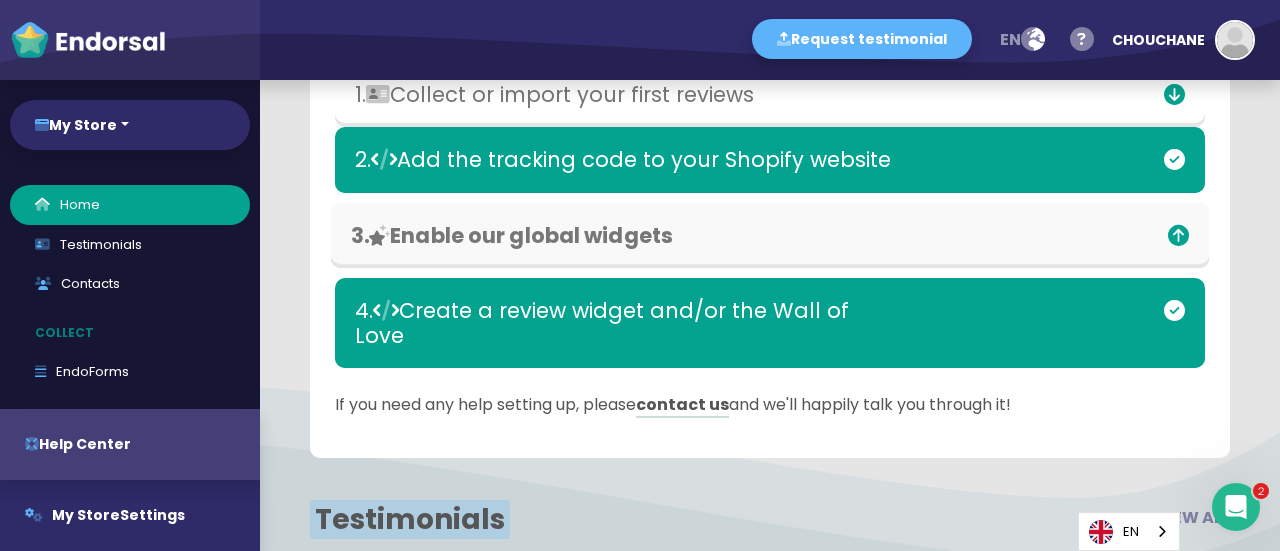 click at bounding box center (1056, 234) 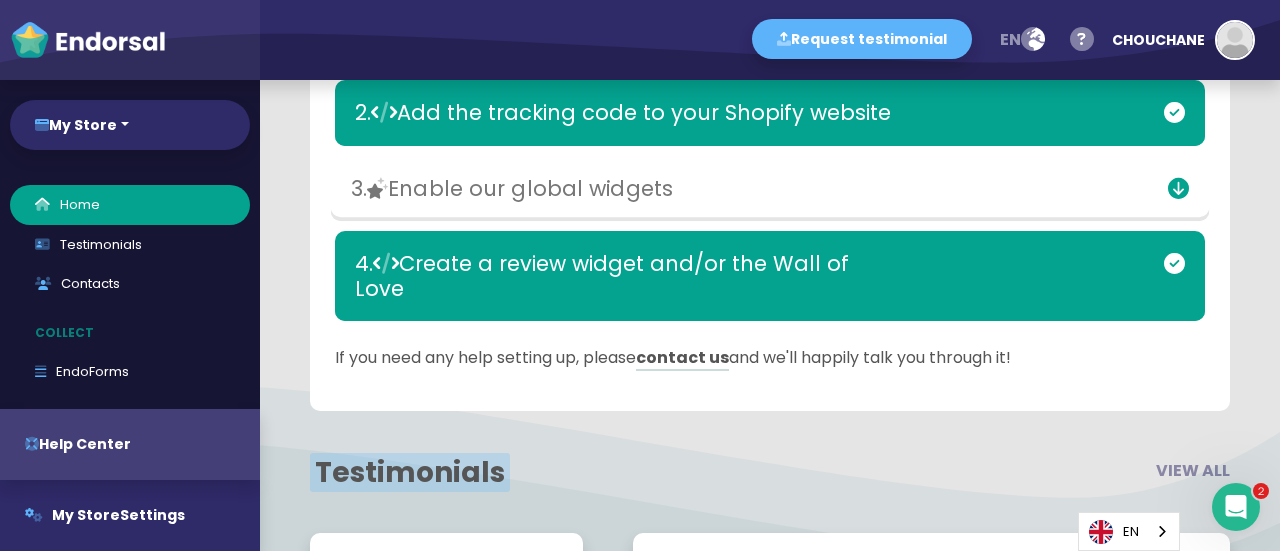 scroll, scrollTop: 549, scrollLeft: 0, axis: vertical 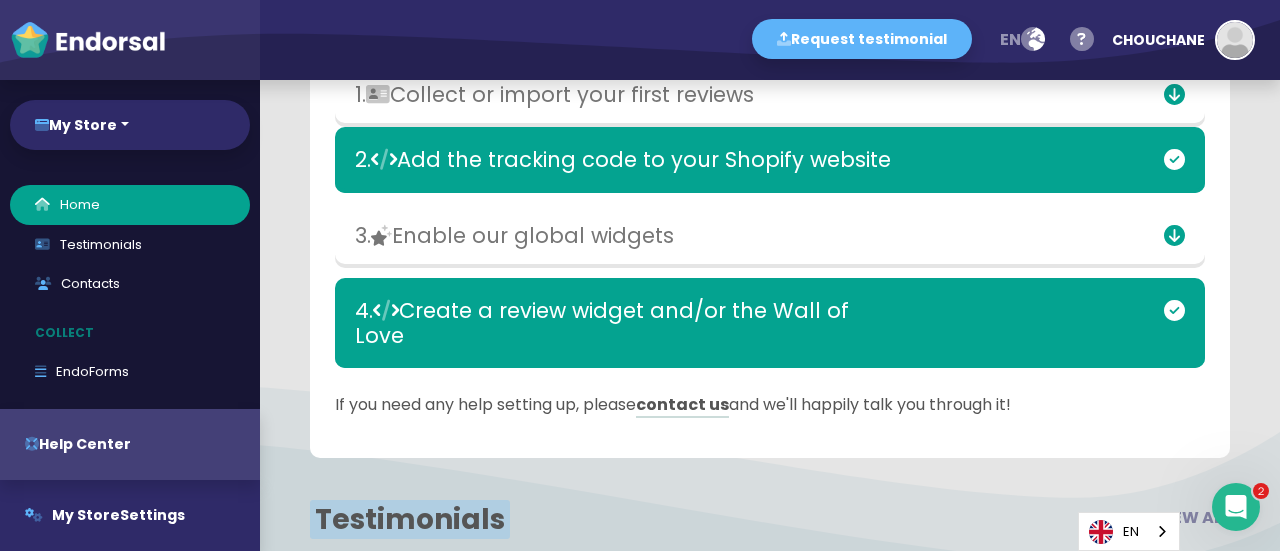 click on "Set up your Shopify website  in less than 10 minutes  by following these simple steps!    Tracking code installed  Last request received:  13 minutes ago .  1.     Collect or import your first reviews  2.     Add the tracking code to your Shopify website  3.     Enable our global widgets  4.     Create a review widget and/or the Wall of Love  If you need any help setting up, please  contact us  and we'll happily talk you through it!" at bounding box center (770, 131) 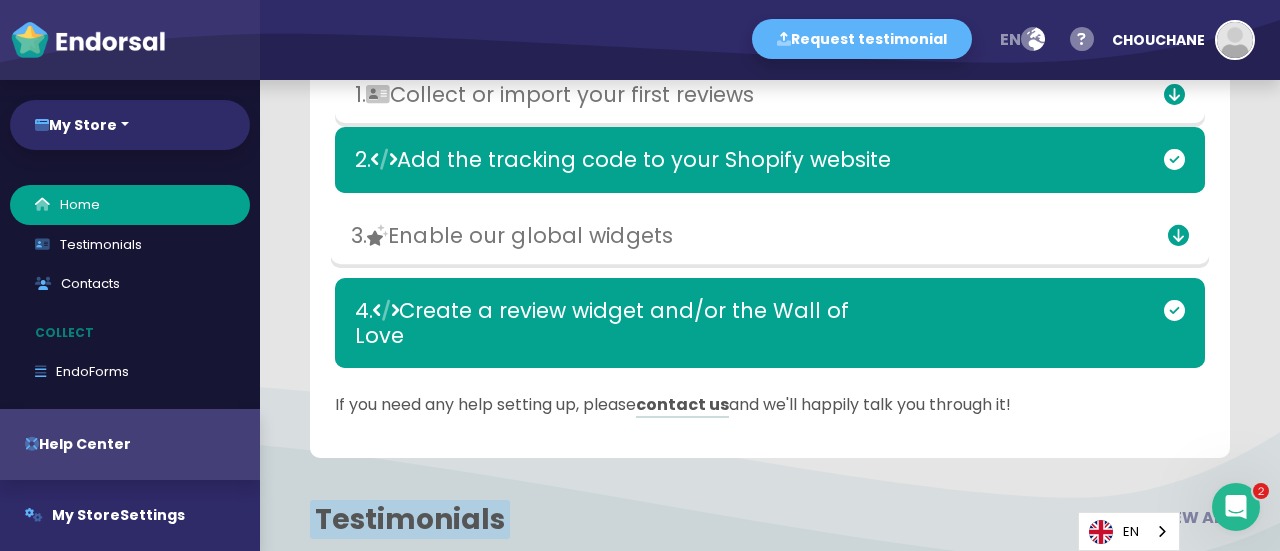 click at bounding box center [1178, 234] 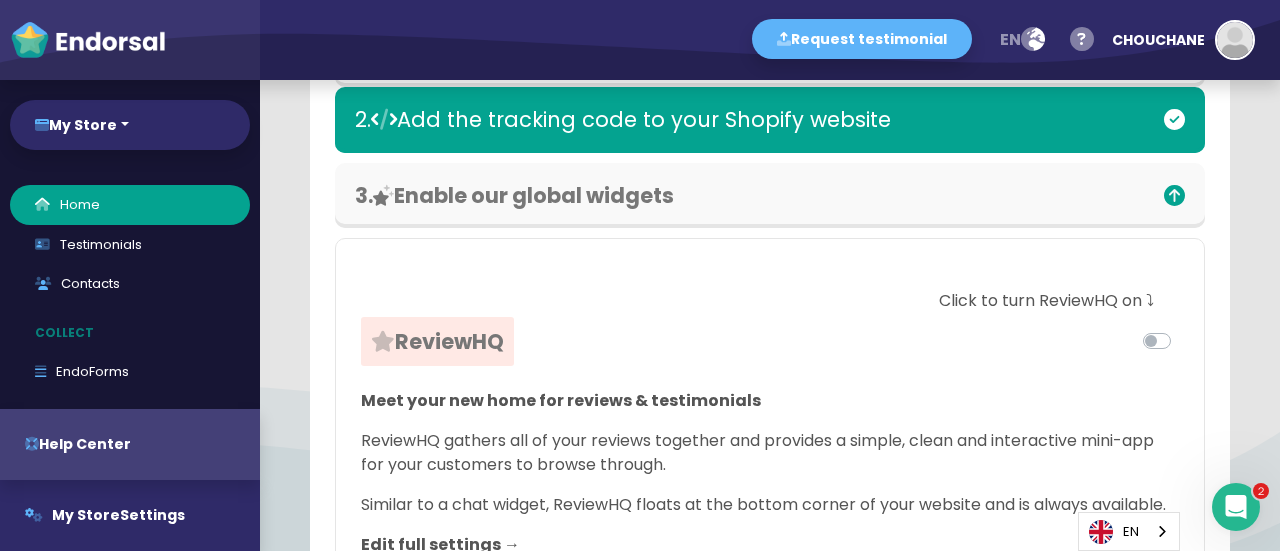 scroll, scrollTop: 709, scrollLeft: 0, axis: vertical 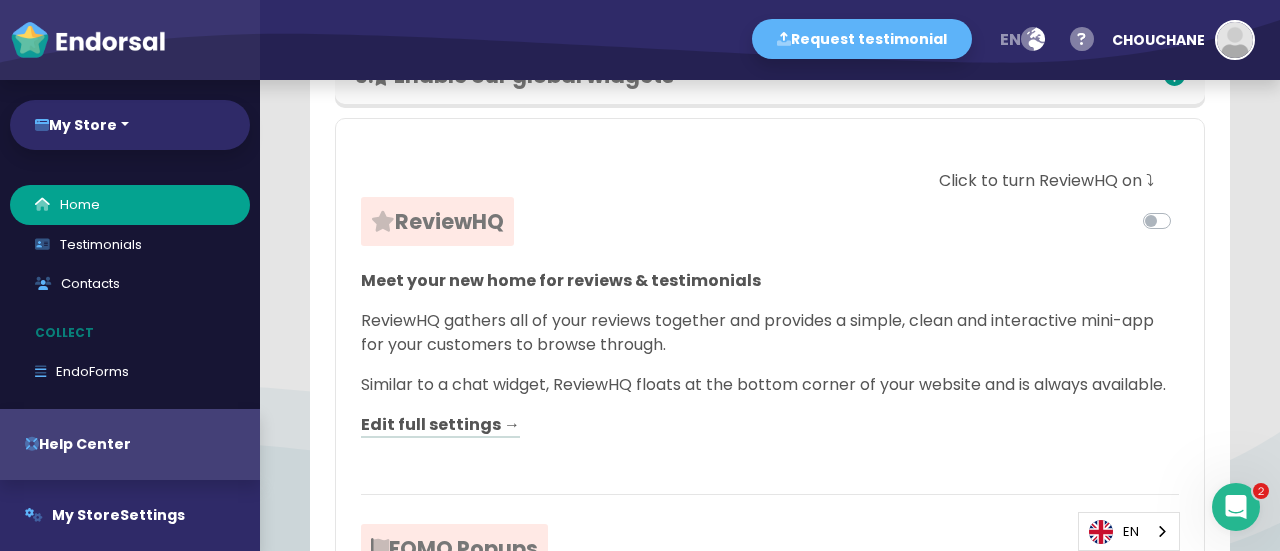 click at bounding box center (1179, 209) 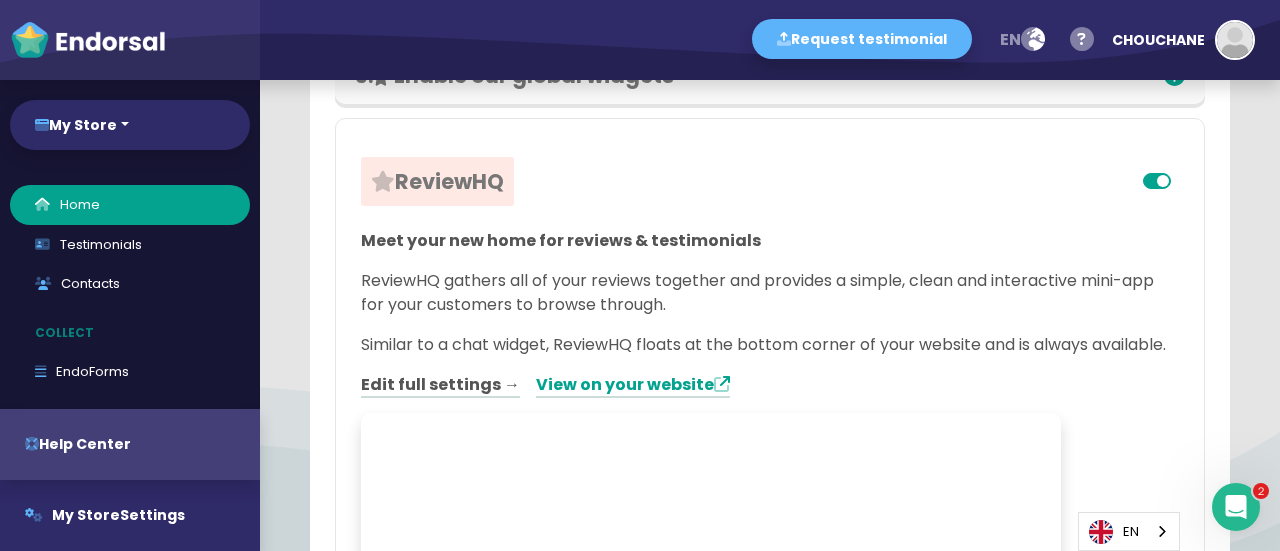 click on "ReviewHQ gathers all of your reviews together and provides a simple, clean and interactive mini-app for your customers to browse through." at bounding box center [770, 293] 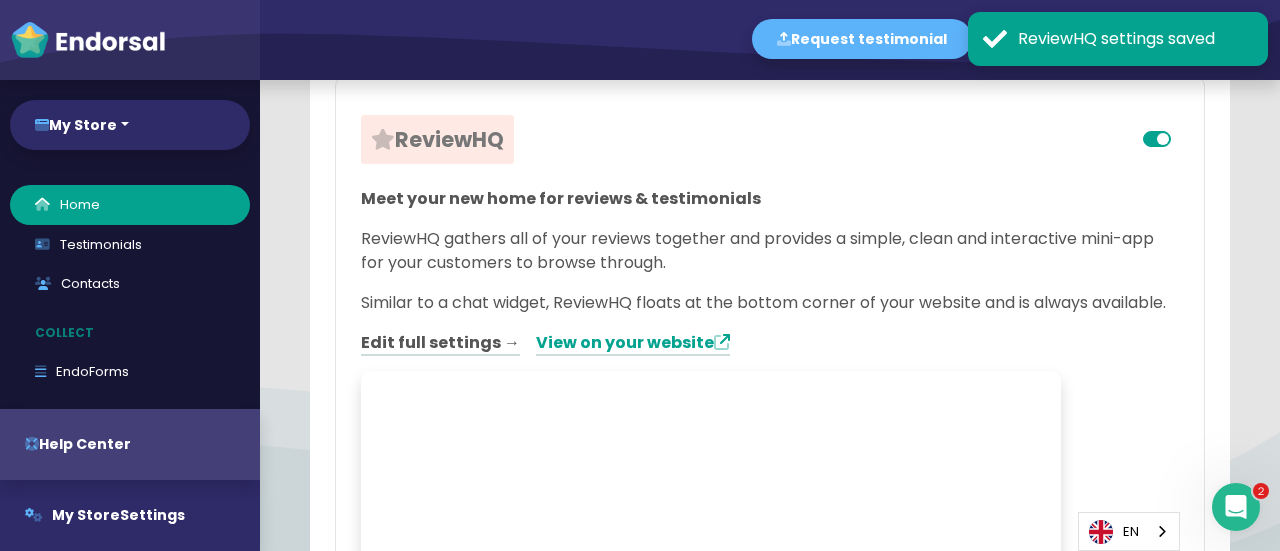 scroll, scrollTop: 709, scrollLeft: 0, axis: vertical 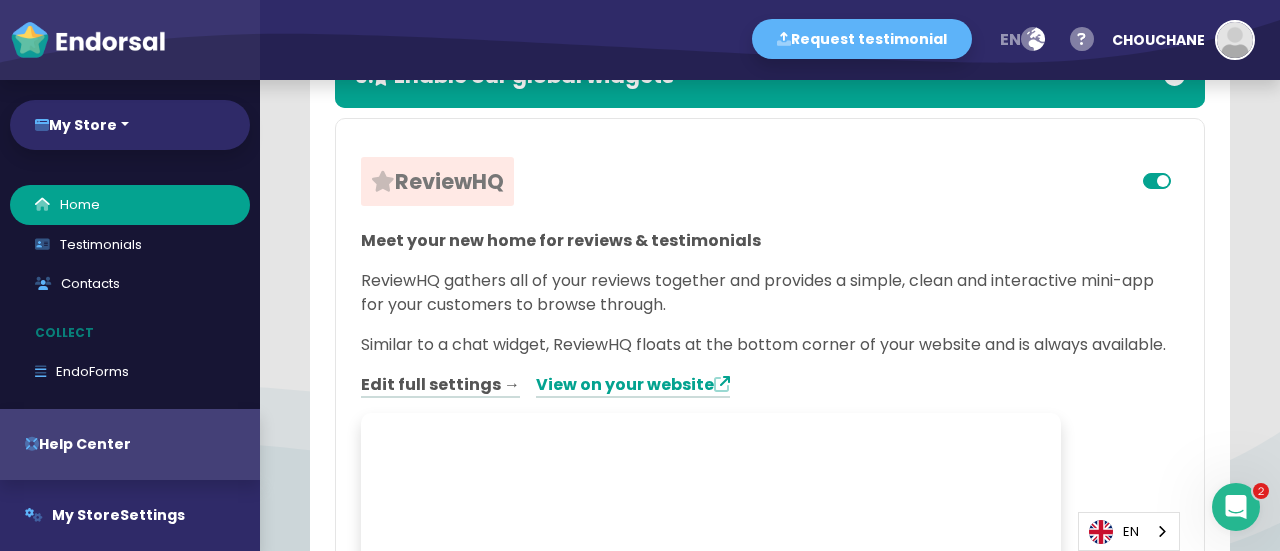 click on "ReviewHQ Meet your new home for reviews & testimonials ReviewHQ gathers all of your reviews together and provides a simple, clean and interactive mini-app for your customers to browse through. Similar to a chat widget, ReviewHQ floats at the bottom corner of your website and is always available. Edit full settings →      View on your website     FOMO Popups The fear of missing out is real FOMO popups are timely social proof notifications from Endorsal that display your favorite reviews from existing customers in order to convert new ones. There's no better way of converting customers with social proof. Edit full settings →      Click to turn FOMO popups on ⤵︎   Reviews Michael Scott  from  Dunder Mifflin  recommends  My Store 2 days ago Verified by  Endorsal.io" at bounding box center [770, 1014] 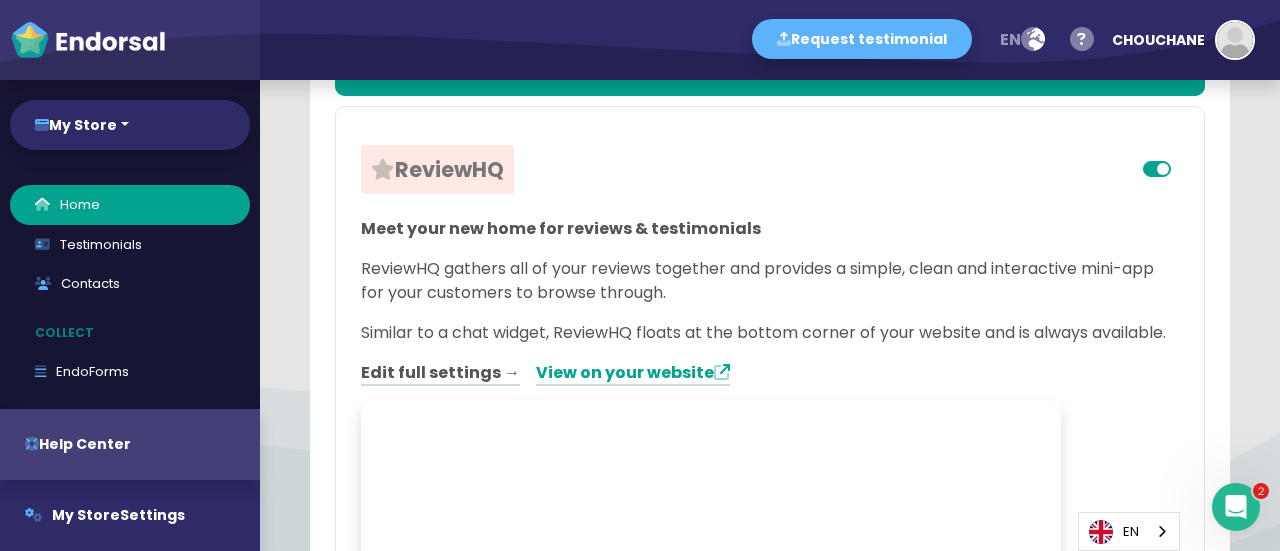 scroll, scrollTop: 709, scrollLeft: 0, axis: vertical 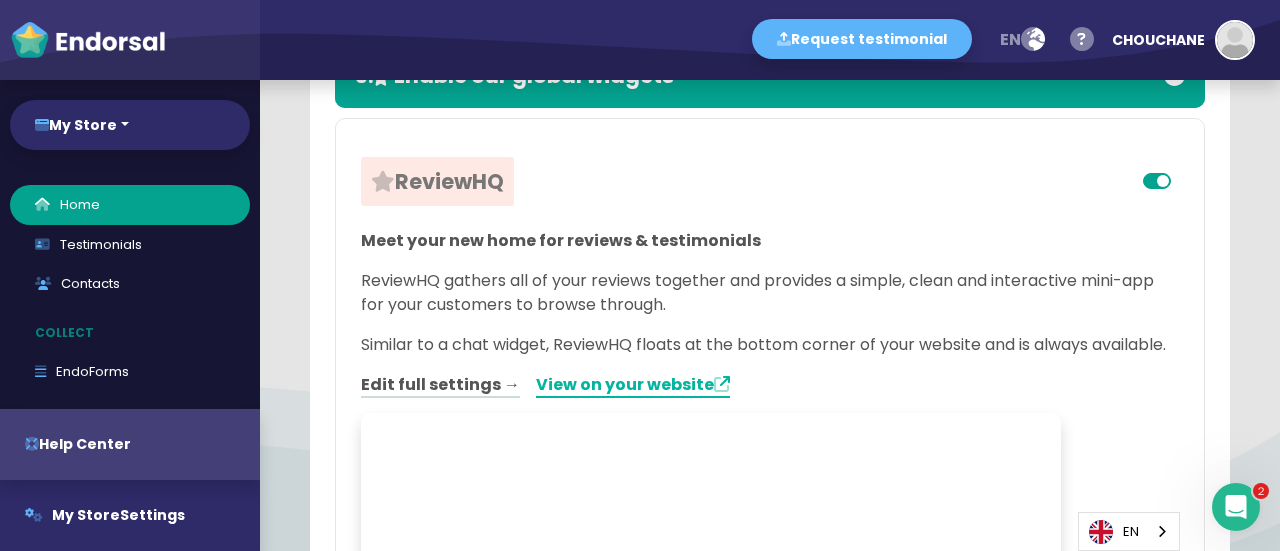 click on "View on your website" at bounding box center (633, 385) 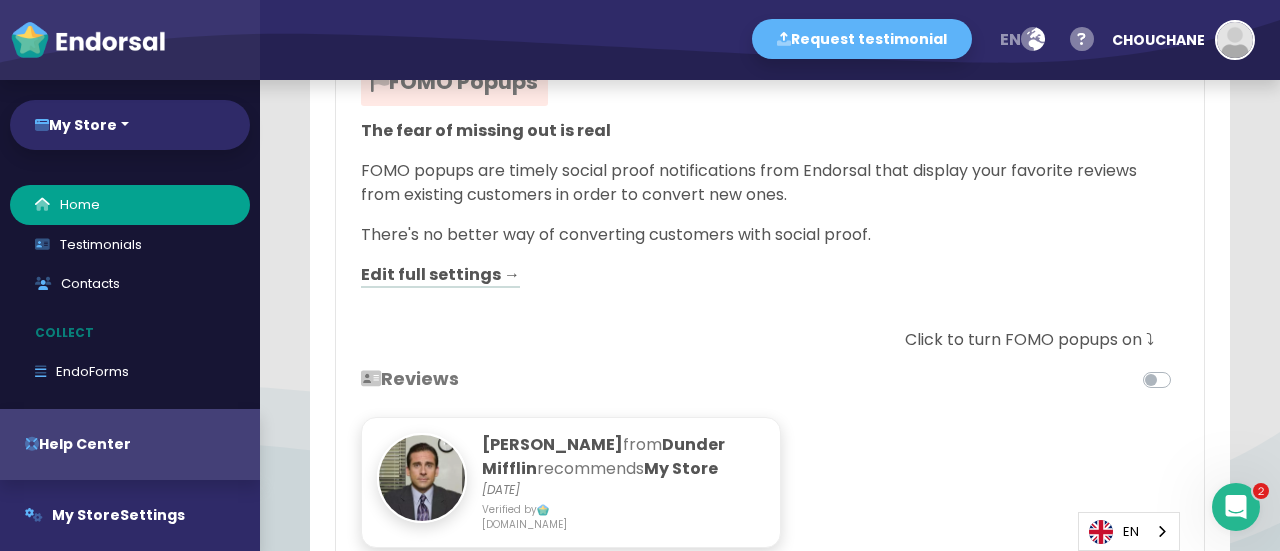 scroll, scrollTop: 2025, scrollLeft: 0, axis: vertical 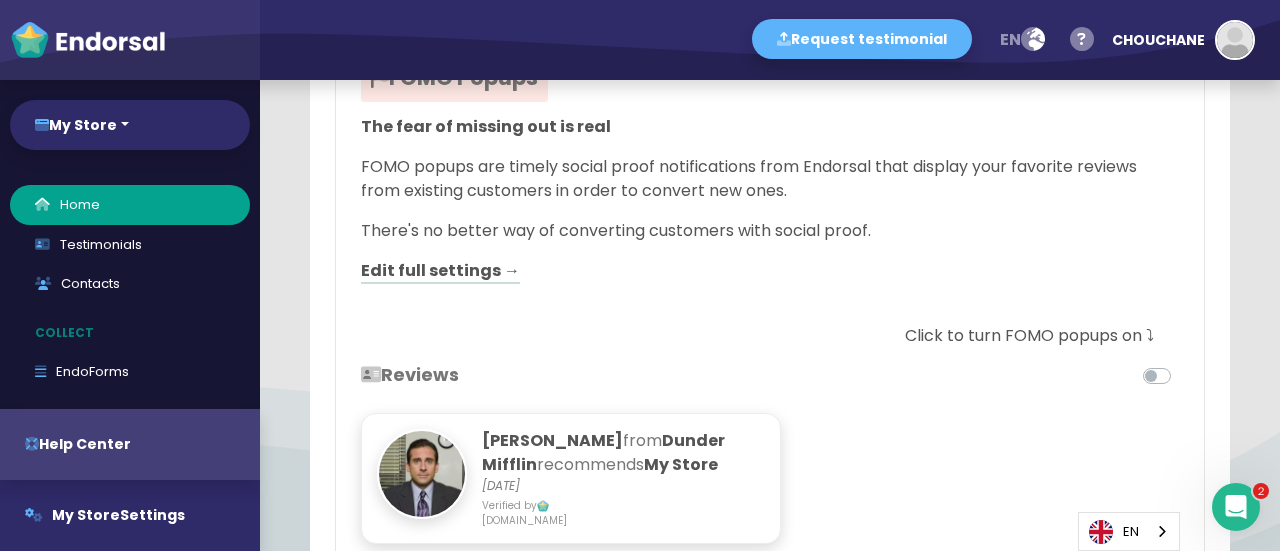 click at bounding box center [1179, 364] 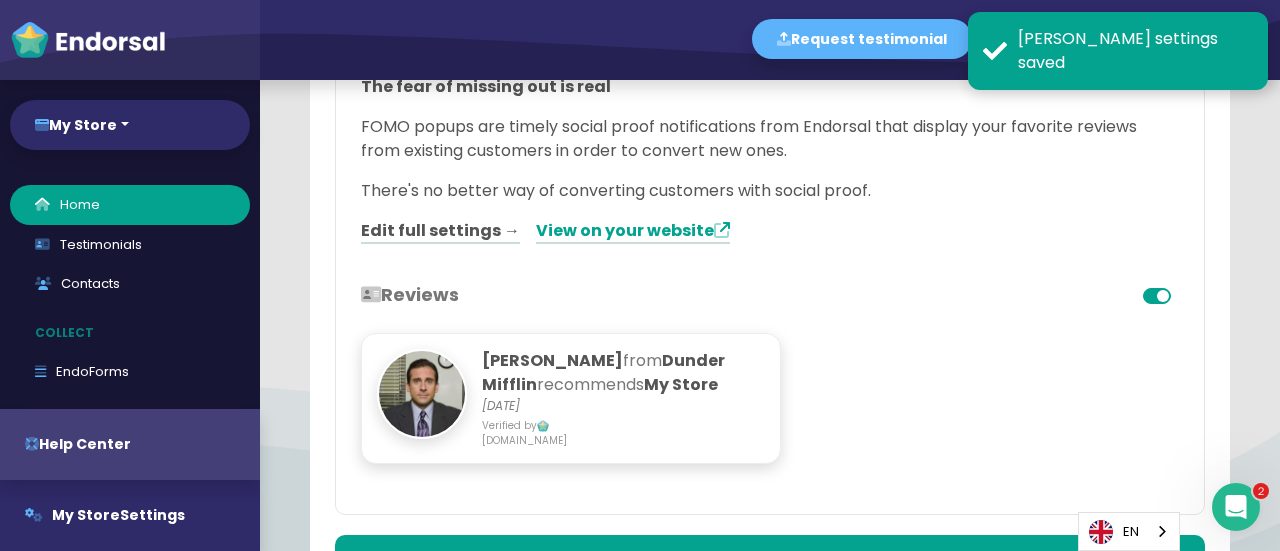 scroll, scrollTop: 2477, scrollLeft: 0, axis: vertical 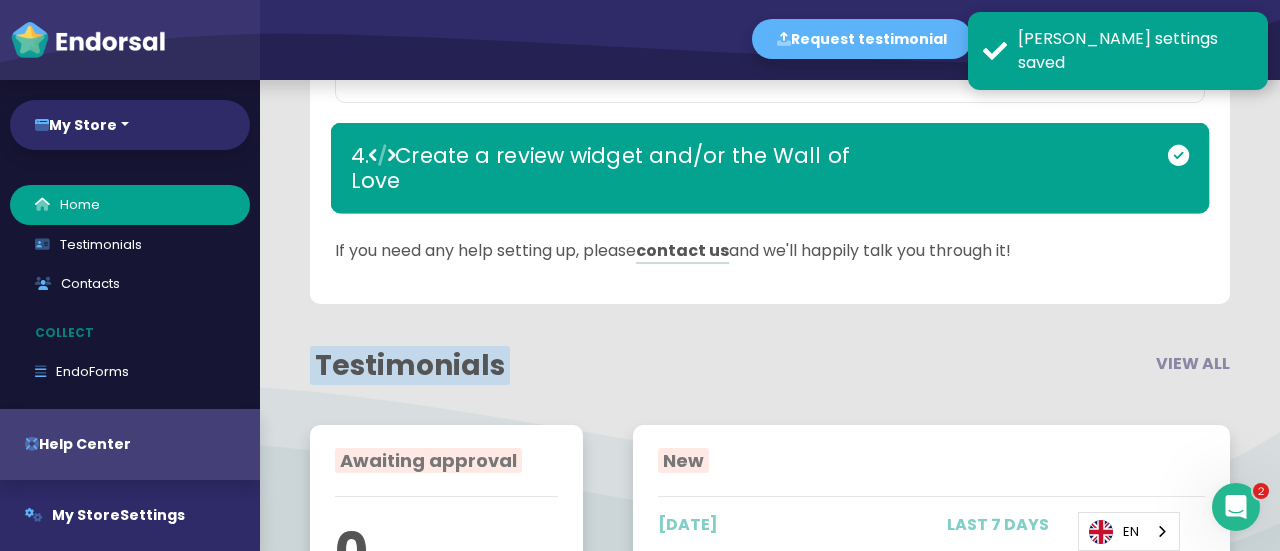 click on "4.     Create a review widget and/or the Wall of Love" at bounding box center (627, 168) 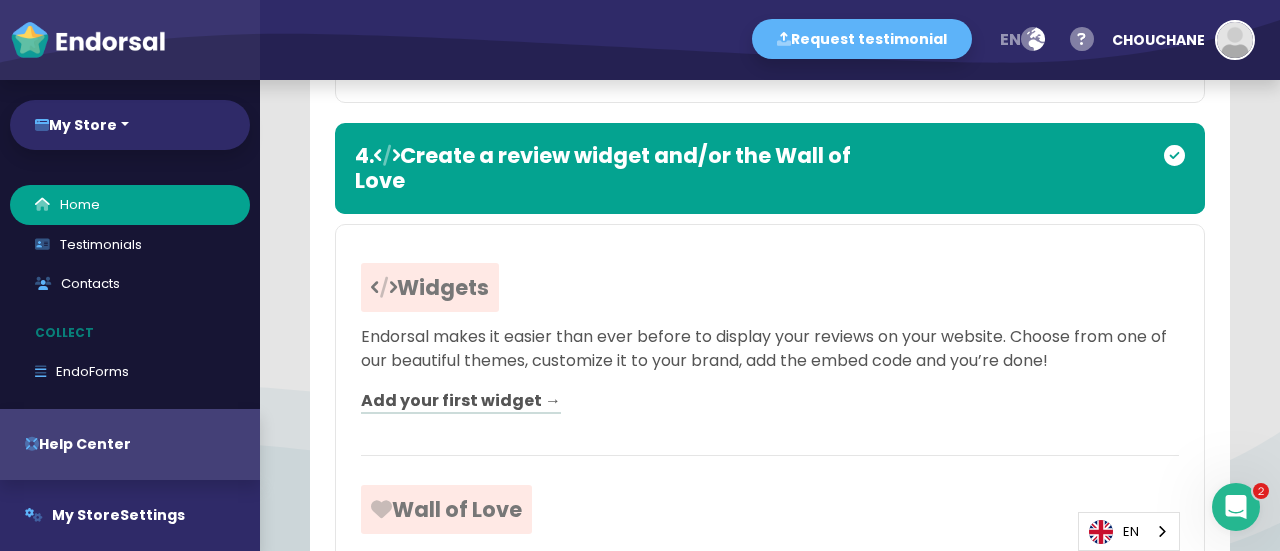 click on "Widgets" at bounding box center [565, 287] 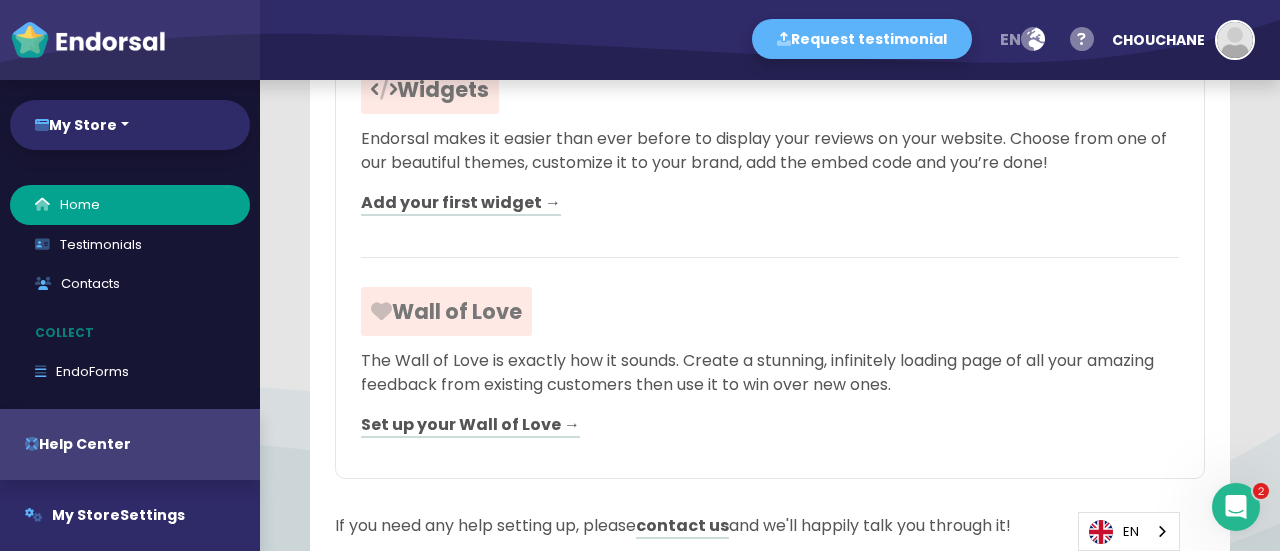 scroll, scrollTop: 2677, scrollLeft: 0, axis: vertical 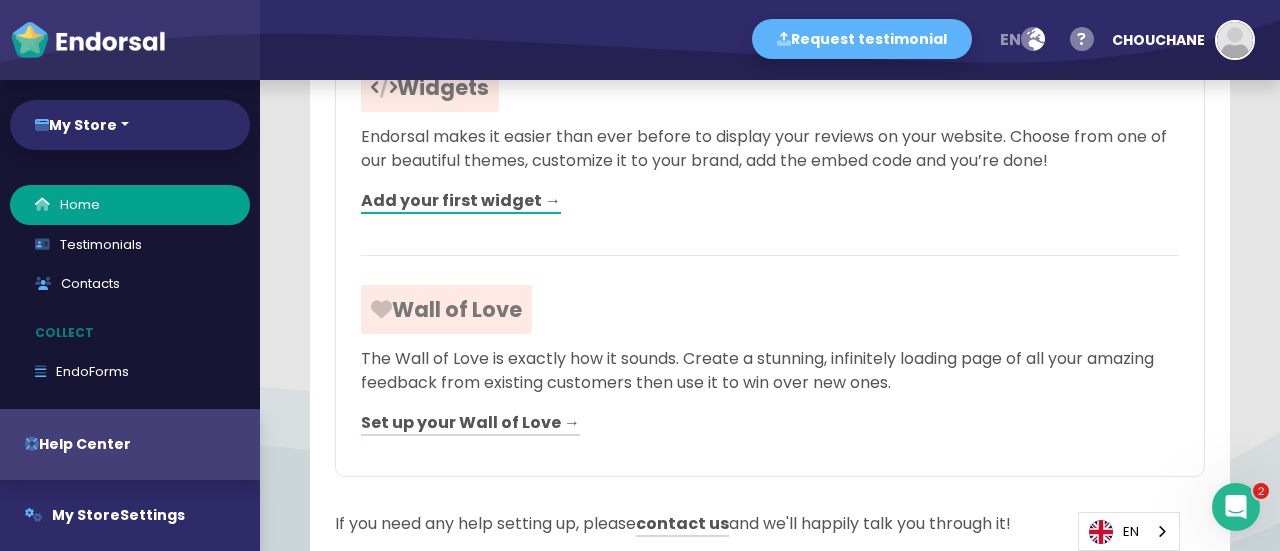 click on "Add your first widget →" at bounding box center [461, 201] 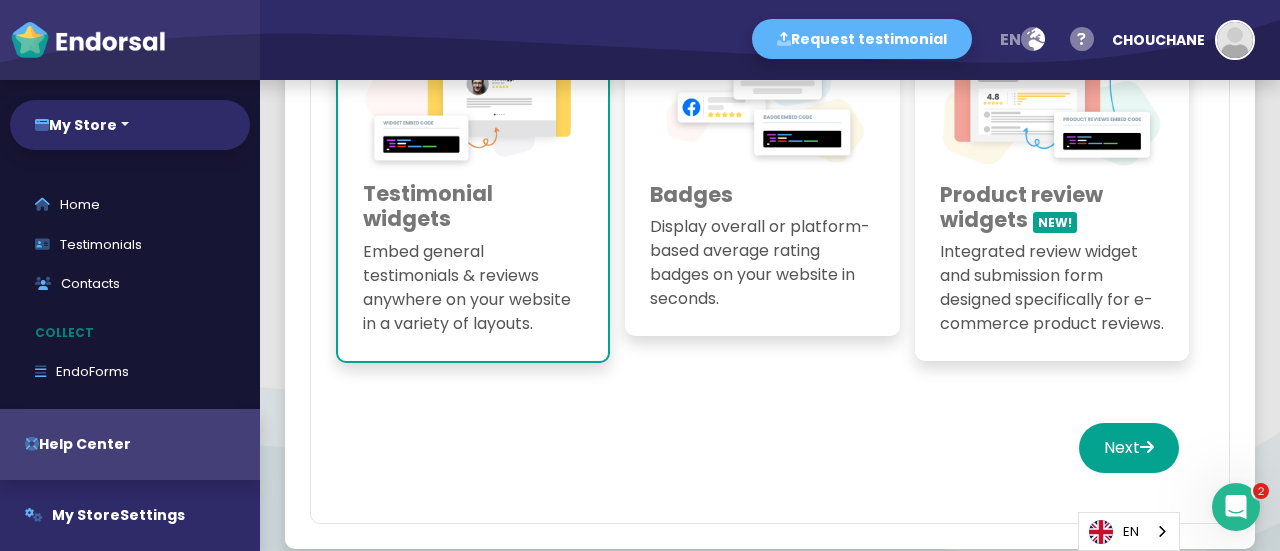 scroll, scrollTop: 240, scrollLeft: 0, axis: vertical 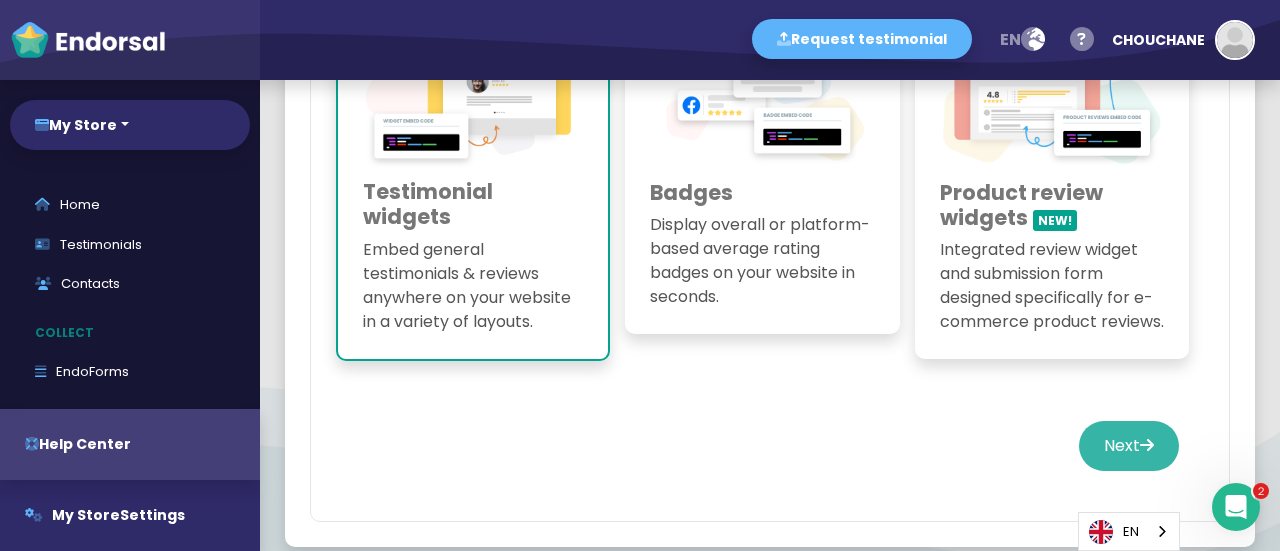 click on "Next" 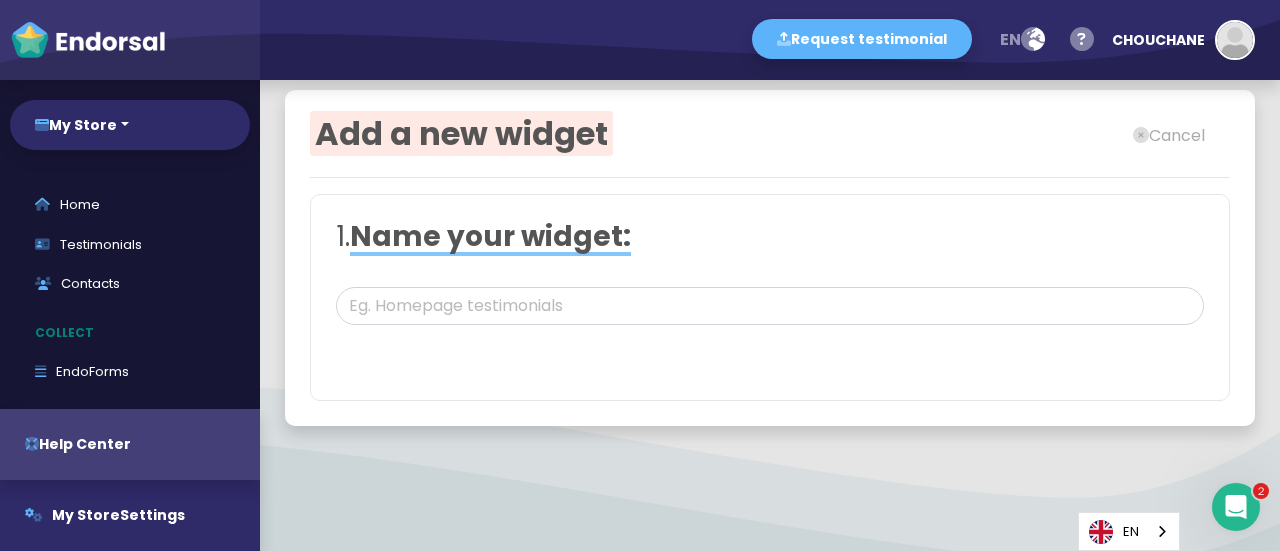 scroll, scrollTop: 15, scrollLeft: 0, axis: vertical 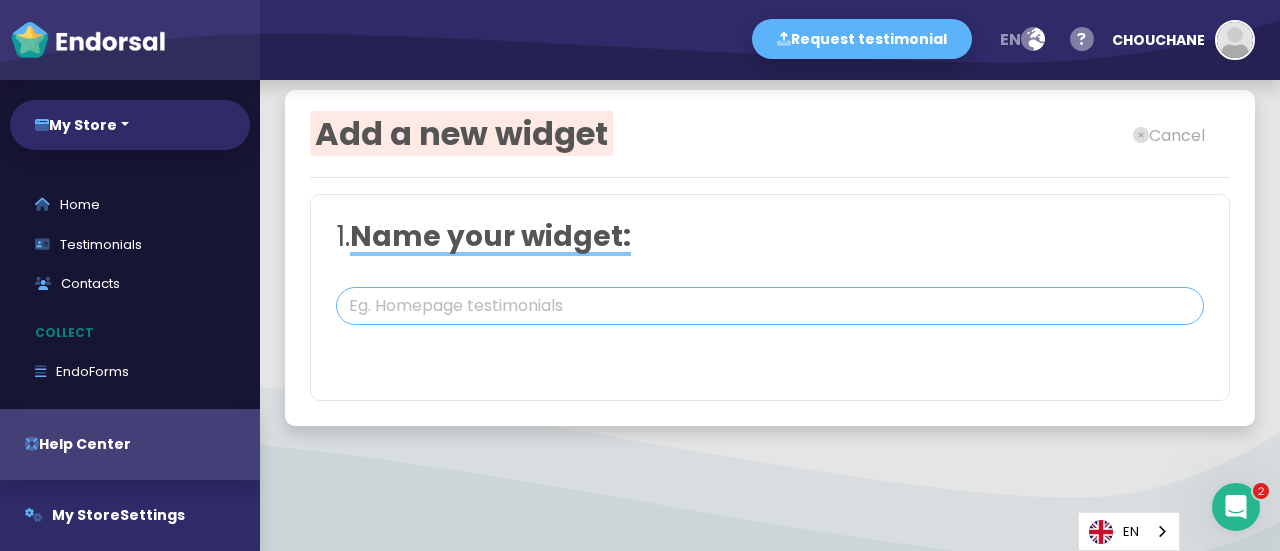 click 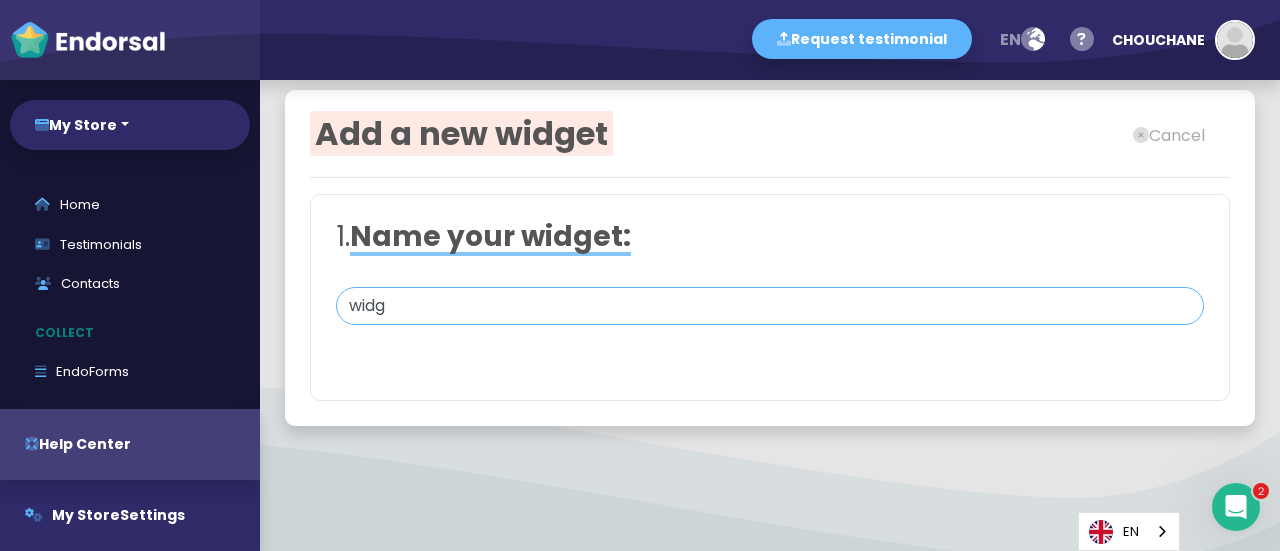 type on "widg" 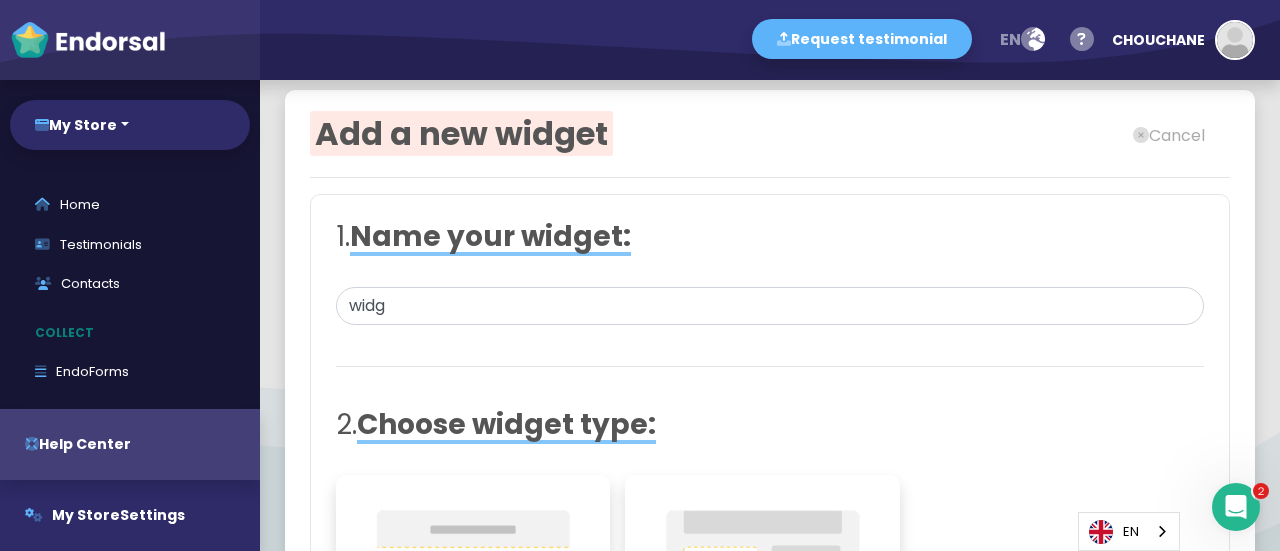 click on "1.  Name your widget: widg  2.  Choose widget type: Multiple testimonials Display your most recent testimonials in a grid or as a dynamic carousel.  Single testimonial Embed an individual testimonial at a specific place.  4.  Set up theme:
Albert Einstein
Theoretical Physicist
.cls-1{fill:#FFF;} star-alt
.cls-1{fill:#FFF;} star-alt
.cls-1{fill:#FFF;} star-alt
.cls-1{fill:#FFF;} star-alt
.cls-1{fill:#FFF;} star-alt" 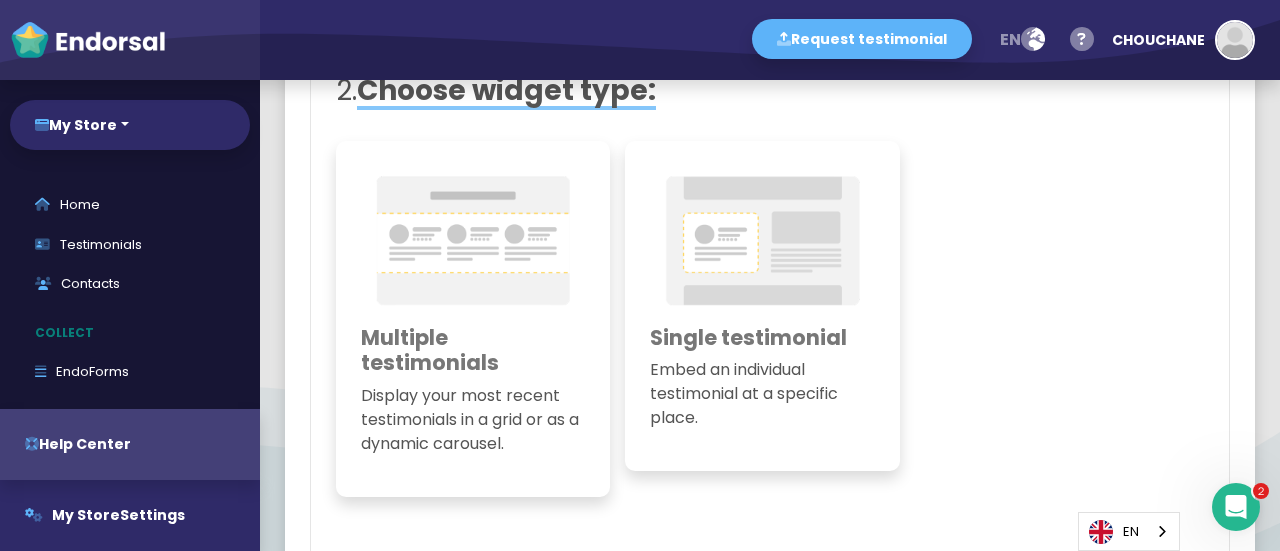scroll, scrollTop: 347, scrollLeft: 0, axis: vertical 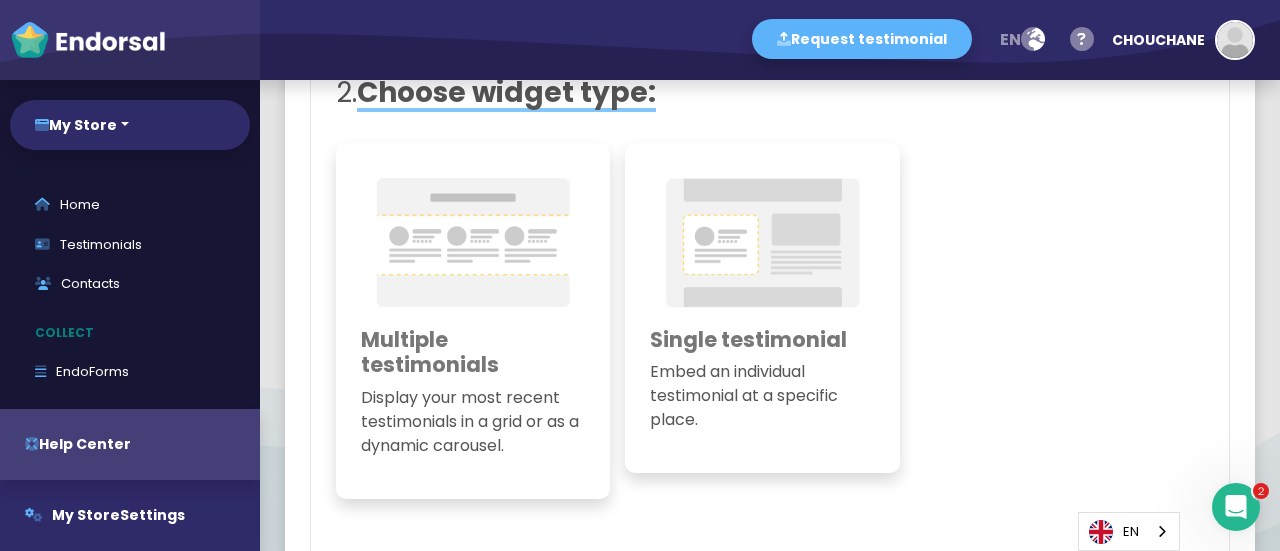 click on "Single testimonial Embed an individual testimonial at a specific place." 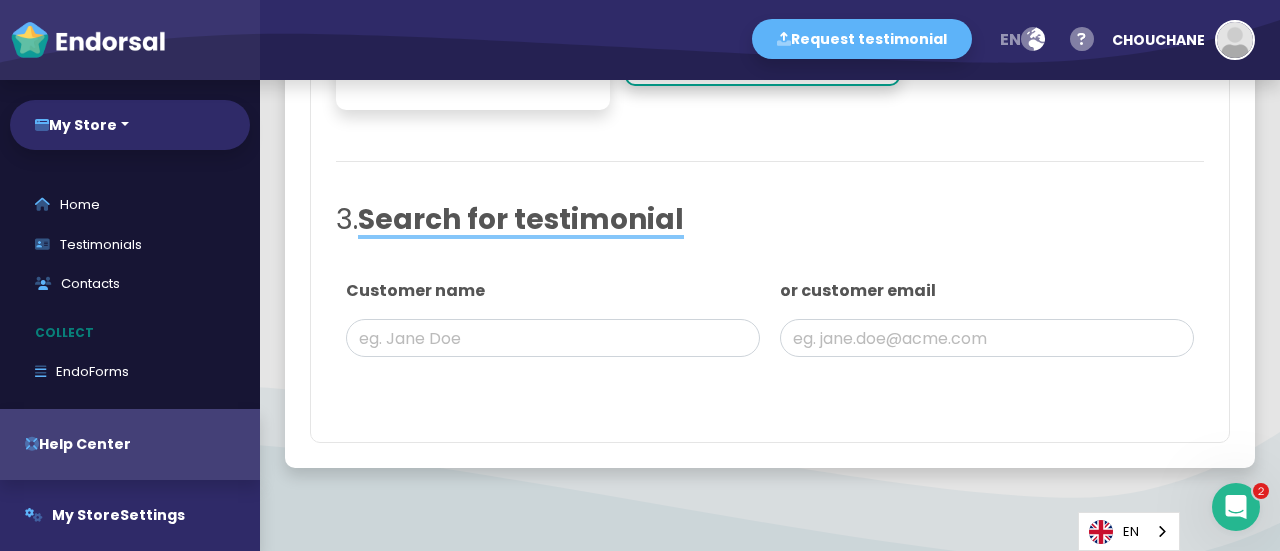 scroll, scrollTop: 759, scrollLeft: 0, axis: vertical 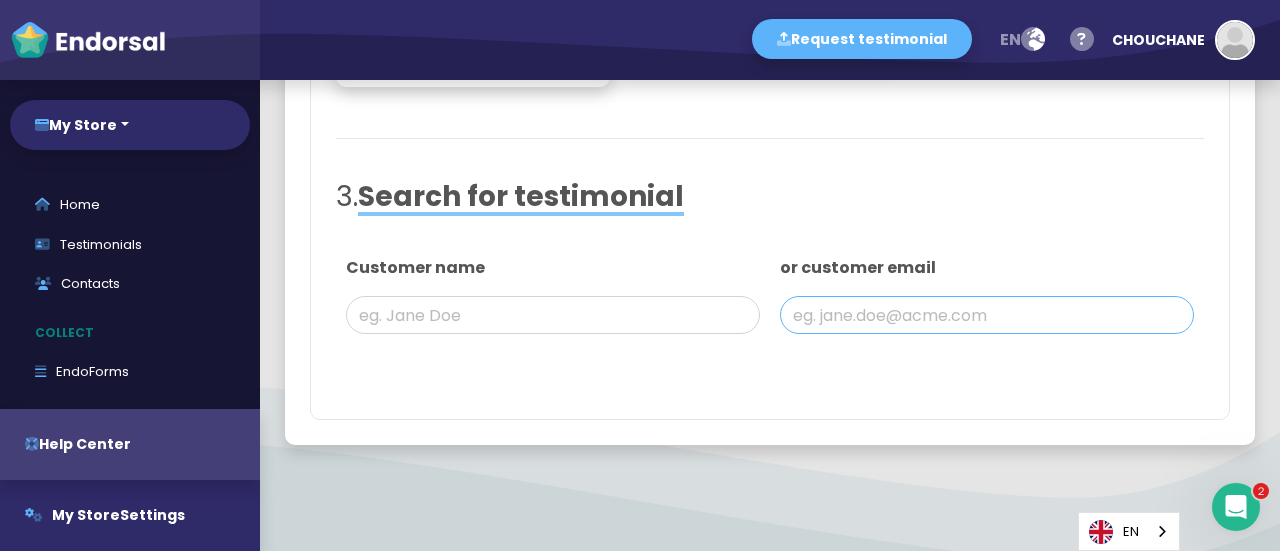 click 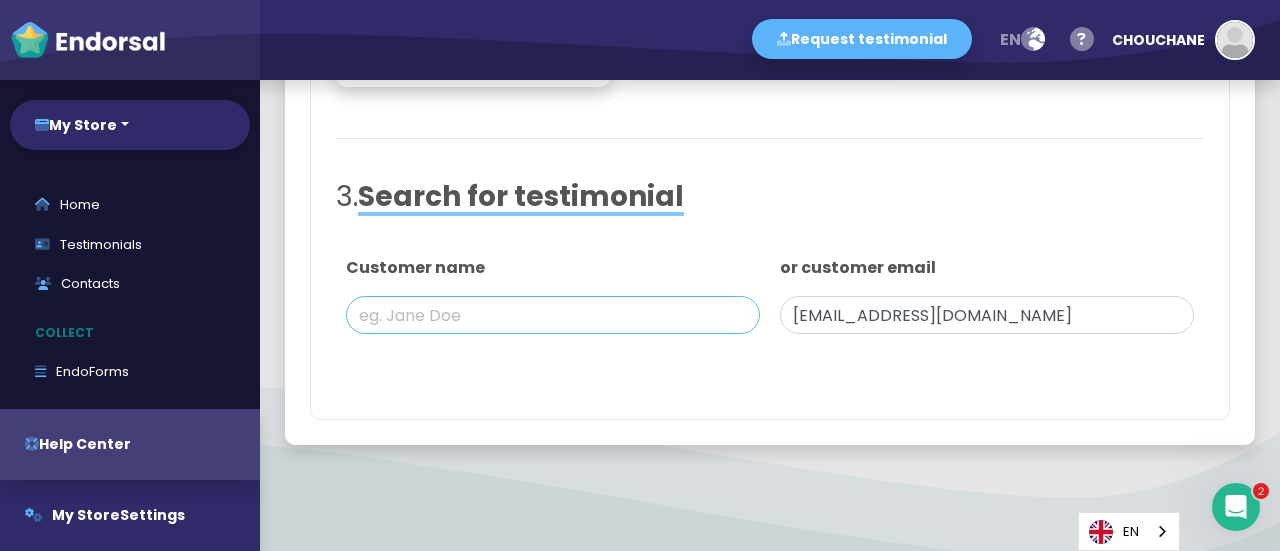 click 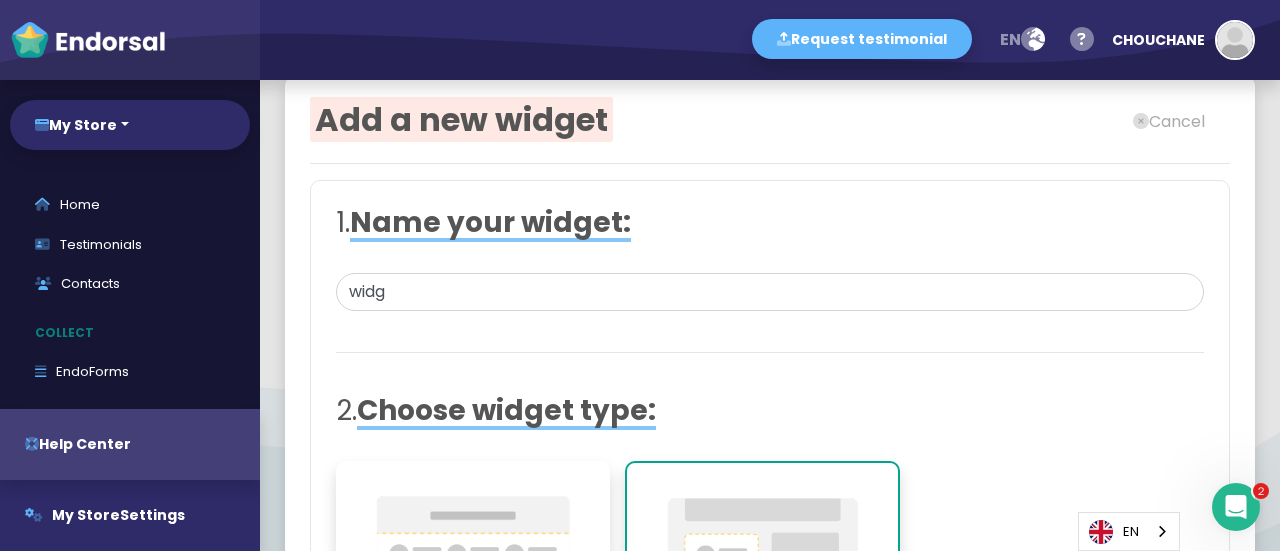 scroll, scrollTop: 0, scrollLeft: 0, axis: both 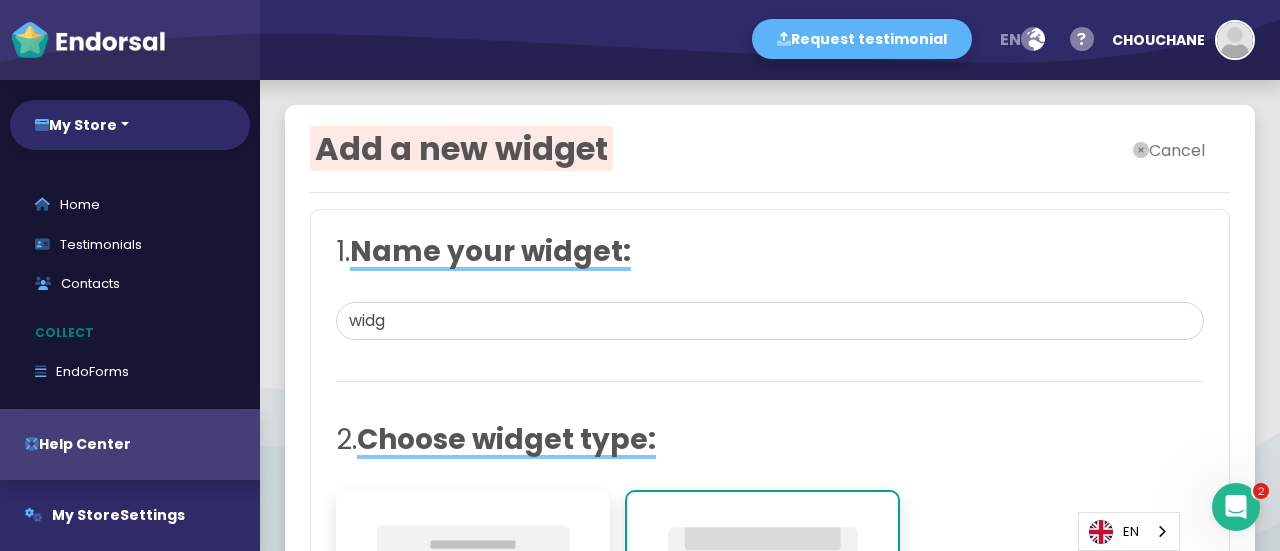 type on "john" 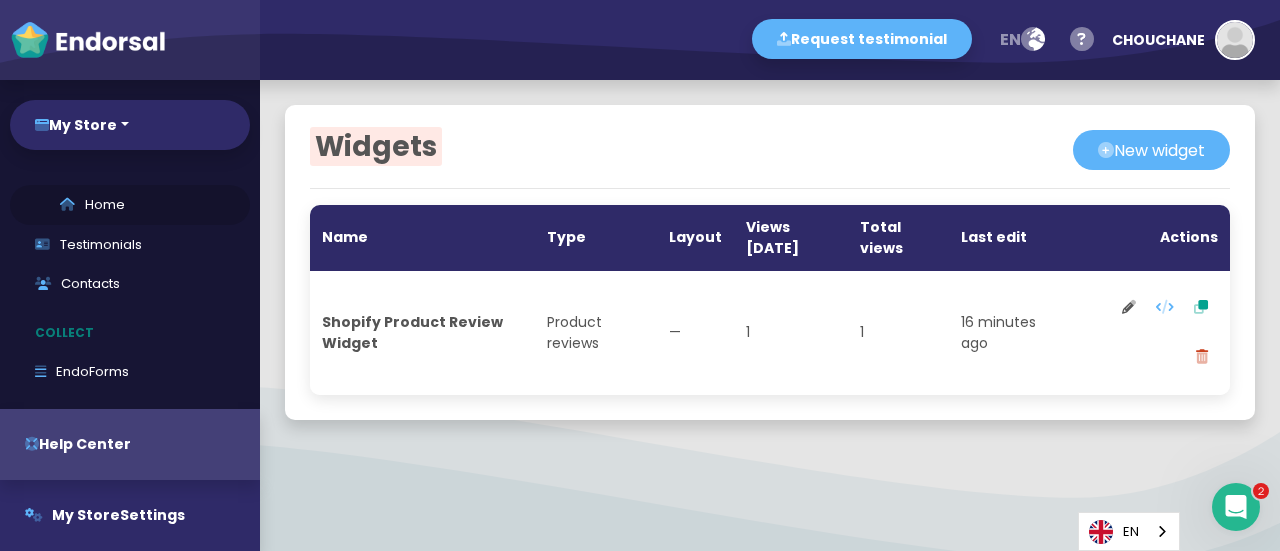 click on "Home" at bounding box center (130, 205) 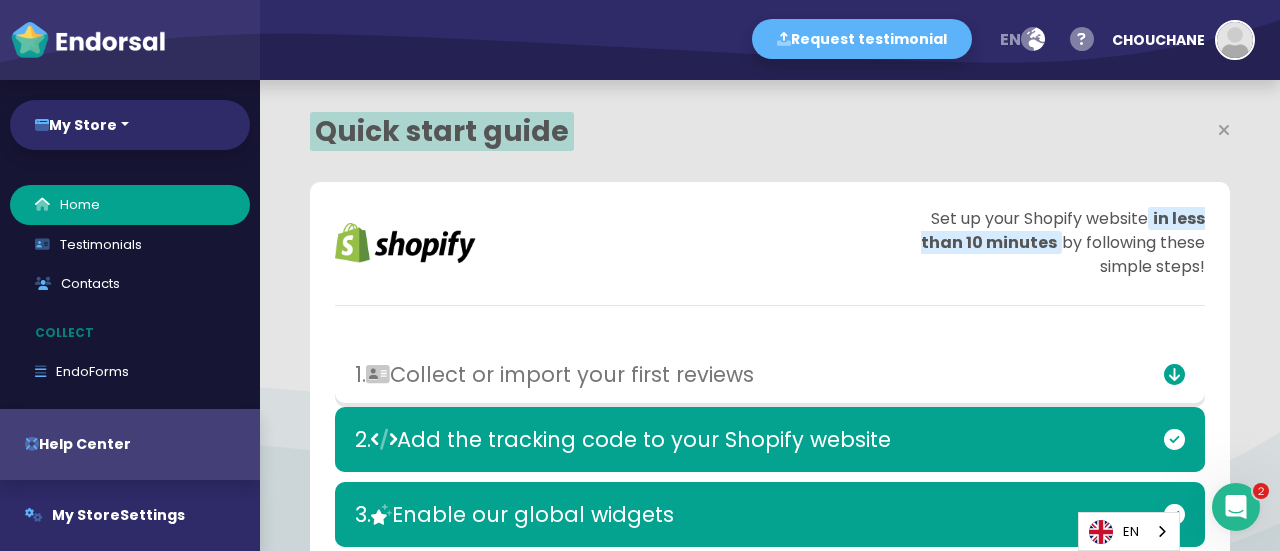 scroll, scrollTop: 999582, scrollLeft: 999413, axis: both 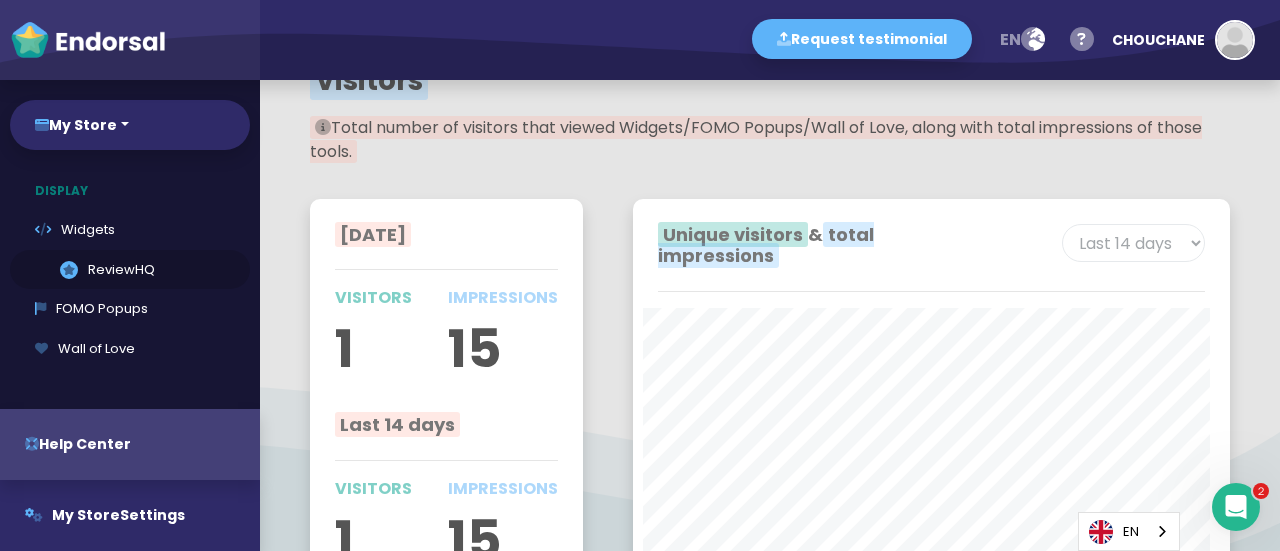 click on ".review-hq-icon-1{opacity:0.5;}  ReviewHQ" at bounding box center [130, 270] 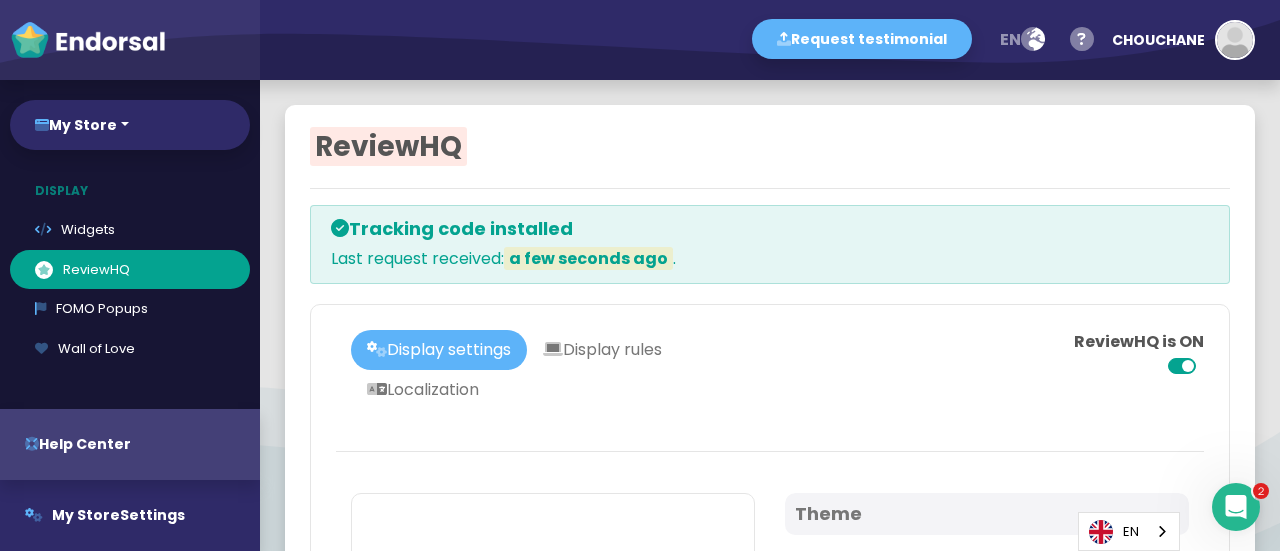 click on "Display settings   Display rules   Localization" at bounding box center (560, 370) 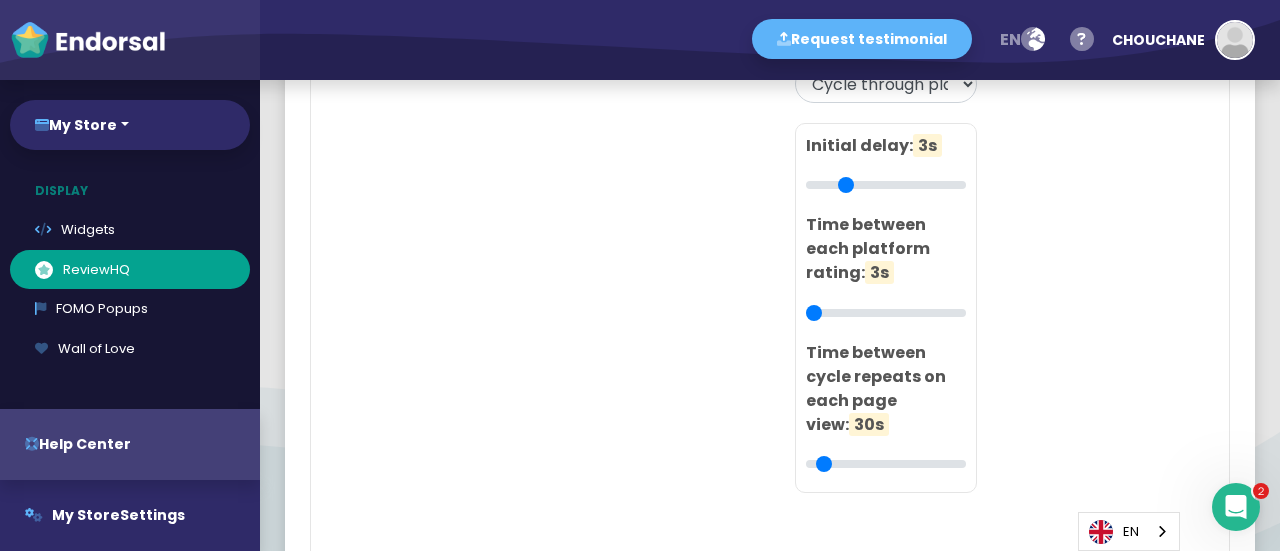 scroll, scrollTop: 1768, scrollLeft: 0, axis: vertical 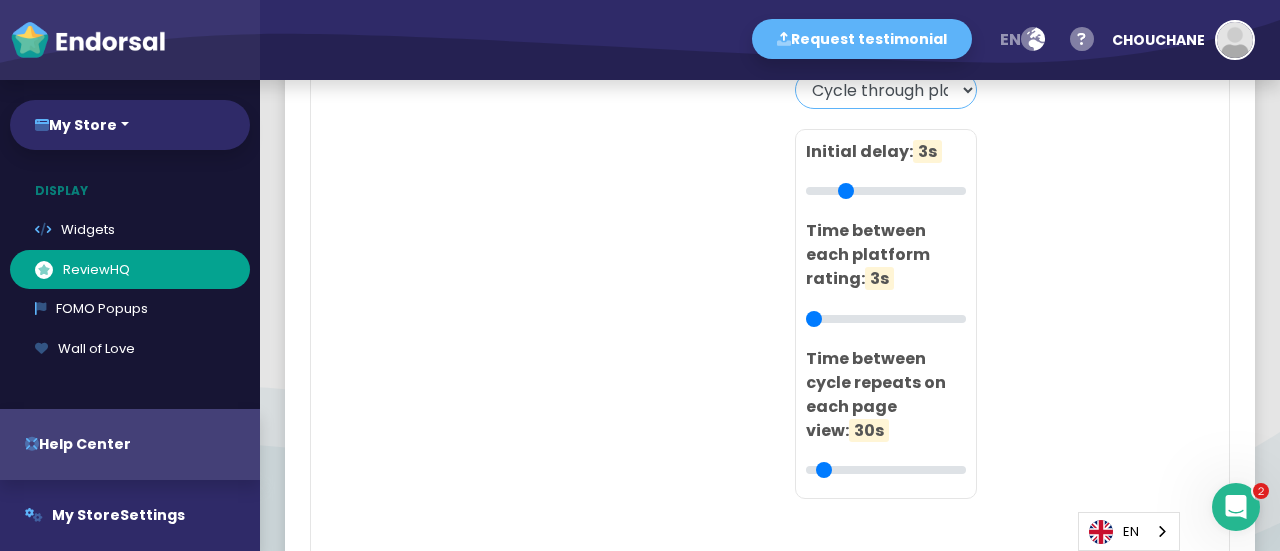 click on "Cycle through platform ratings Show a static aggregate rating Do nothing" 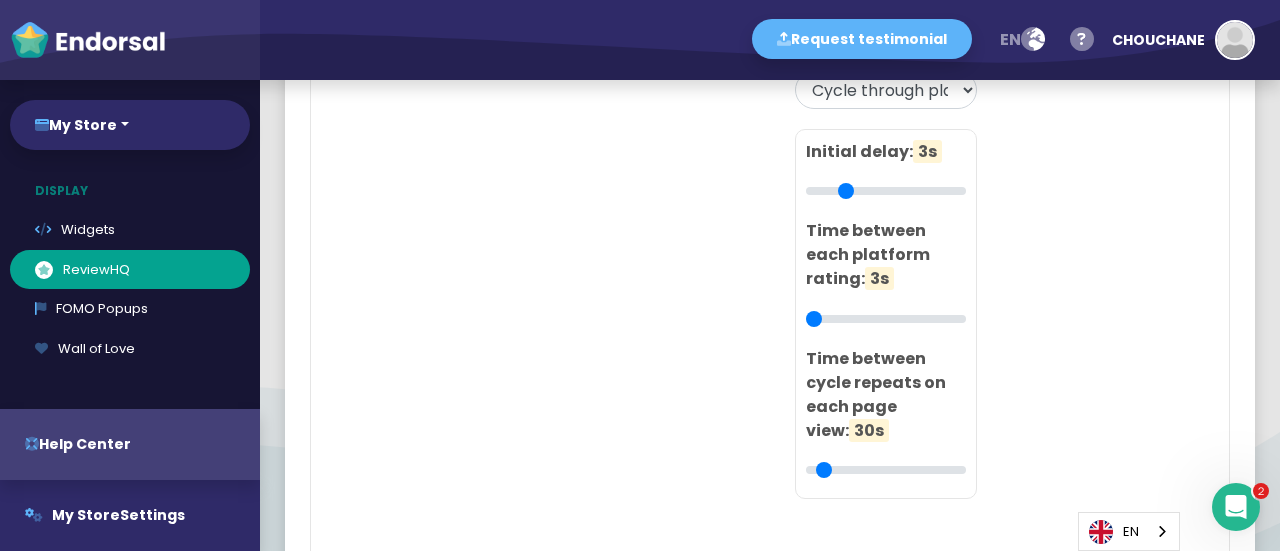 click on "When ReviewHQ is closed: Cycle through platform ratings Show a static aggregate rating Do nothing Initial delay:  3s Time between each platform rating:  3s Time between cycle repeats on each page view:  30s" 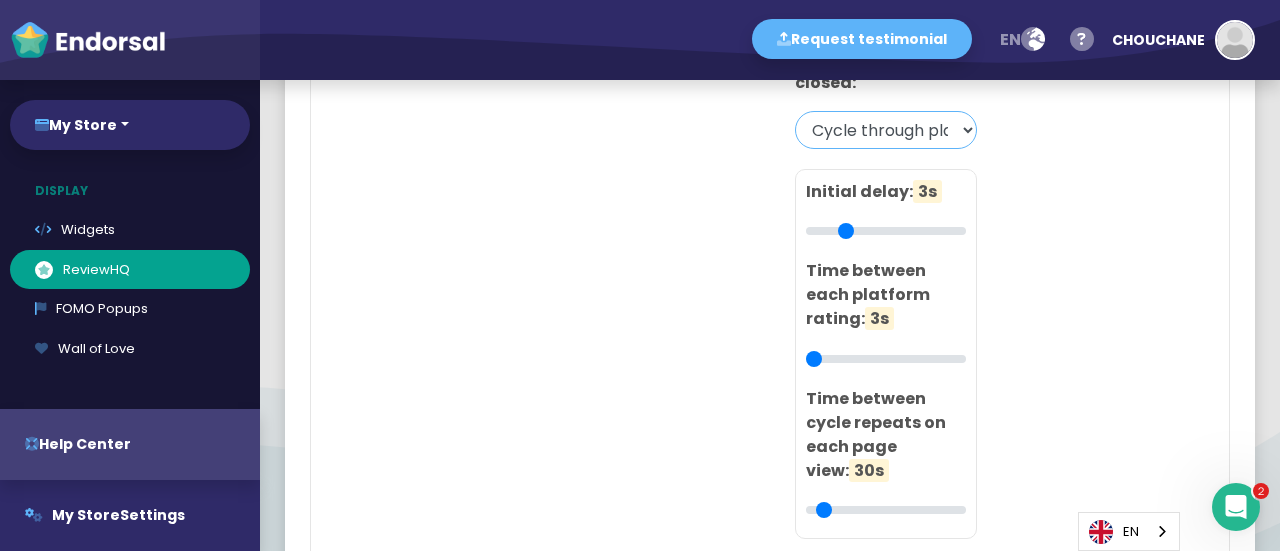 click on "Cycle through platform ratings Show a static aggregate rating Do nothing" 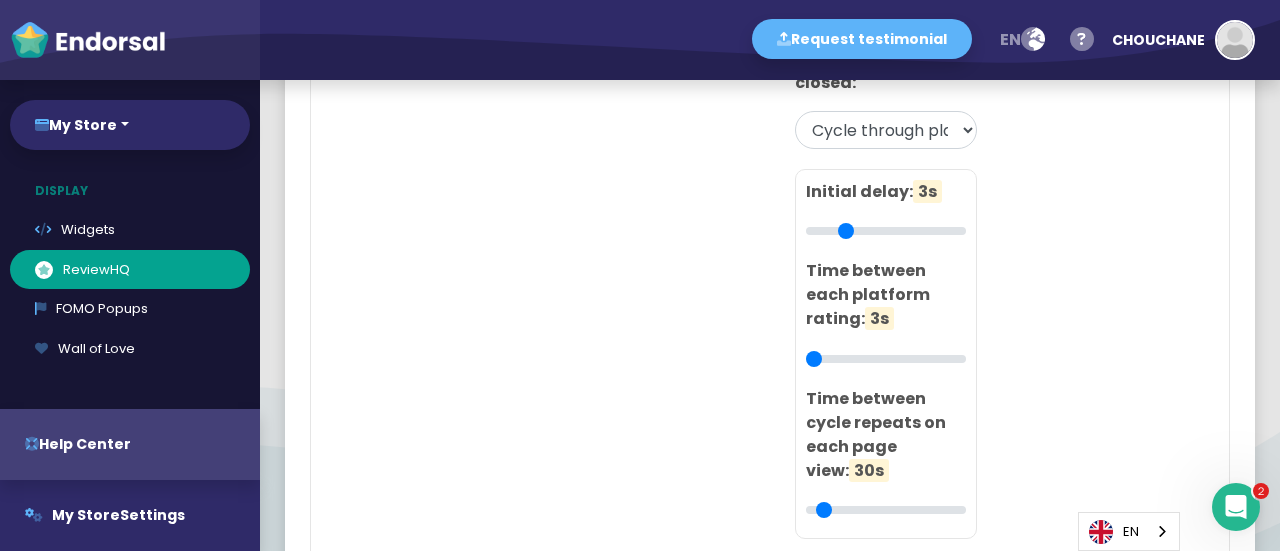 click on "When ReviewHQ is closed: Cycle through platform ratings Show a static aggregate rating Do nothing Initial delay:  3s Time between each platform rating:  3s Time between cycle repeats on each page view:  30s" 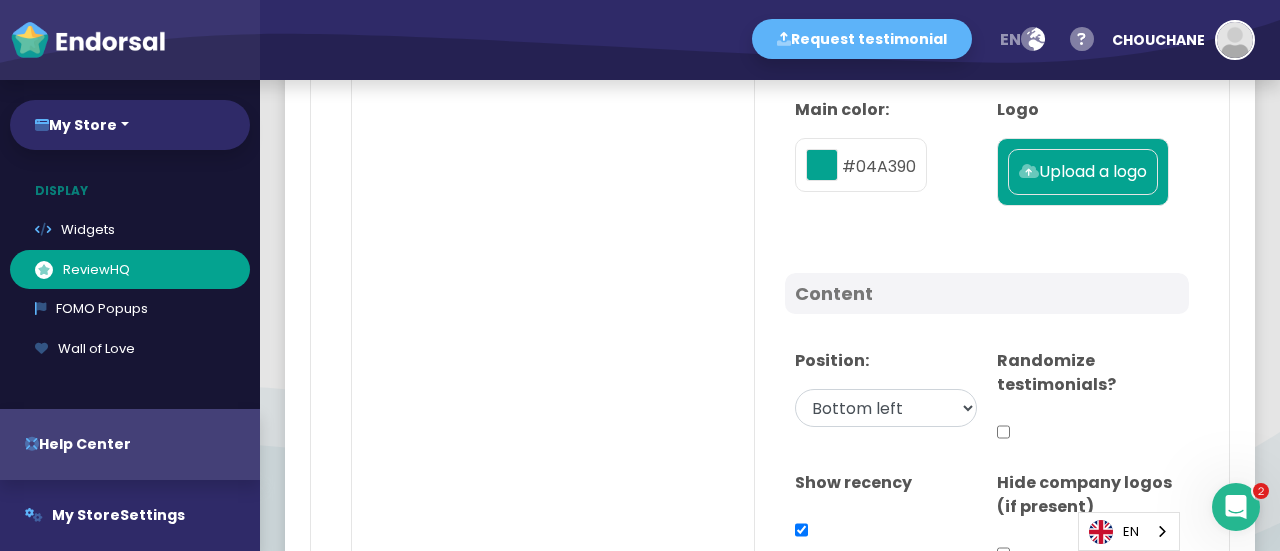 scroll, scrollTop: 80, scrollLeft: 0, axis: vertical 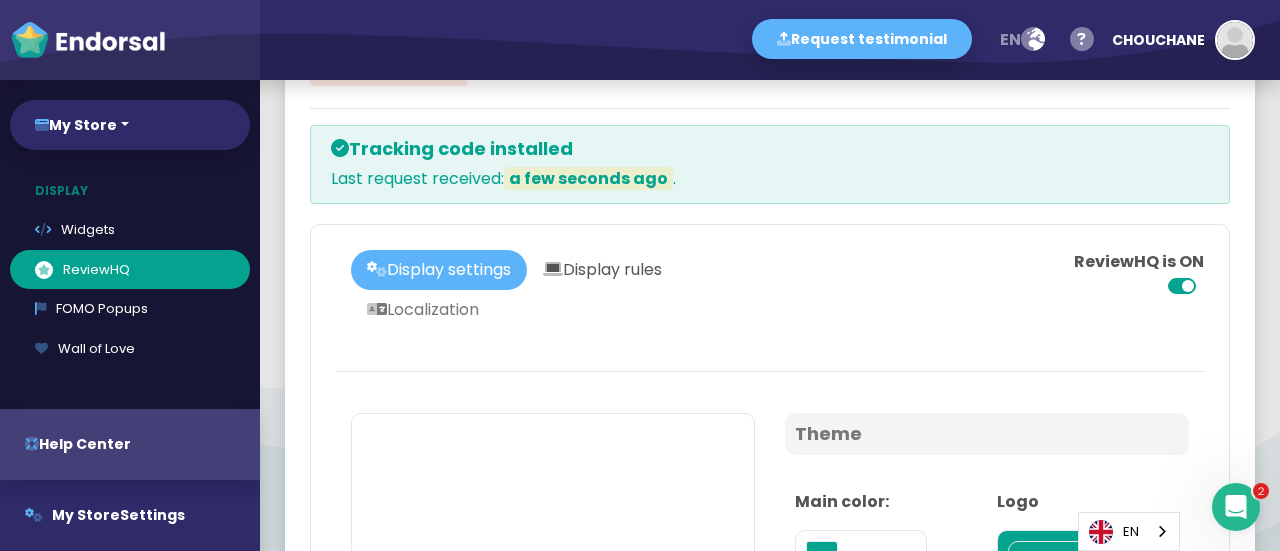 click on "Display rules" at bounding box center (602, 270) 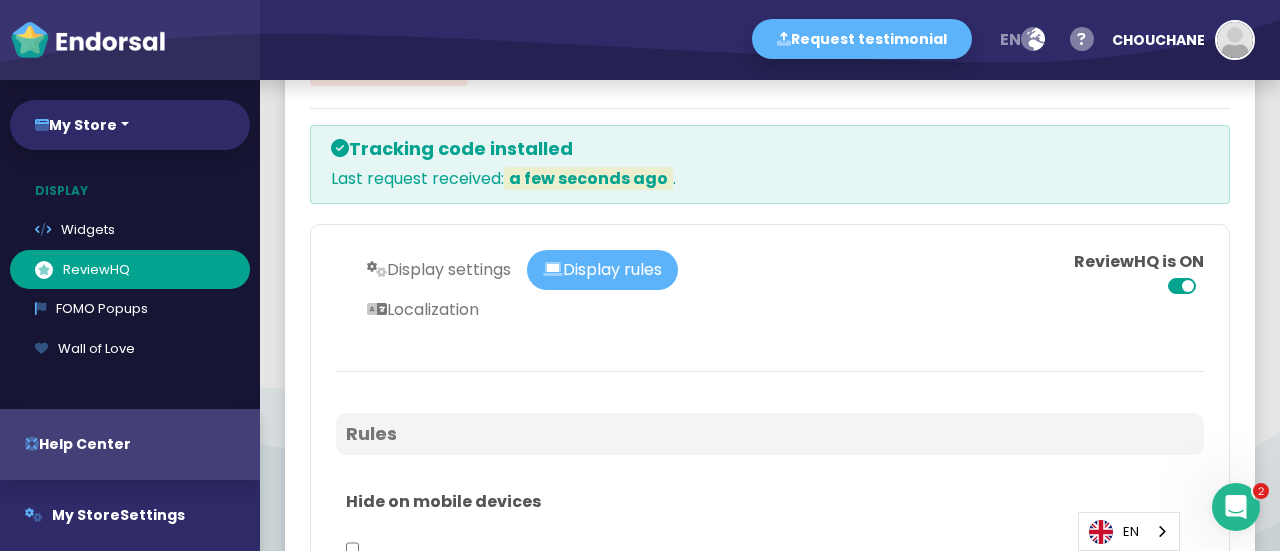 click on "ReviewHQ is ON" 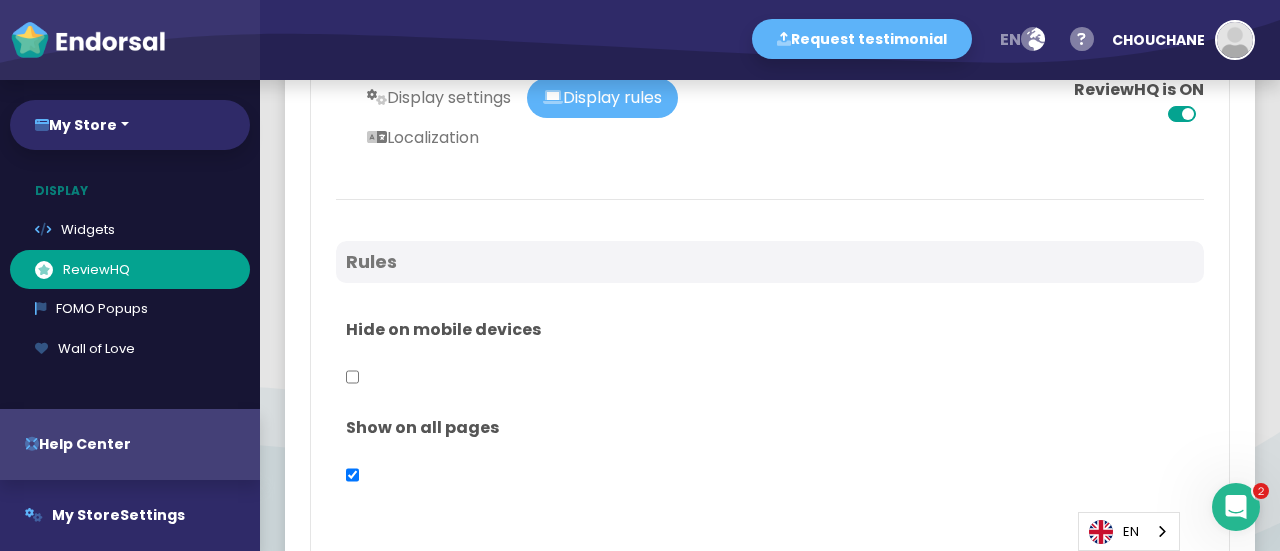 scroll, scrollTop: 212, scrollLeft: 0, axis: vertical 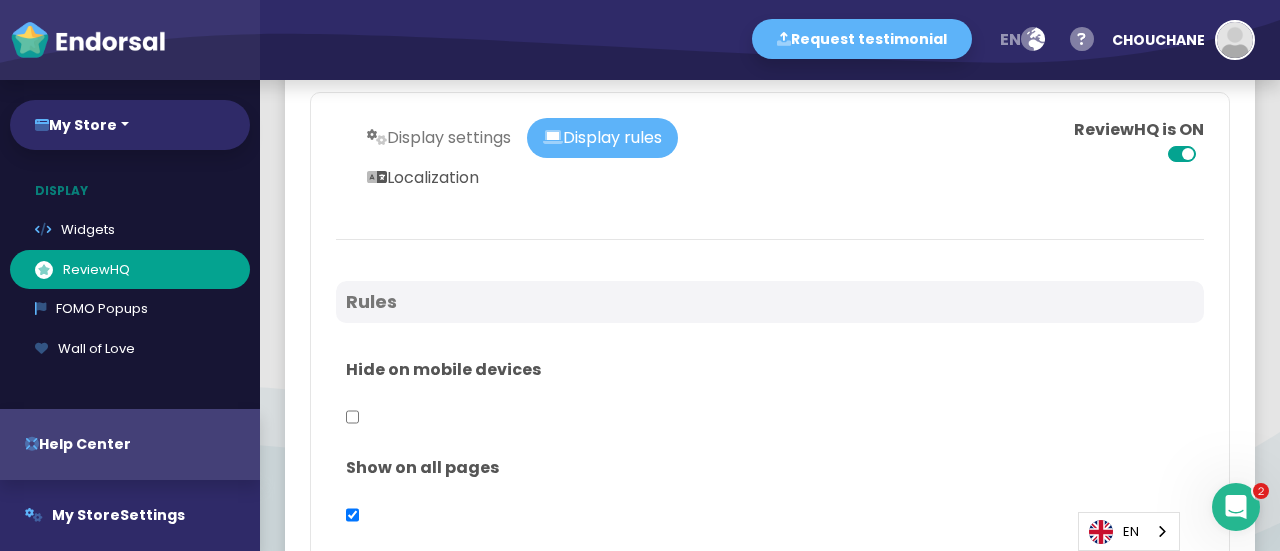 click on "Localization" at bounding box center [423, 178] 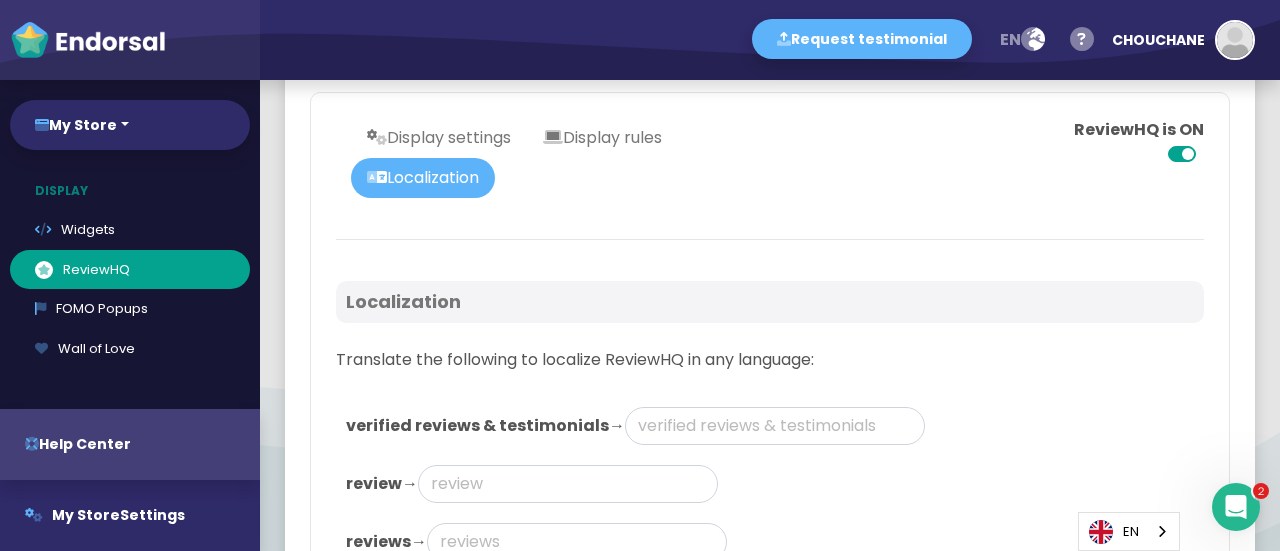 click on "Display settings   Display rules   Localization ReviewHQ is ON  Localization Translate the following to localize ReviewHQ in any language: verified reviews & testimonials     →      review     →      reviews     →      testimonial     →      testimonials     →      All     →      My Store is rated 5/5 from 100 reviews & testimonials     →      My Store   5/5   100  Powered by     →         Save" 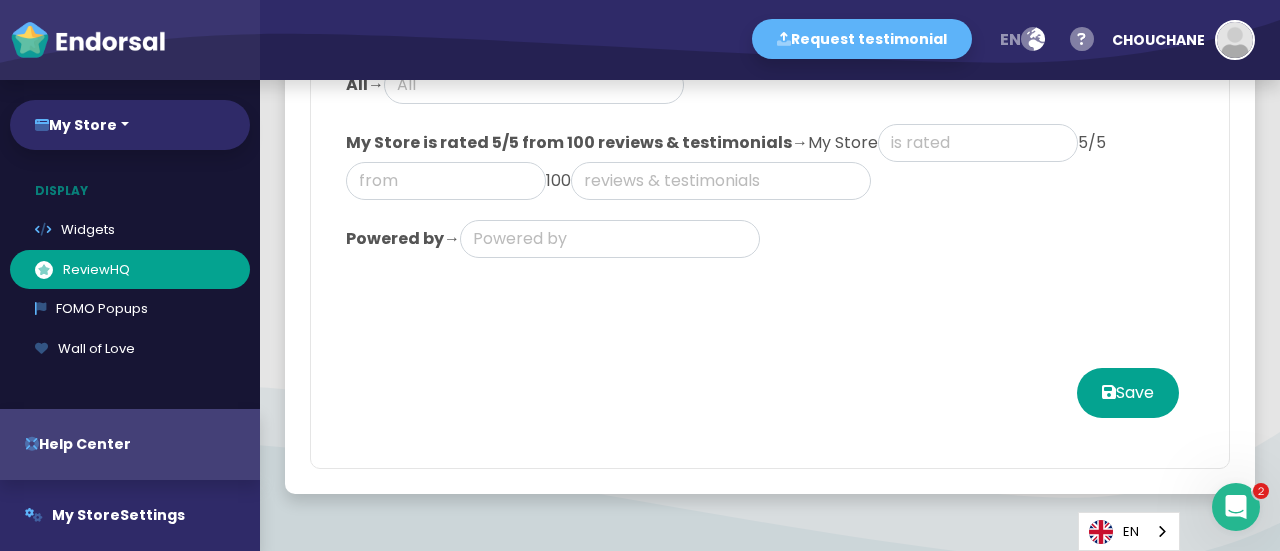 scroll, scrollTop: 864, scrollLeft: 0, axis: vertical 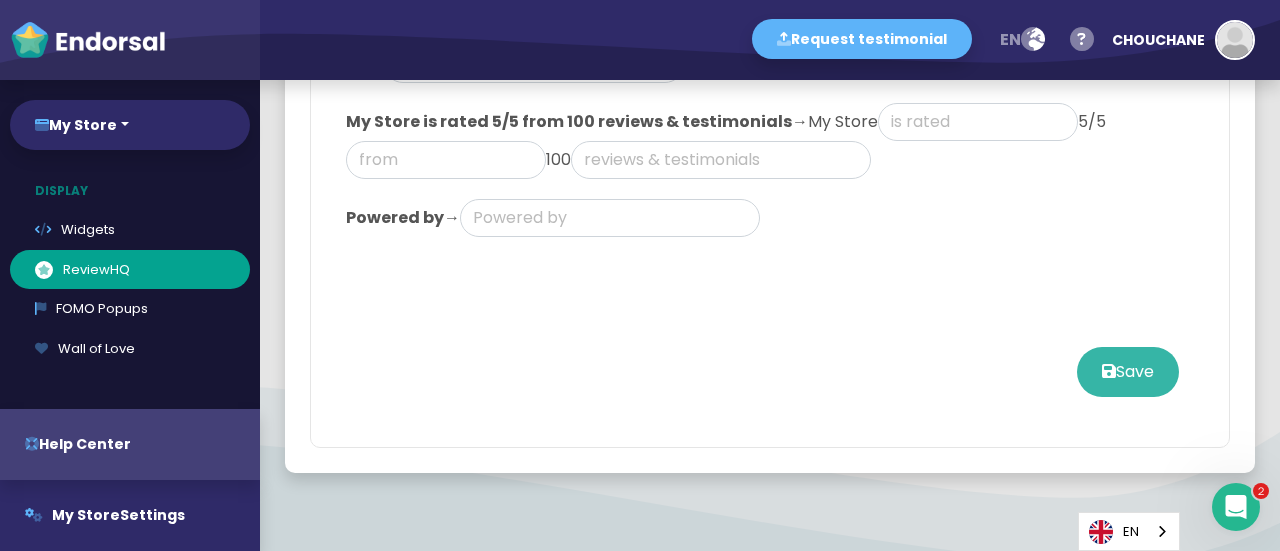 click on "Save" 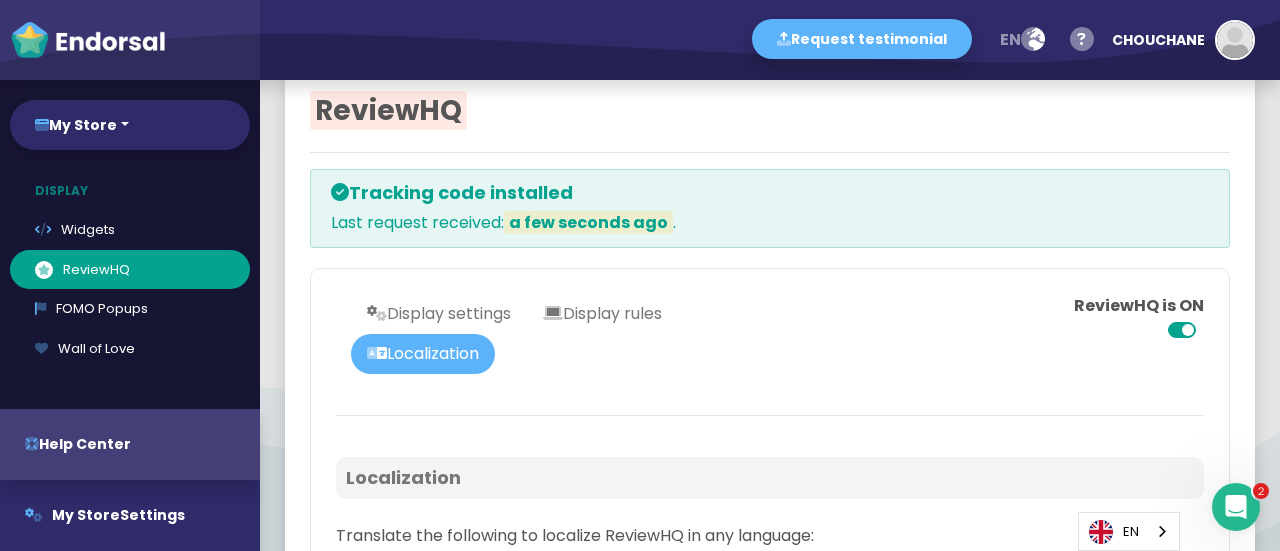 scroll, scrollTop: 0, scrollLeft: 0, axis: both 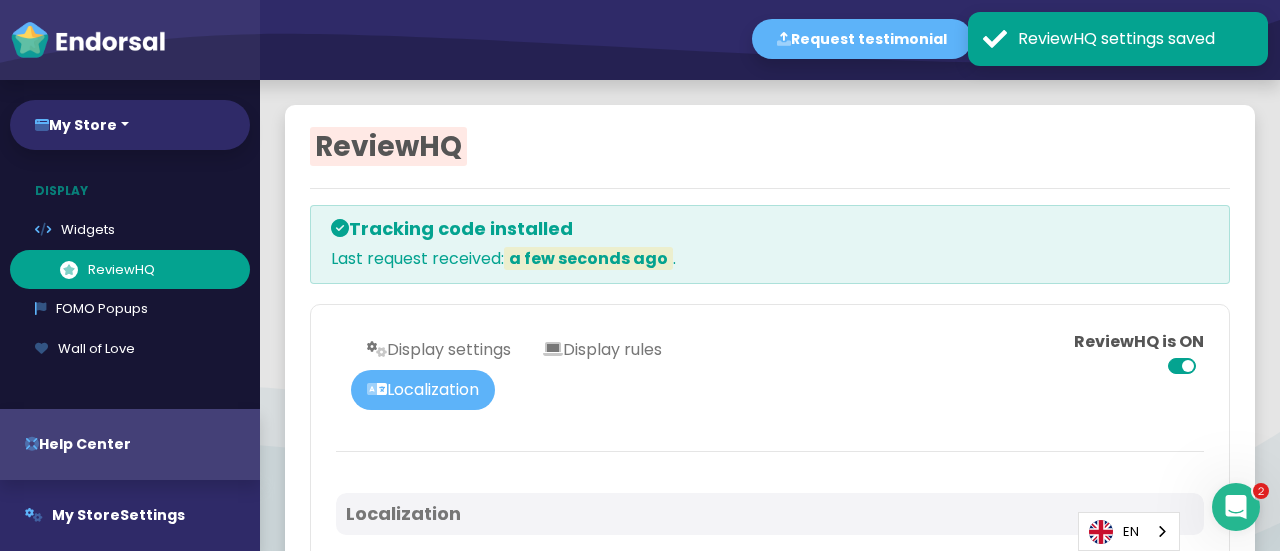 click on ".review-hq-icon-1{opacity:0.5;}  ReviewHQ" at bounding box center (130, 270) 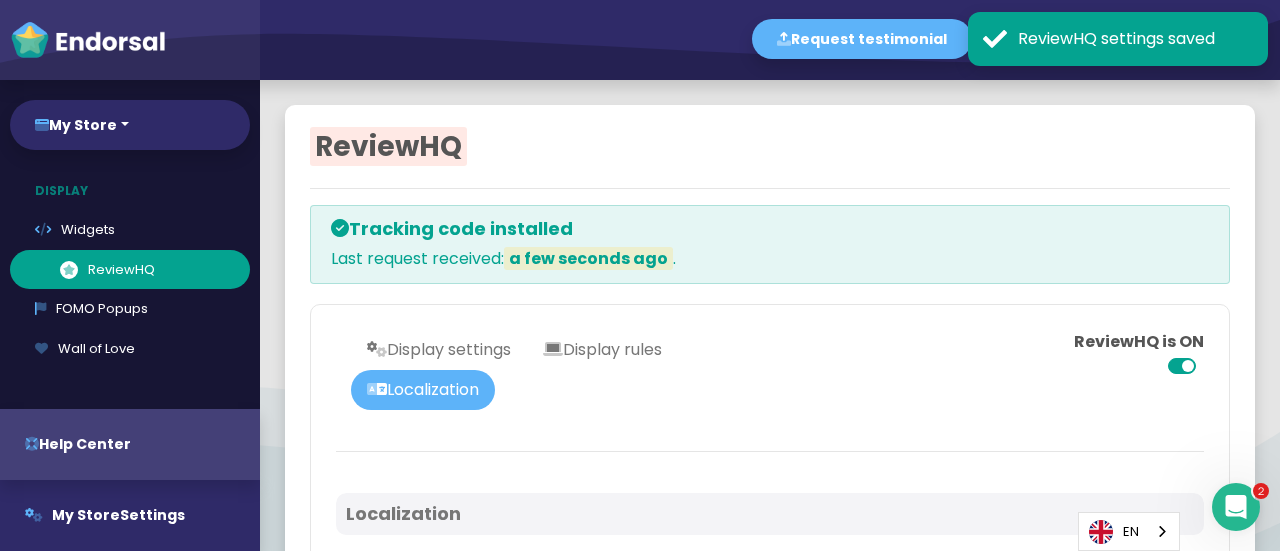 click on ".review-hq-icon-1{opacity:0.5;}  ReviewHQ" at bounding box center (130, 270) 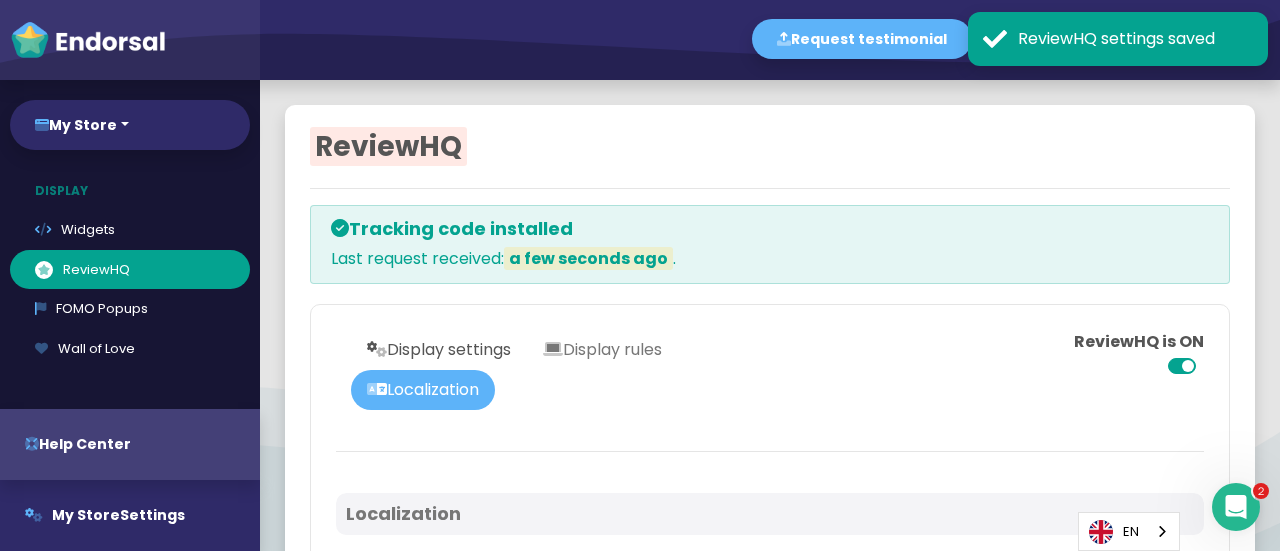 click on "Display settings" at bounding box center [439, 350] 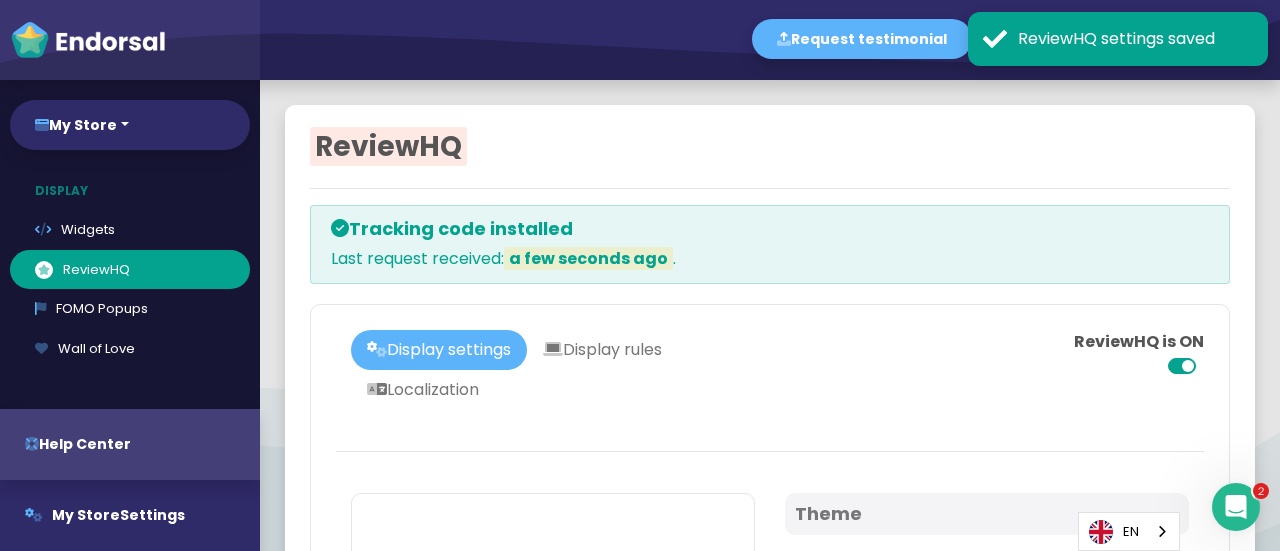 type on "#04A390" 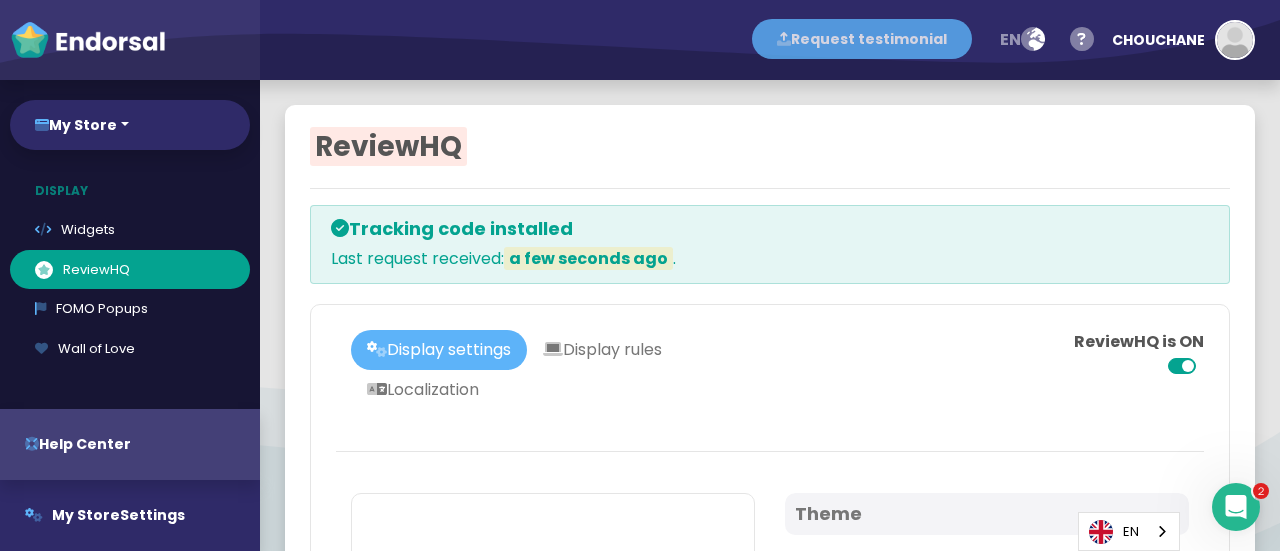 click on "Request testimonial" at bounding box center [862, 39] 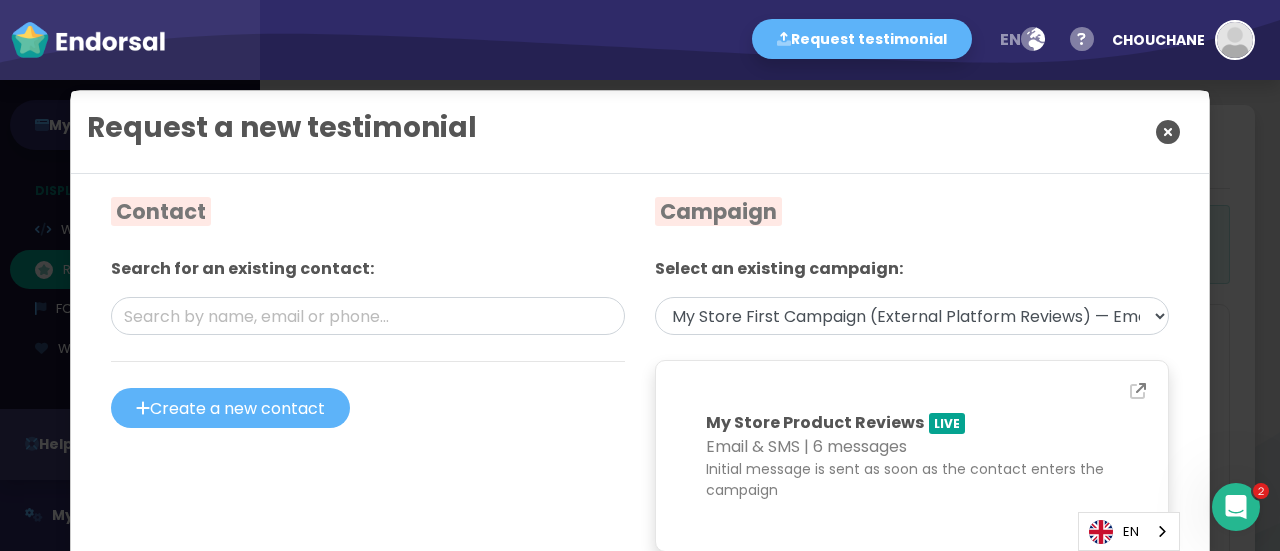click on "Campaign Select an existing campaign: My Store Product Reviews — Email & SMS [LIVE] My Store First Campaign (External Platform Reviews) — Email & SMS [DRAFT] My Store Product Reviews  LIVE Email & SMS | 6 messages Initial message is sent as soon as the contact enters the campaign    Add new campaign" at bounding box center [912, 417] 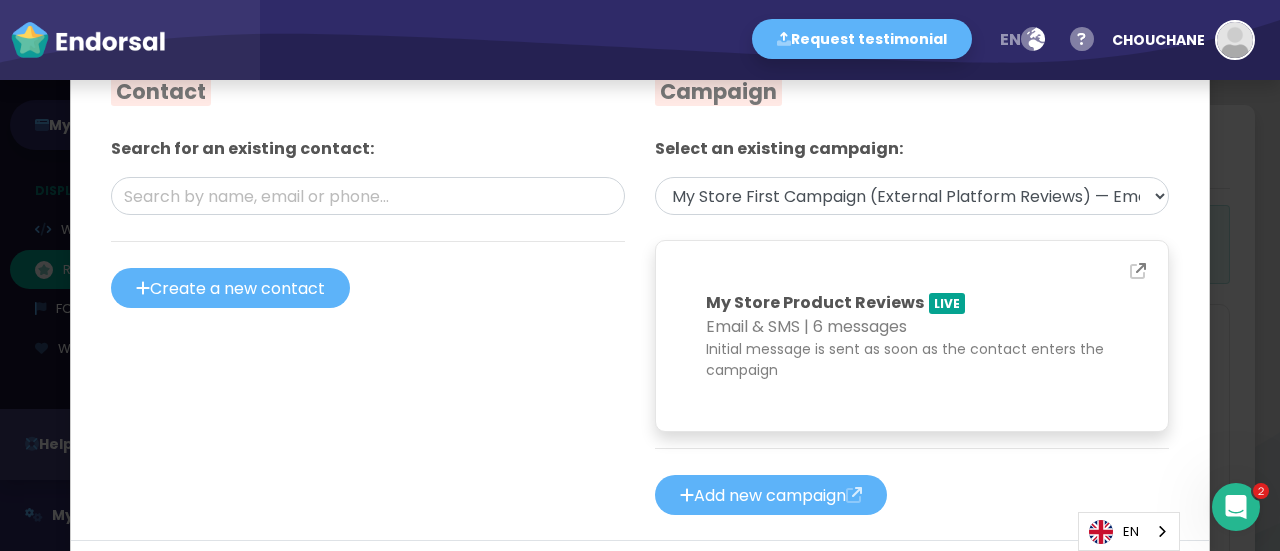 scroll, scrollTop: 0, scrollLeft: 0, axis: both 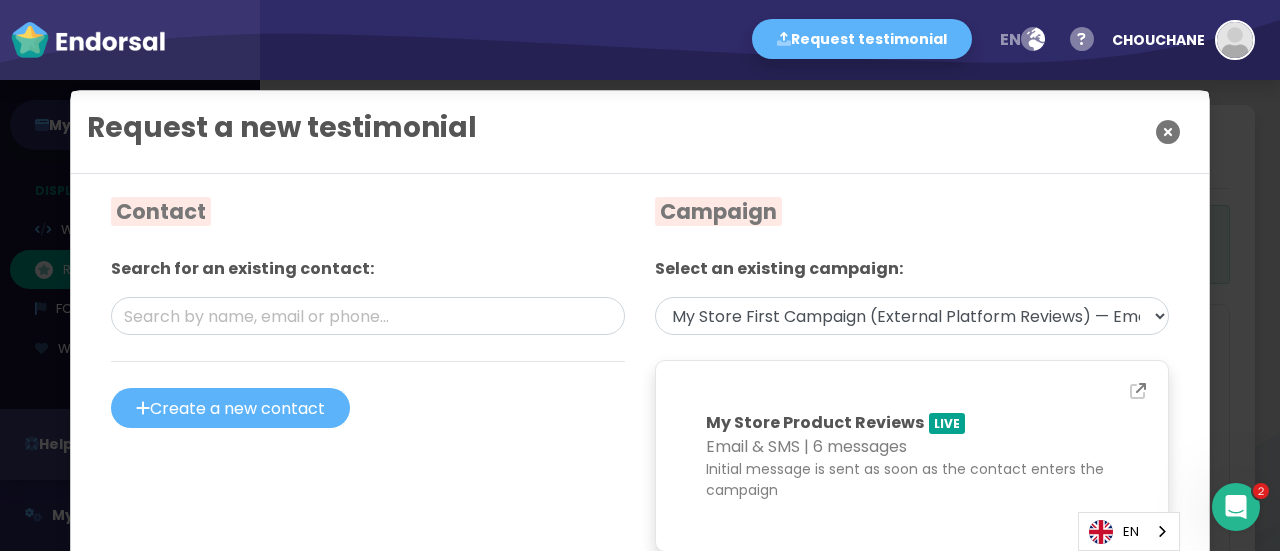 click at bounding box center [1168, 132] 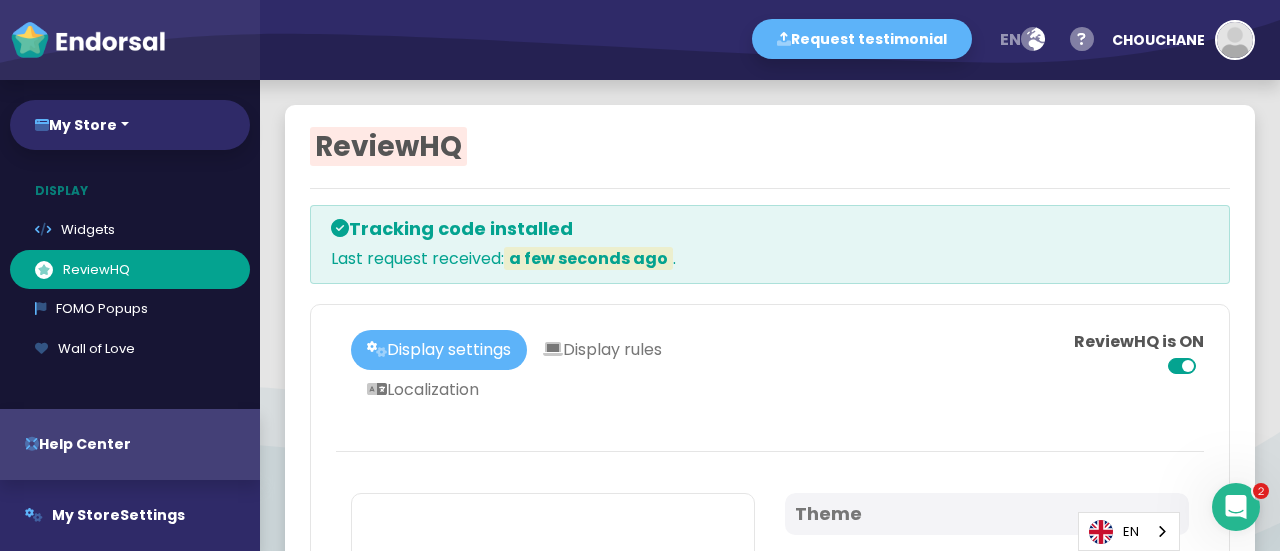 scroll, scrollTop: 483, scrollLeft: 0, axis: vertical 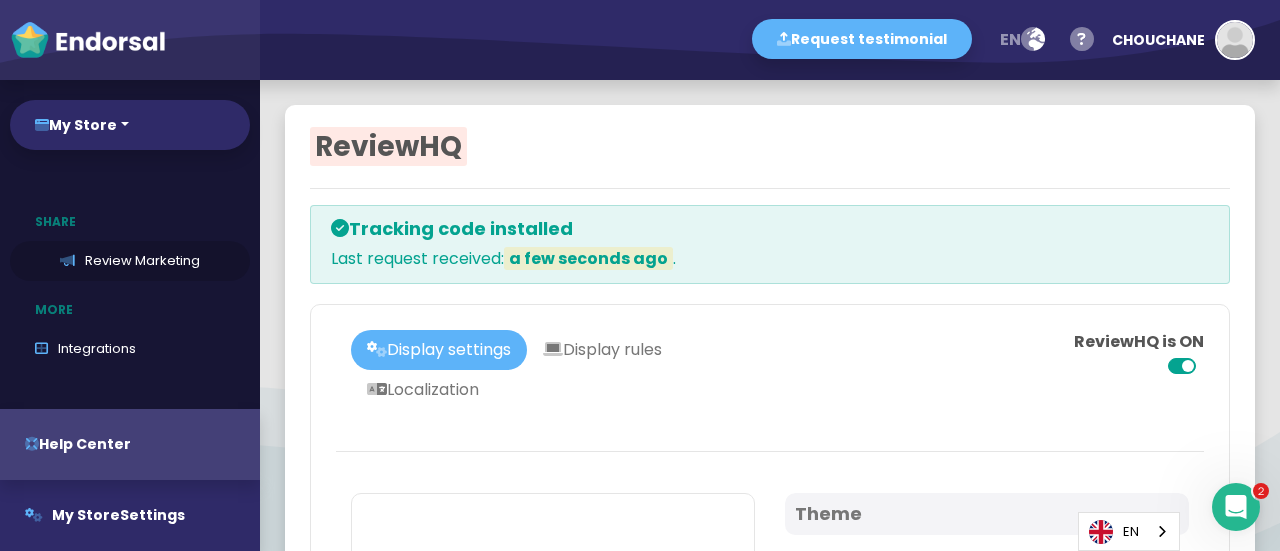 click on "Review Marketing" at bounding box center (130, 261) 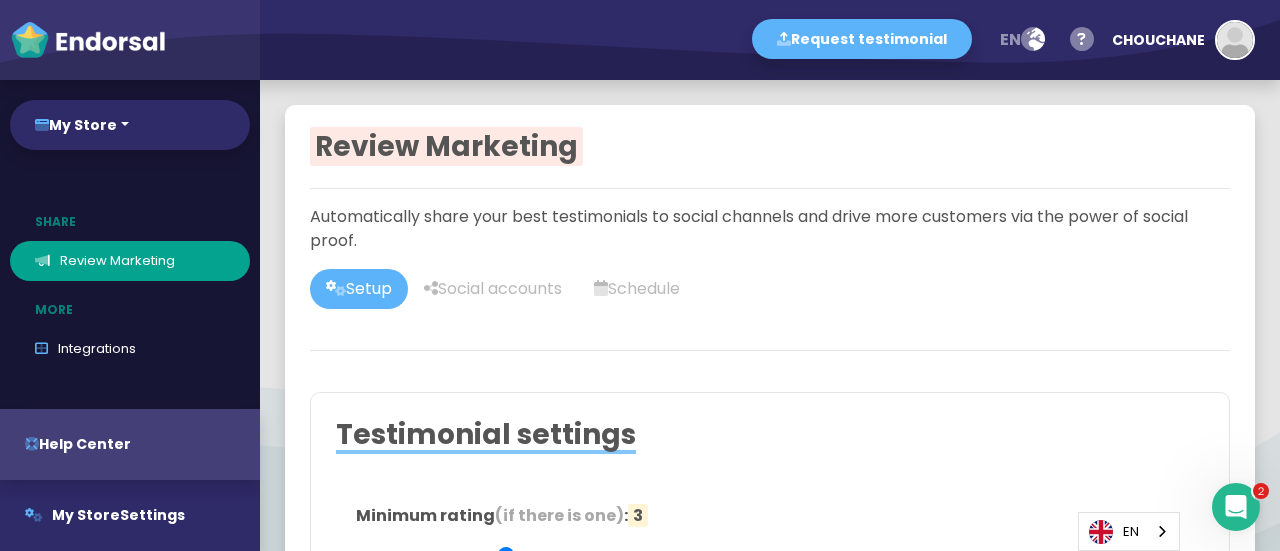 click 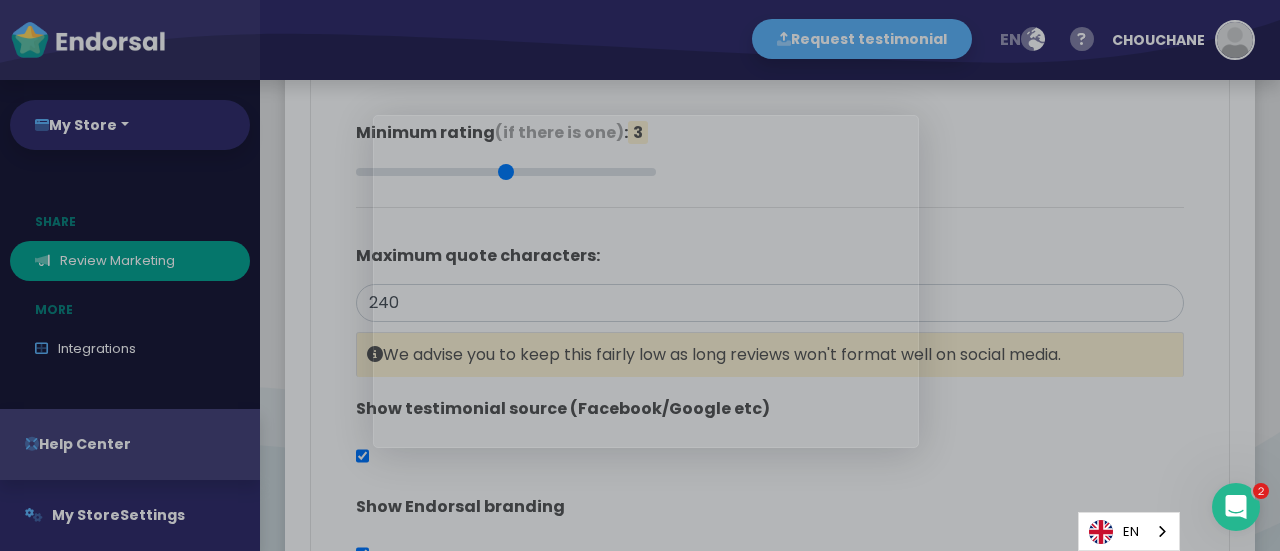 scroll, scrollTop: 412, scrollLeft: 0, axis: vertical 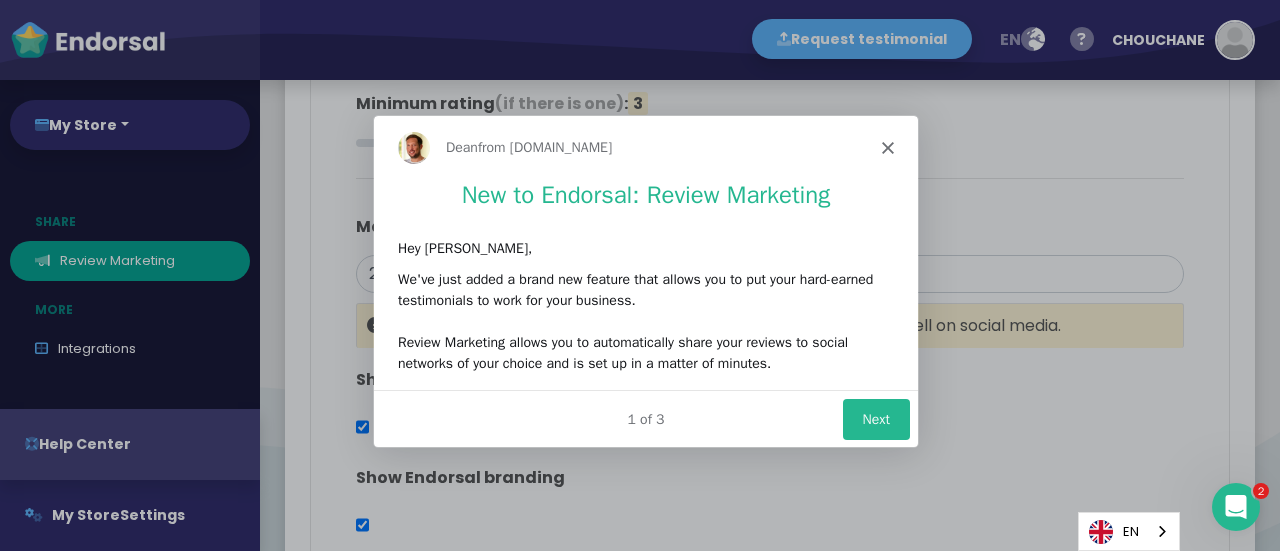 click on "Dean  from Endorsal.io" at bounding box center [645, 146] 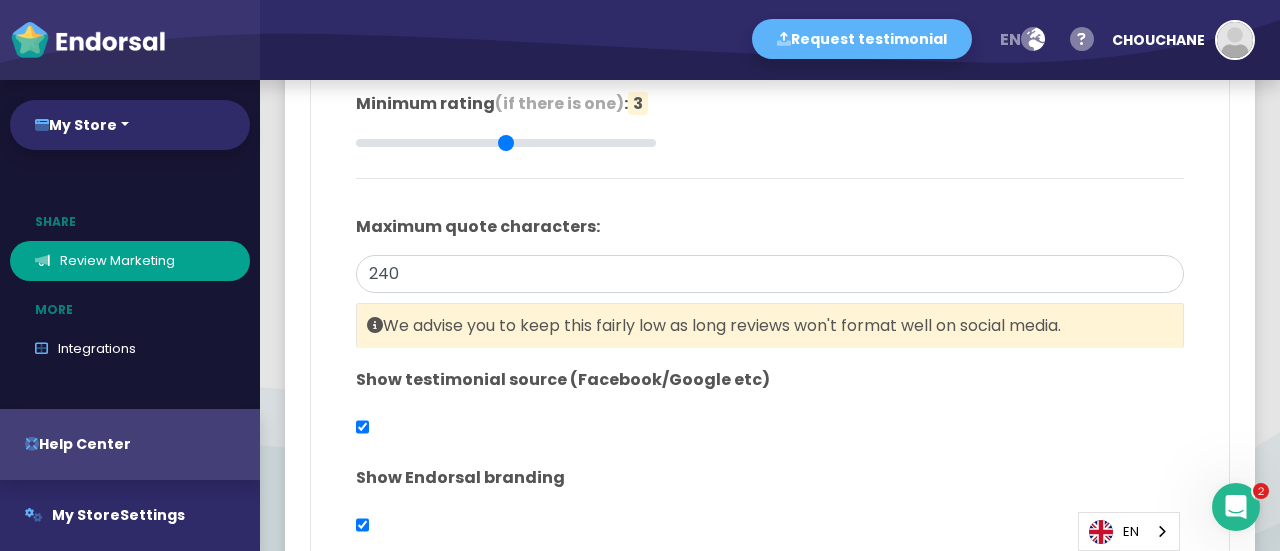 click on "Show testimonial source (Facebook/Google etc)" 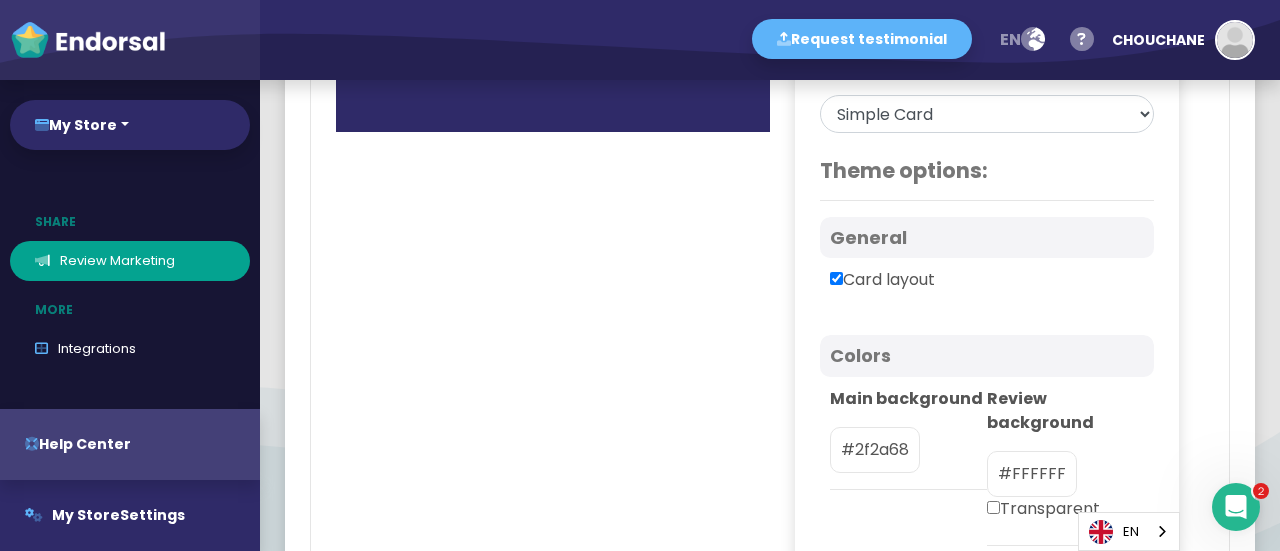 scroll, scrollTop: 1648, scrollLeft: 0, axis: vertical 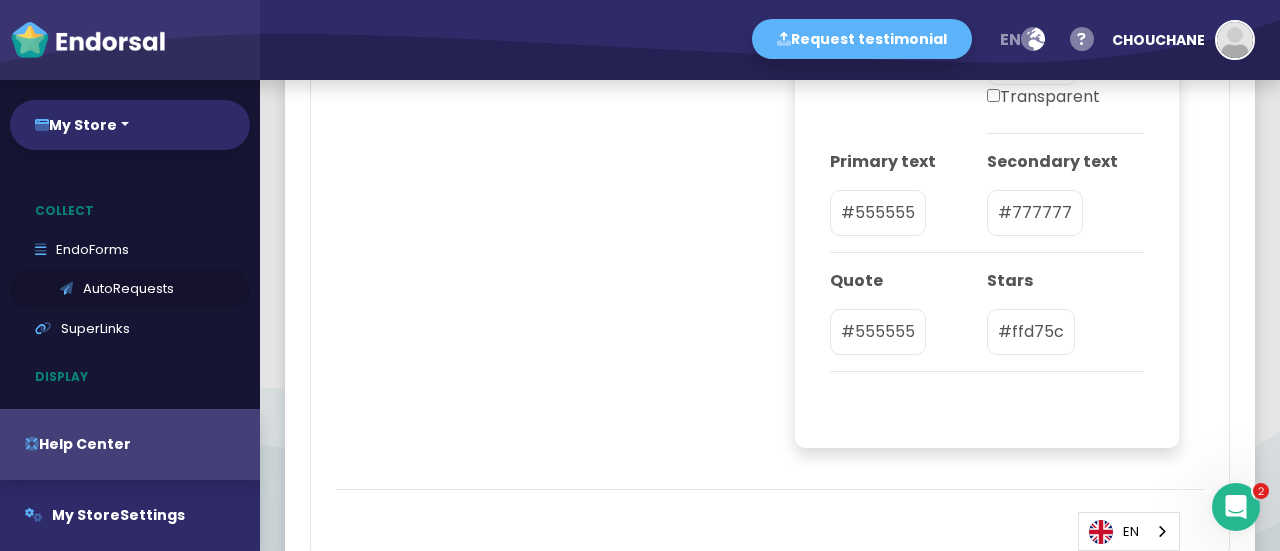 click on "AutoRequests" at bounding box center [130, 289] 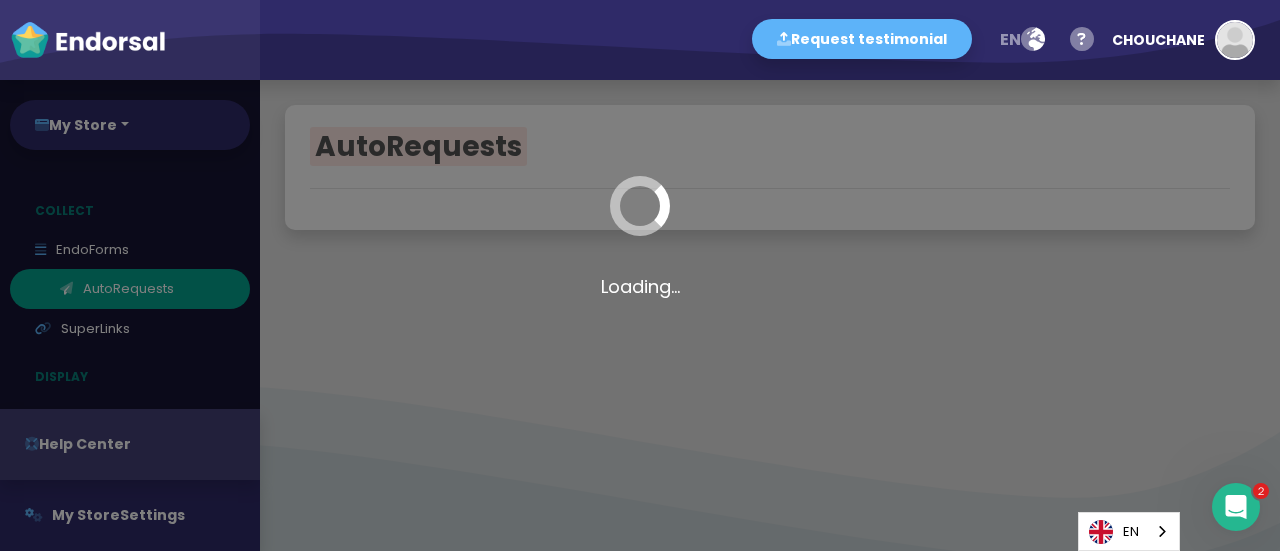 scroll, scrollTop: 0, scrollLeft: 0, axis: both 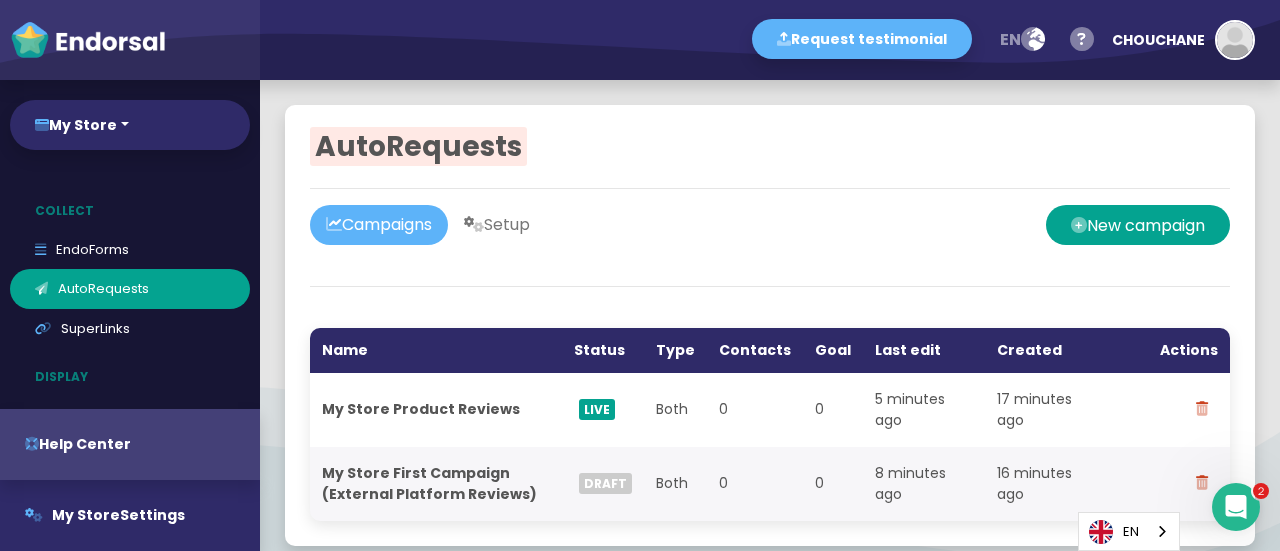 click 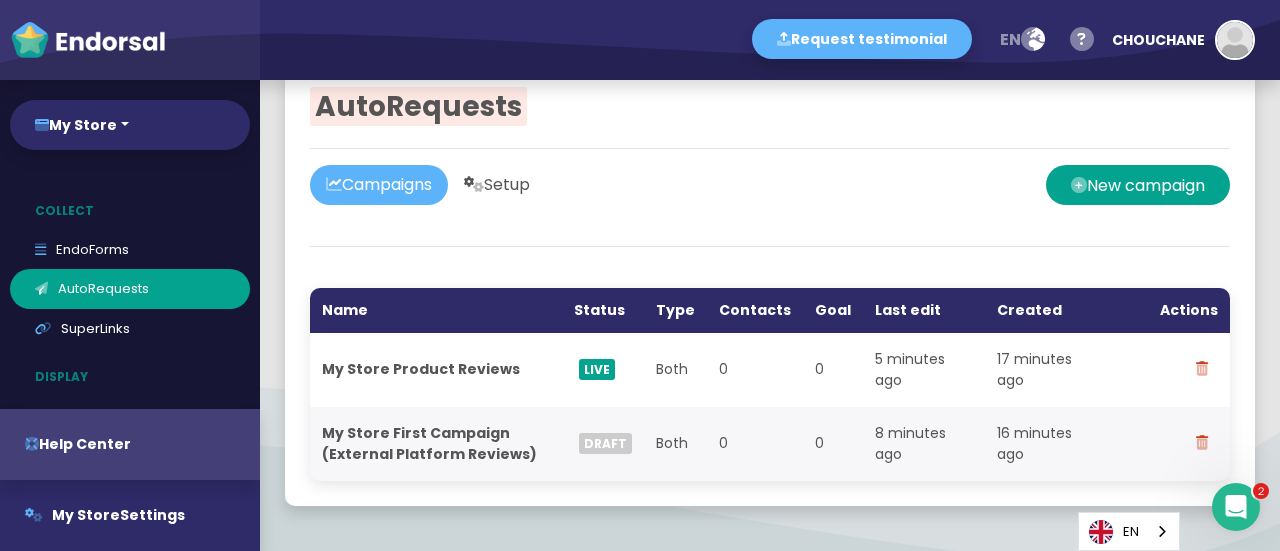 click on "Setup" at bounding box center [497, 185] 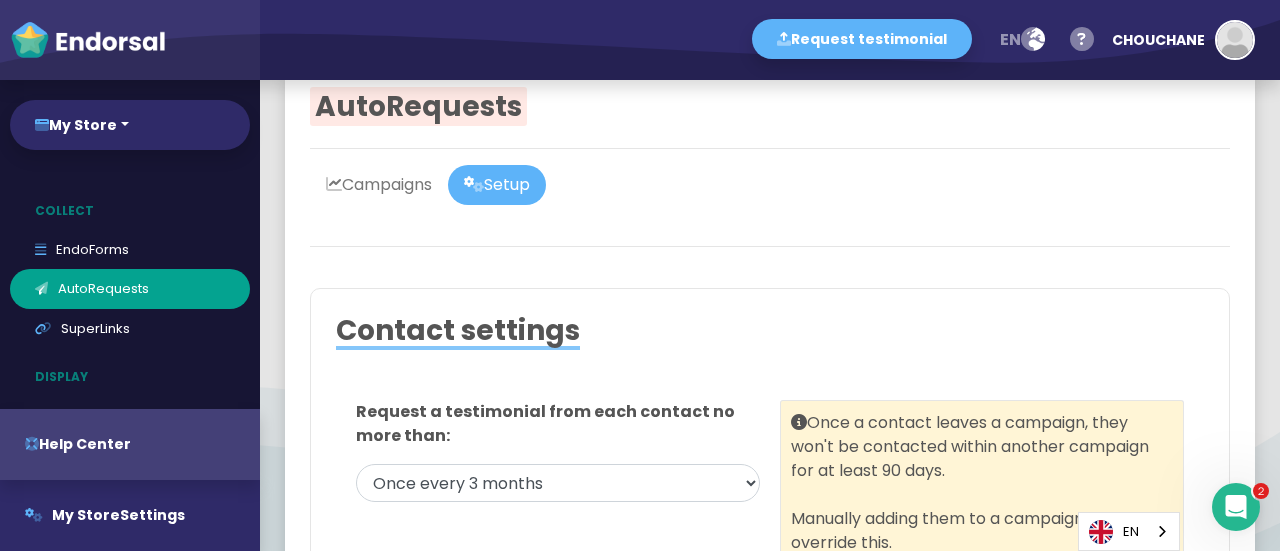 click on "Contact settings Request a testimonial from each contact no more than: Once a month Once every 3 months Once every 6 months Once a year  Once a contact leaves a campaign, they won't be contacted within another campaign for at least 90 days.  Manually adding them to a campaign will override this. Property settings General Sender first name:  Optional Sender last name:  Optional  This is the name of the person sending the messages. Can be dynamically inserted into email or SMS templates. SMS Sender name:  Optional Maximum 11 characters, letters and numbers only. No spaces.  In some countries a custom sender name can be used instead of a phone number. Currently supported in United Kingdom, Australia, Ireland, France, Germany, Singapore & Hong Kong. Email Sender name:  Required CHOUCHANE from My Store Reply to address:  Required chouchane@zihi7g-hn.myshopify.com  Testimonial request emails will be sent from  mystore@endorsal.io . Use a custom email address?    Update setup" 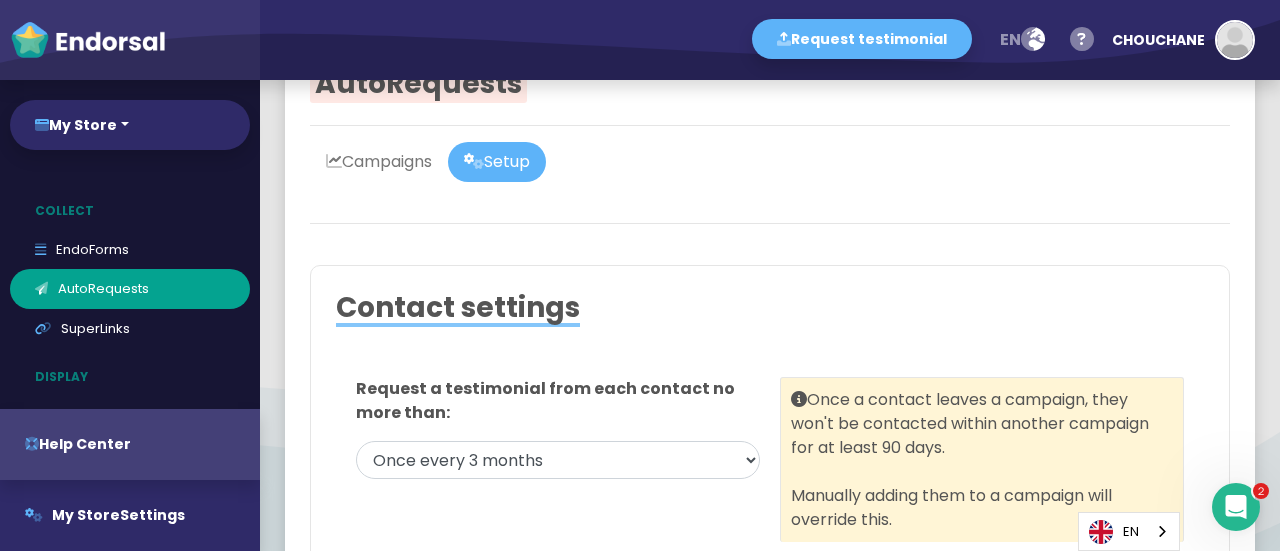scroll, scrollTop: 40, scrollLeft: 0, axis: vertical 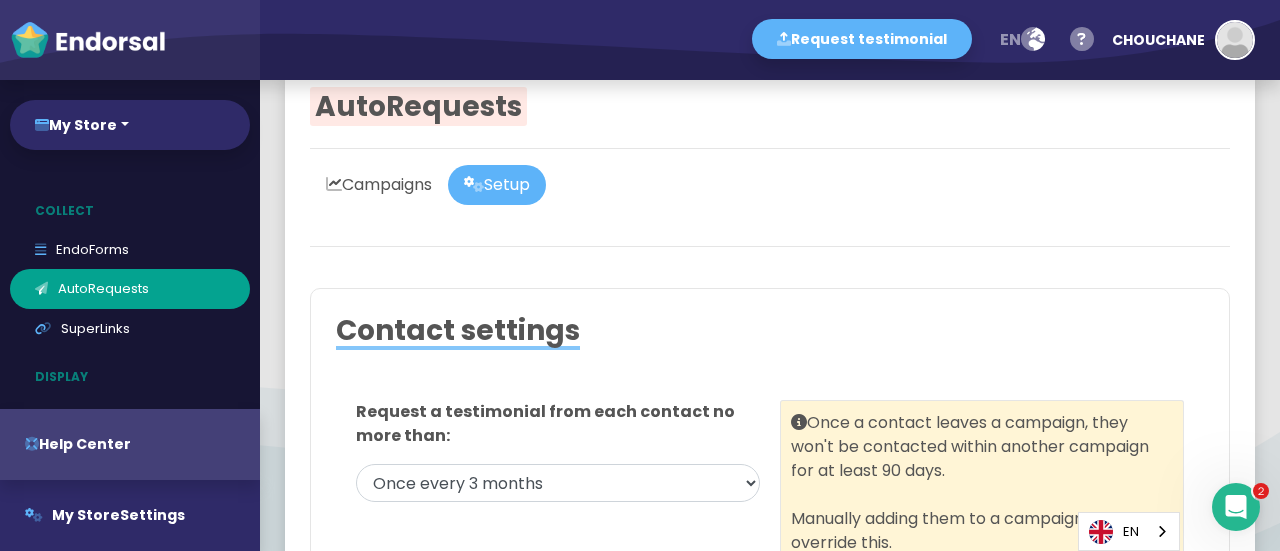 click on "Campaigns" at bounding box center (379, 185) 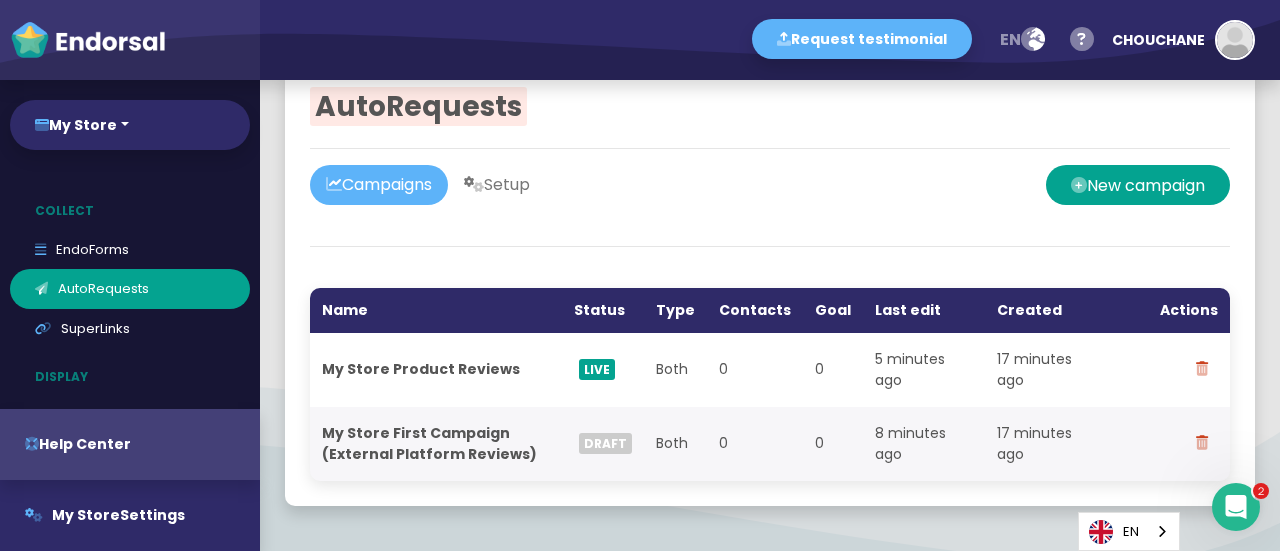 scroll, scrollTop: 0, scrollLeft: 0, axis: both 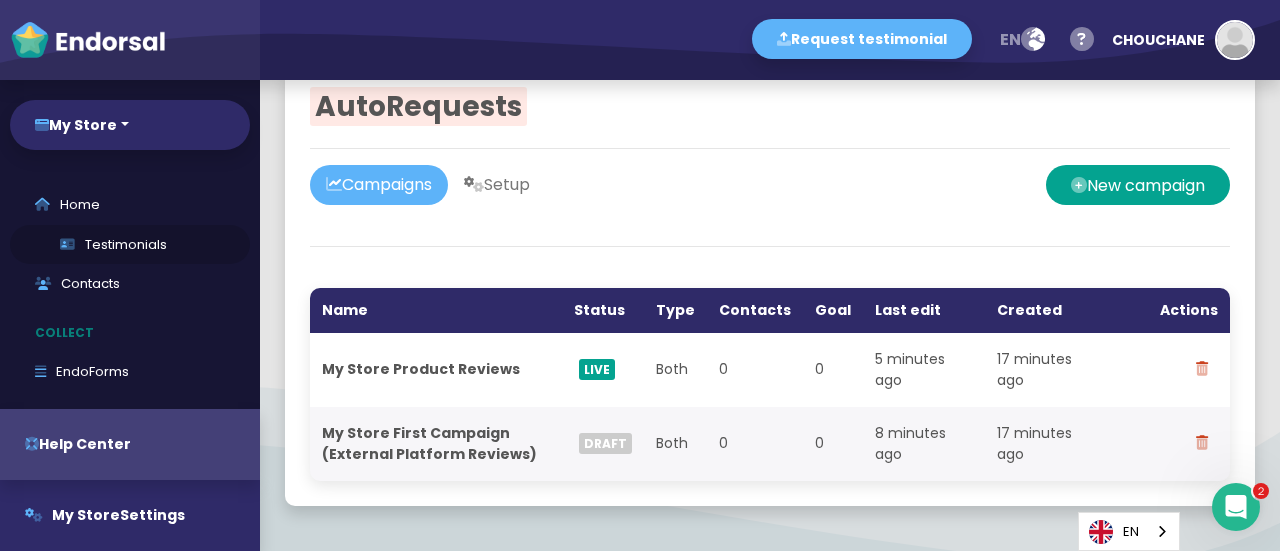 click on "Testimonials" at bounding box center (130, 245) 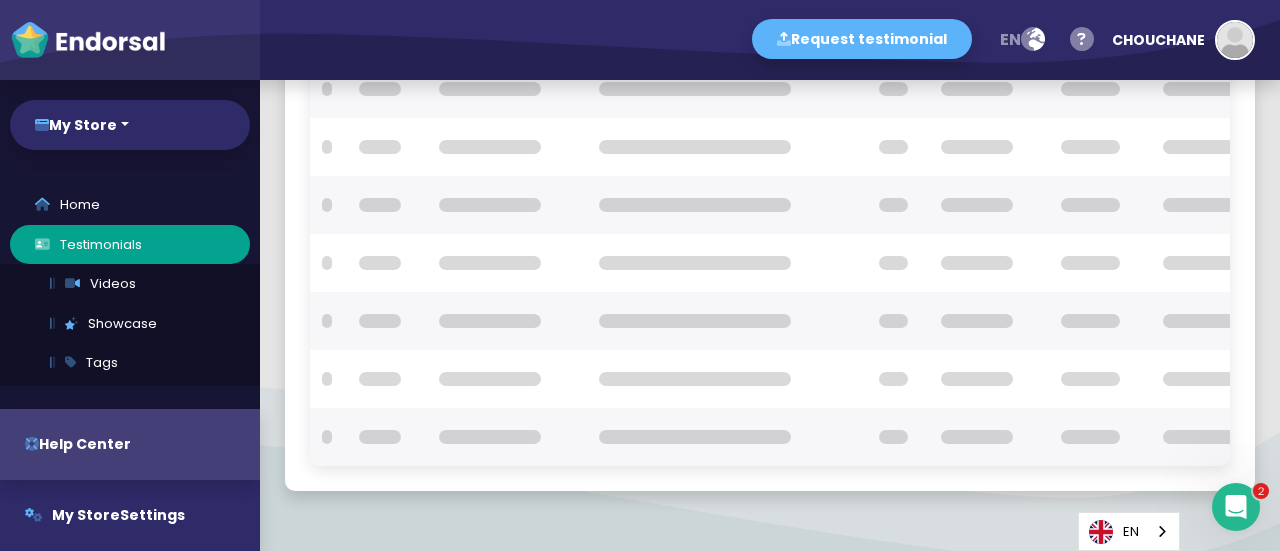 checkbox on "true" 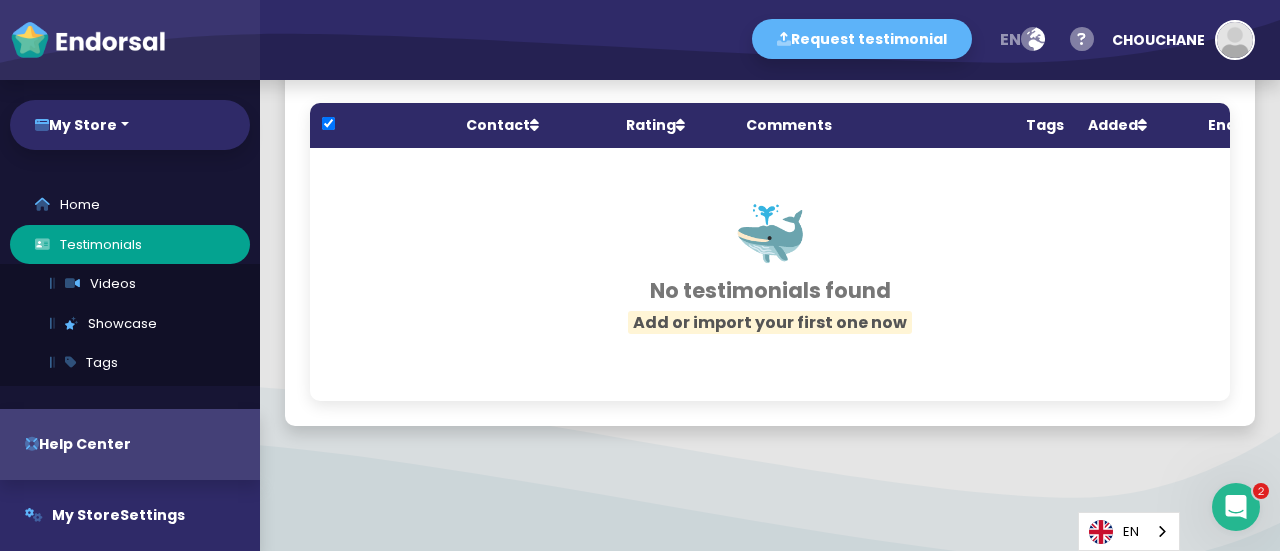 scroll, scrollTop: 72, scrollLeft: 0, axis: vertical 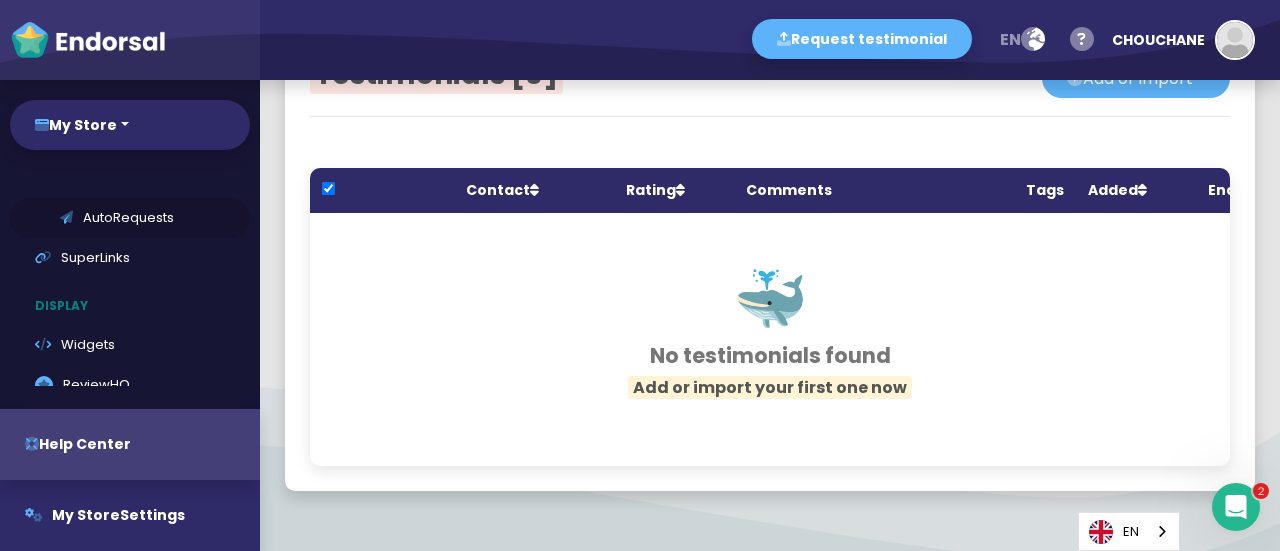 click on "AutoRequests" at bounding box center [130, 218] 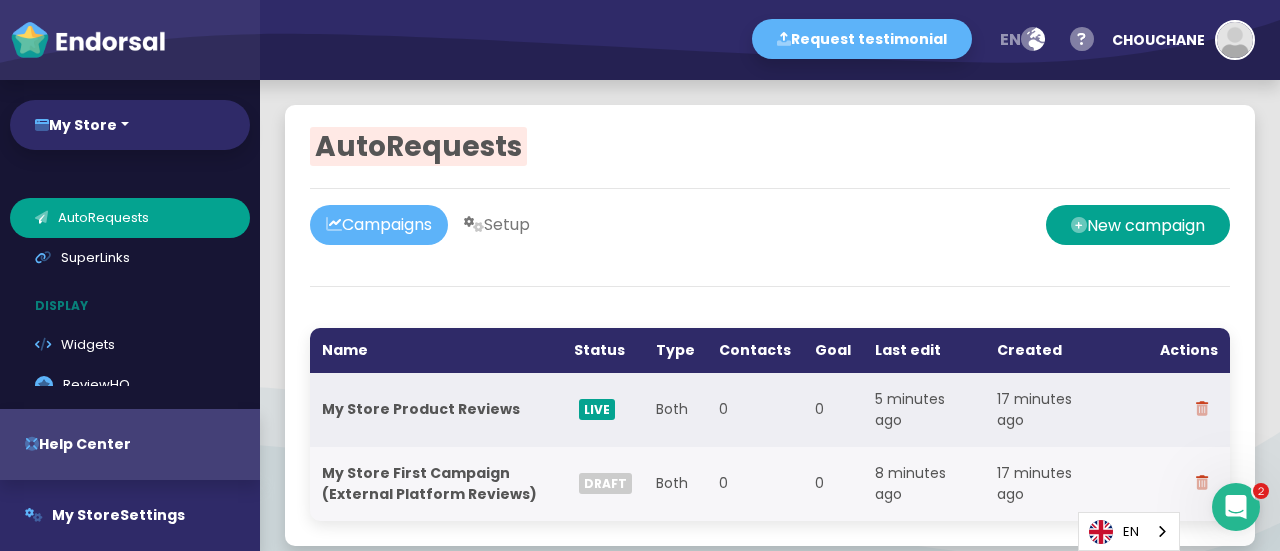 click on "My Store Product Reviews" 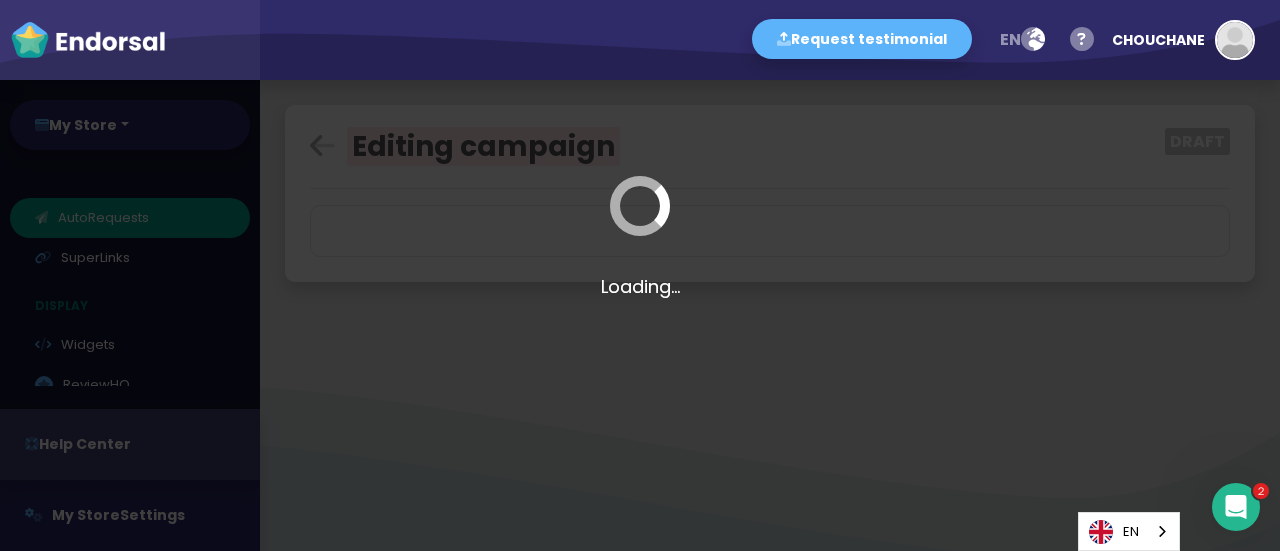 select on "$lt" 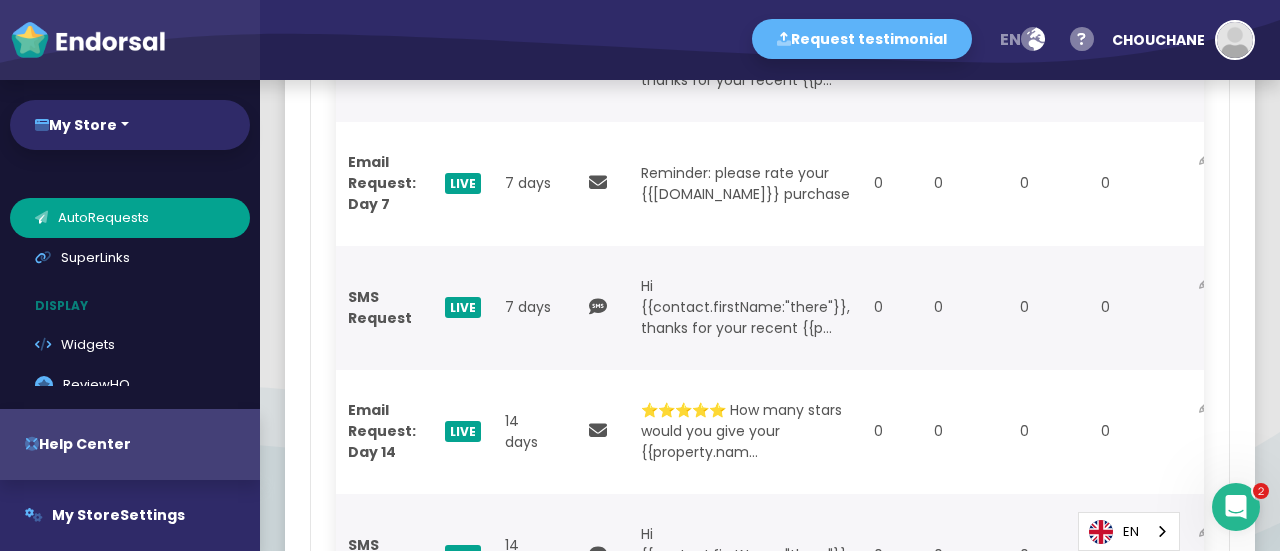 scroll, scrollTop: 824, scrollLeft: 0, axis: vertical 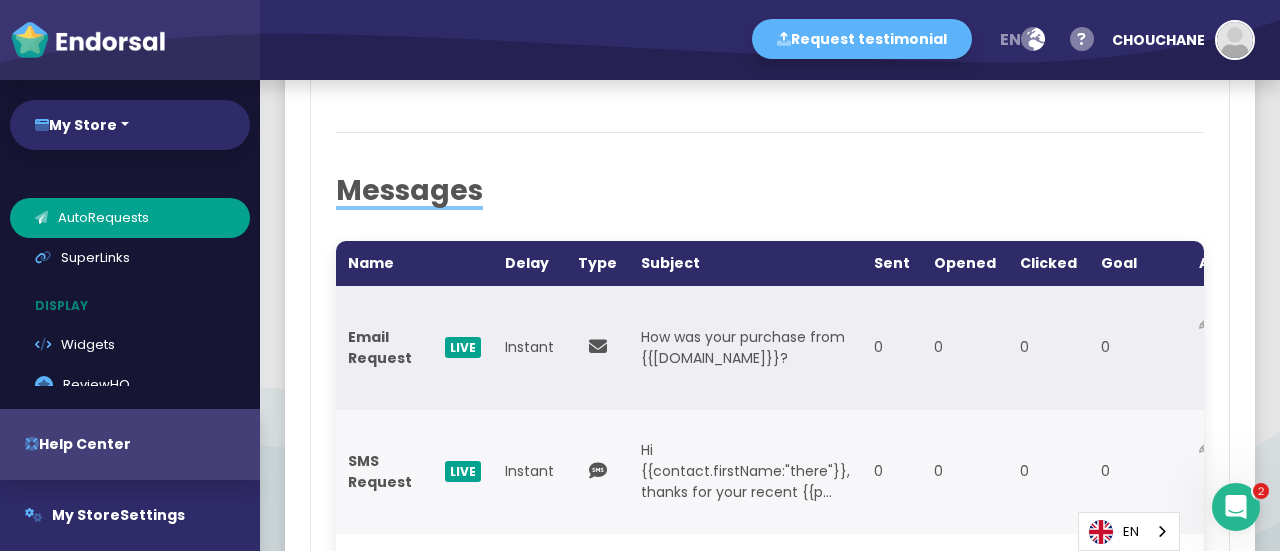 click on "Email Request" at bounding box center (380, 347) 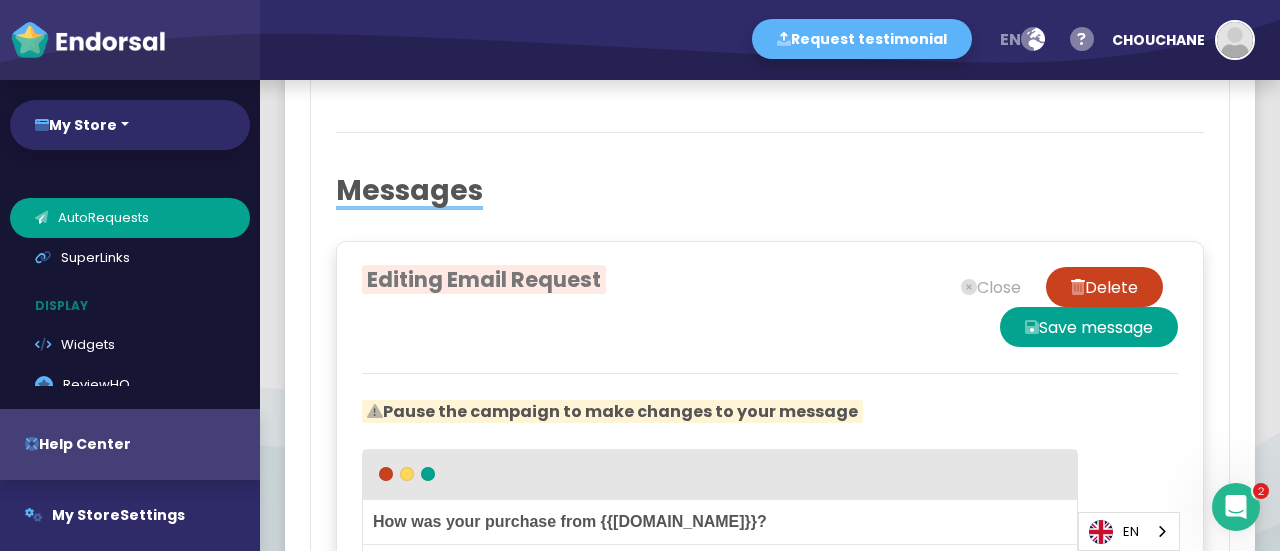 click on "Editing Email Request   Close    Delete    Save message    Pause the campaign to make changes to your message How was your purchase from {{property.name}}?  CHOUCHANE from My Store <my-store@endorsal.io>  {{}} Contact data First name Last name Email Property data Name Domain Sender data Sender first name Sender last name Your data First name Last name Email Company name Select theme:   Personal   Business Hi {{contact.firstName:"there"}}, Thanks for shopping at {{property.name}}. Please review your recent purchase(s). Click a star rating below to begin: Demo Product A Demo Product B Demo Product C Thanks, The Team at {{property.name}}  Insert product rating   Insert image  © 2025 My Store  | Powered by  Endorsal.io Unsubscribe from our emails Message name Email Request Send after 0 days weeks months   Preview message    Send test" 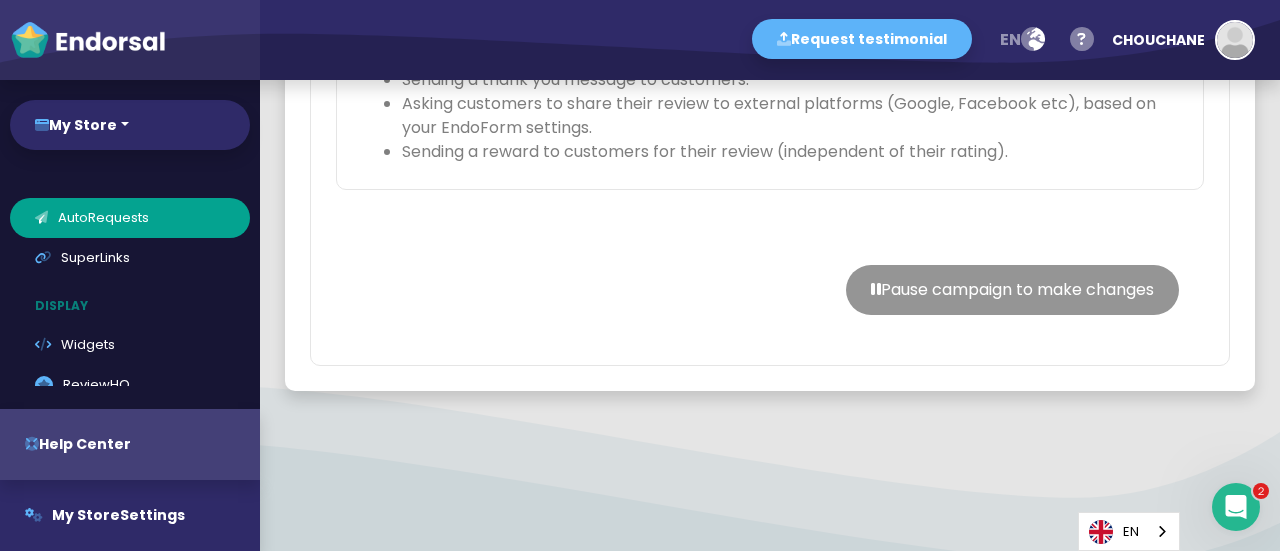 scroll, scrollTop: 3296, scrollLeft: 0, axis: vertical 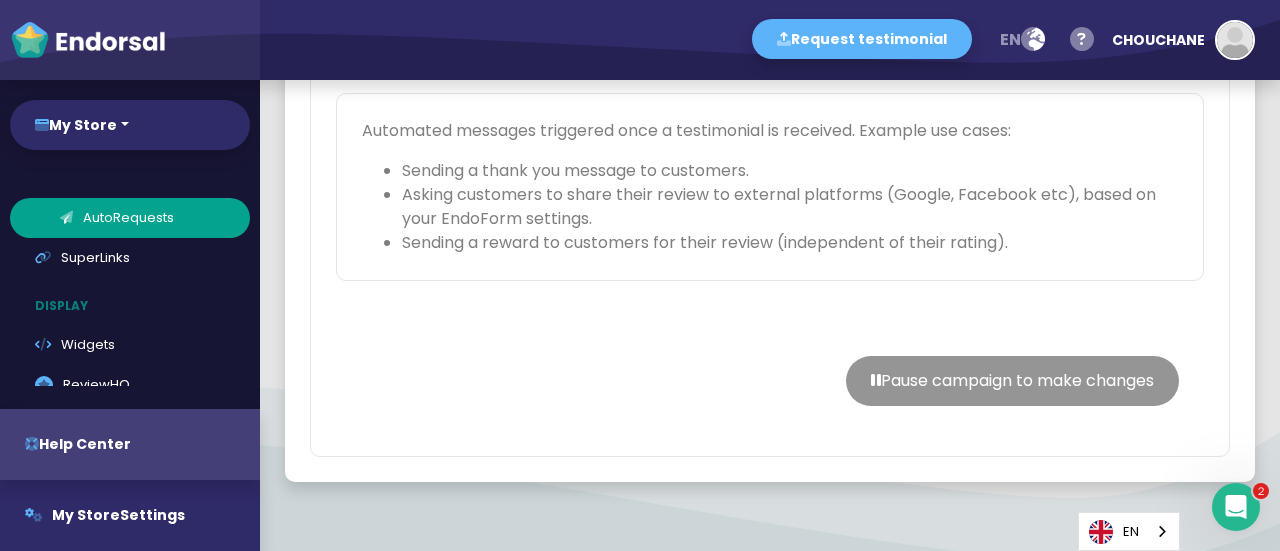 click on "AutoRequests" at bounding box center (130, 218) 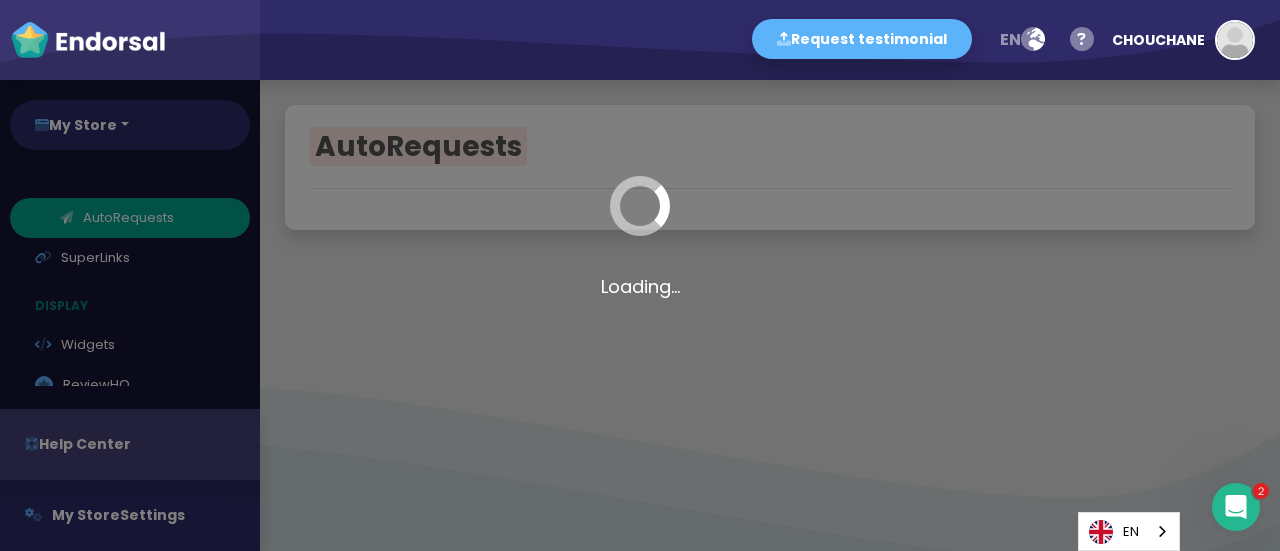 scroll, scrollTop: 0, scrollLeft: 0, axis: both 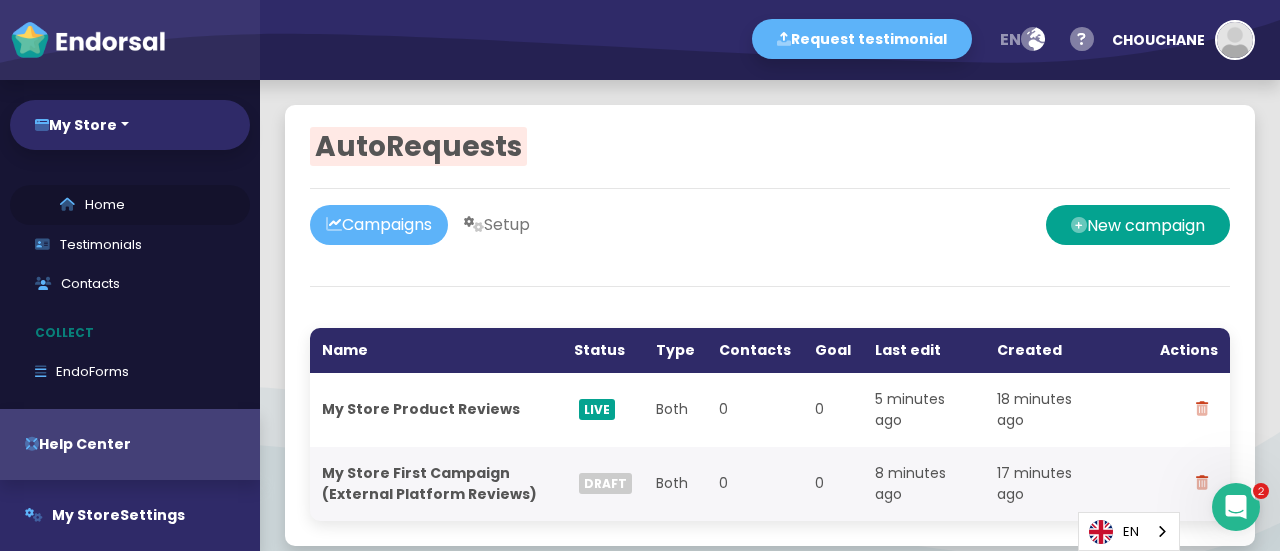 click on "Home" at bounding box center [130, 205] 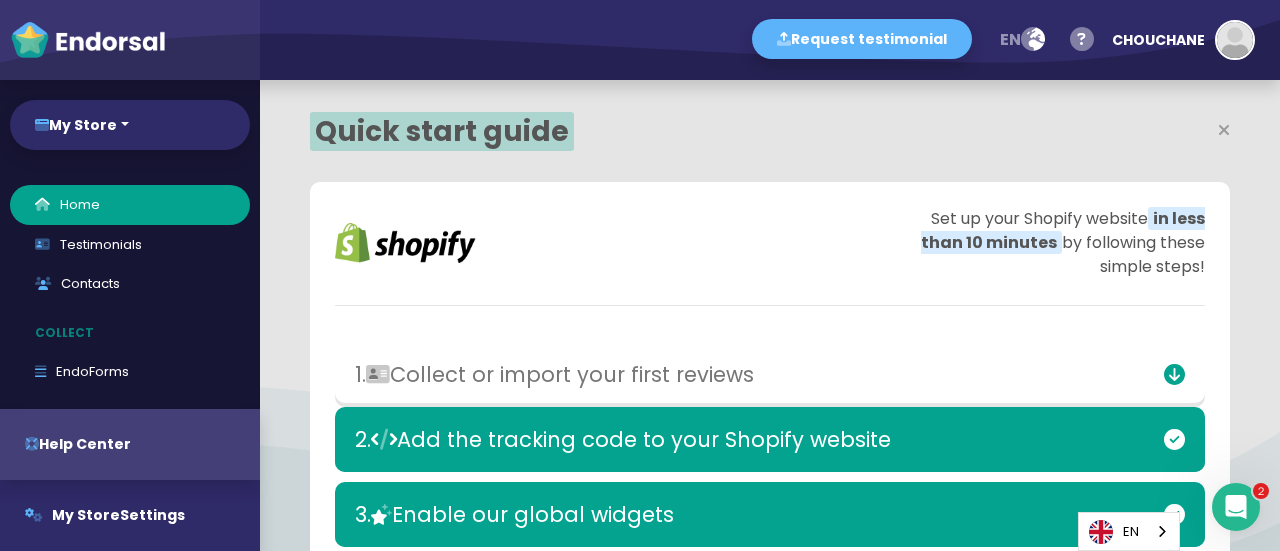 scroll, scrollTop: 999582, scrollLeft: 999413, axis: both 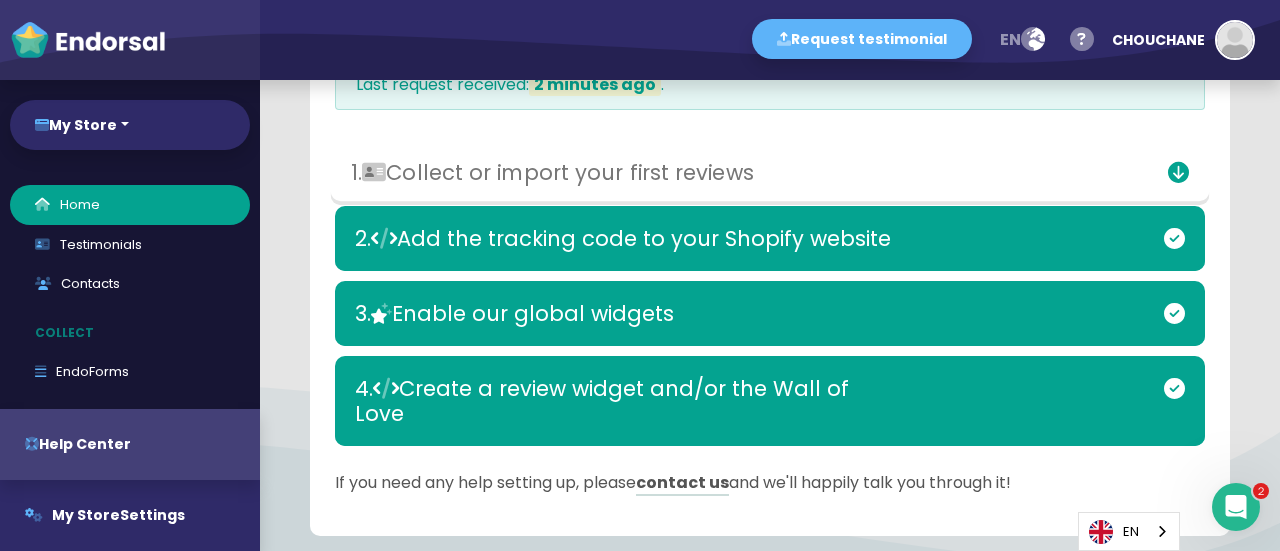 click on "1.     Collect or import your first reviews" at bounding box center (627, 173) 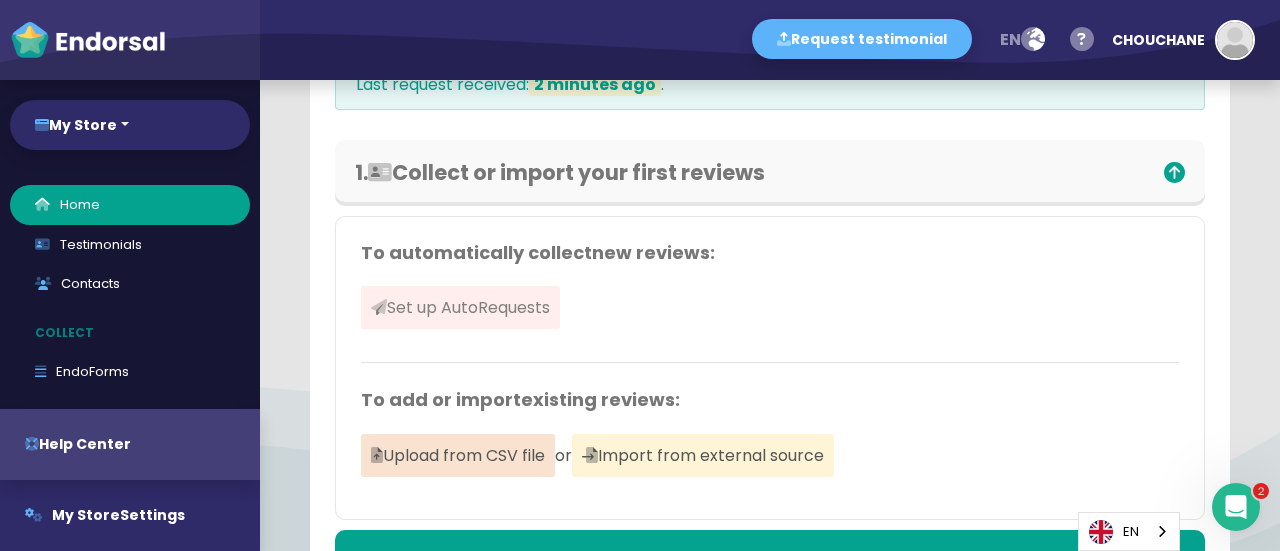 click on "Set up AutoRequests" at bounding box center (460, 307) 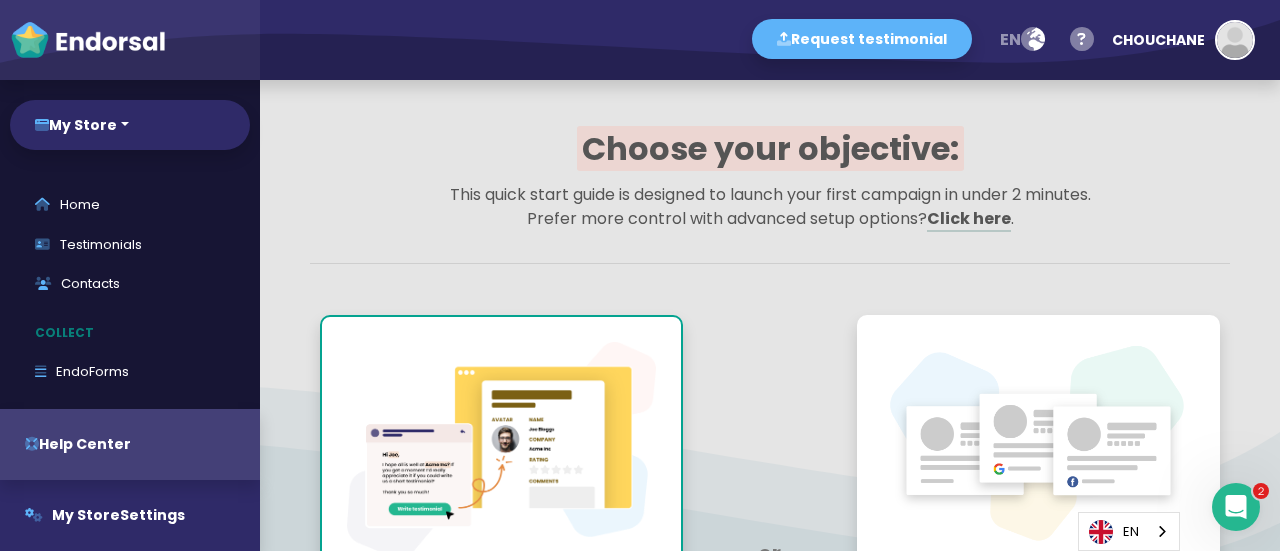 click on "or" 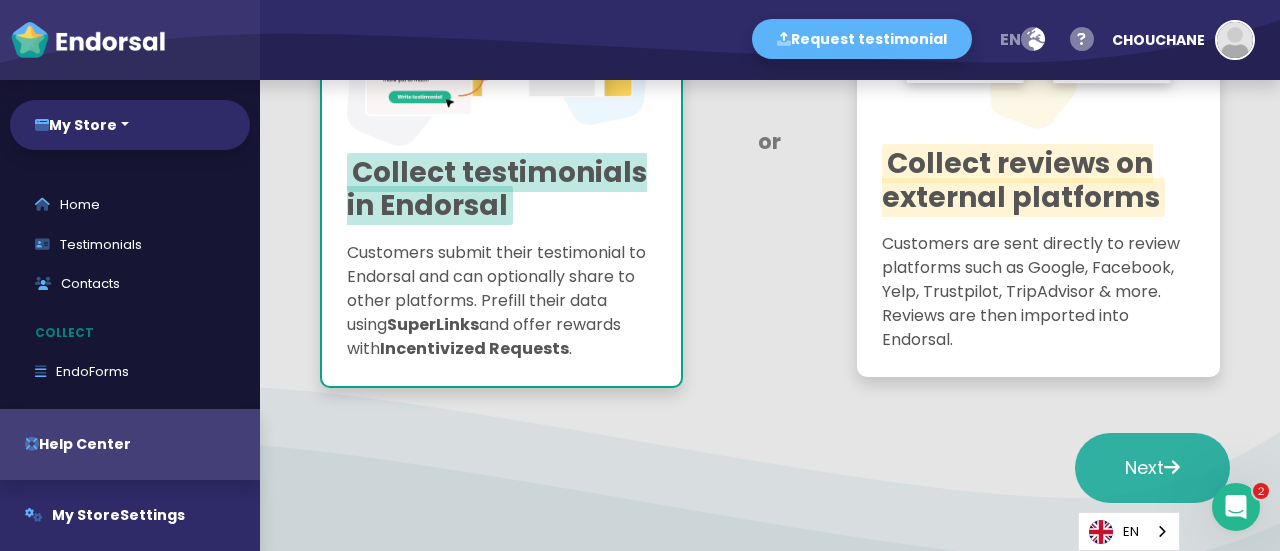 click on "Next" 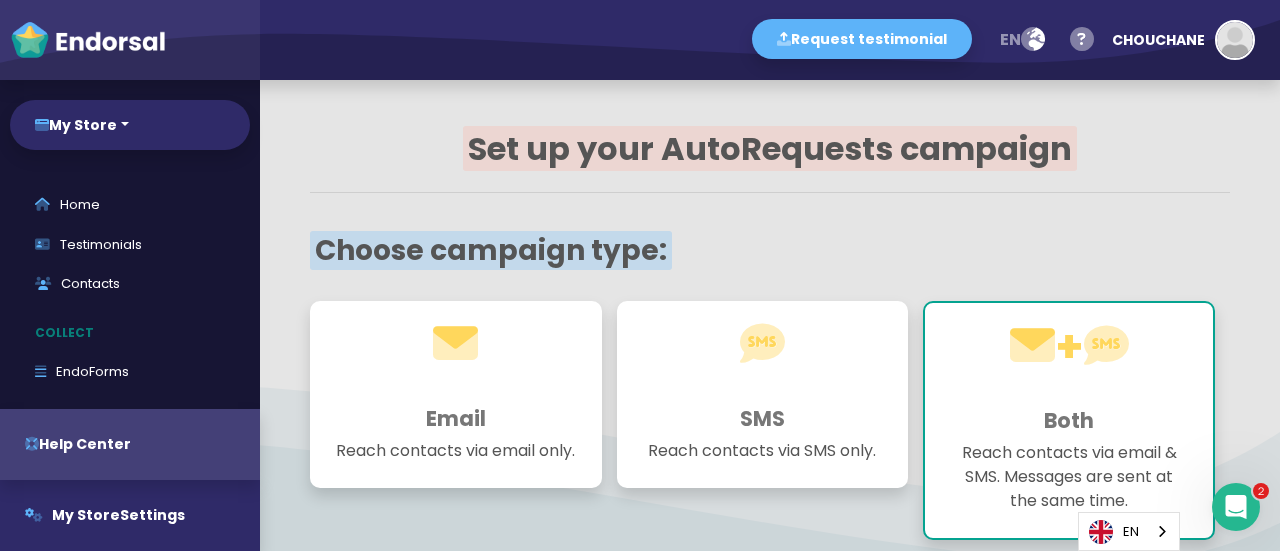 type 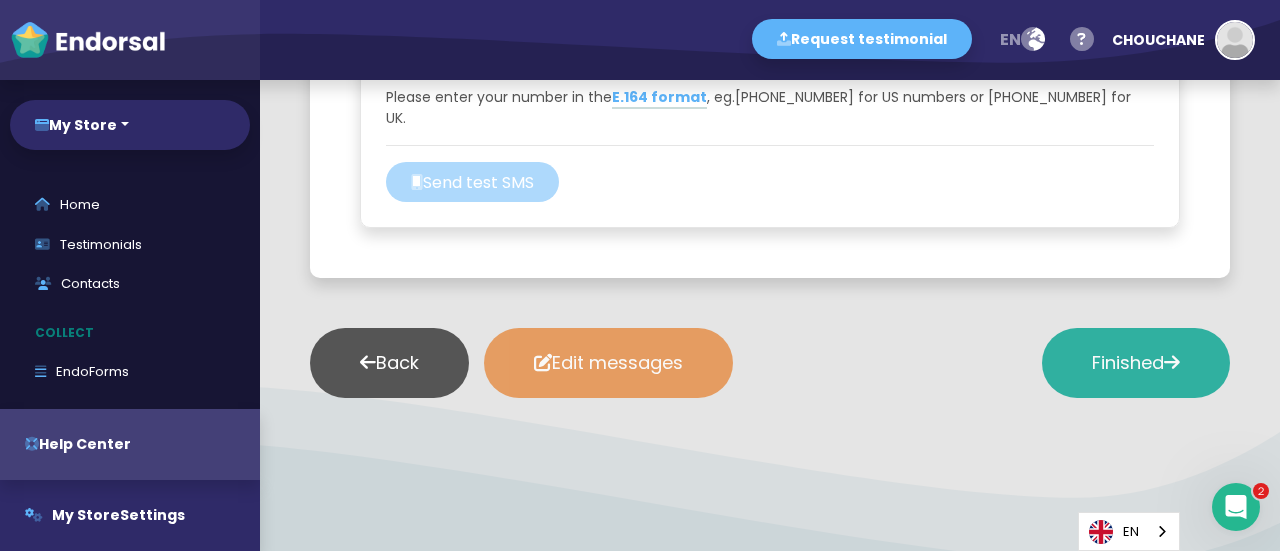 click on "Edit messages" 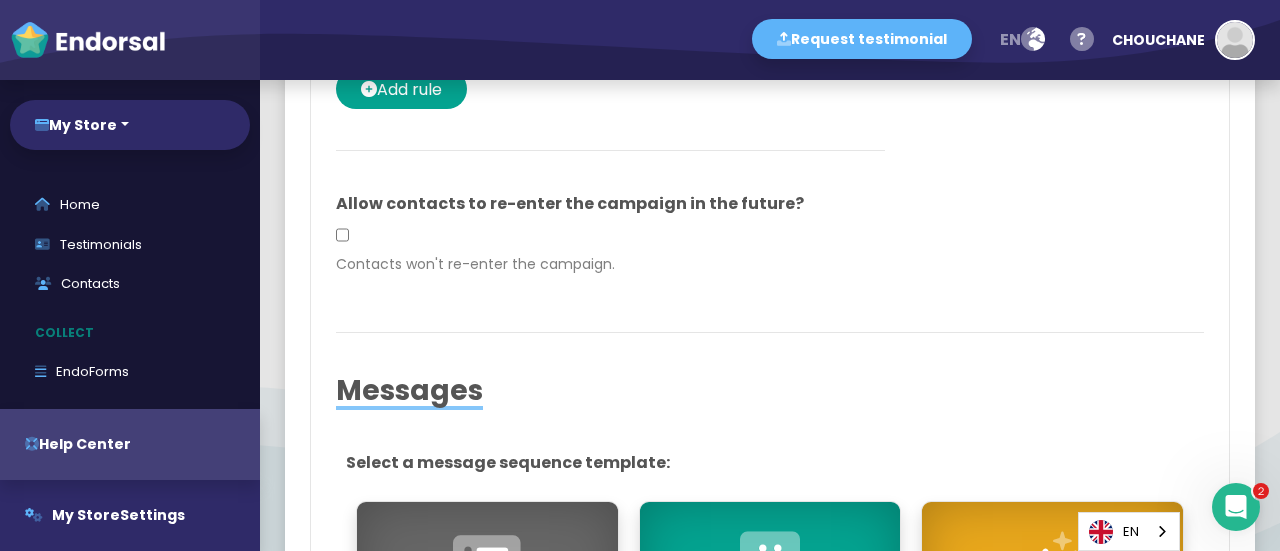 click at bounding box center (342, 235) 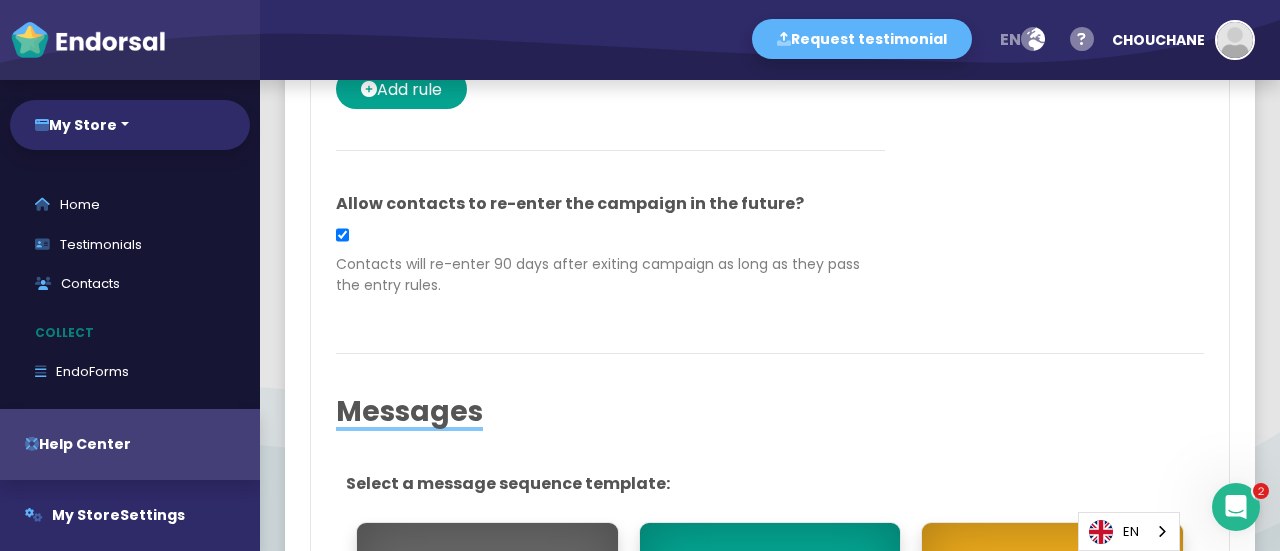 click 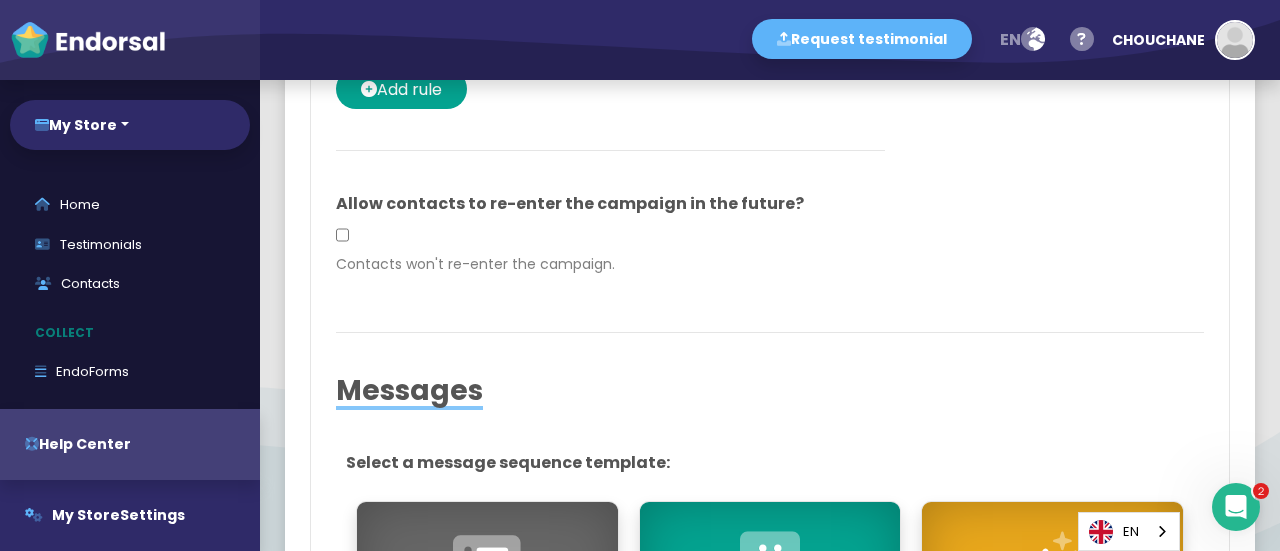 click on "Messages Select a message sequence template: Blank Template  +    Email & SMS  Start a new message sequence from scratch.   Choose template  General Testimonials   Informal   6 messages     +    Email & SMS  Our standard  informal , personal template for getting high-quality testimonials from clients. A great starting point for most businesses.   Preview    Choose template  General Reviews   Formal   6 messages     +    Email & SMS  Our standard  formal  template for getting general business reviews from customers. A great starting point for most companies wanting to represent their business in a professional manner.   Preview    Choose template  Product Reviews   Formal   6 messages     +    Email & SMS  Our standard template for product reviews. Supports multiple products in a single order.   Preview    Choose template  Patient Reviews   Formal   6 messages     +    Email & SMS    Preview    Choose template  Guided Testimonials   Informal   4 messages      Email only   +" 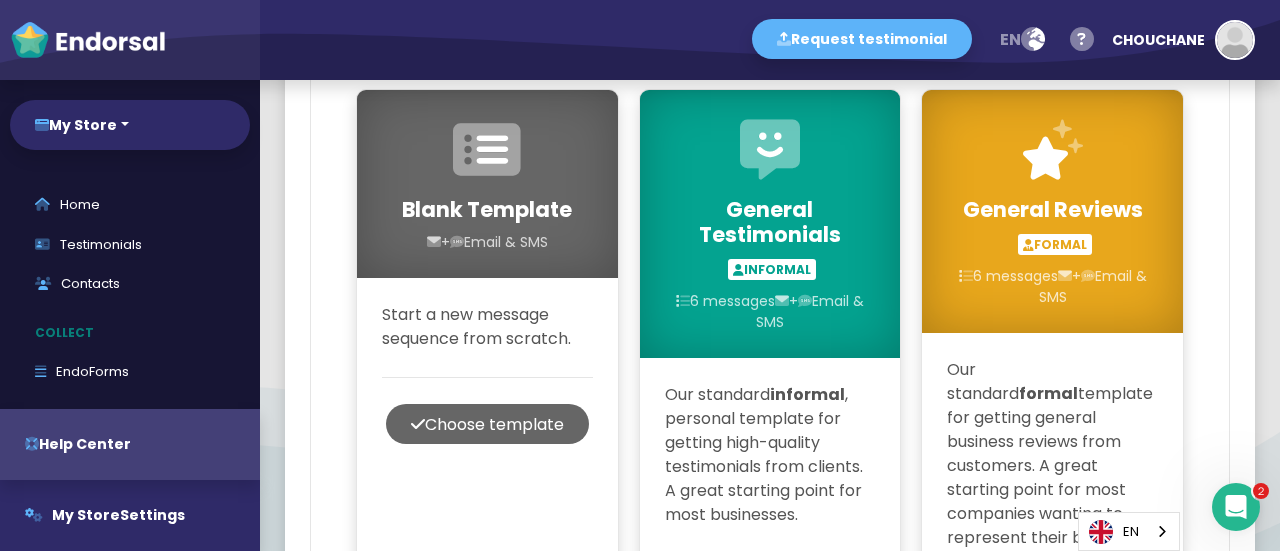 click on "Start a new message sequence from scratch." at bounding box center [487, 327] 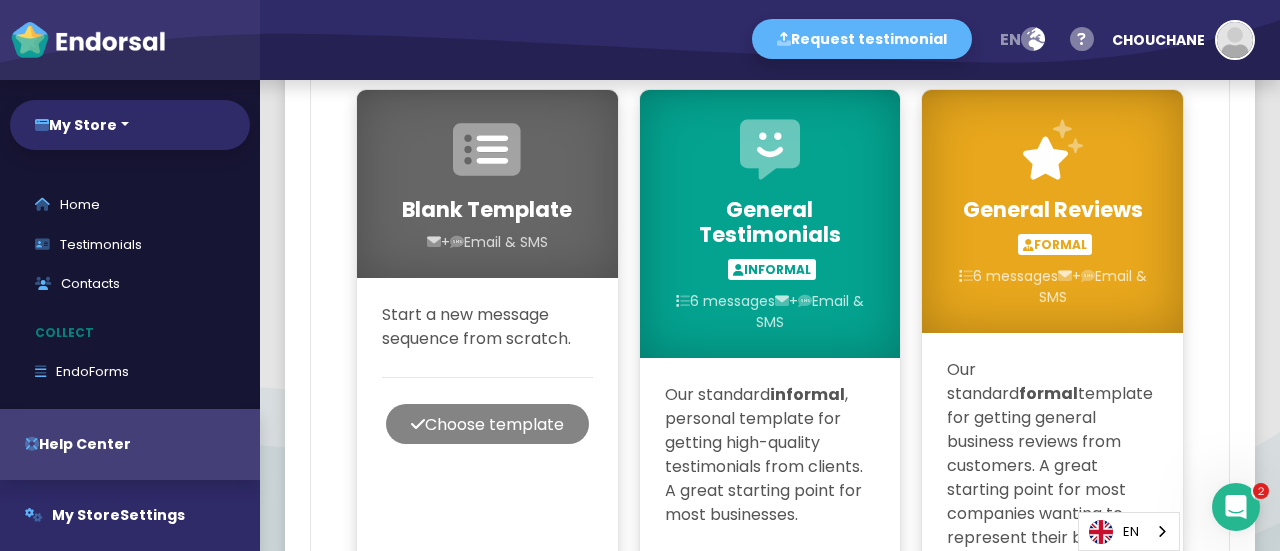 click on "Choose template" at bounding box center [487, 424] 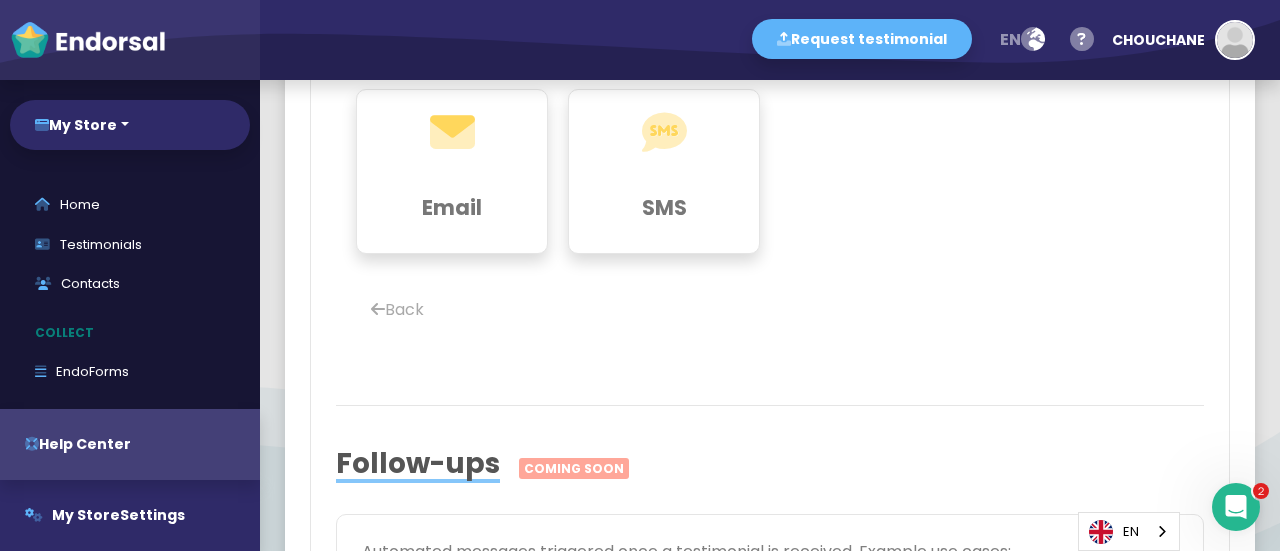 click on "Messages Select a message type: Email SMS   Back  Follow-ups    Coming soon Automated messages triggered once a testimonial is received. Example use cases: Sending a thank you message to customers. Asking customers to share their review to external platforms (Google, Facebook etc), based on your EndoForm settings. Sending a reward to customers for their review (independent of their rating)." 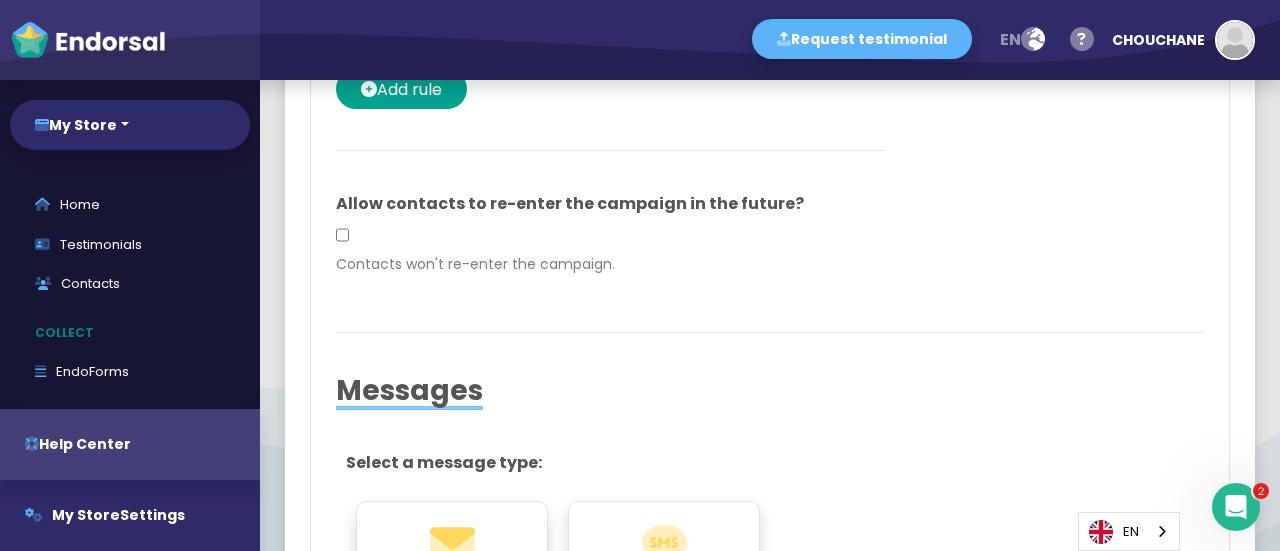 scroll, scrollTop: 824, scrollLeft: 0, axis: vertical 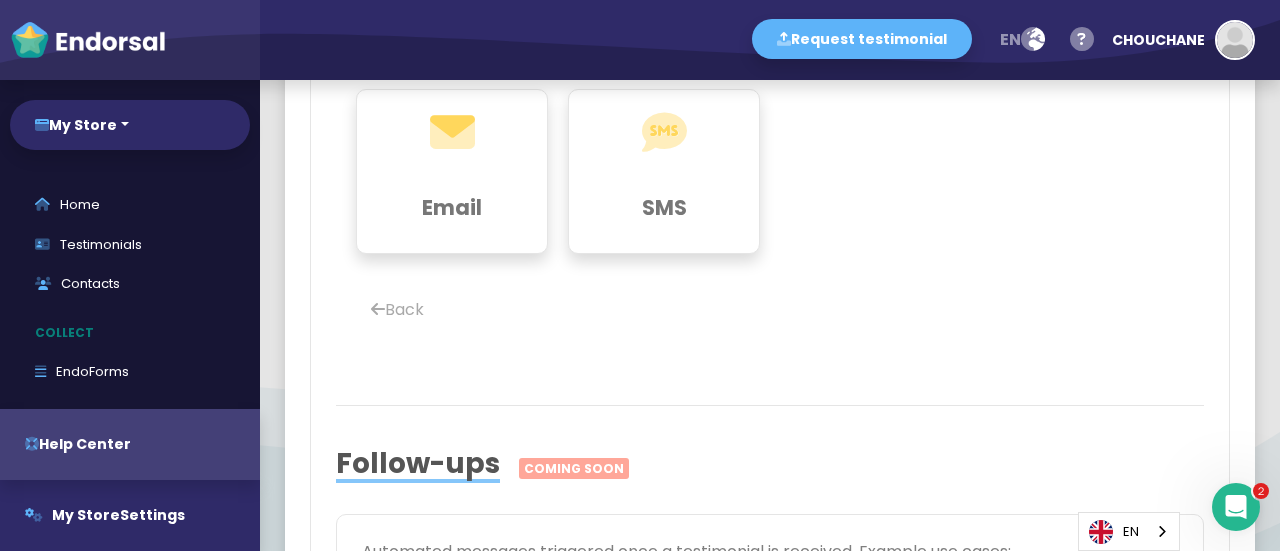 click on "Email" 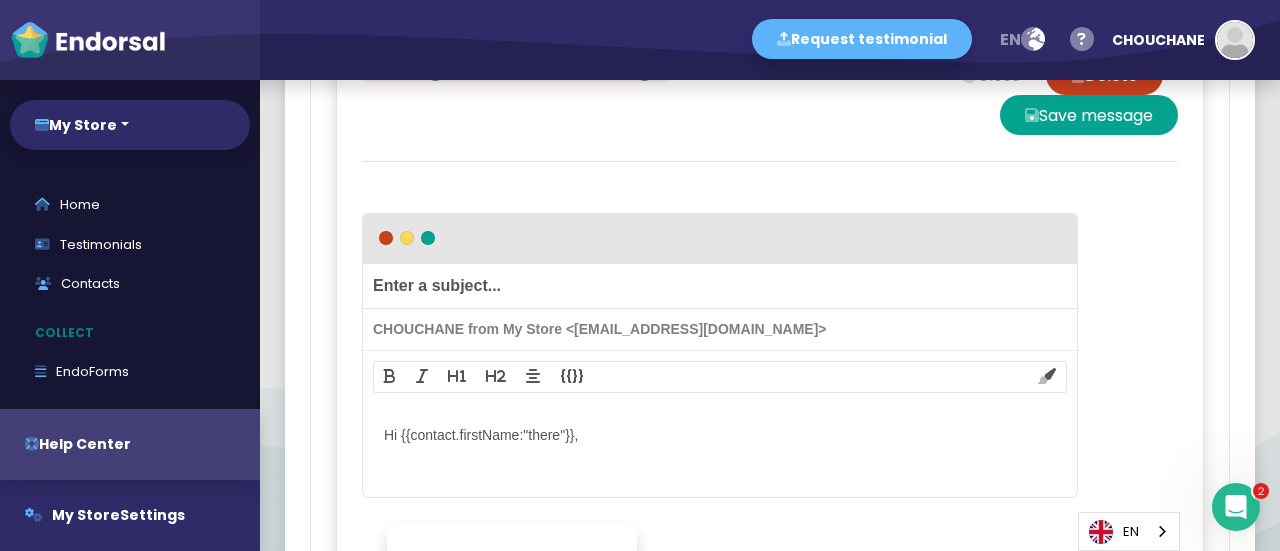 scroll, scrollTop: 1444, scrollLeft: 0, axis: vertical 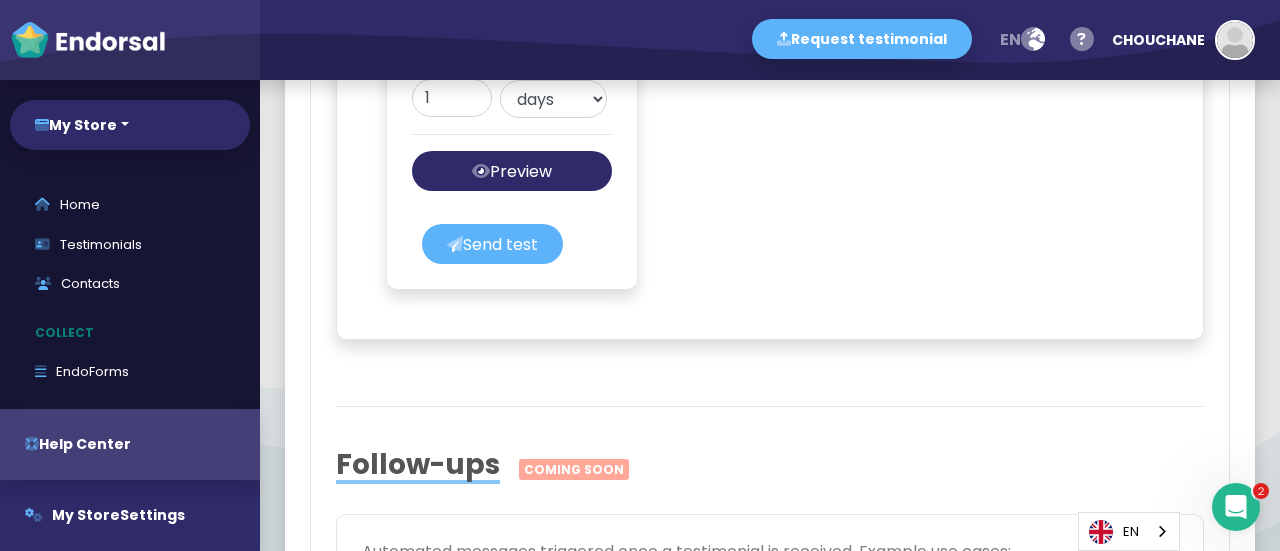 click on "Editing New email message   Close    Delete    Save message  Enter a subject...  CHOUCHANE from My Store <my-store@endorsal.io>  {{}} Contact data First name Last name Email Property data Name Domain Sender data Sender first name Sender last name Your data First name Last name Email Company name Select theme:   Personal   Business Hi {{contact.firstName:"there"}},  Insert star rating   Insert SuperLink   Insert Live Preview   Insert image  Message name New email message Send after 1 days weeks months   Preview message    Send test" 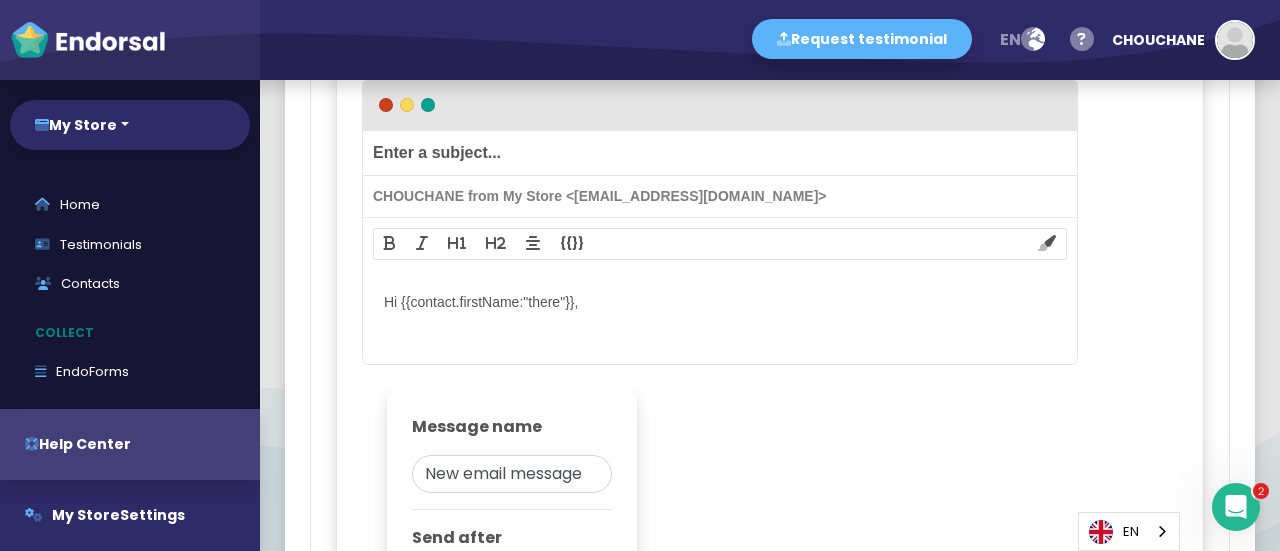 scroll, scrollTop: 952, scrollLeft: 0, axis: vertical 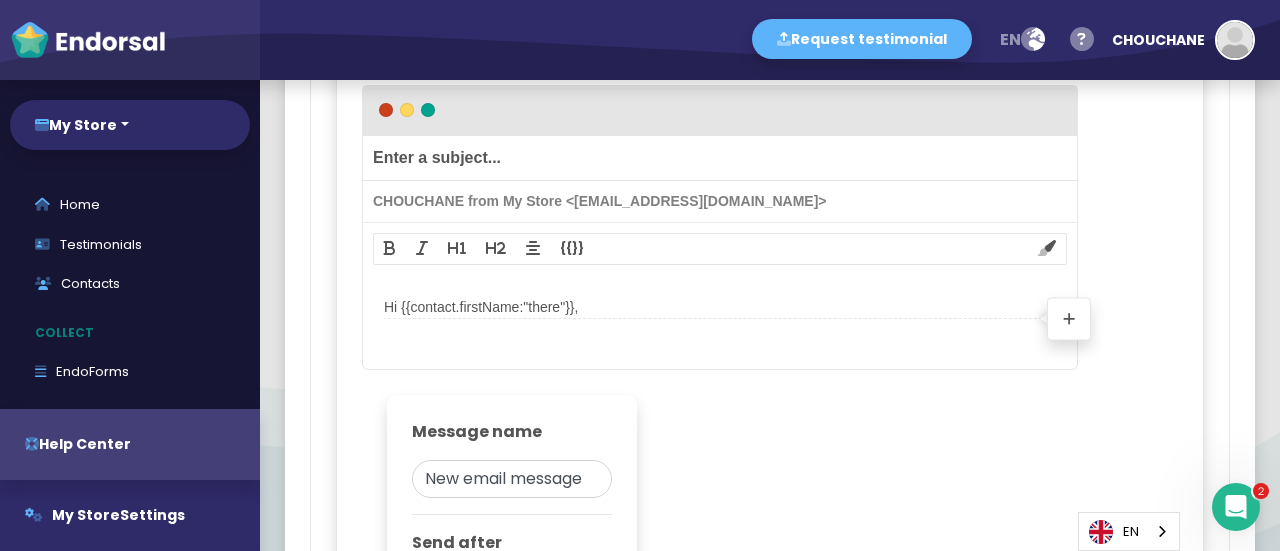 click on "Hi {{contact.firstName:"there"}}," at bounding box center [720, 307] 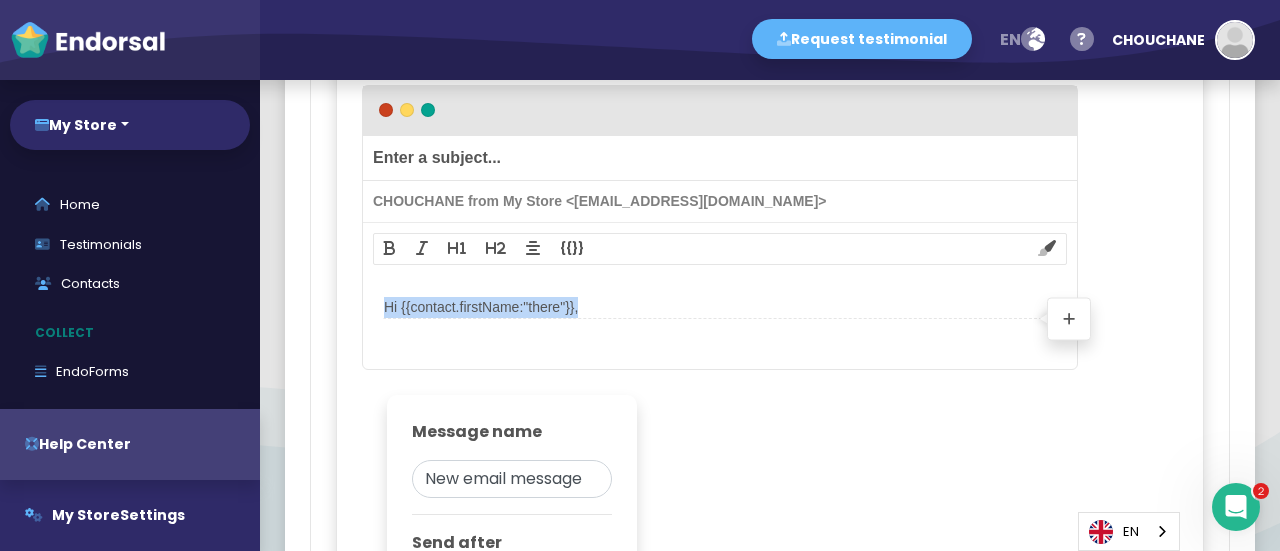 paste 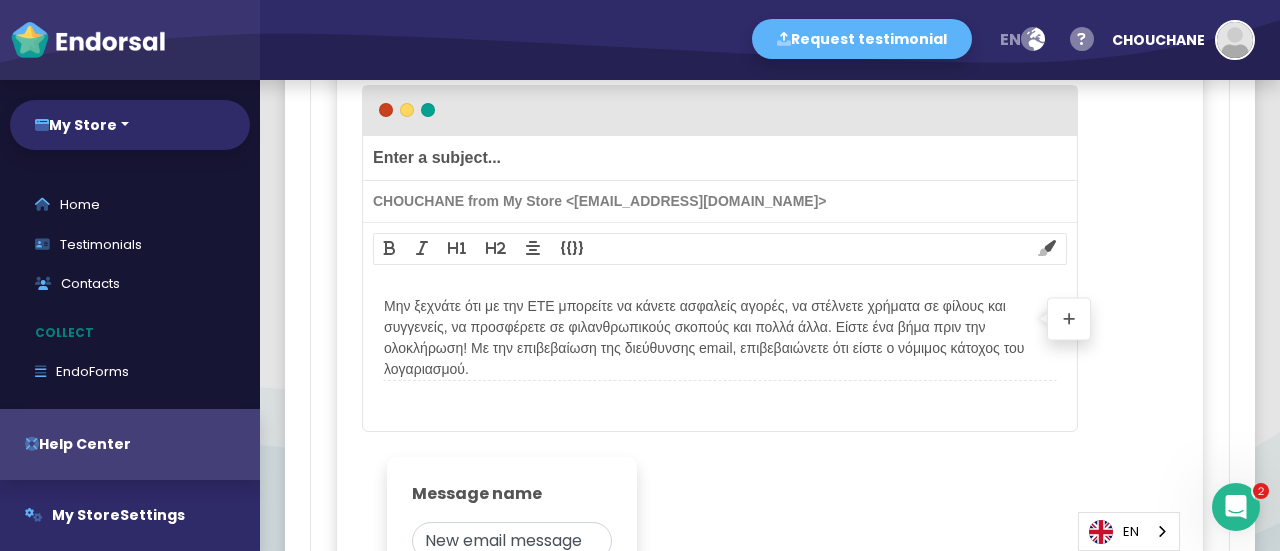 scroll, scrollTop: 951, scrollLeft: 0, axis: vertical 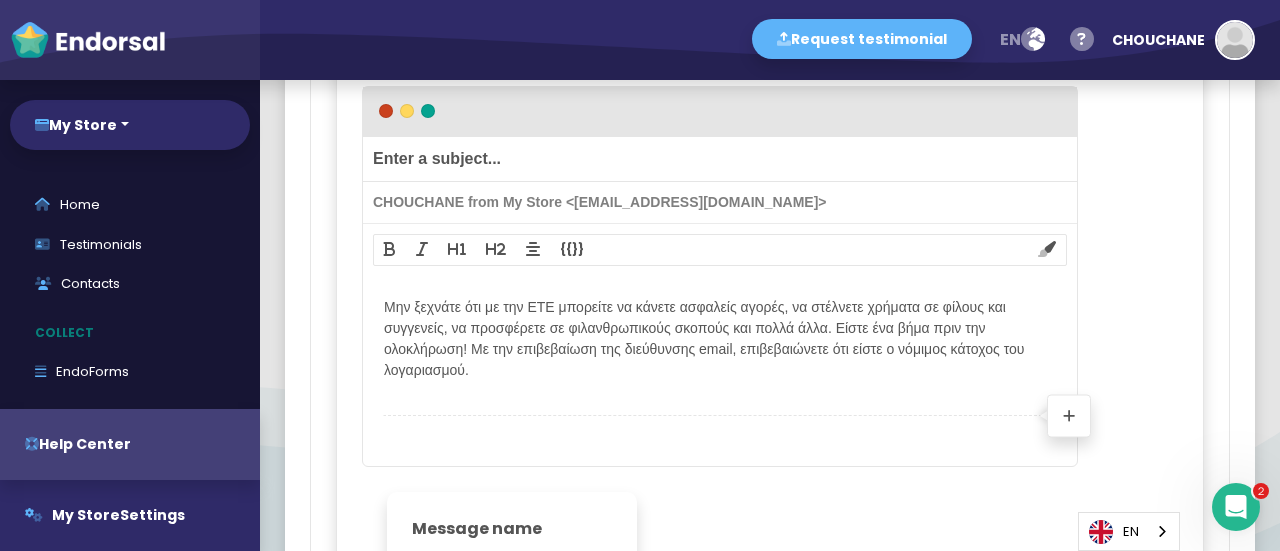 paste 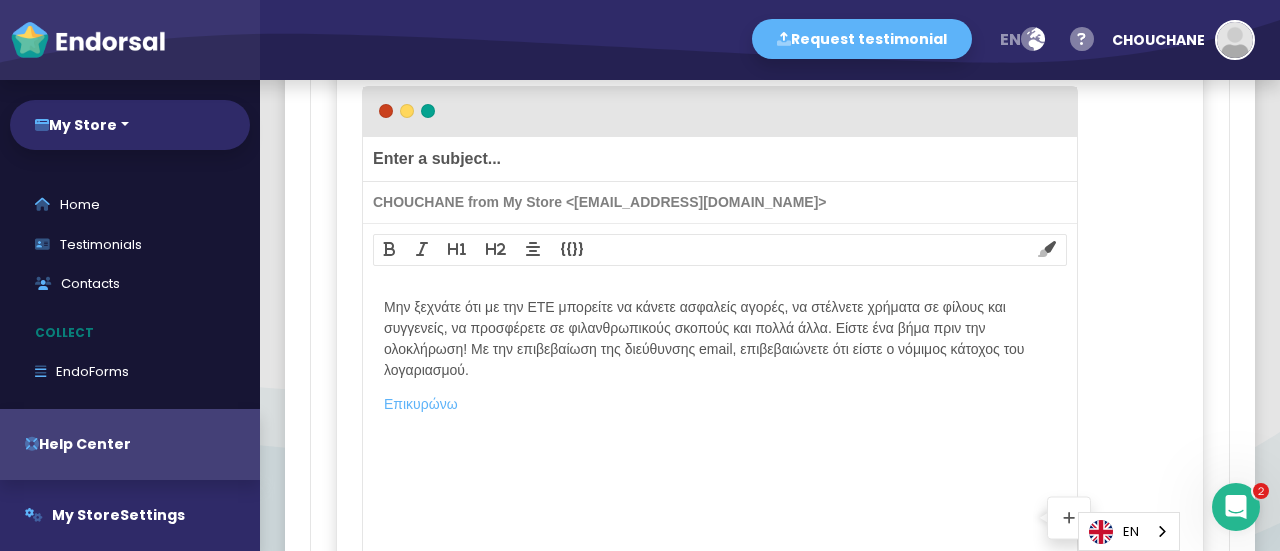 click at bounding box center (1069, 517) 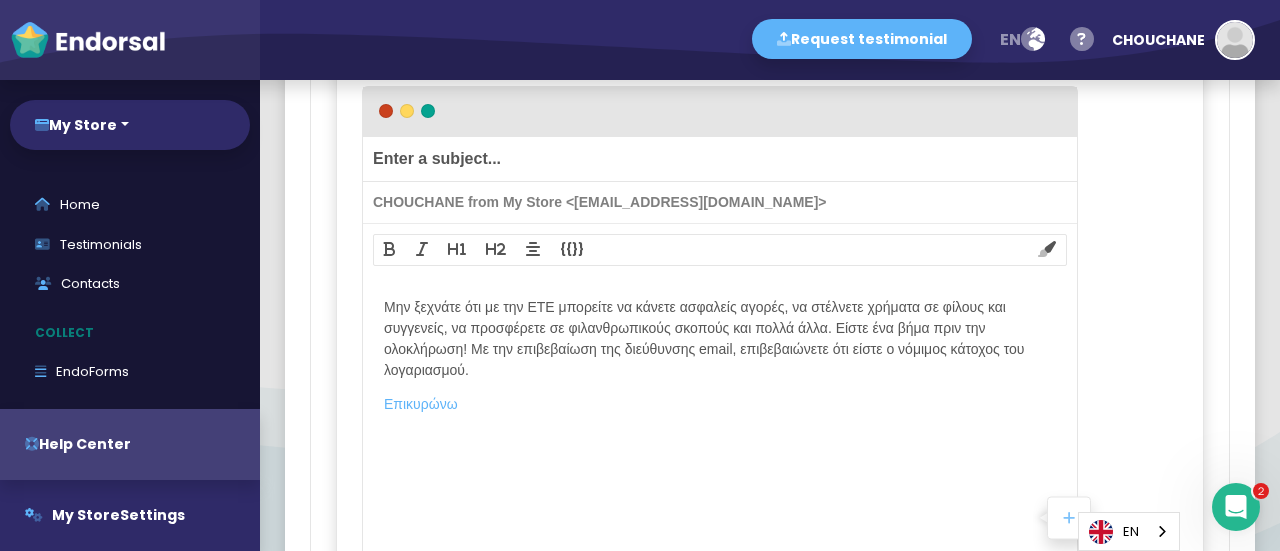 click at bounding box center (1069, 517) 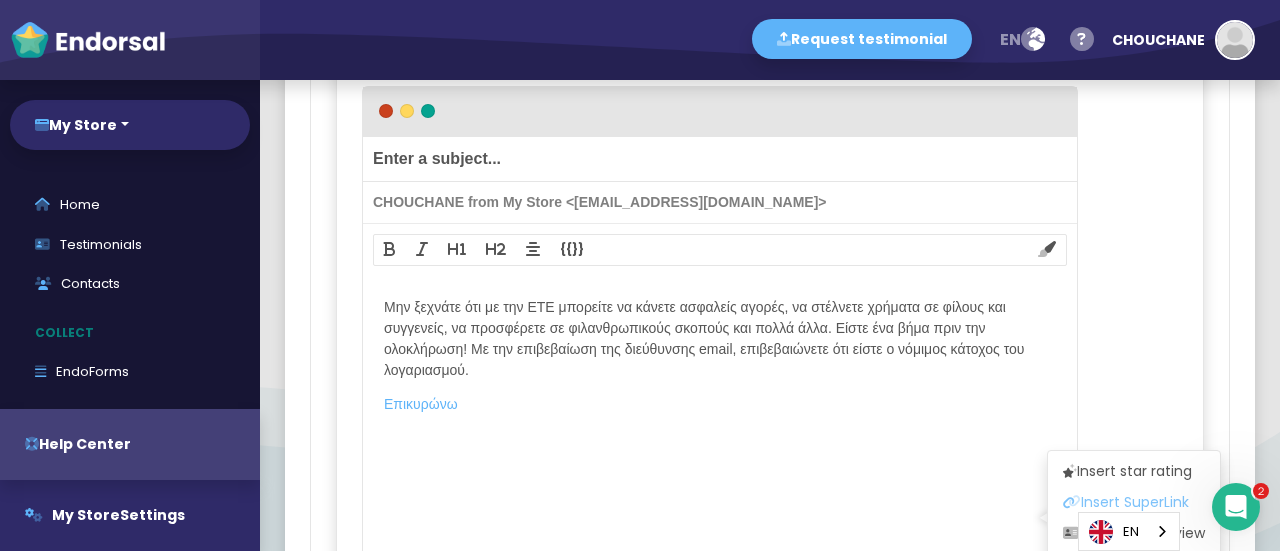 click on "Insert SuperLink" at bounding box center (1126, 502) 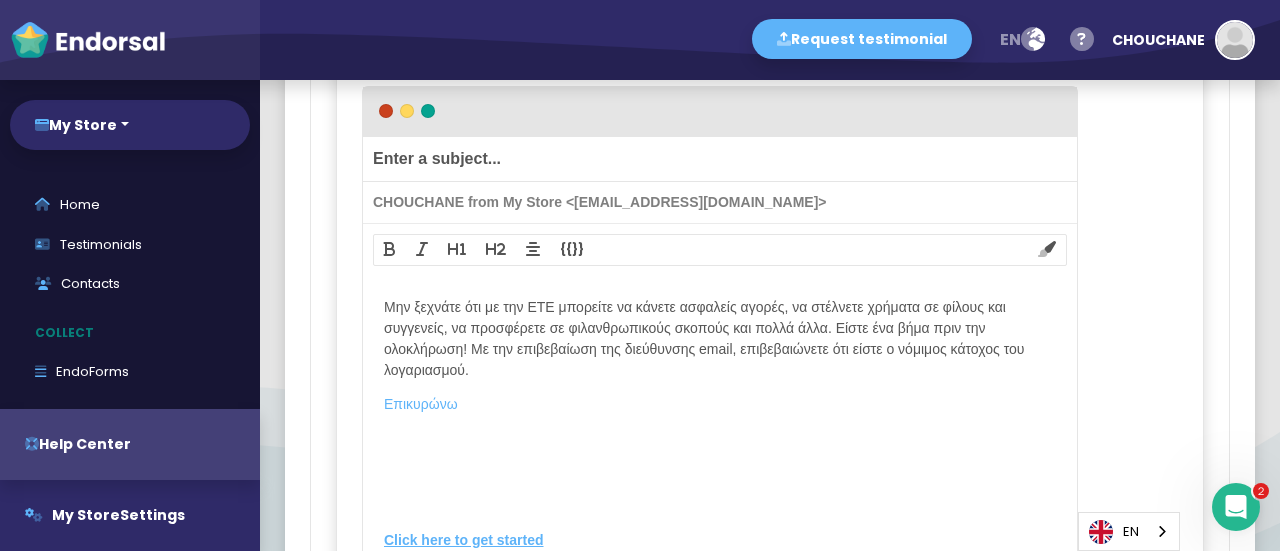 click on "Editing New email message   Close    Delete    Save message  Enter a subject...  CHOUCHANE from My Store <my-store@endorsal.io>  {{}} Contact data First name Last name Email Property data Name Domain Sender data Sender first name Sender last name Your data First name Last name Email Company name Select theme:   Personal   Business Μην ξεχνάτε ότι με την ΕΤΕ μπορείτε να κάνετε ασφαλείς αγορές, να στέλνετε χρήματα σε φίλους και συγγενείς, να προσφέρετε σε φιλανθρωπικούς σκοπούς και πολλά άλλα. Είστε ένα βήμα πριν την ολοκλήρωση! Με την επιβεβαίωση της διεύθυνσης email, επιβεβαιώνετε ότι είστε ο νόμιμος κάτοχος του λογαριασμού. Επικυρώνω Click here to get started  Insert star rating   Insert SuperLink   Insert Live Preview   Insert image  Message name 1 days" 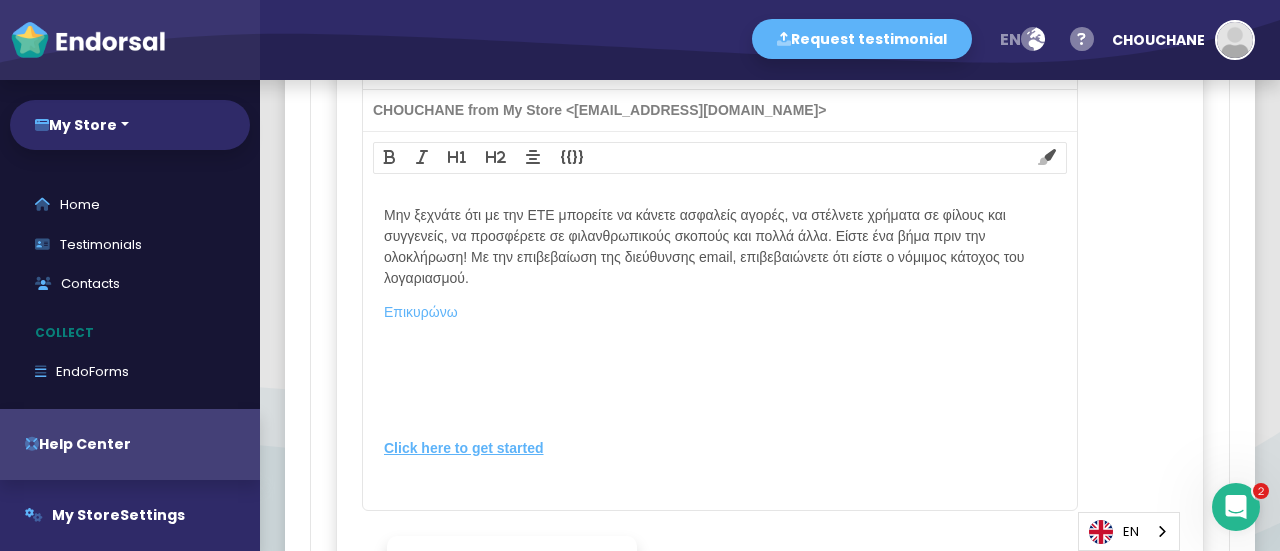 scroll, scrollTop: 1071, scrollLeft: 0, axis: vertical 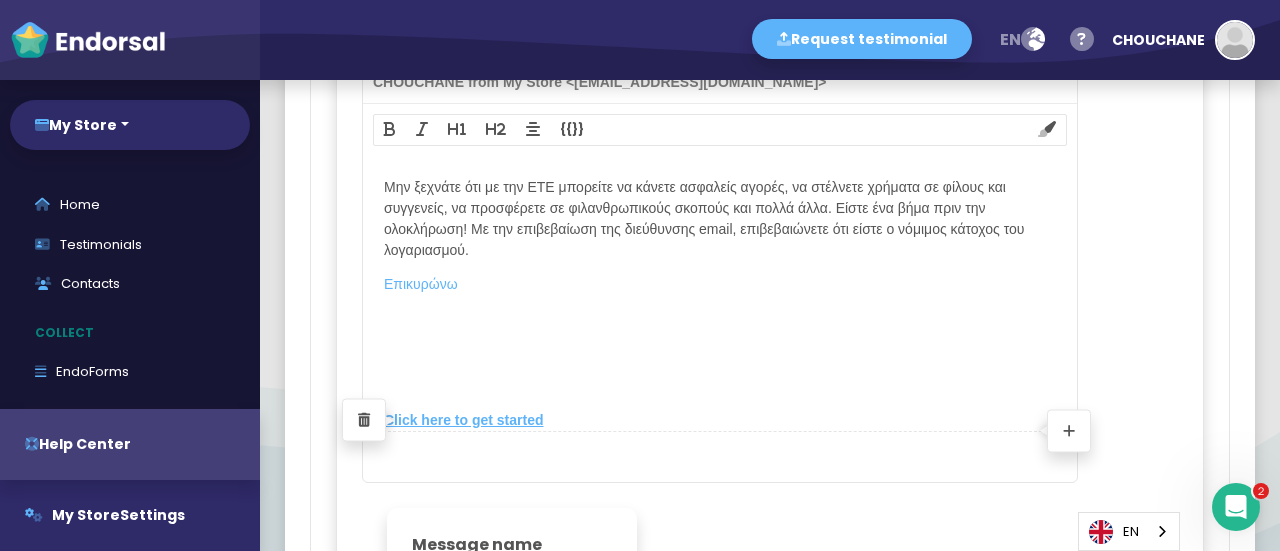 click on "Click here to get started" at bounding box center (720, 420) 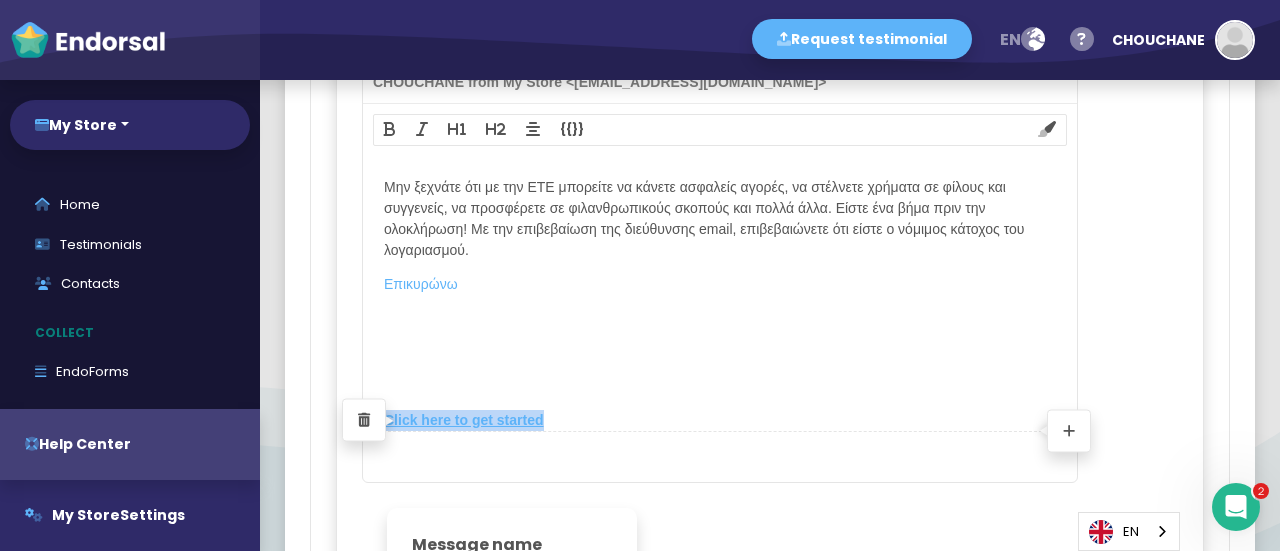 click on "Click here to get started" at bounding box center [720, 420] 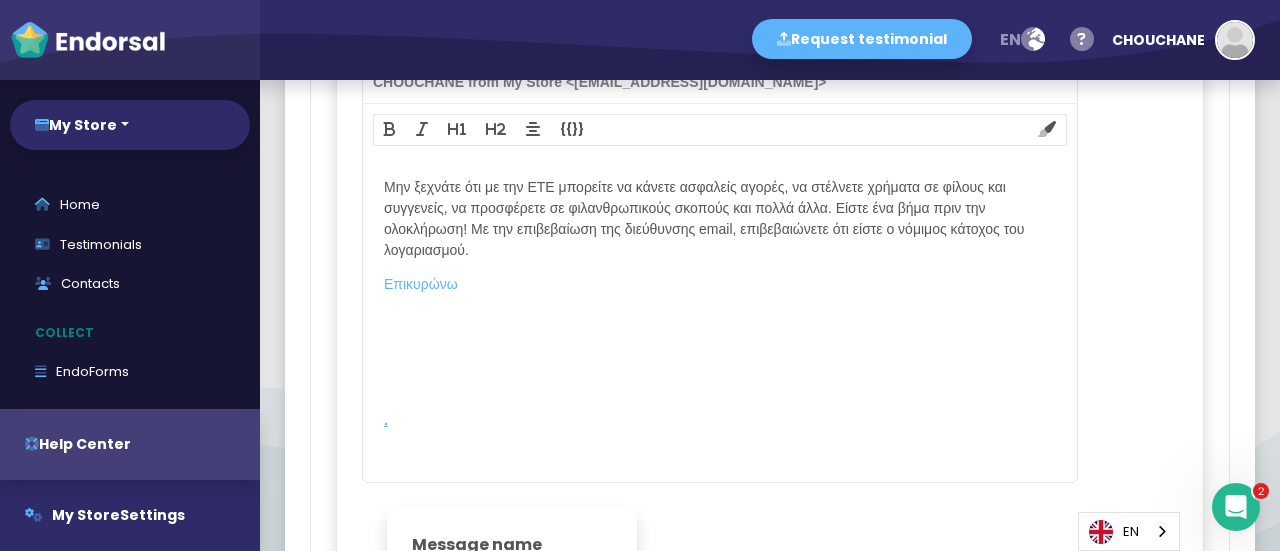 click on "Editing New email message   Close    Delete    Save message  Enter a subject...  CHOUCHANE from My Store <my-store@endorsal.io>  {{}} Contact data First name Last name Email Property data Name Domain Sender data Sender first name Sender last name Your data First name Last name Email Company name Select theme:   Personal   Business Μην ξεχνάτε ότι με την ΕΤΕ μπορείτε να κάνετε ασφαλείς αγορές, να στέλνετε χρήματα σε φίλους και συγγενείς, να προσφέρετε σε φιλανθρωπικούς σκοπούς και πολλά άλλα. Είστε ένα βήμα πριν την ολοκλήρωση! Με την επιβεβαίωση της διεύθυνσης email, επιβεβαιώνετε ότι είστε ο νόμιμος κάτοχος του λογαριασμού. Επικυρώνω .  Insert star rating   Insert SuperLink   Insert Live Preview   Insert image  Message name New email message Send after 1" 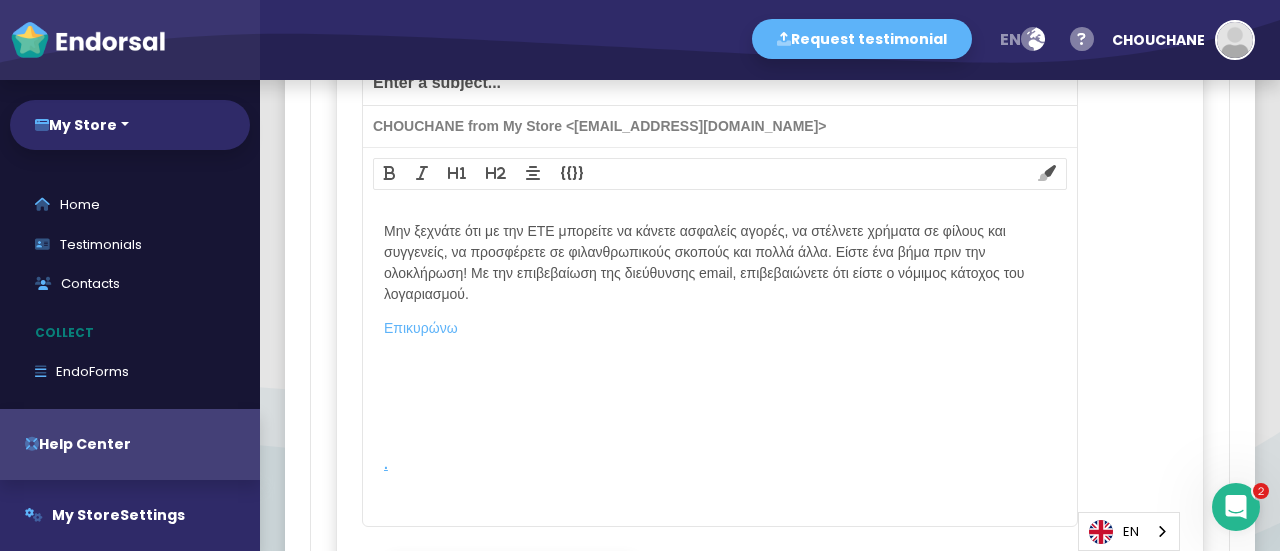 scroll, scrollTop: 991, scrollLeft: 0, axis: vertical 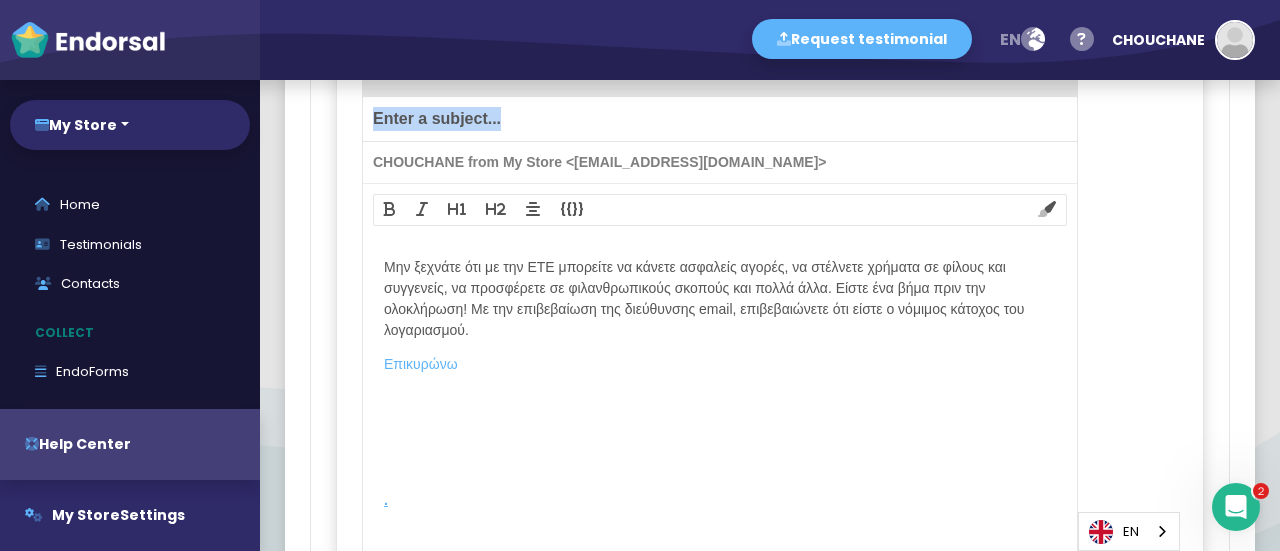click on "Enter a subject..." at bounding box center (720, 119) 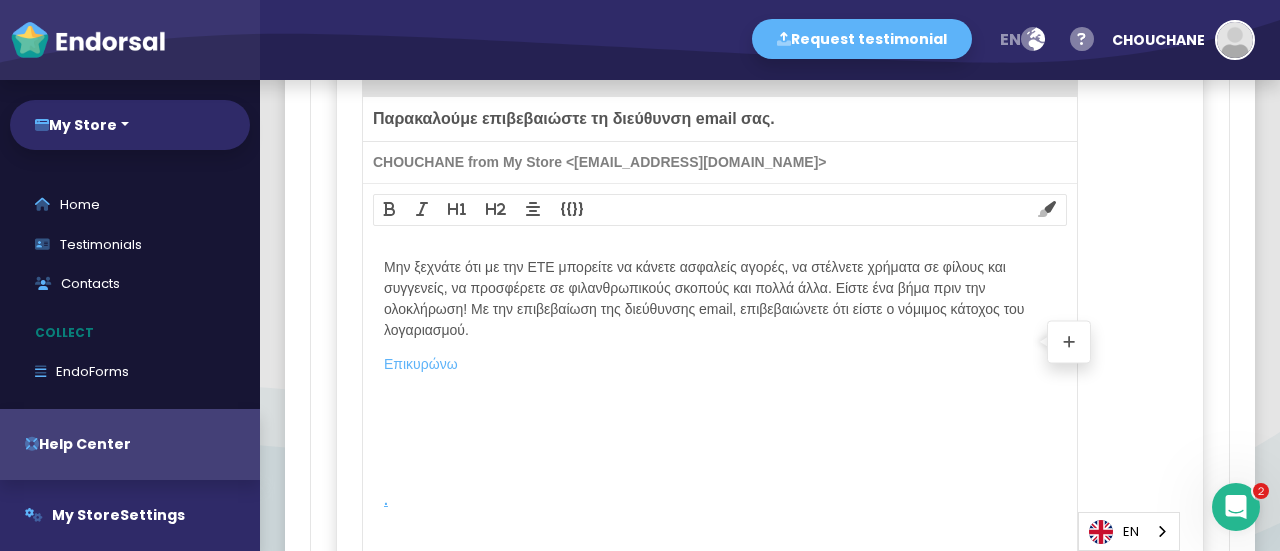 click at bounding box center [1069, 341] 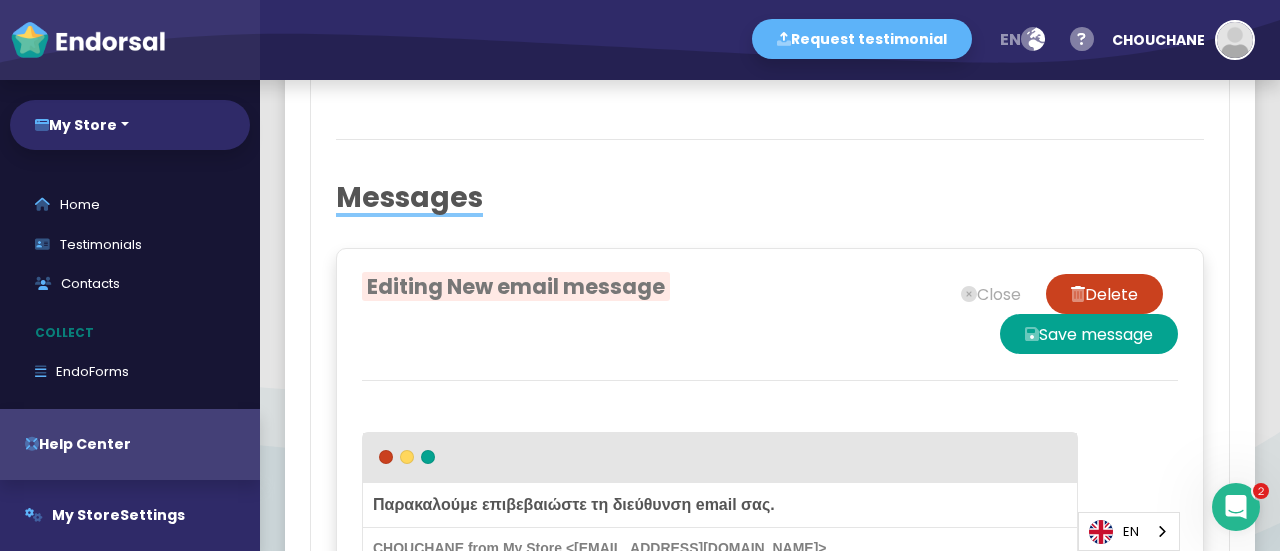 scroll, scrollTop: 579, scrollLeft: 0, axis: vertical 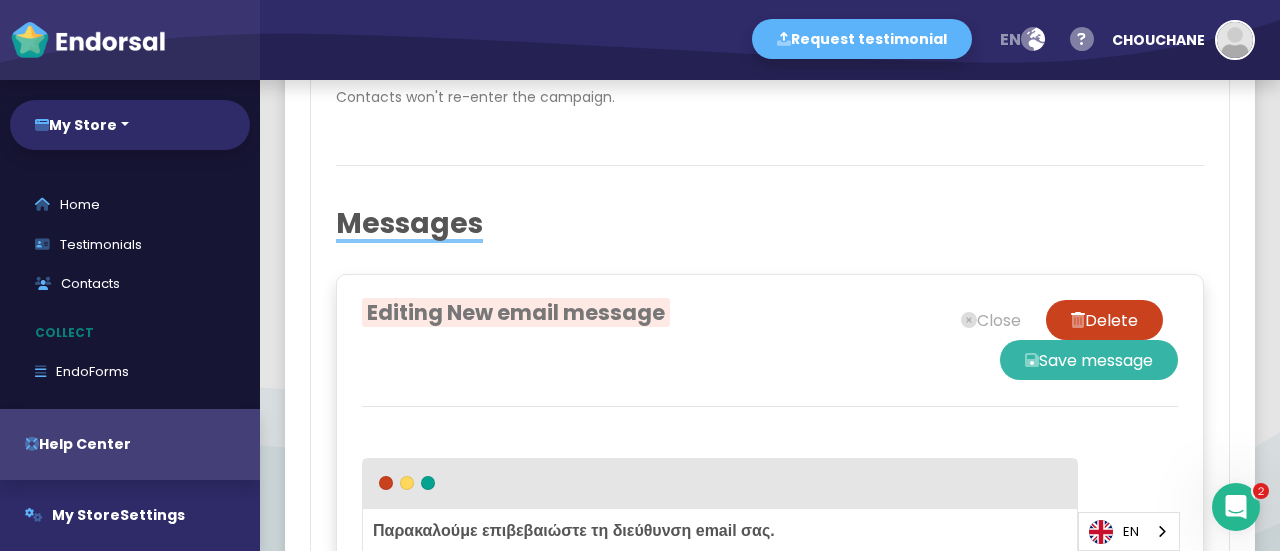 click on "Save message" 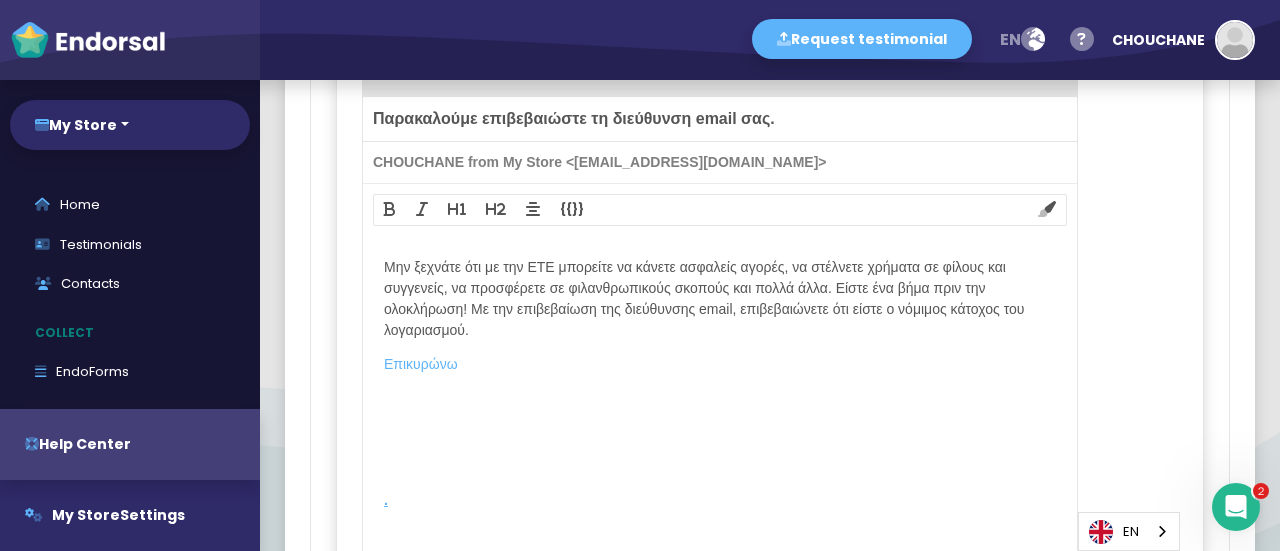 scroll, scrollTop: 1403, scrollLeft: 0, axis: vertical 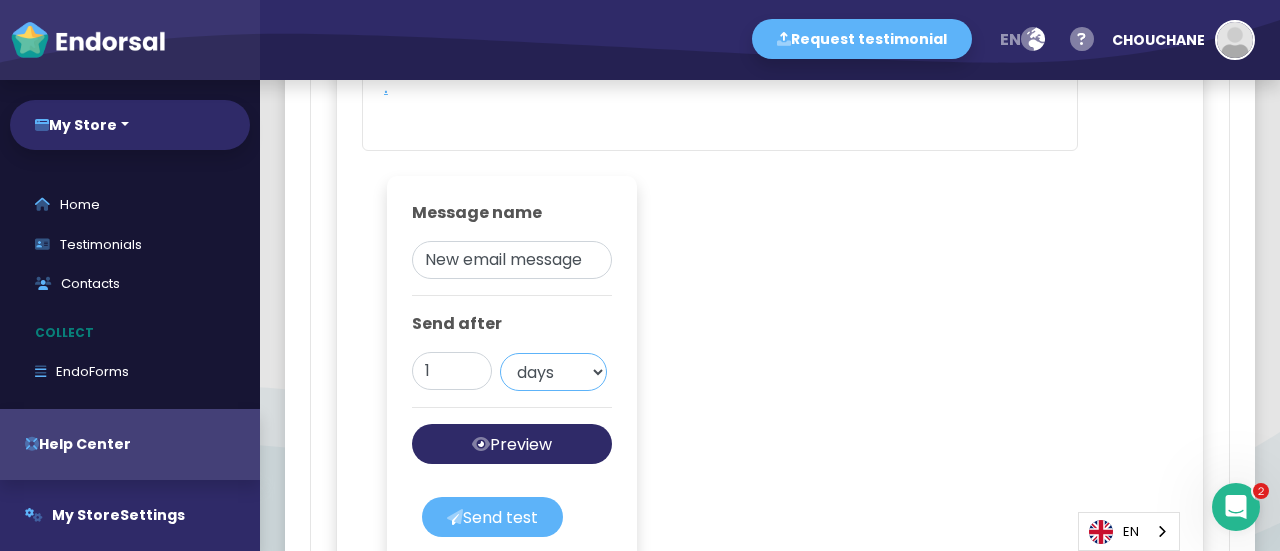 click on "days weeks months" at bounding box center (553, 372) 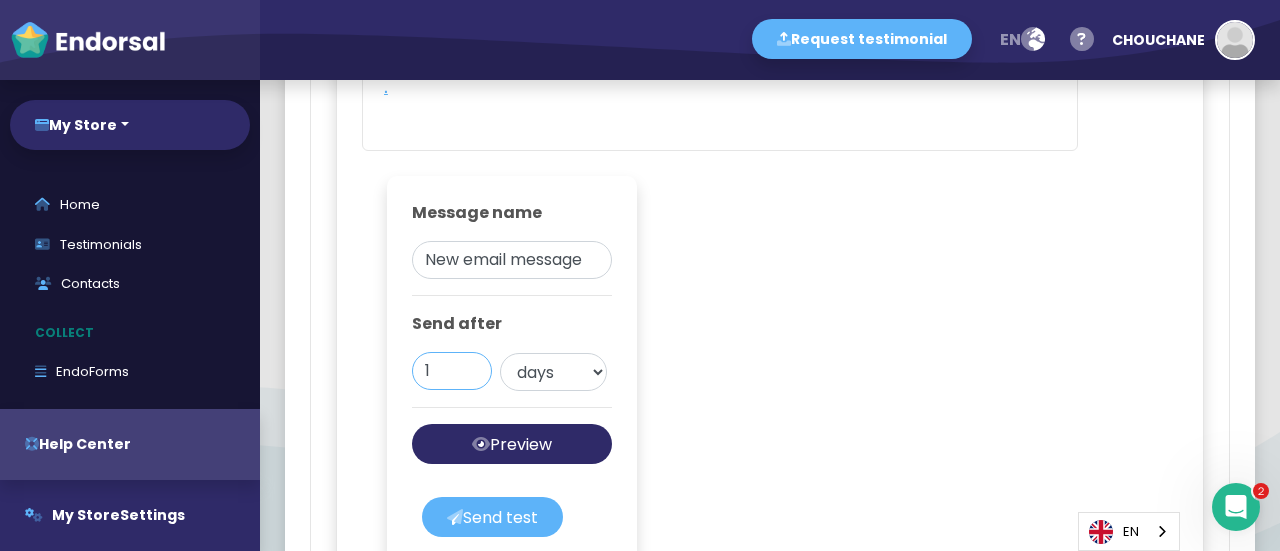 click on "1" at bounding box center [452, 371] 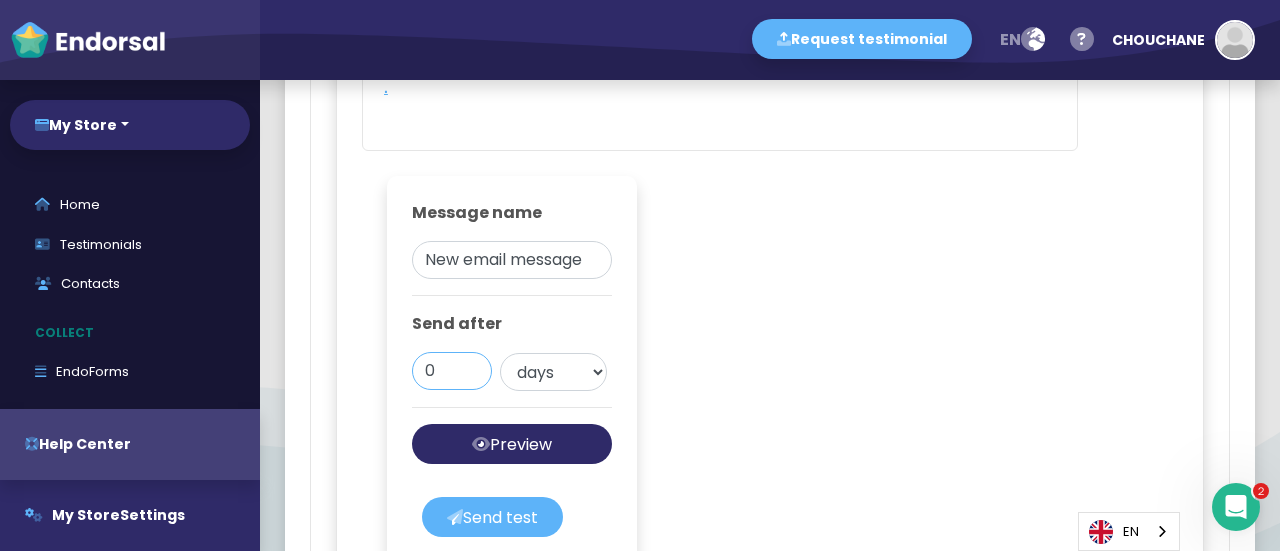 type on "0" 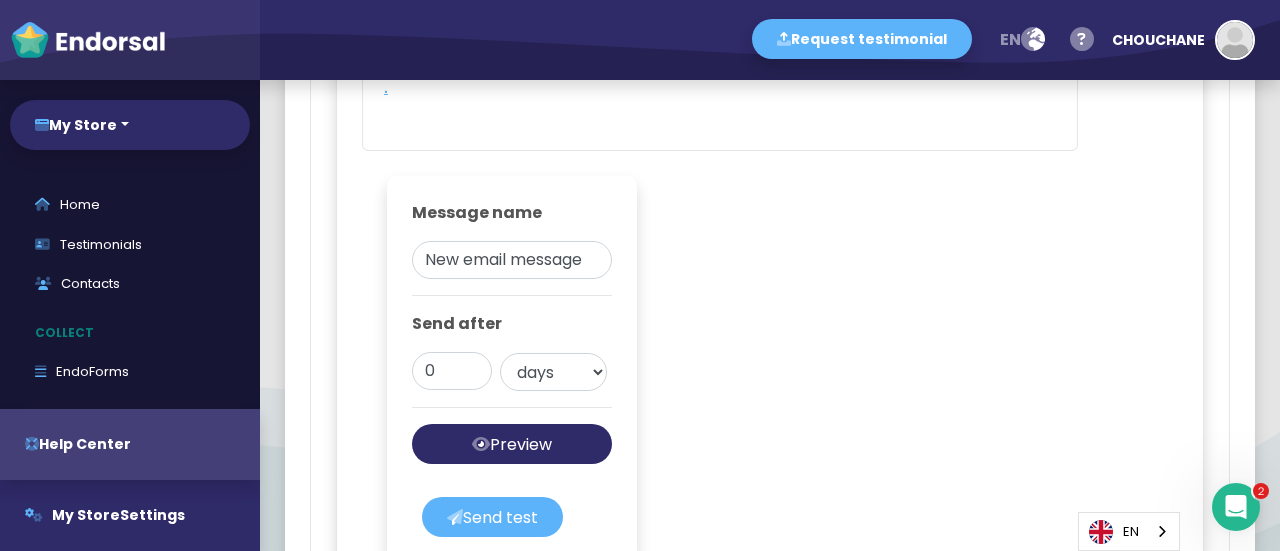 click on "Message name New email message Send after 0 days weeks months   Preview message    Send test" at bounding box center [512, 369] 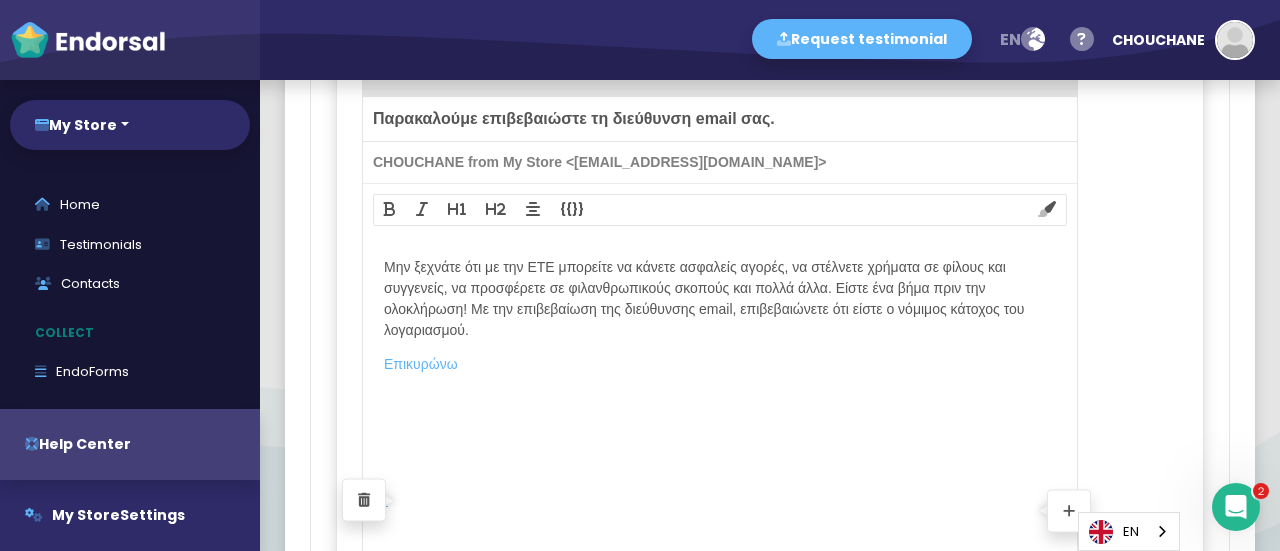 scroll, scrollTop: 579, scrollLeft: 0, axis: vertical 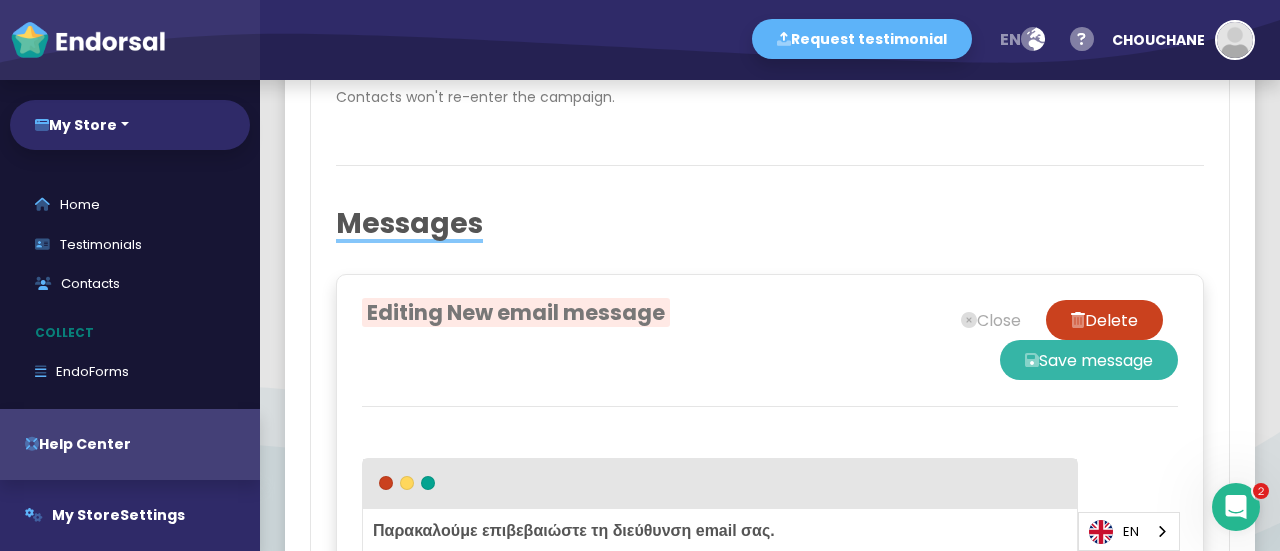 click on "Save message" 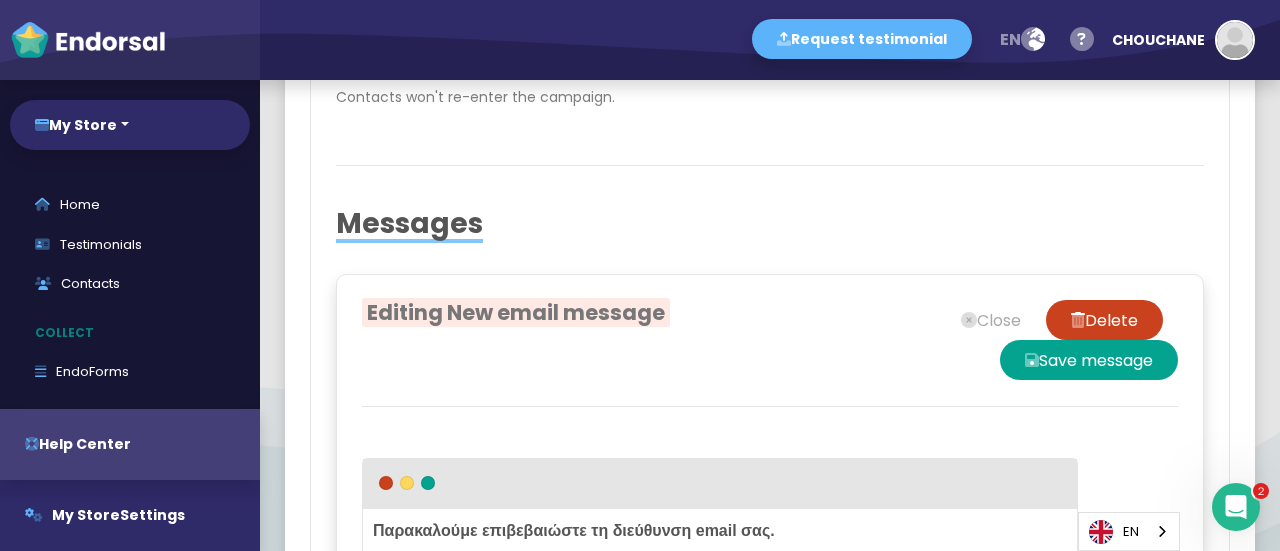 type 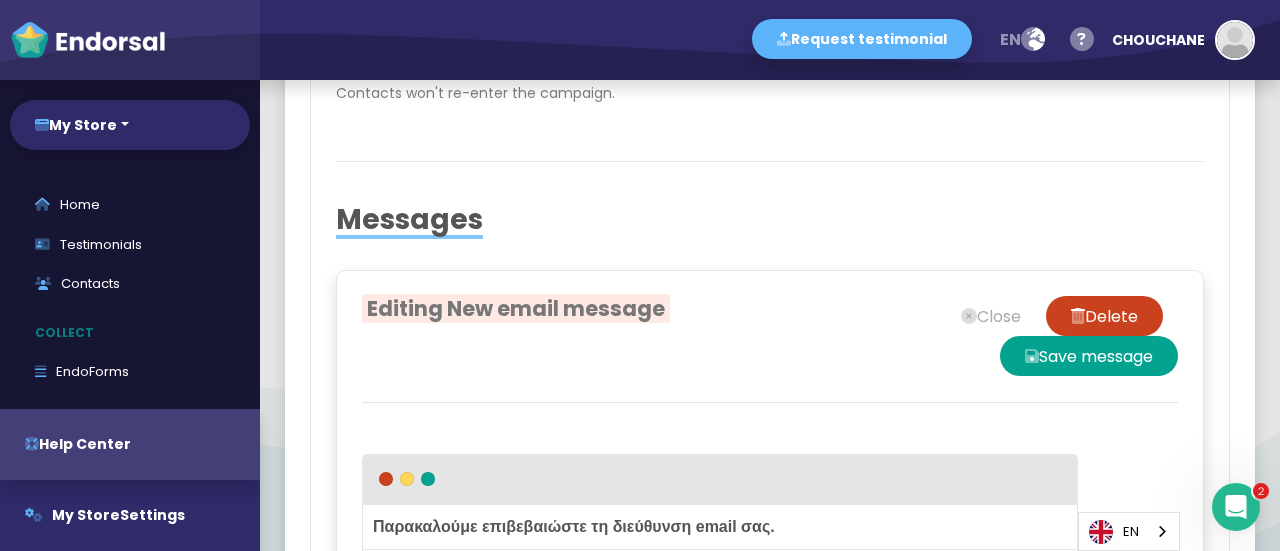 scroll, scrollTop: 579, scrollLeft: 0, axis: vertical 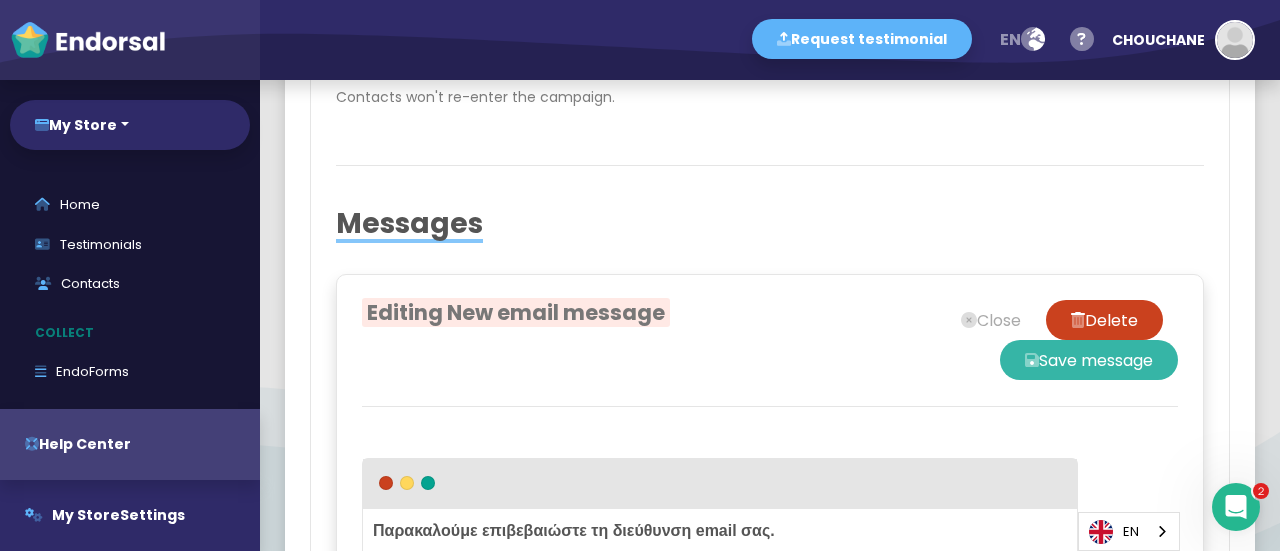 click on "Save message" 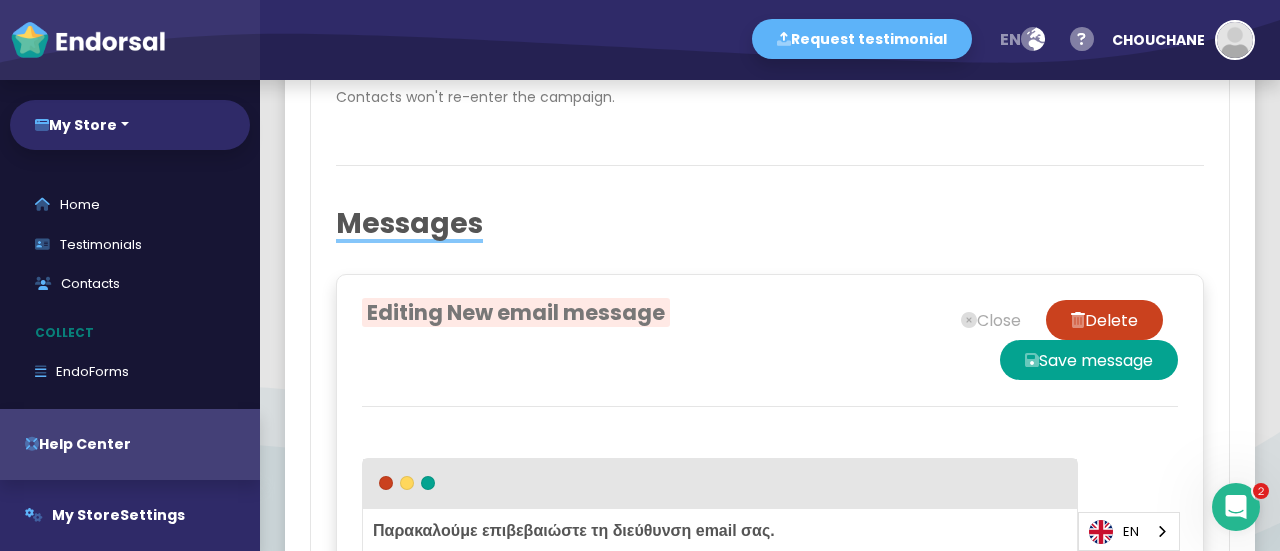 click on "Παρακαλούμε επιβεβαιώστε τη διεύθυνση email σας." at bounding box center (720, 531) 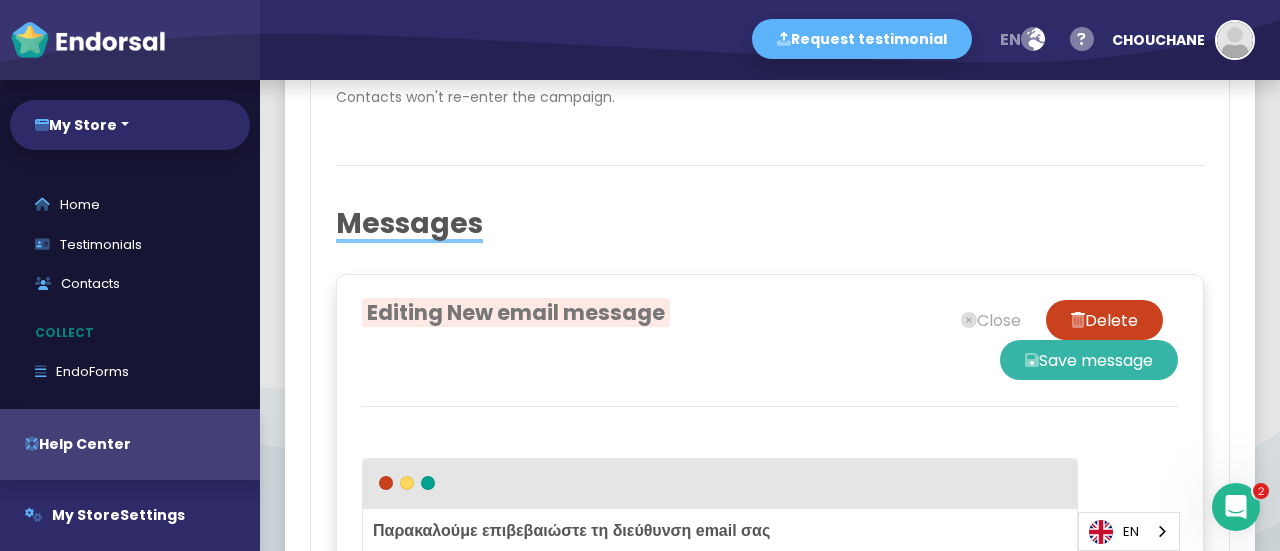 click on "Save message" 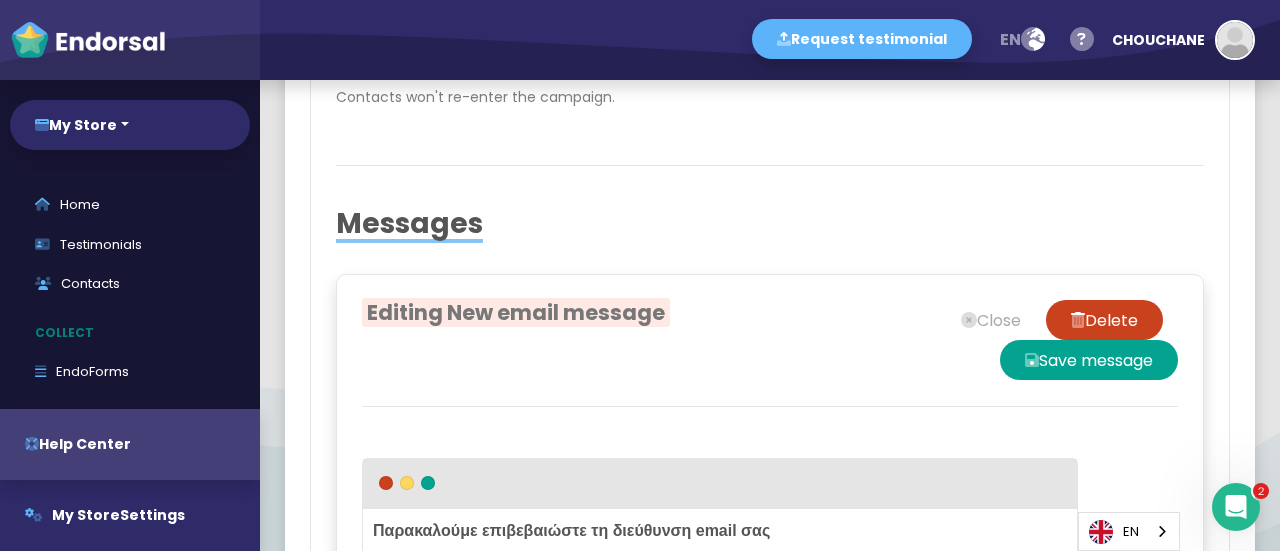 click 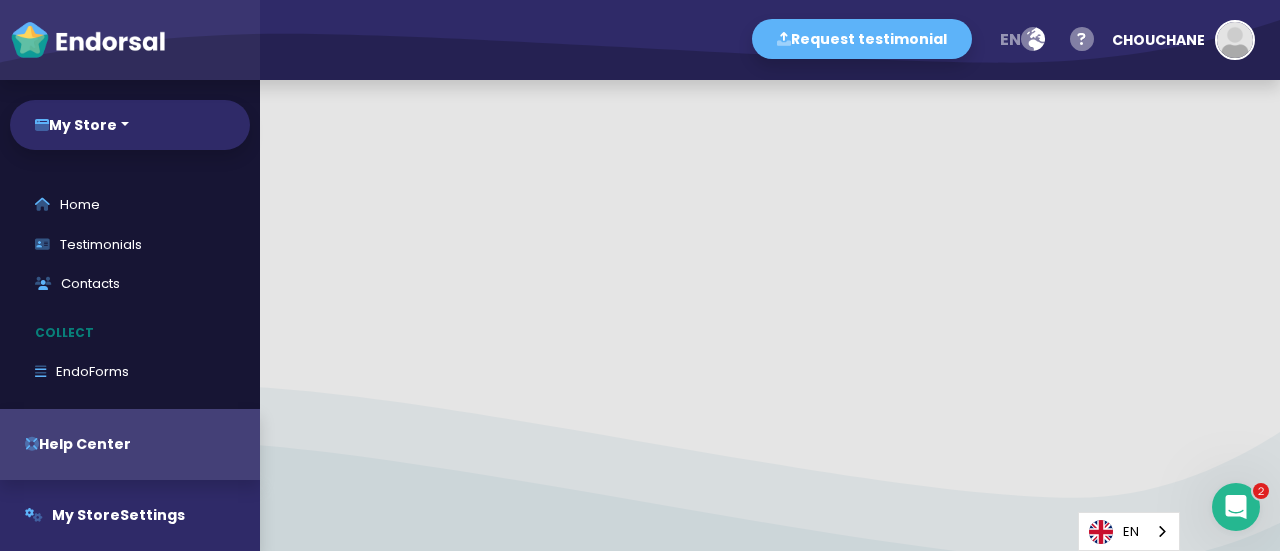 scroll, scrollTop: 2141, scrollLeft: 0, axis: vertical 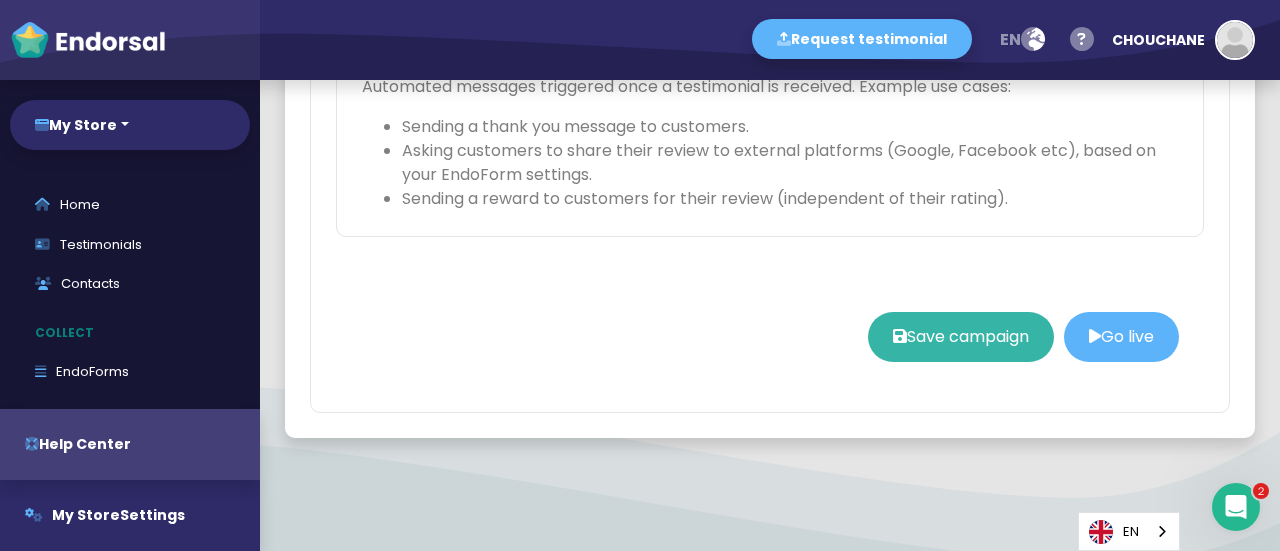 click on "Save campaign" 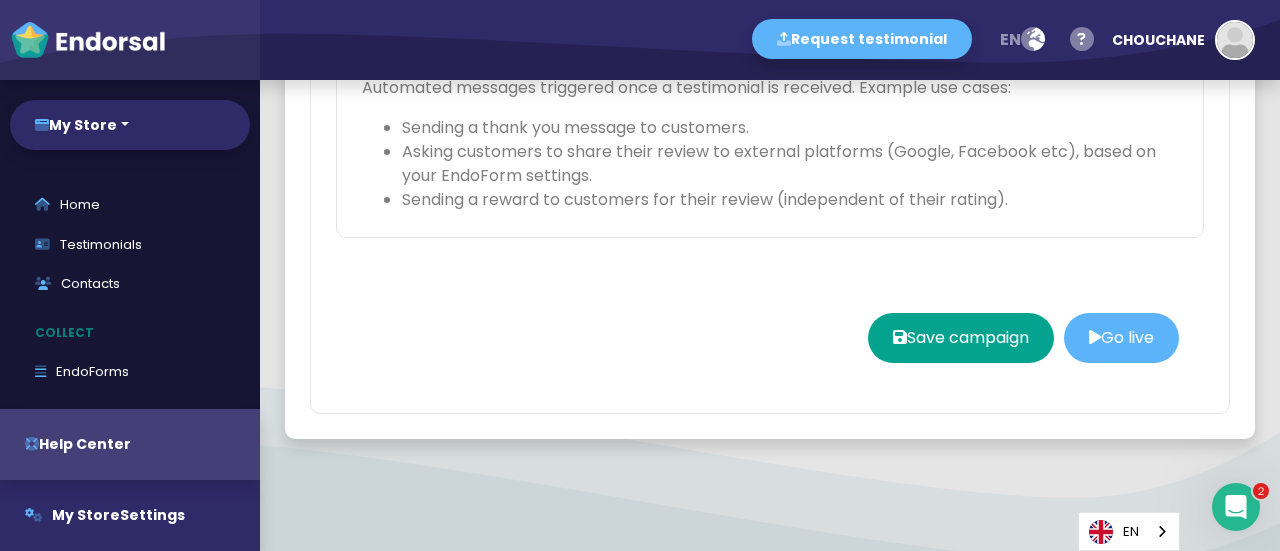 type 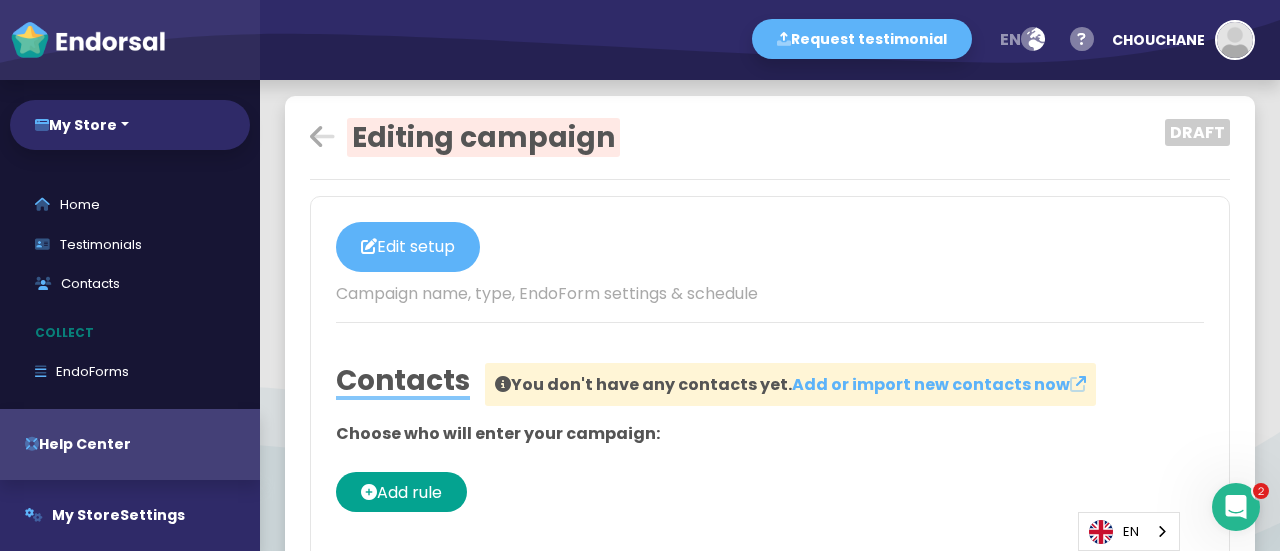 scroll, scrollTop: 0, scrollLeft: 0, axis: both 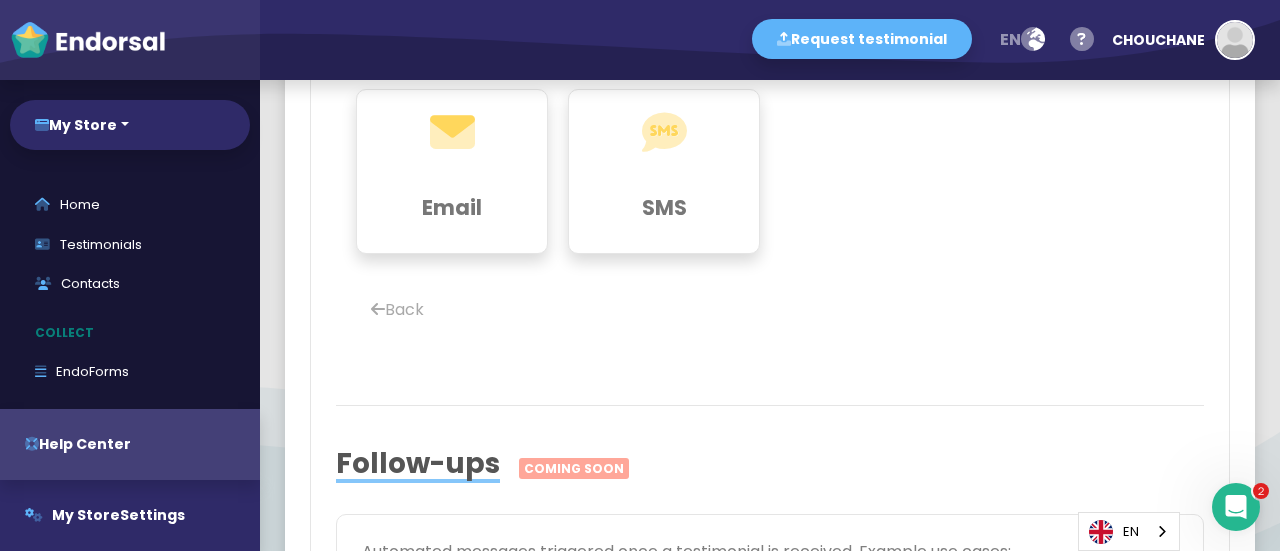 click on "Email" 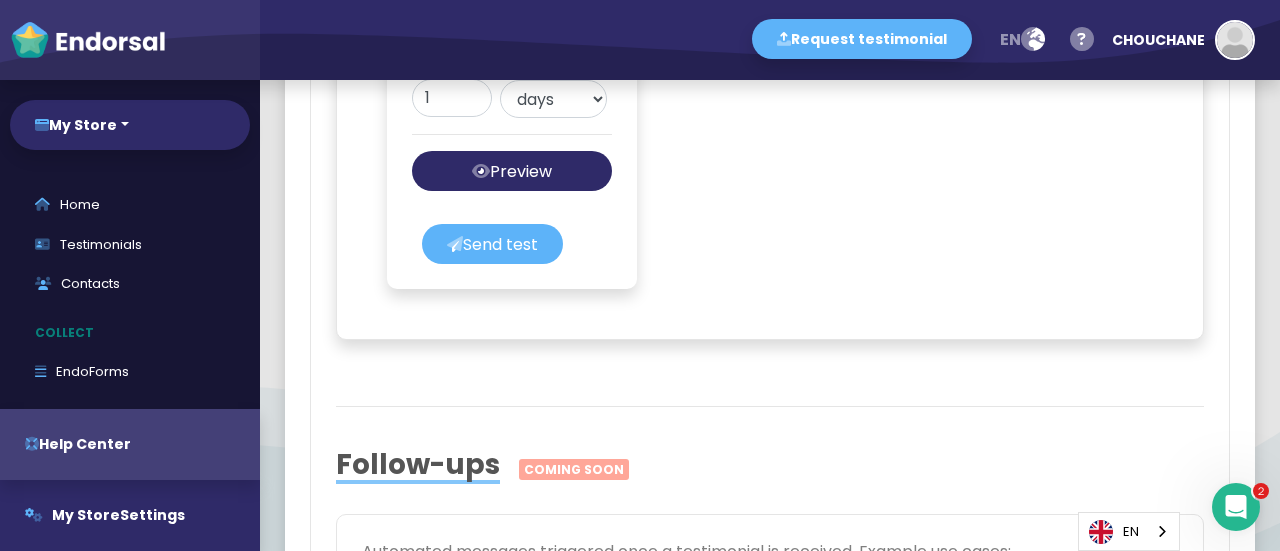 click on "Editing New email message   Close    Delete    Save message  Enter a subject...  CHOUCHANE from My Store <my-store@endorsal.io>  {{}} Contact data First name Last name Email Property data Name Domain Sender data Sender first name Sender last name Your data First name Last name Email Company name Select theme:   Personal   Business Hi {{contact.firstName:"there"}},  Insert star rating   Insert SuperLink   Insert Live Preview   Insert image  Message name New email message Send after 1 days weeks months   Preview message    Send test" 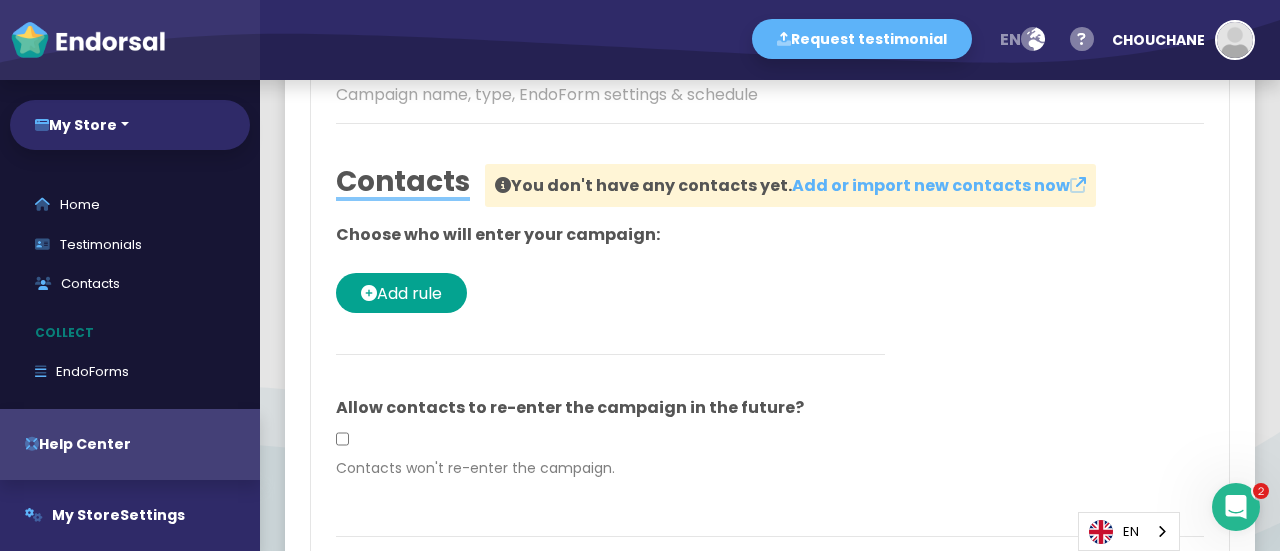 scroll, scrollTop: 0, scrollLeft: 0, axis: both 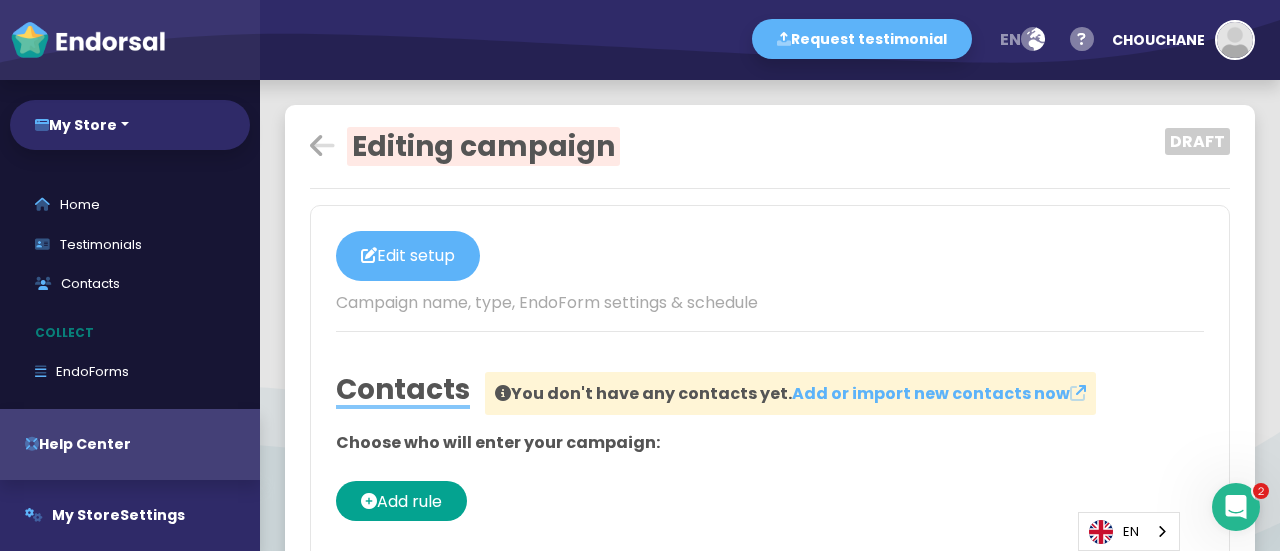 click 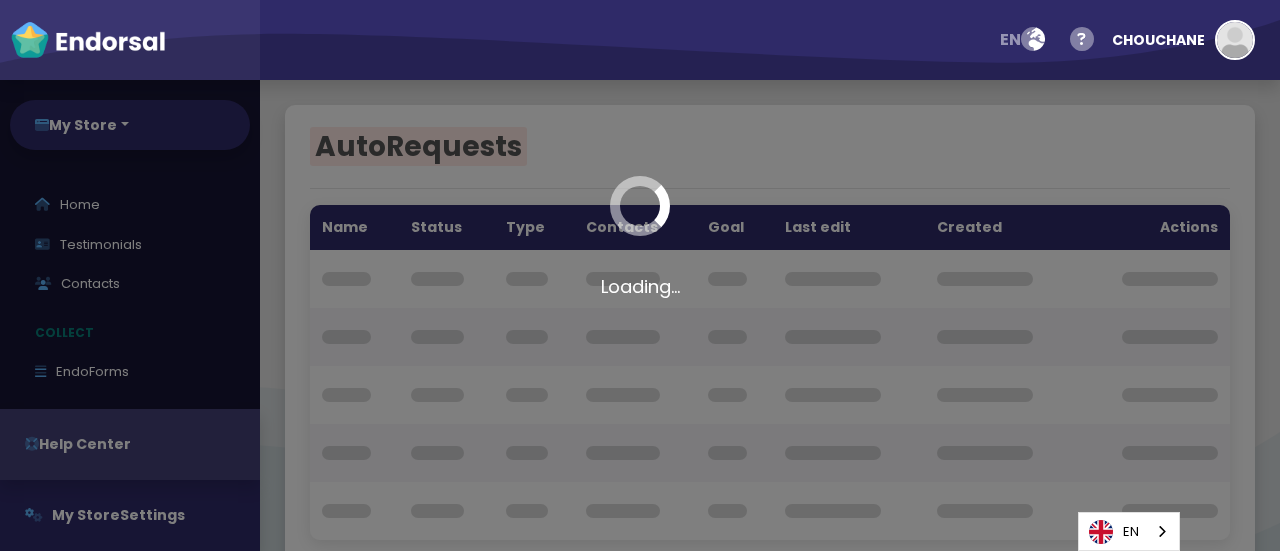 scroll, scrollTop: 0, scrollLeft: 0, axis: both 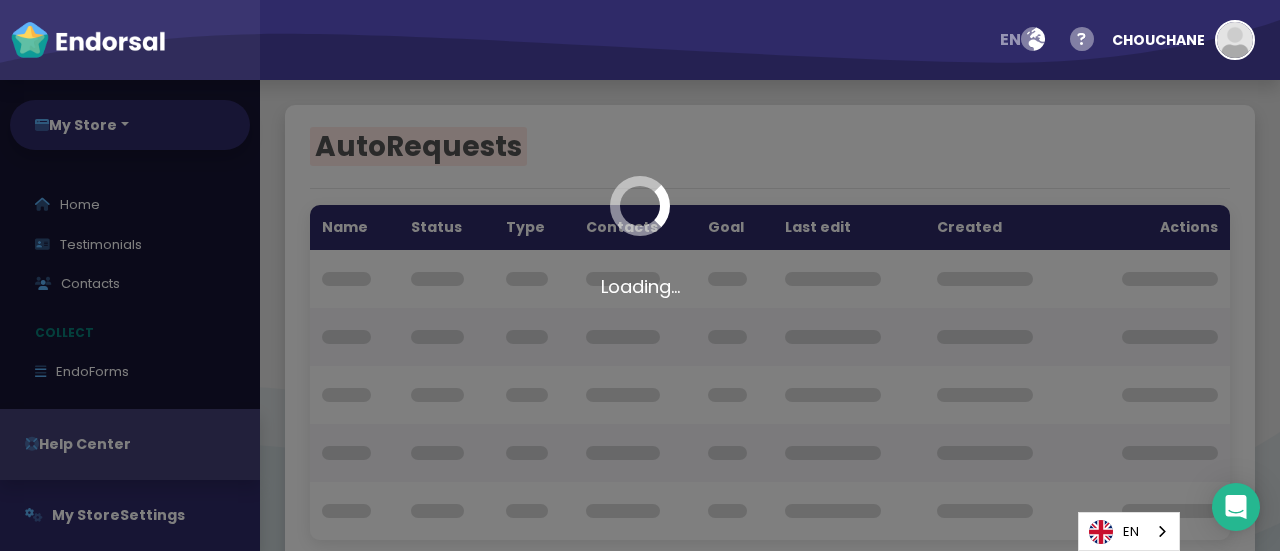 click on "Loading..." 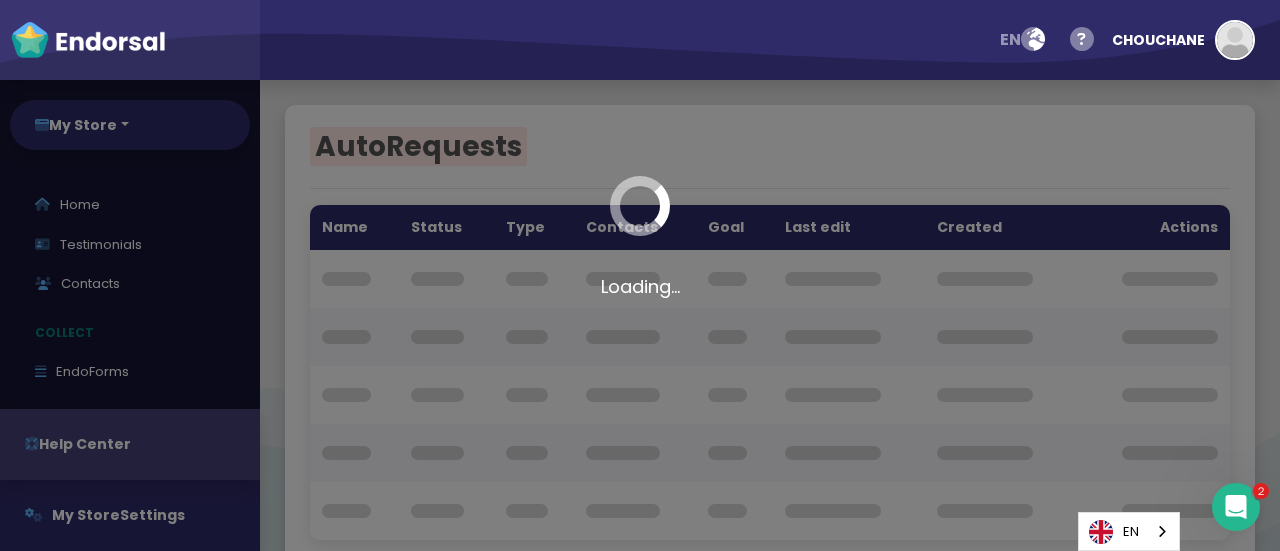 scroll, scrollTop: 0, scrollLeft: 0, axis: both 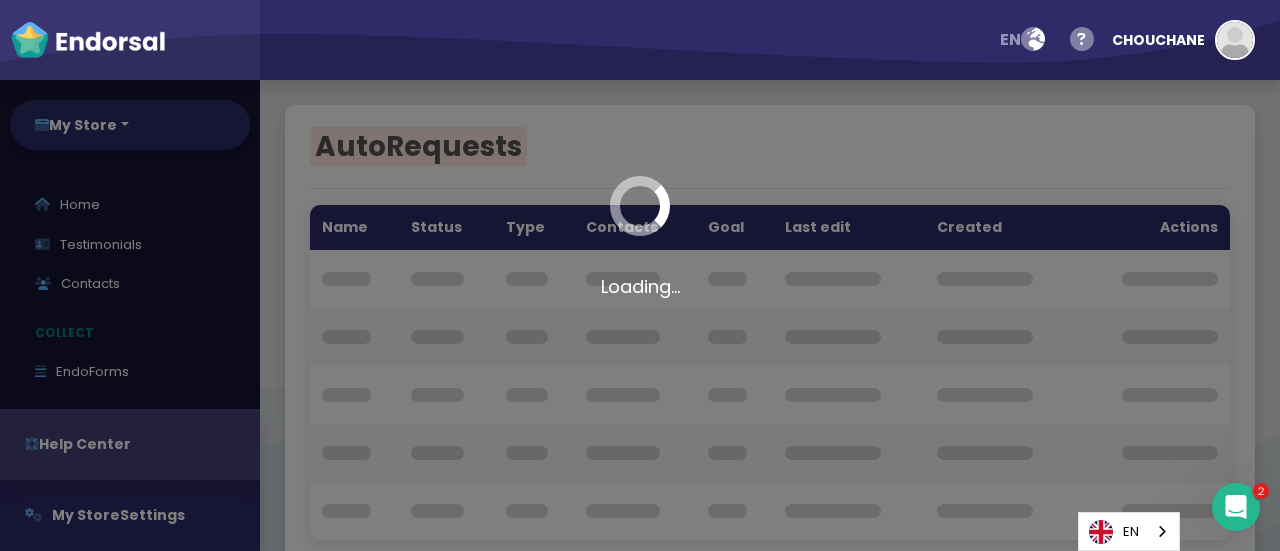 click on "Loading..." 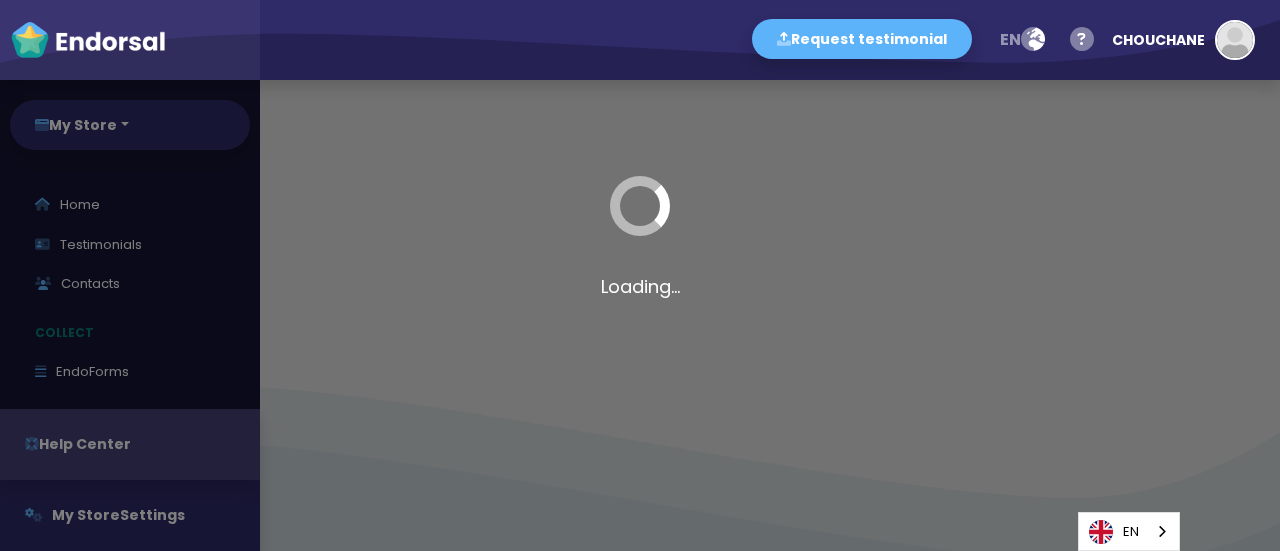 scroll, scrollTop: 0, scrollLeft: 0, axis: both 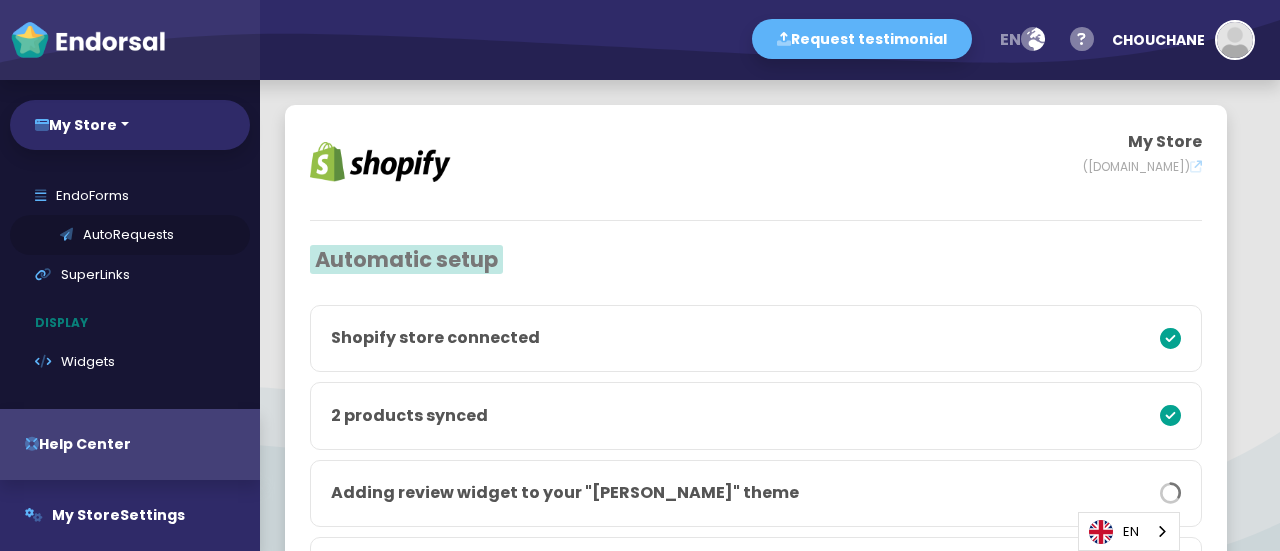 click on "AutoRequests" at bounding box center (130, 235) 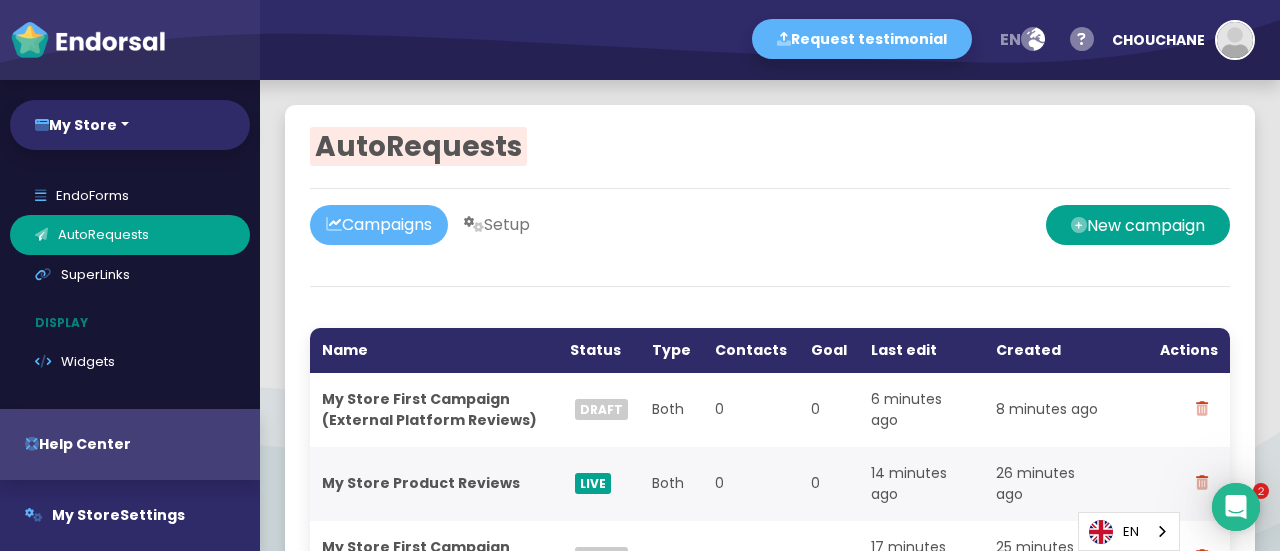 scroll, scrollTop: 0, scrollLeft: 0, axis: both 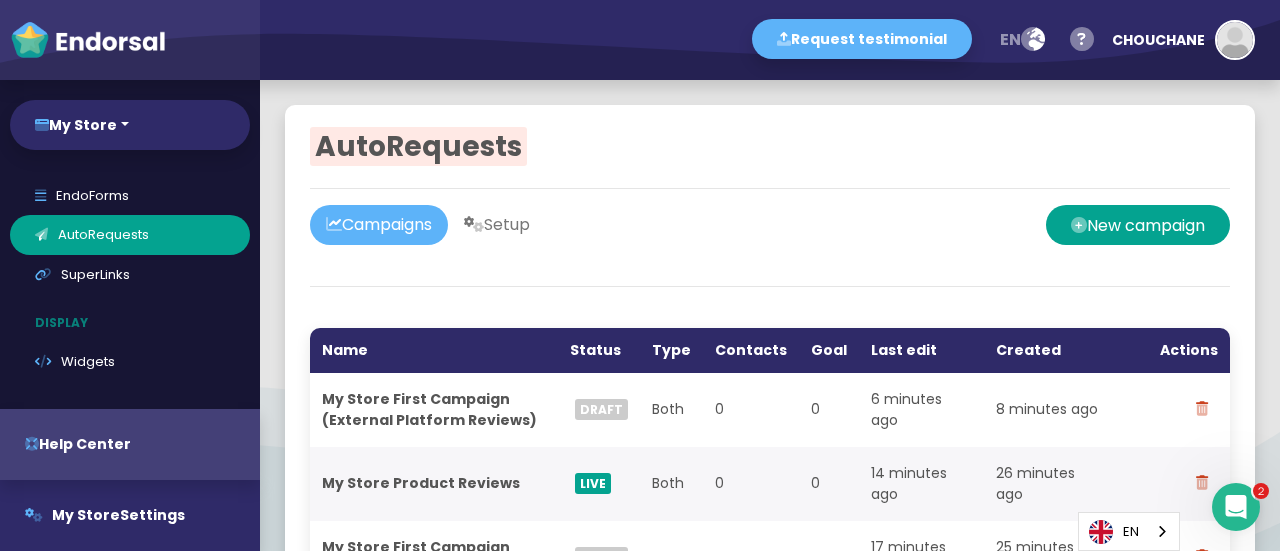 click 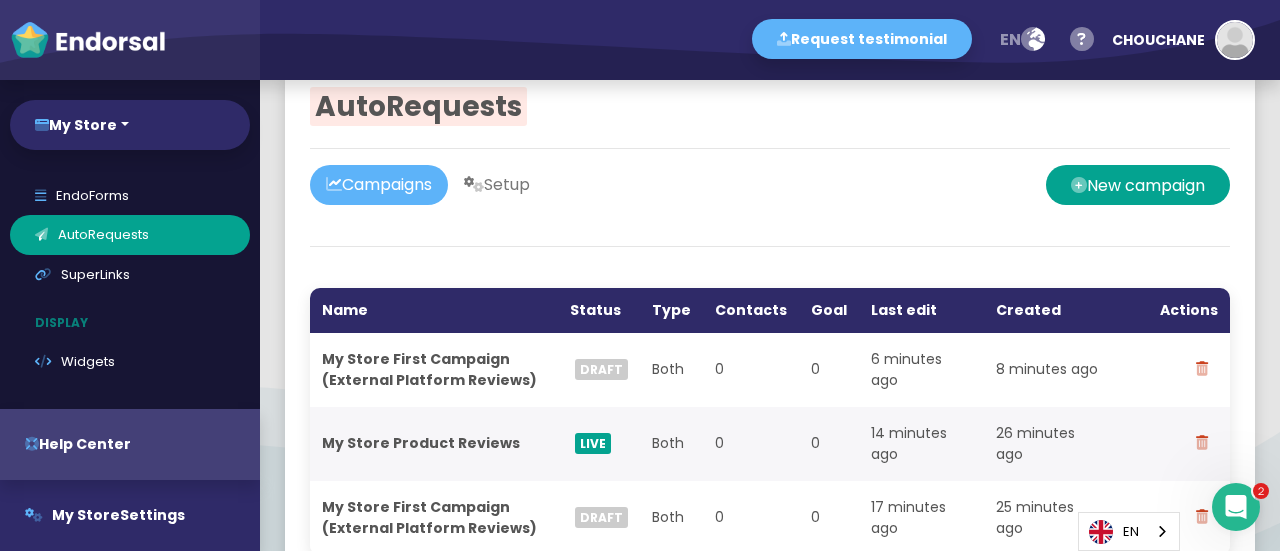 scroll, scrollTop: 80, scrollLeft: 0, axis: vertical 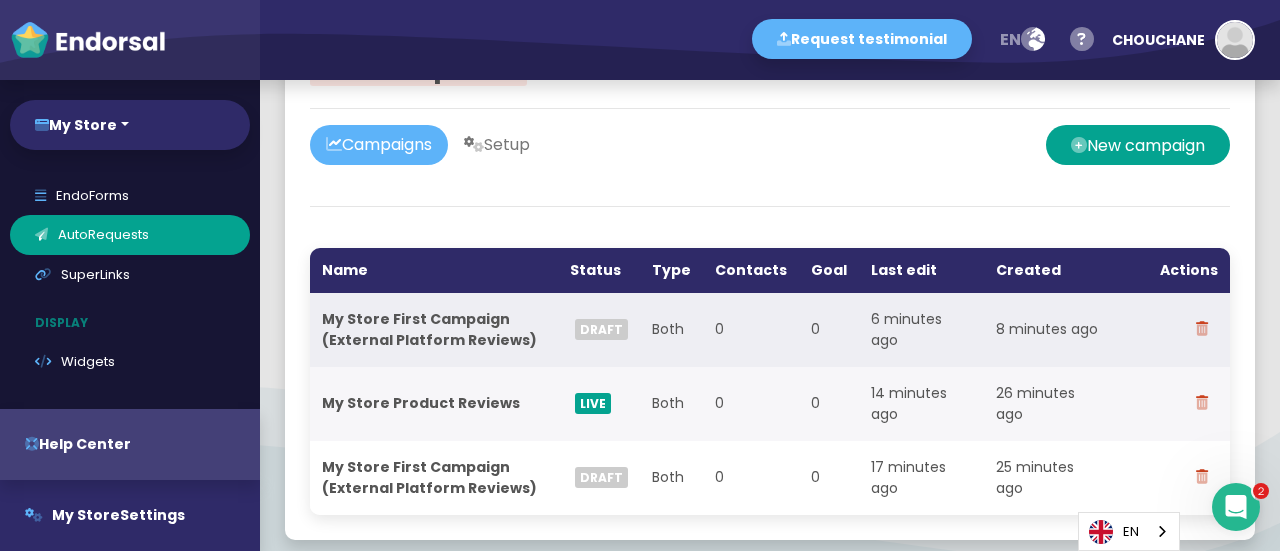 click on "My Store First Campaign (External Platform Reviews)" 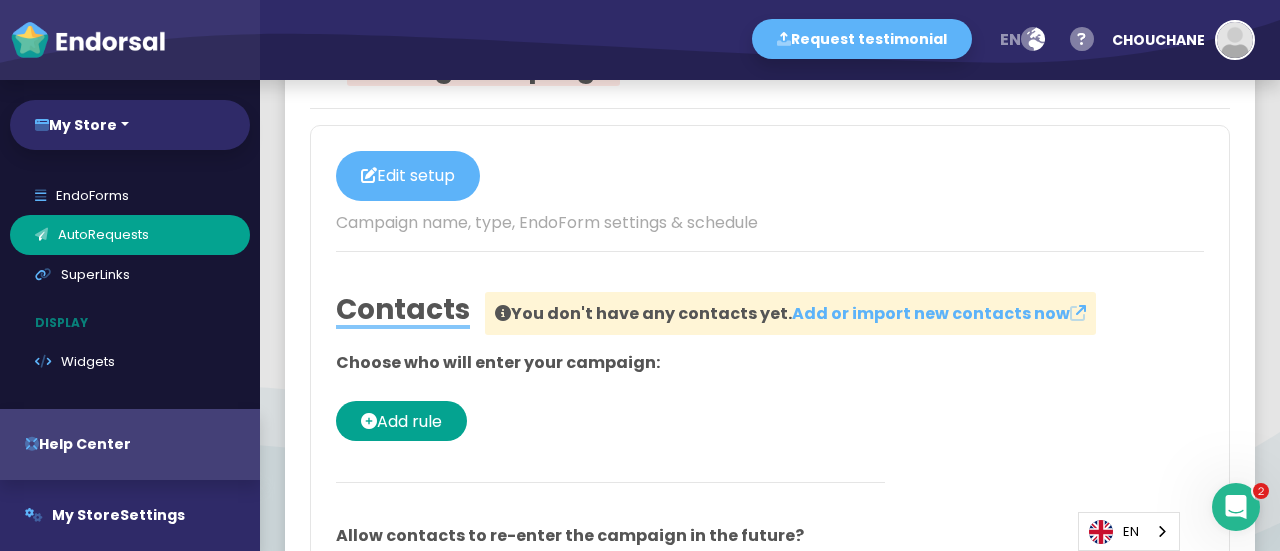 click 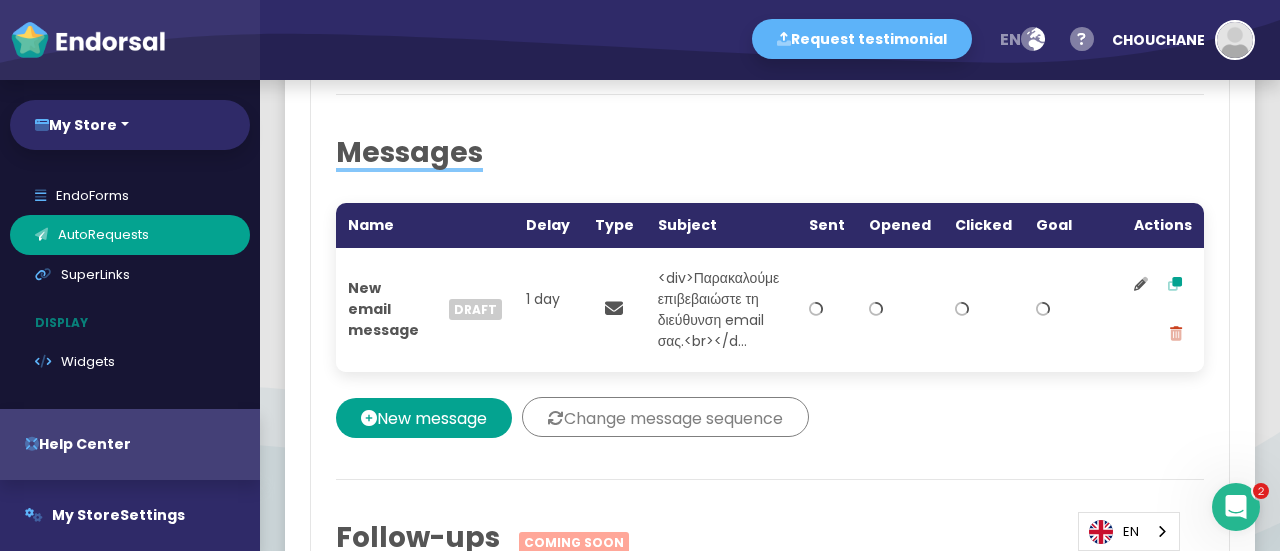 scroll, scrollTop: 652, scrollLeft: 0, axis: vertical 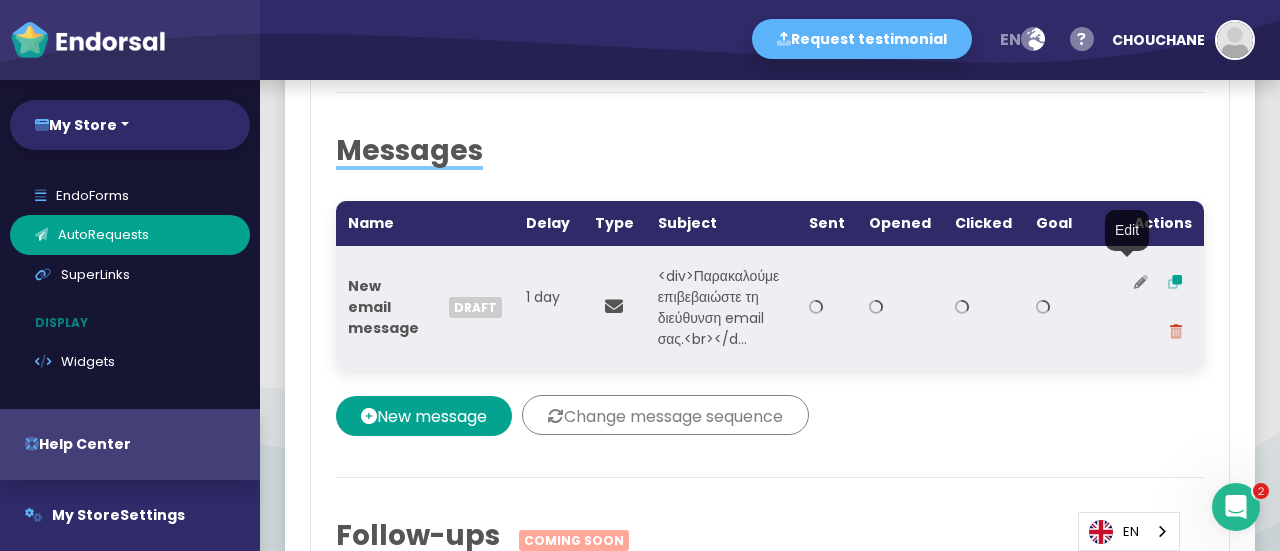 click at bounding box center (1141, 282) 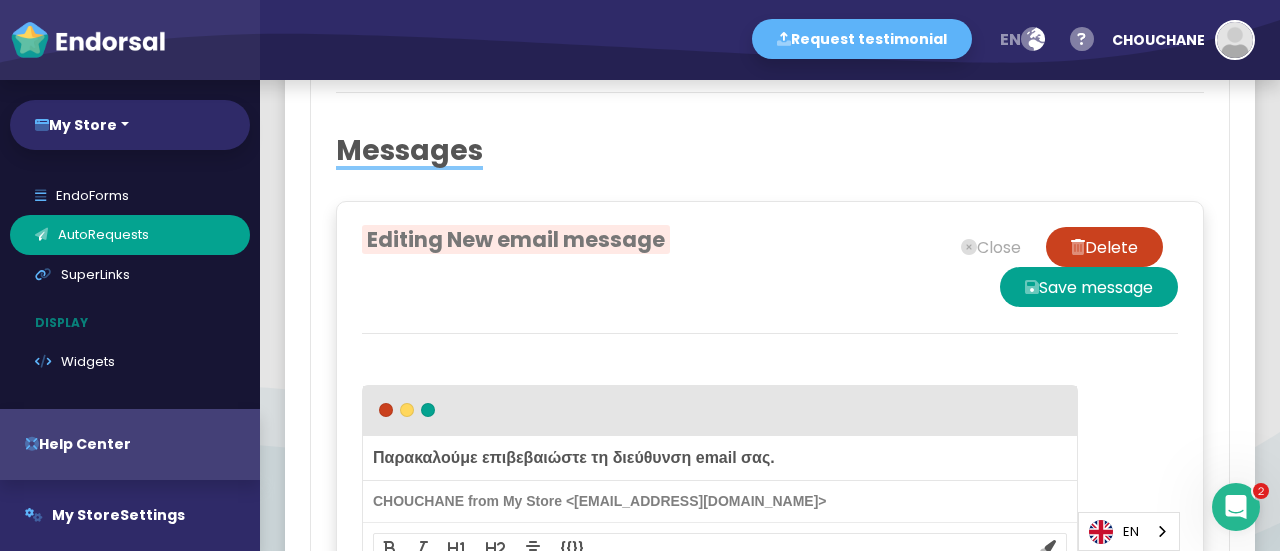 click 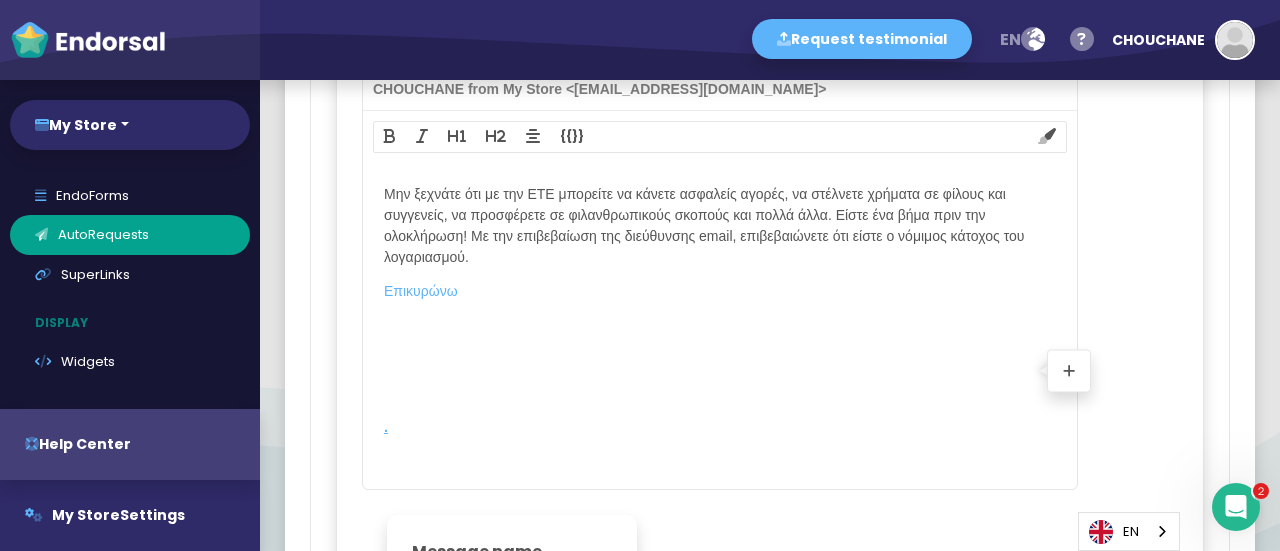 scroll, scrollTop: 1476, scrollLeft: 0, axis: vertical 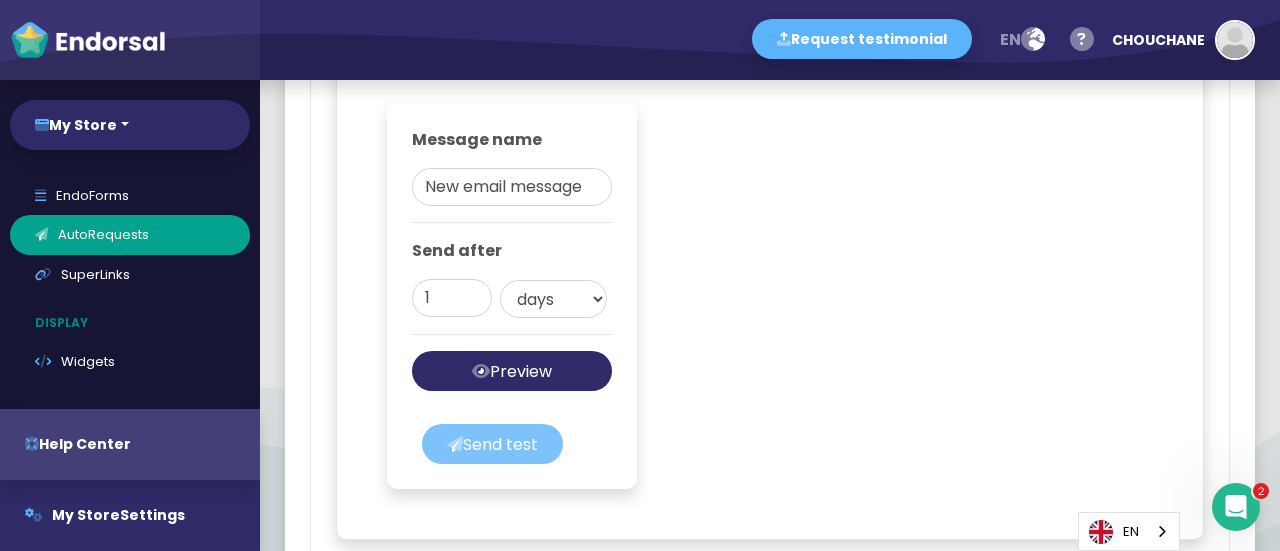 click on "Send test" at bounding box center (492, 444) 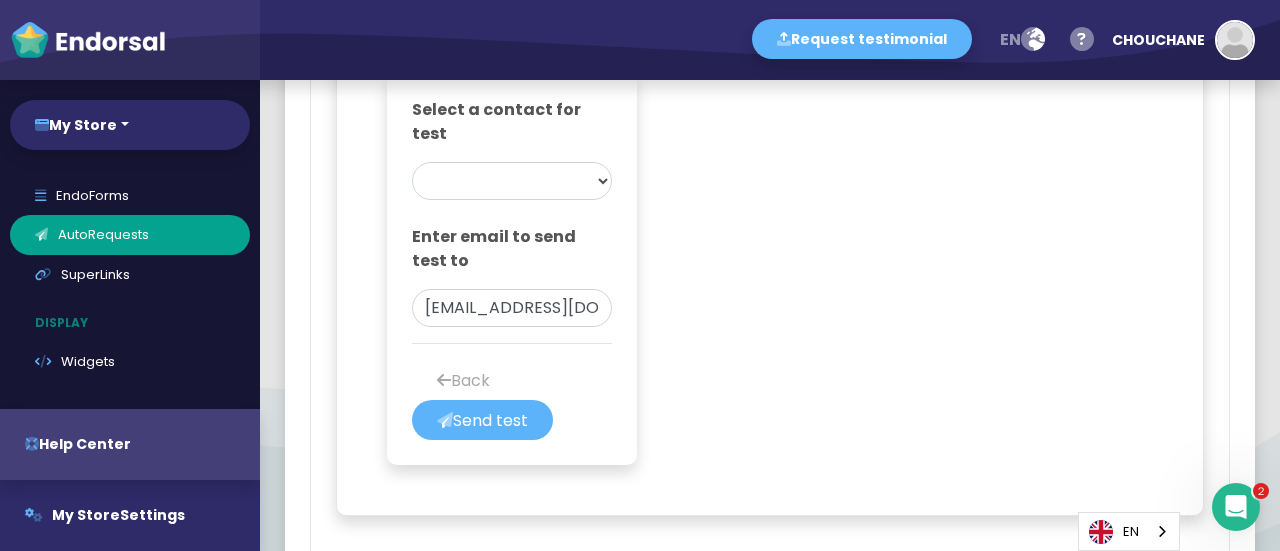 scroll, scrollTop: 1446, scrollLeft: 0, axis: vertical 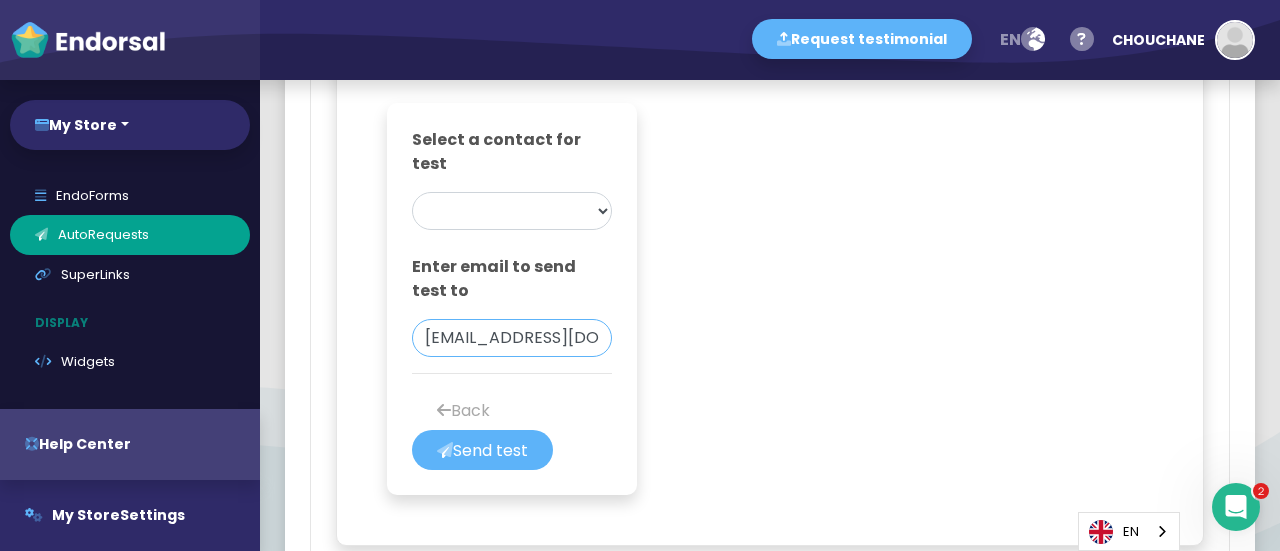 click on "accounts@polytechindustries.ae" at bounding box center (512, 338) 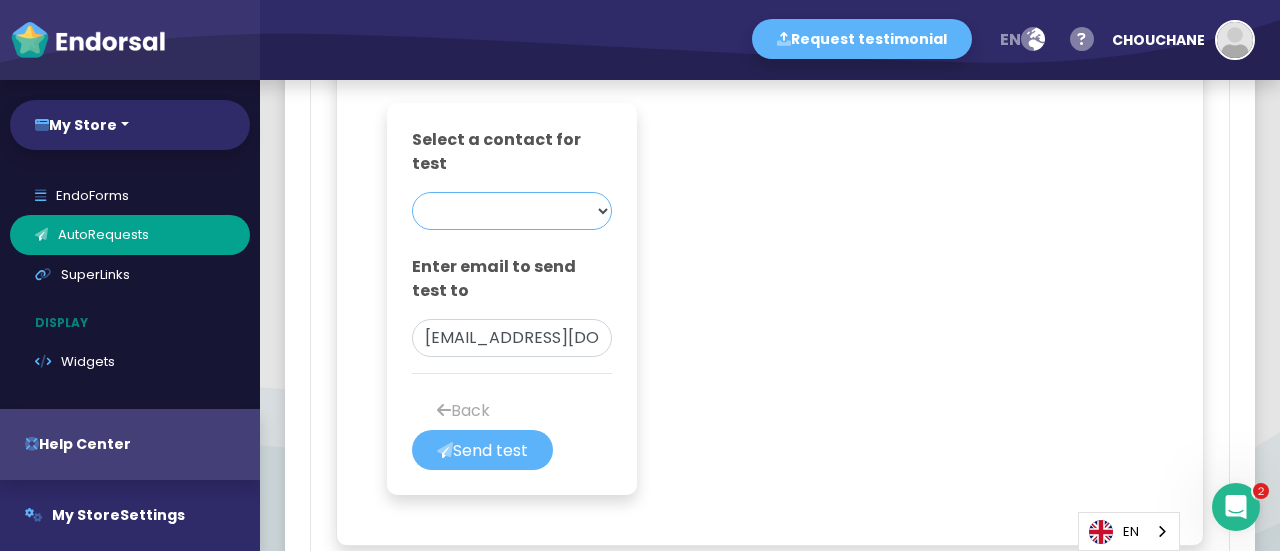 click at bounding box center (512, 211) 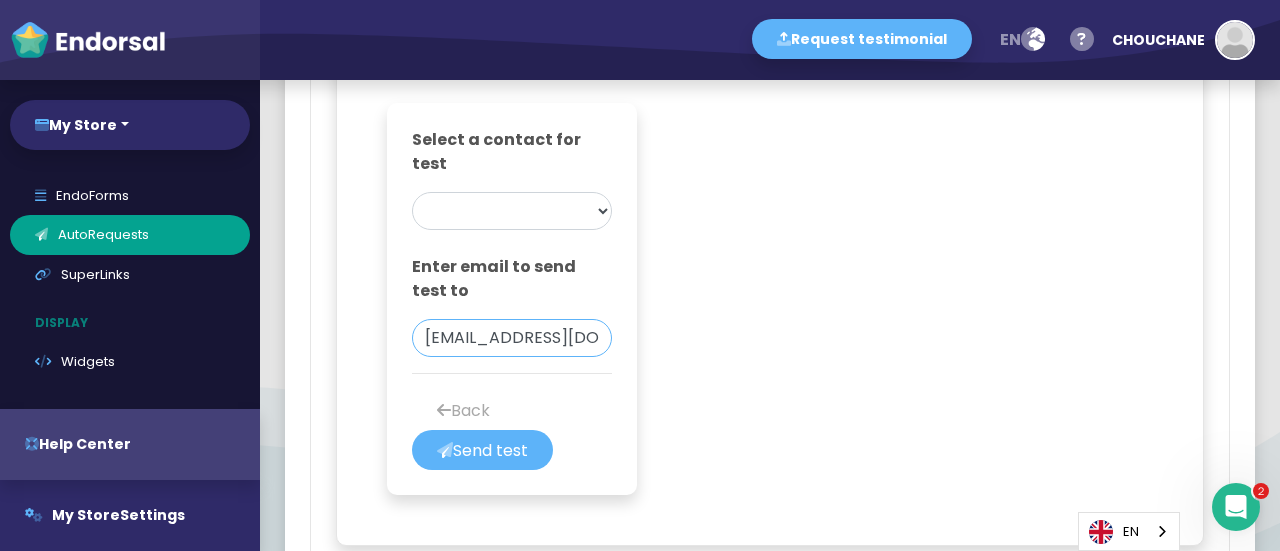 click on "accounts@polytechindustries.ae" at bounding box center (512, 338) 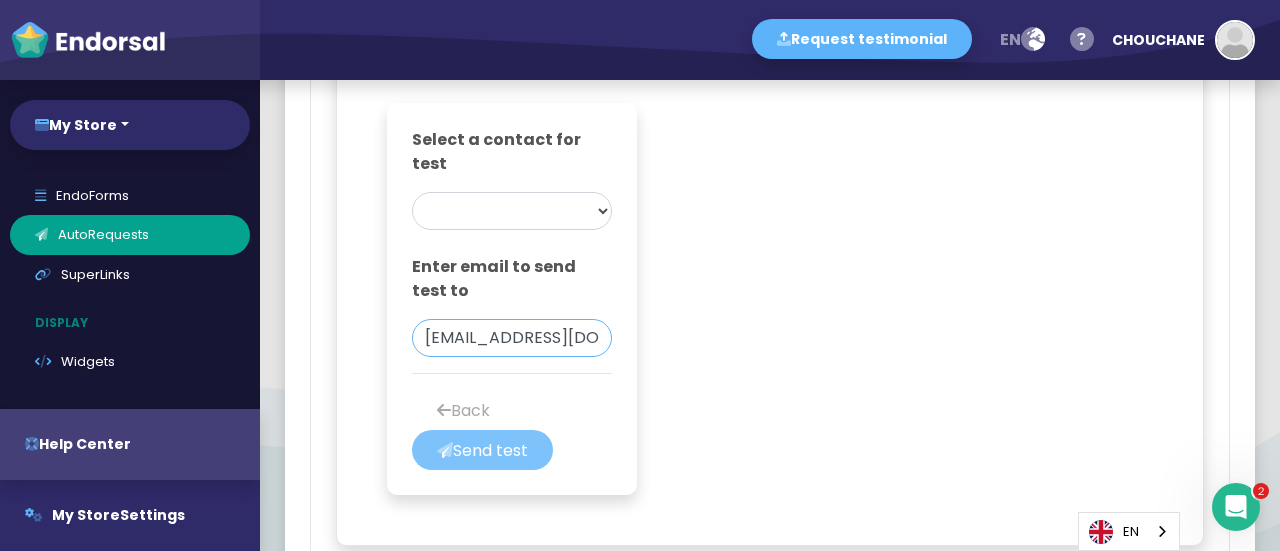 paste on "ghassen.mgasten10@gmail.com" 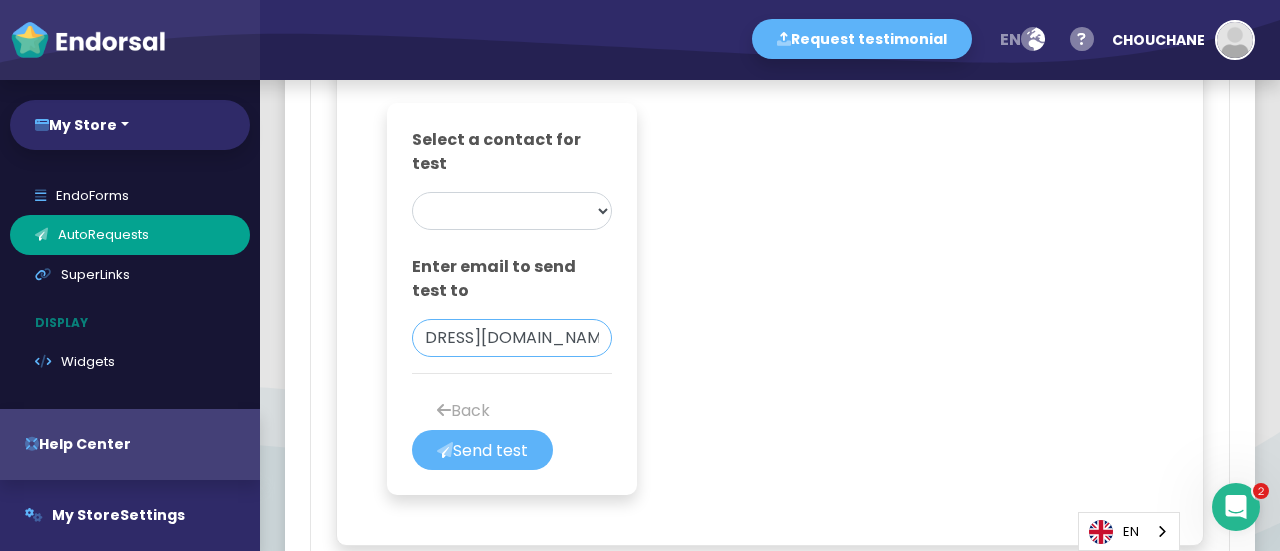 type on "ghassen.mgasten10@gmail.com" 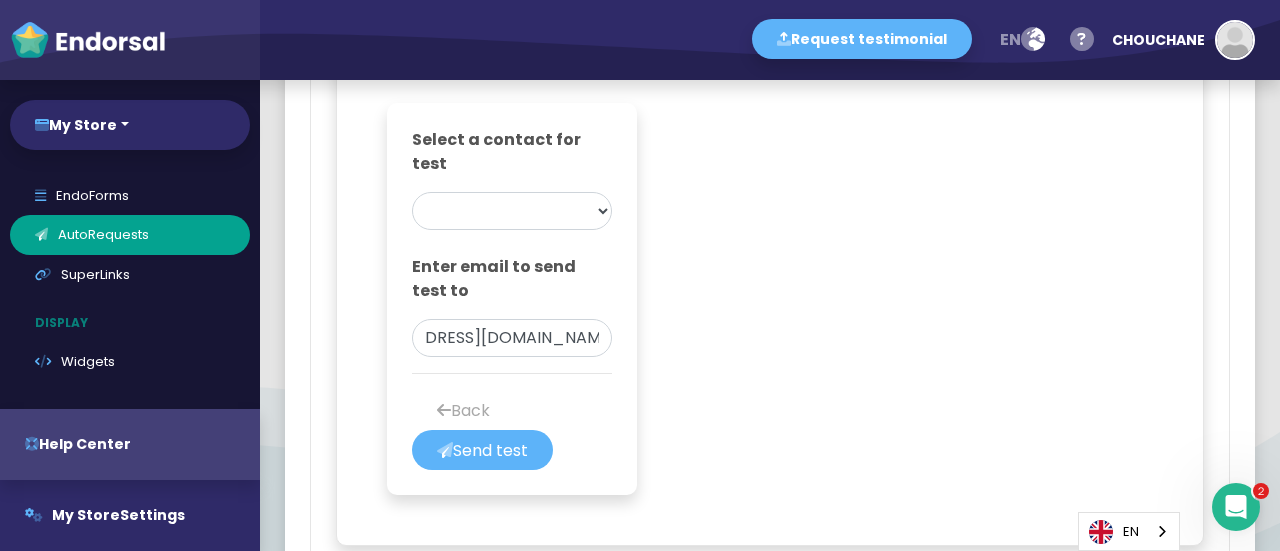 scroll, scrollTop: 0, scrollLeft: 0, axis: both 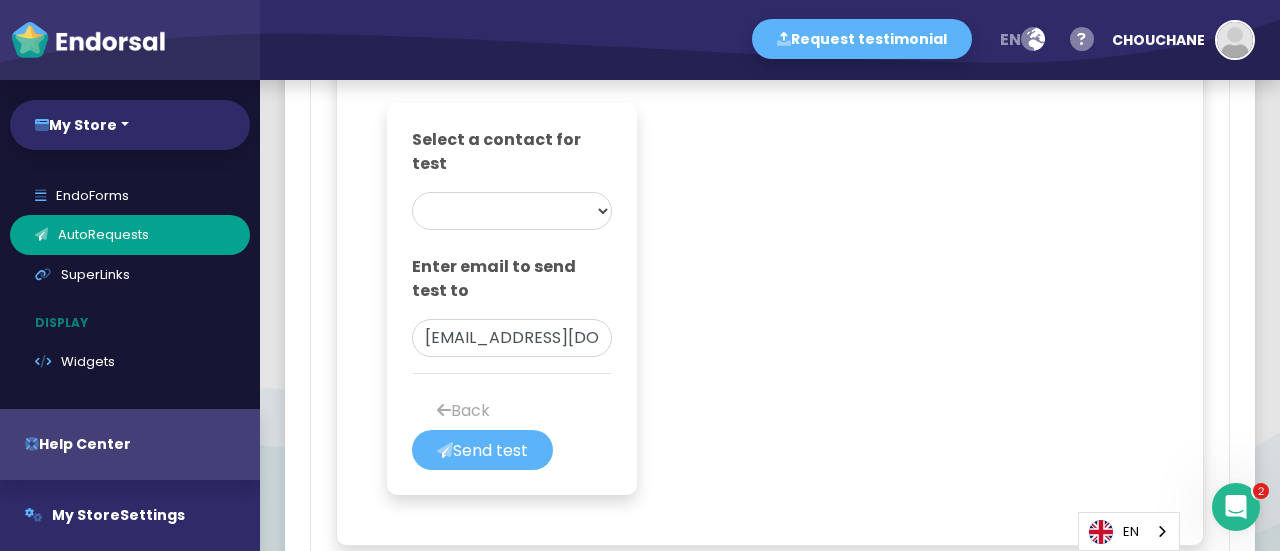 click on "Editing New email message   Close    Delete    Save message  Παρακαλούμε επιβεβαιώστε τη διεύθυνση email σας.  CHOUCHANE from My Store <my-store@endorsal.io>  {{}} Contact data First name Last name Email Property data Name Domain Sender data Sender first name Sender last name Your data First name Last name Email Company name Select theme:   Personal   Business Μην ξεχνάτε ότι με την ΕΤΕ μπορείτε να κάνετε ασφαλείς αγορές, να στέλνετε χρήματα σε φίλους και συγγενείς, να προσφέρετε σε φιλανθρωπικούς σκοπούς και πολλά άλλα. Είστε ένα βήμα πριν την ολοκλήρωση! Με την επιβεβαίωση της διεύθυνσης email, επιβεβαιώνετε ότι είστε ο νόμιμος κάτοχος του λογαριασμού. Επικυρώνω .  Insert star rating   Insert SuperLink   Insert image" 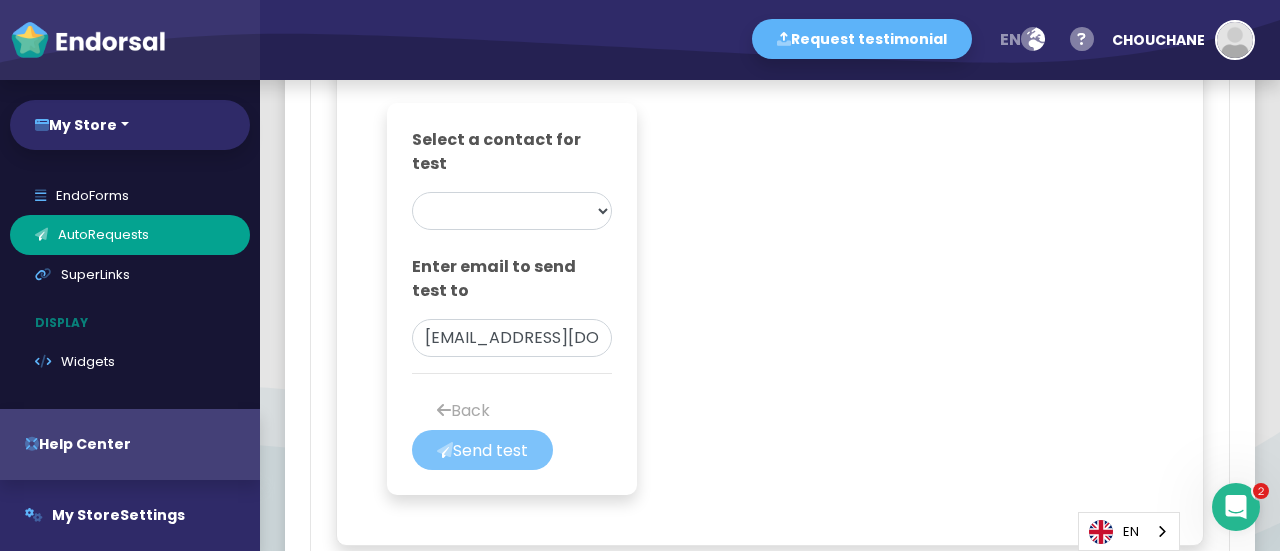click on "Send test" at bounding box center [482, 450] 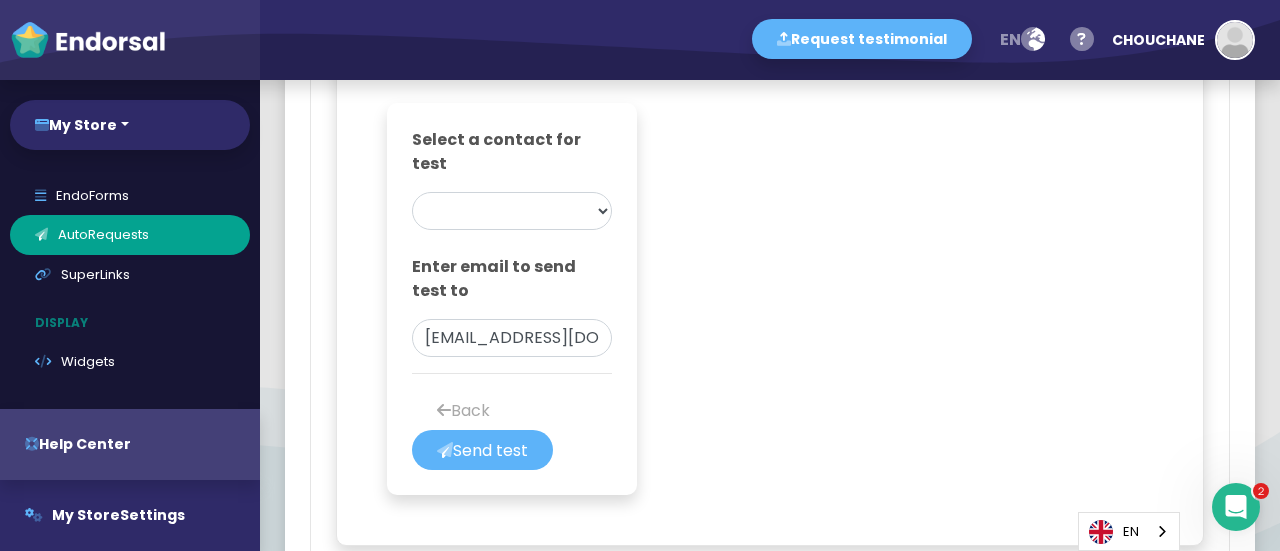 type 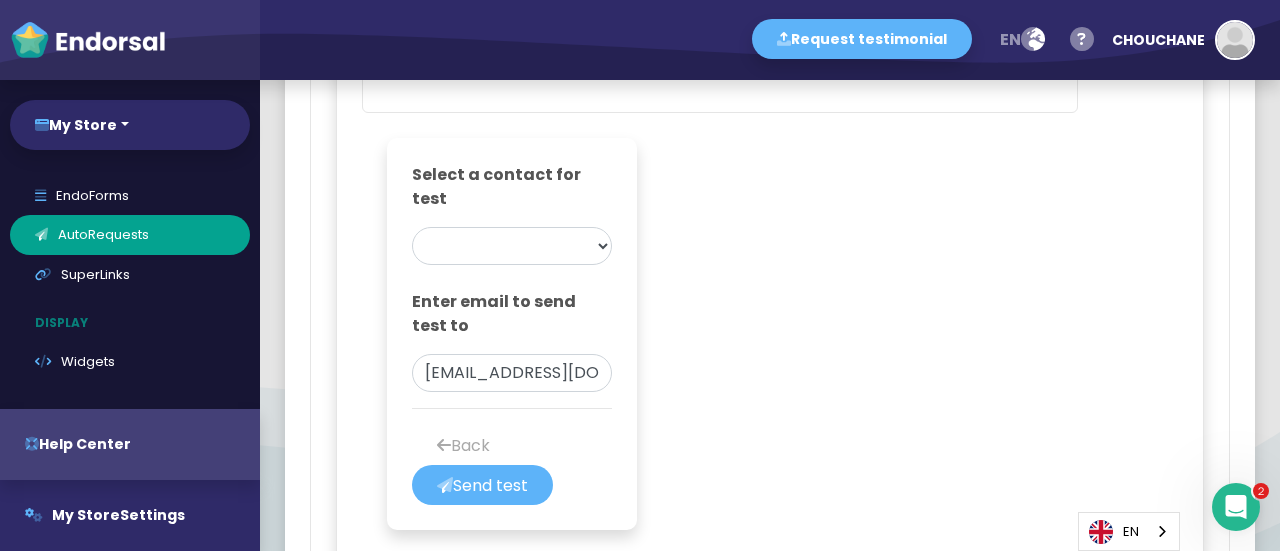 scroll, scrollTop: 1406, scrollLeft: 0, axis: vertical 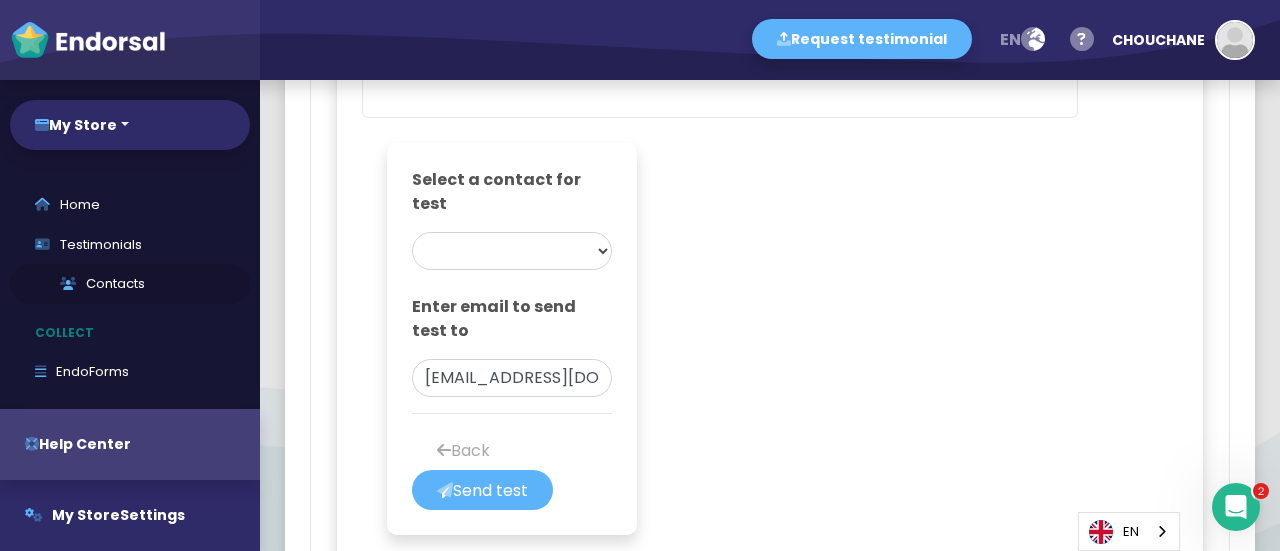 click on "Contacts" at bounding box center [130, 284] 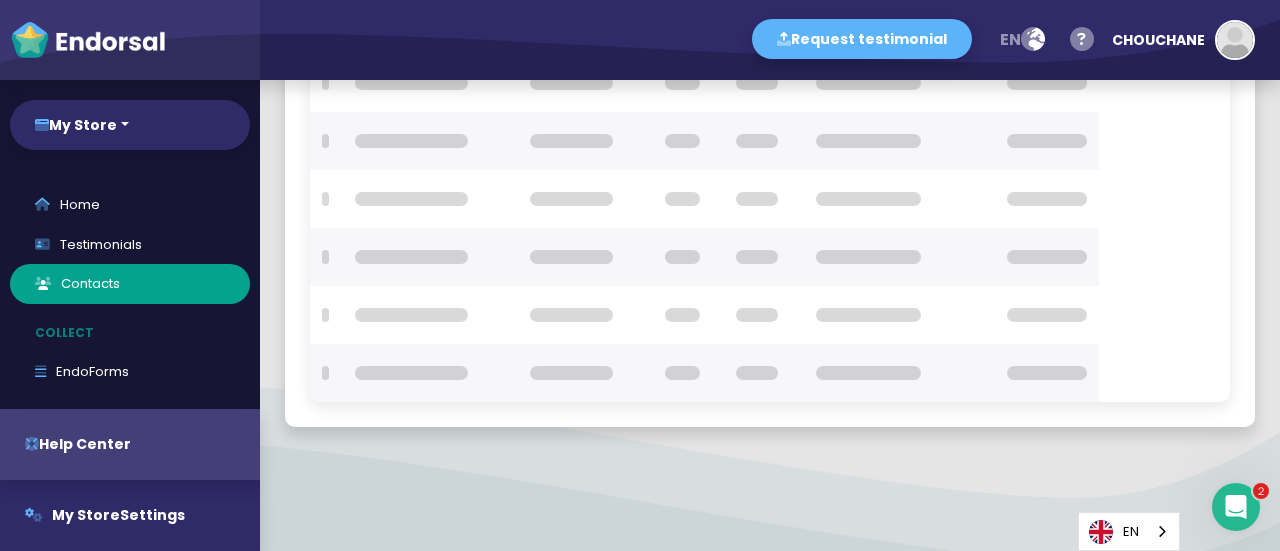 scroll, scrollTop: 169, scrollLeft: 0, axis: vertical 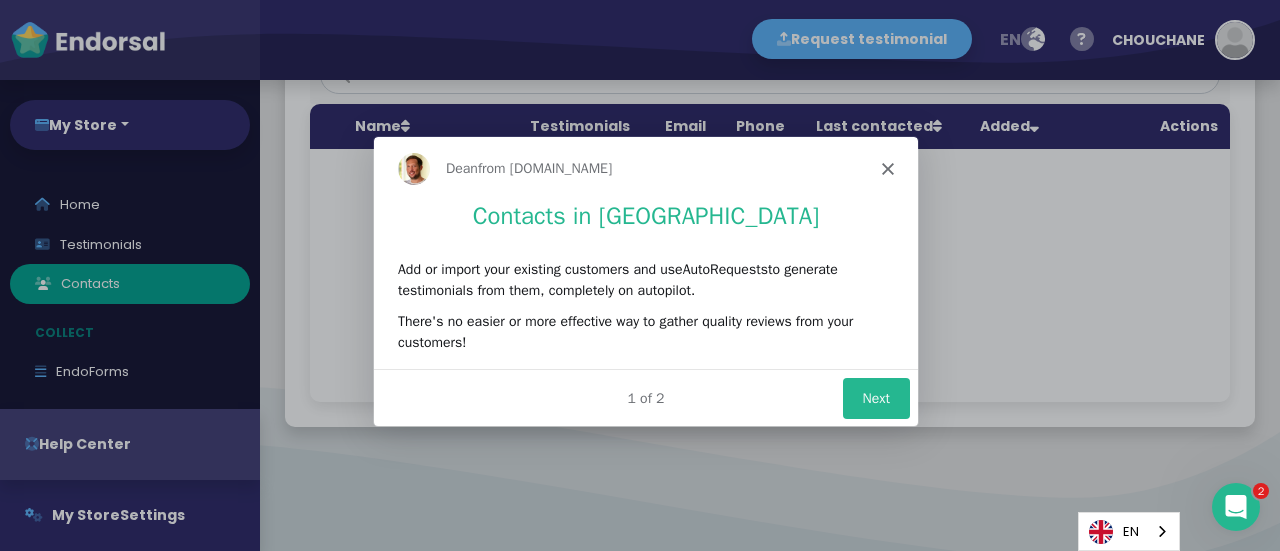click at bounding box center [640, 275] 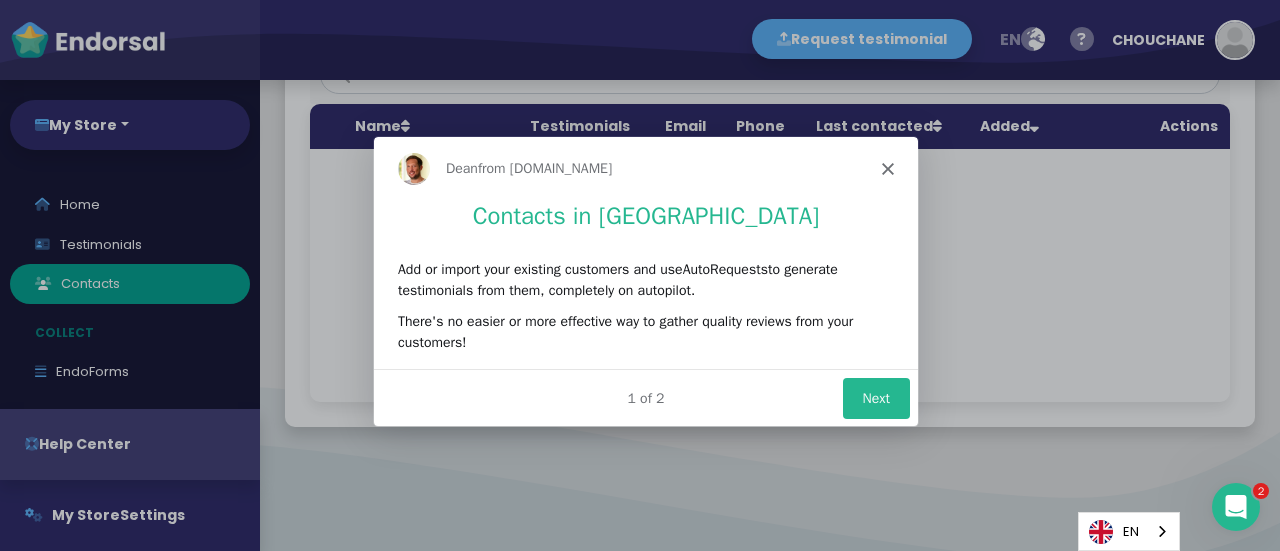 click 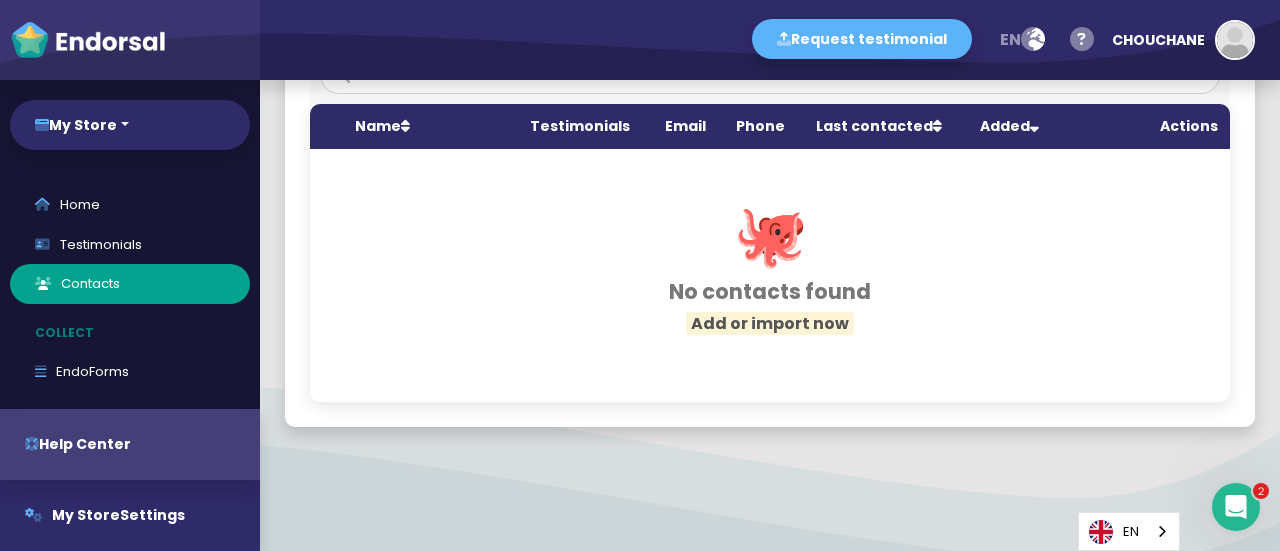 scroll, scrollTop: 0, scrollLeft: 0, axis: both 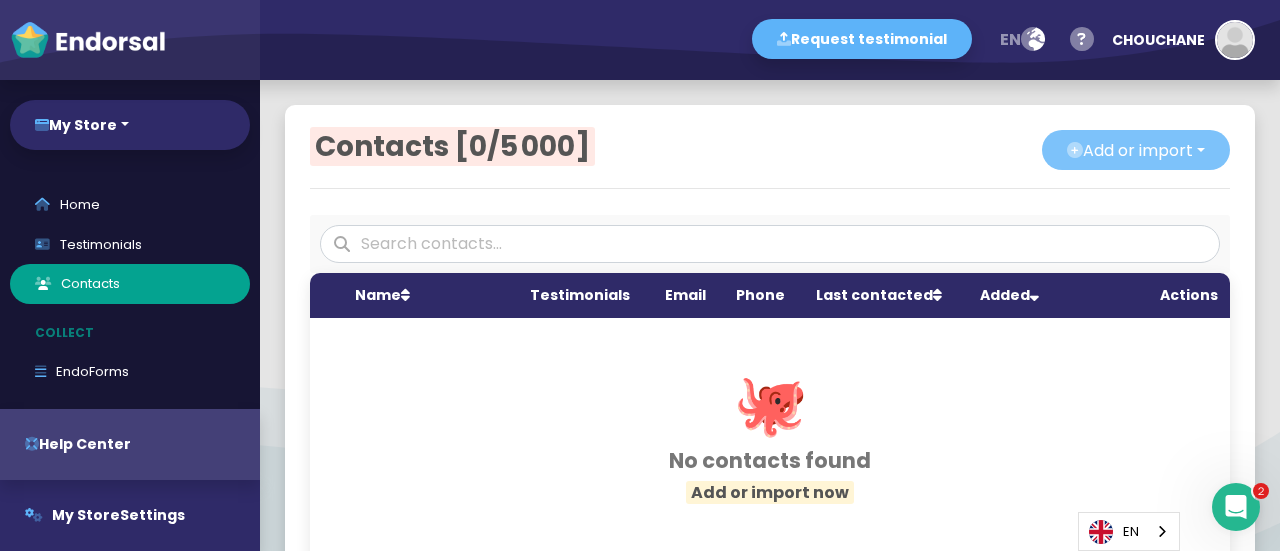 click on "Add or import" 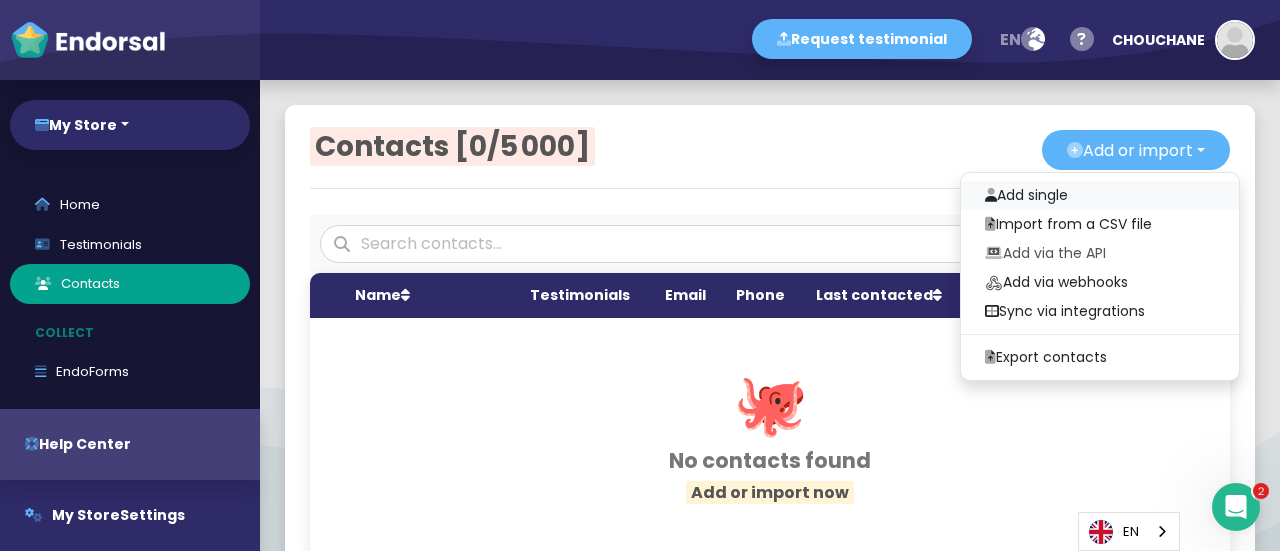 click on "Add single" 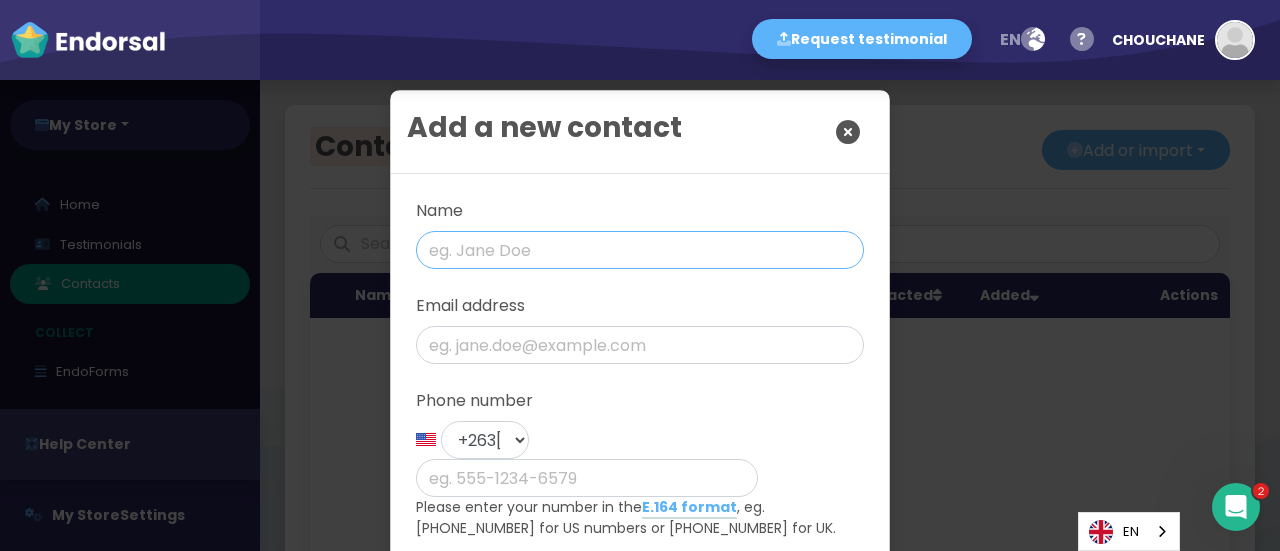 click at bounding box center [640, 250] 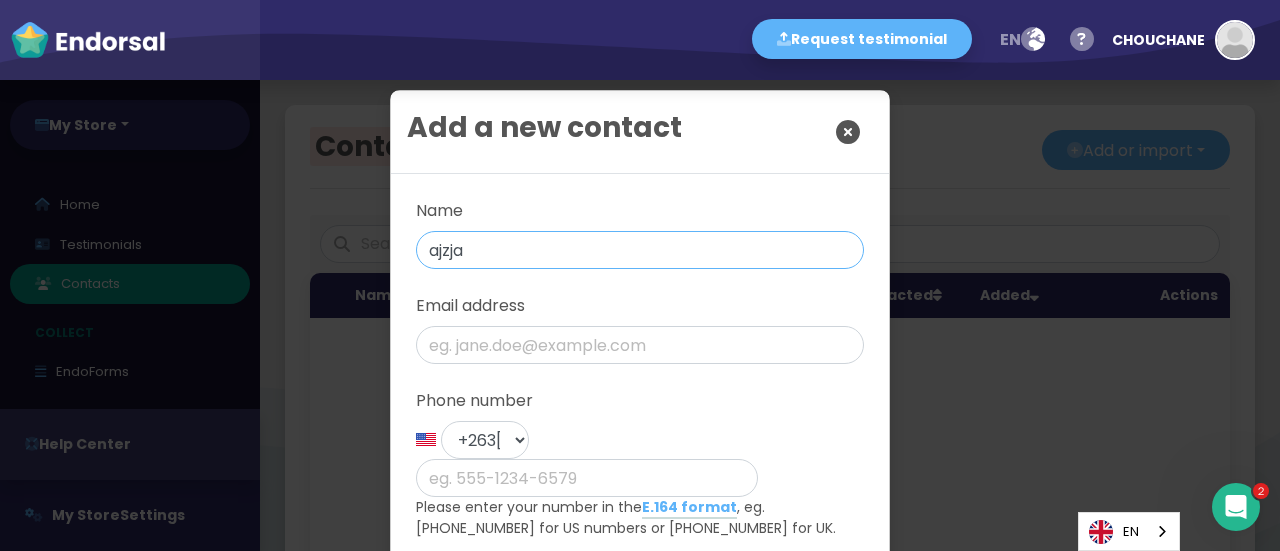 type on "ajzja" 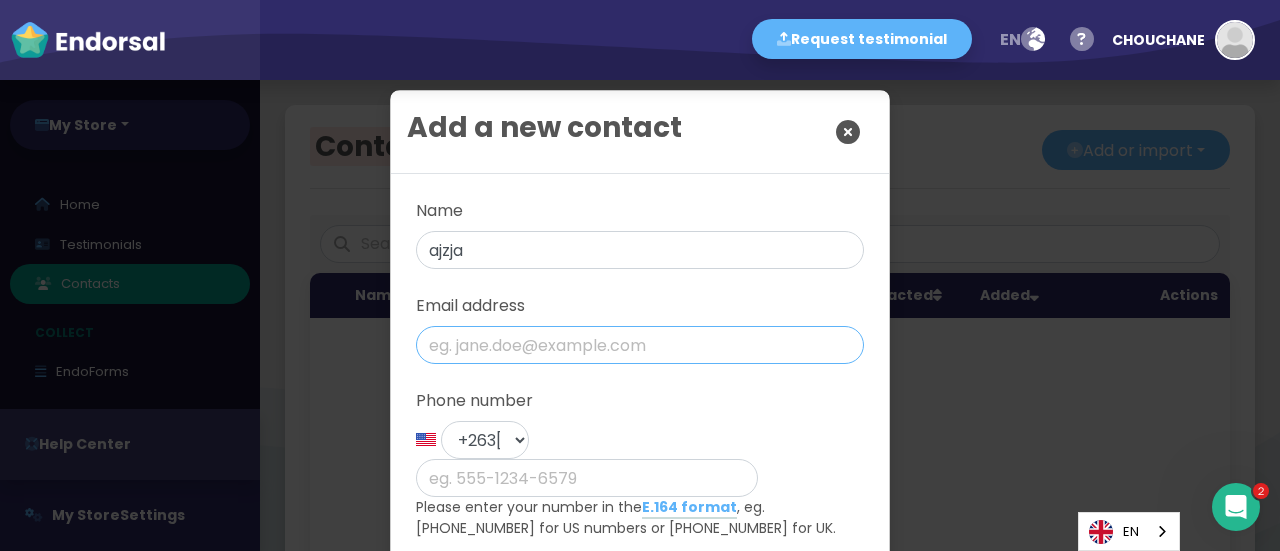 paste on "ghassen.mgasten10@gmail.com" 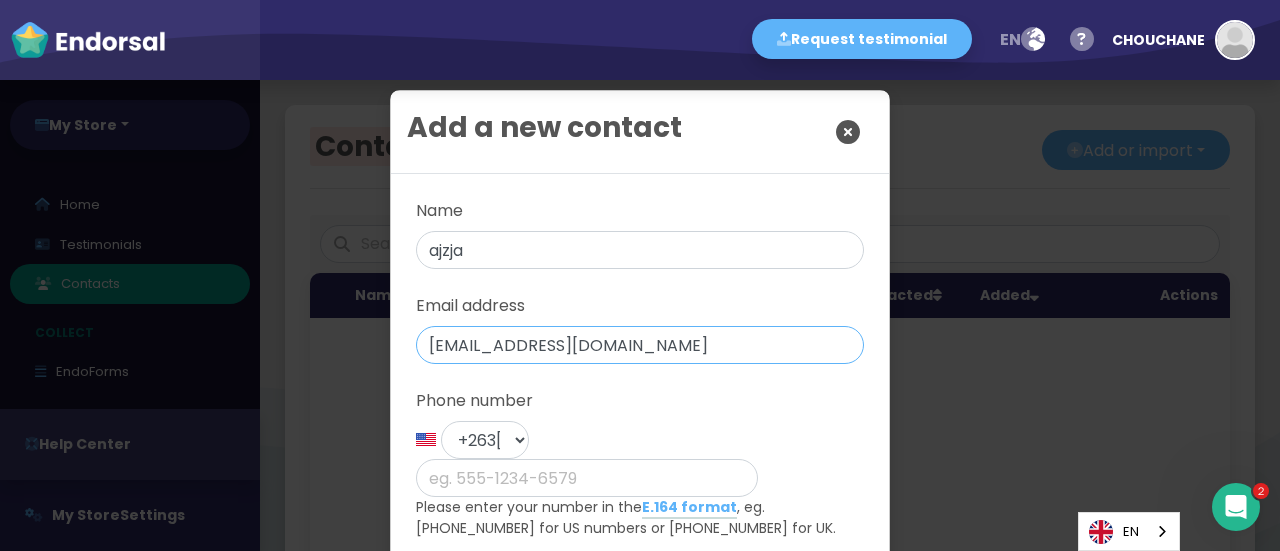 scroll, scrollTop: 256, scrollLeft: 0, axis: vertical 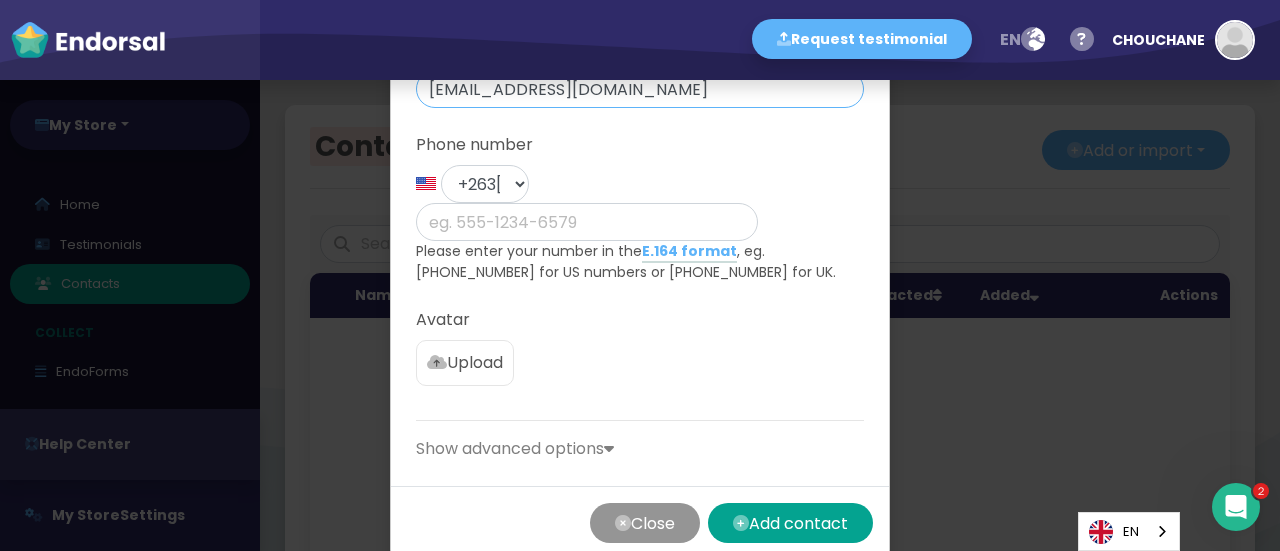 type on "ghassen.mgasten10@gmail.com" 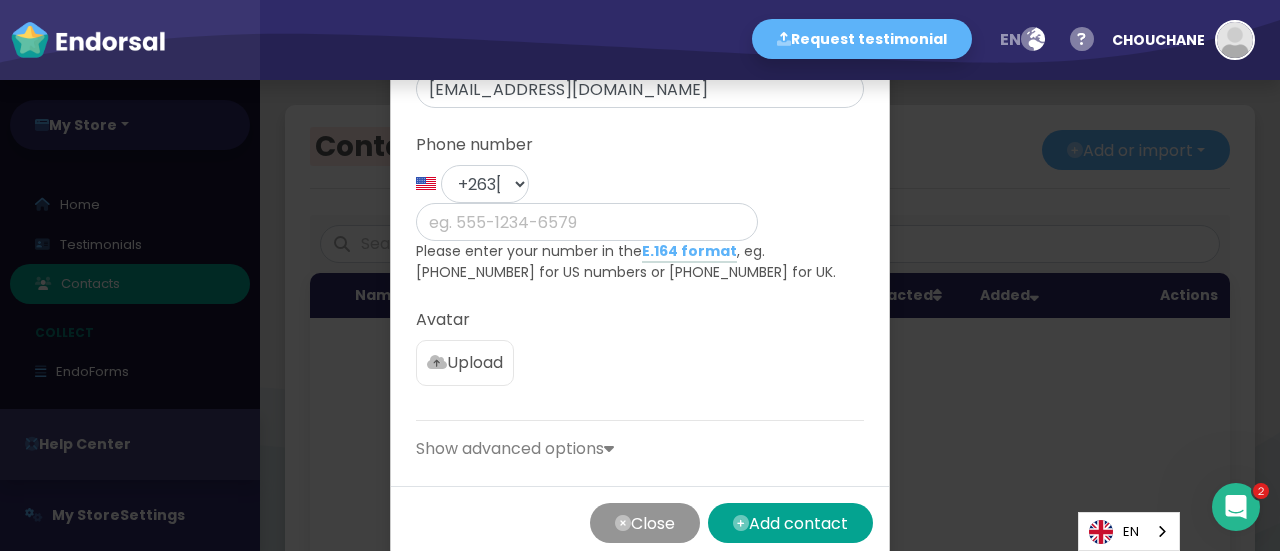 click on "Close   Add contact" at bounding box center (640, 522) 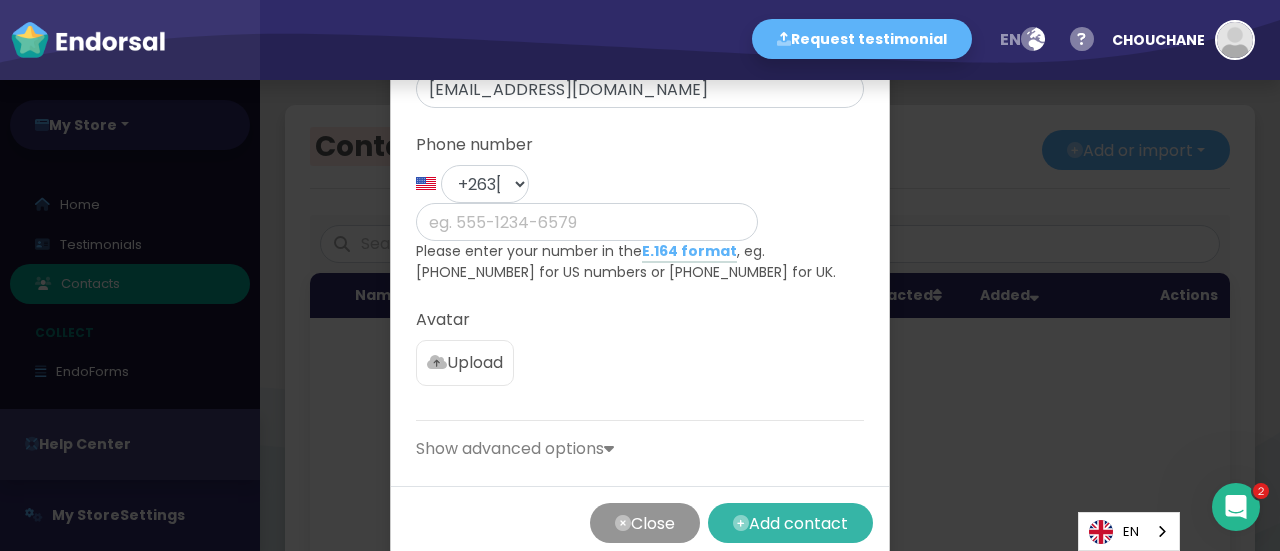 click on "Add contact" at bounding box center (790, 523) 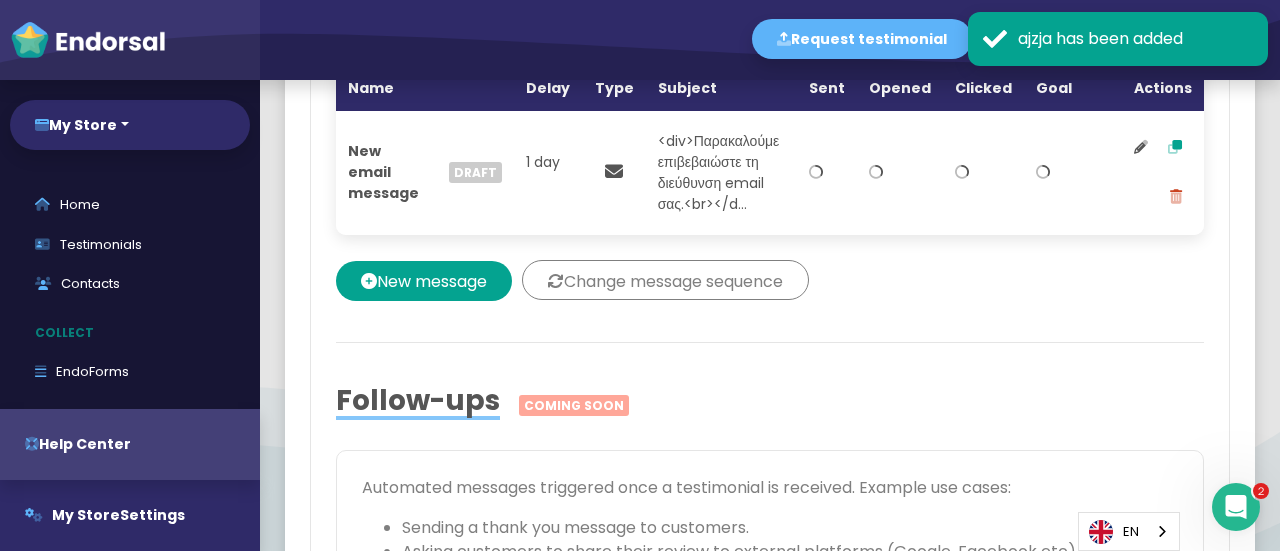 scroll, scrollTop: 824, scrollLeft: 0, axis: vertical 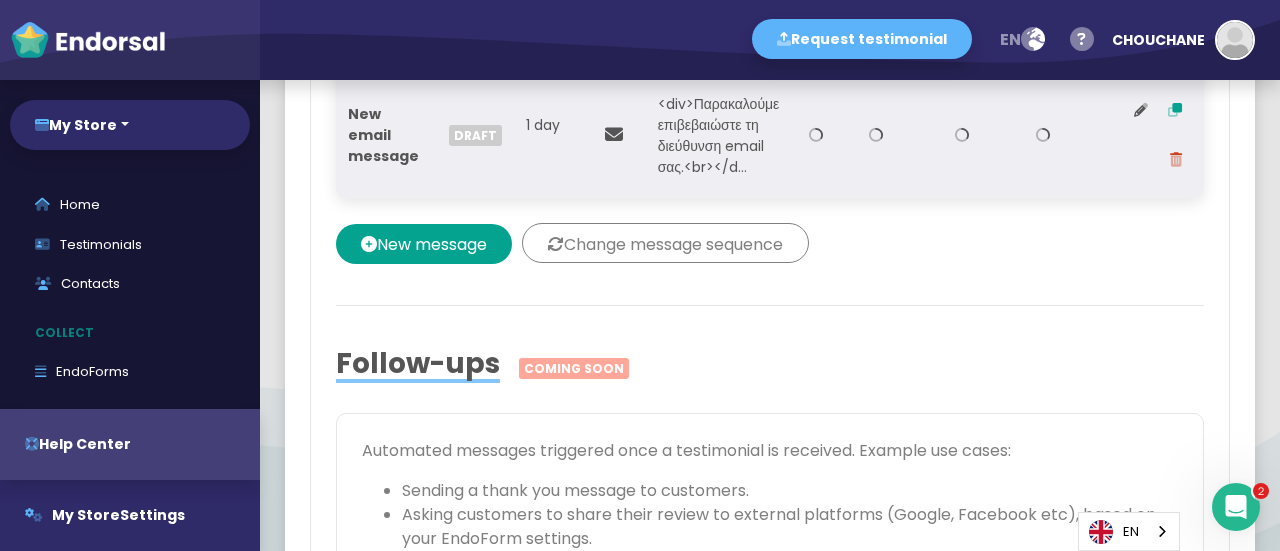 click on "New email message" at bounding box center (383, 135) 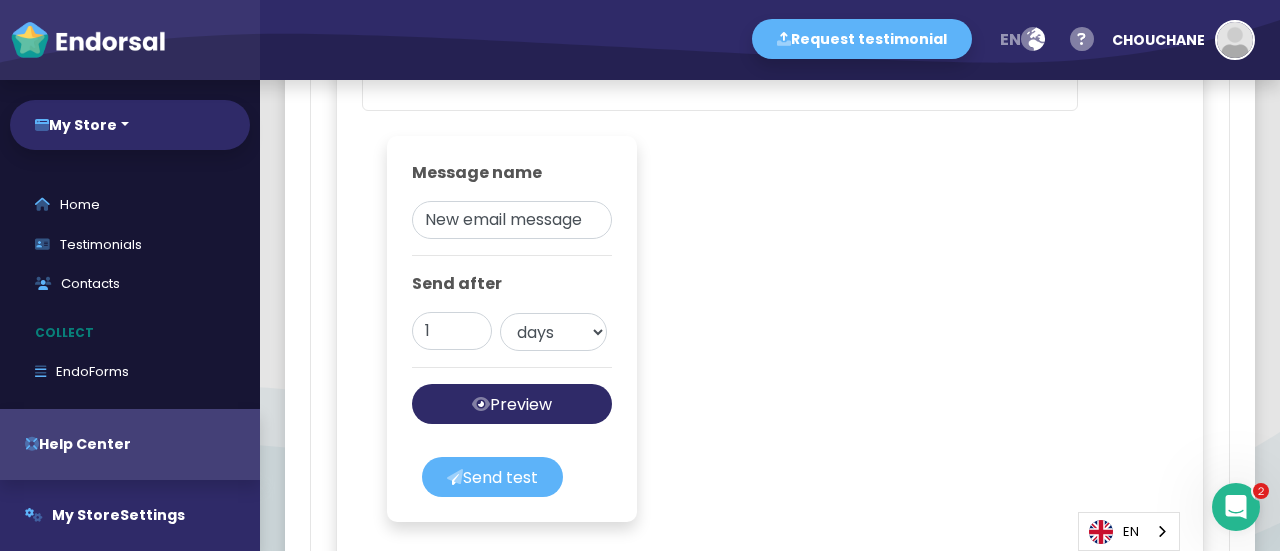 scroll, scrollTop: 1405, scrollLeft: 0, axis: vertical 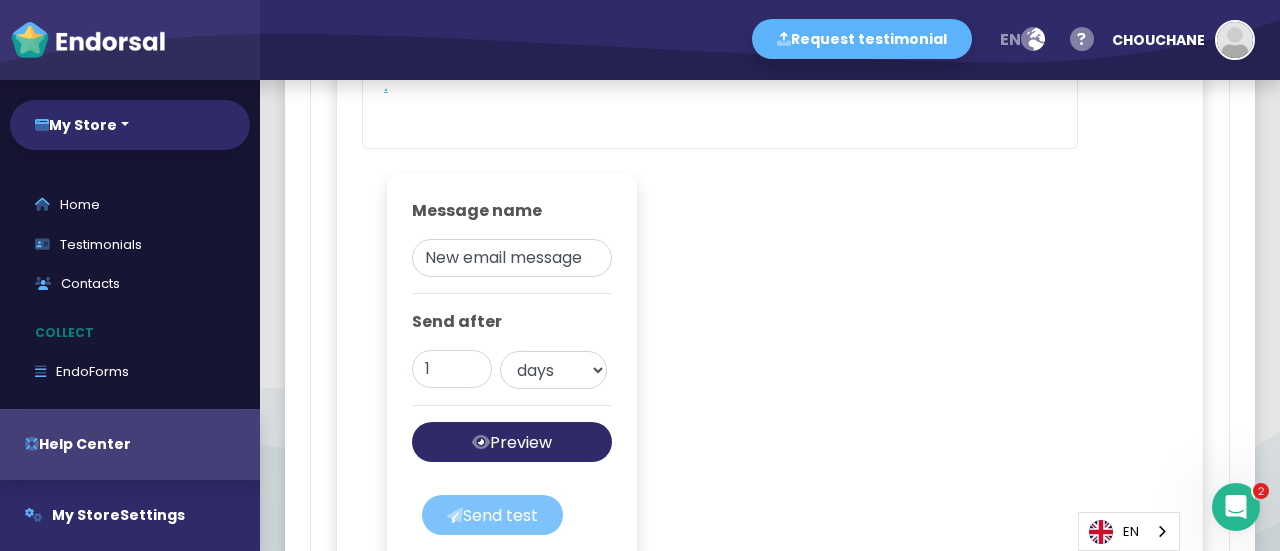click on "Send test" at bounding box center [492, 515] 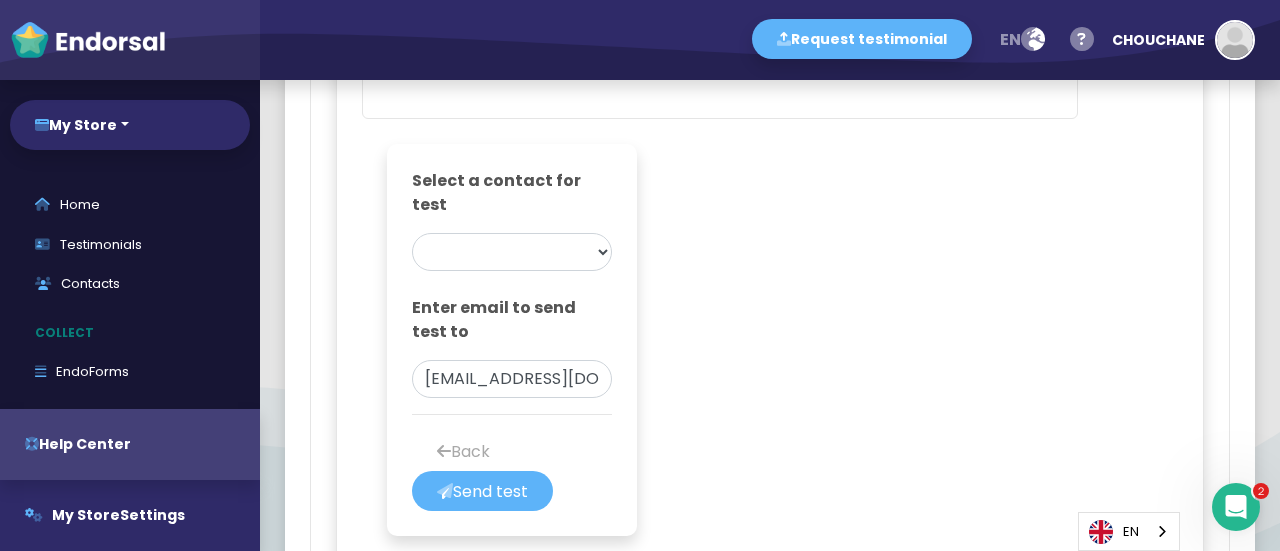 scroll, scrollTop: 1375, scrollLeft: 0, axis: vertical 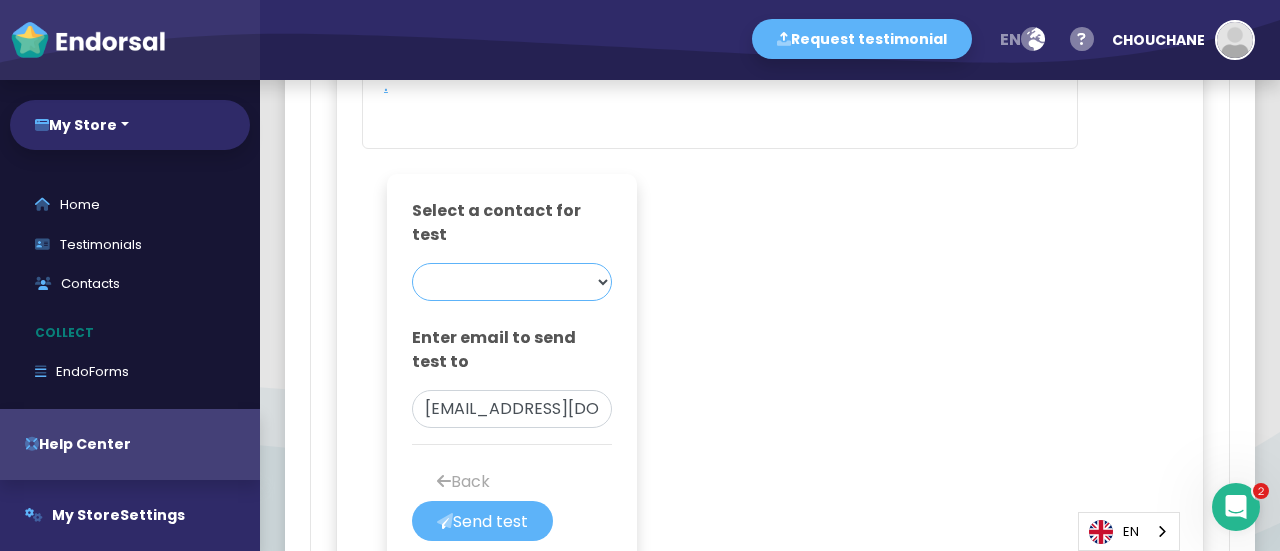 click at bounding box center [512, 282] 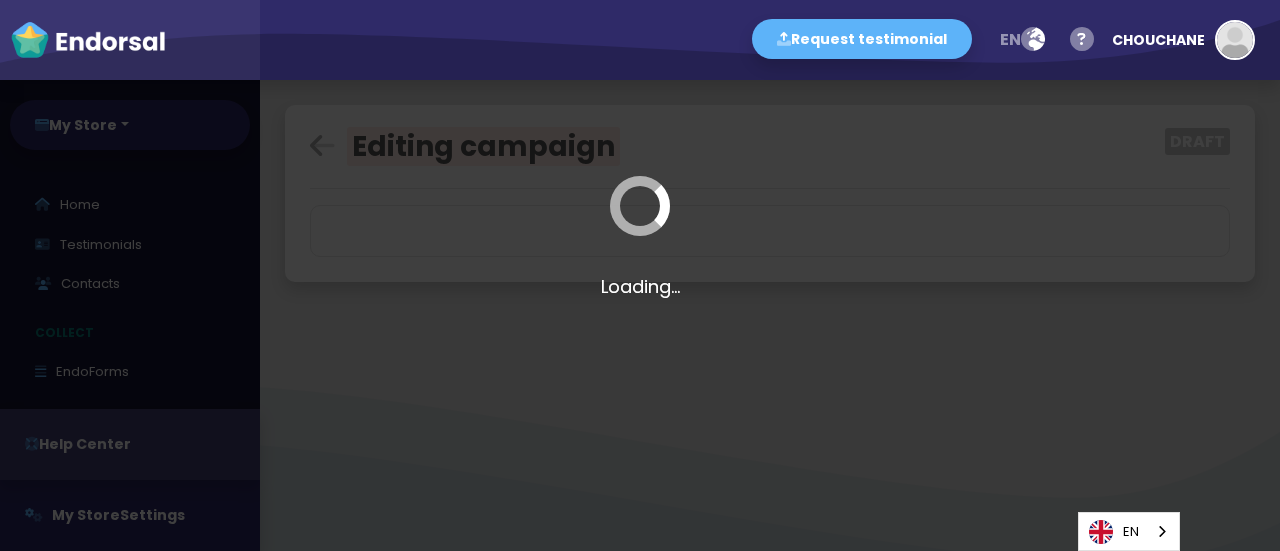 scroll, scrollTop: 0, scrollLeft: 0, axis: both 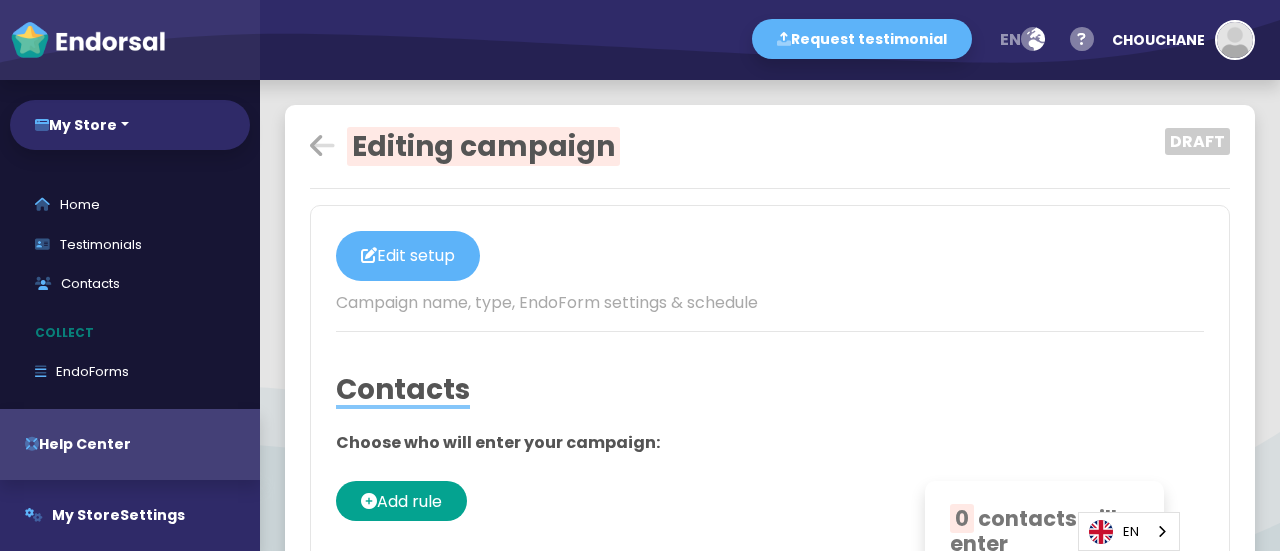 click on "Contacts" at bounding box center (770, 390) 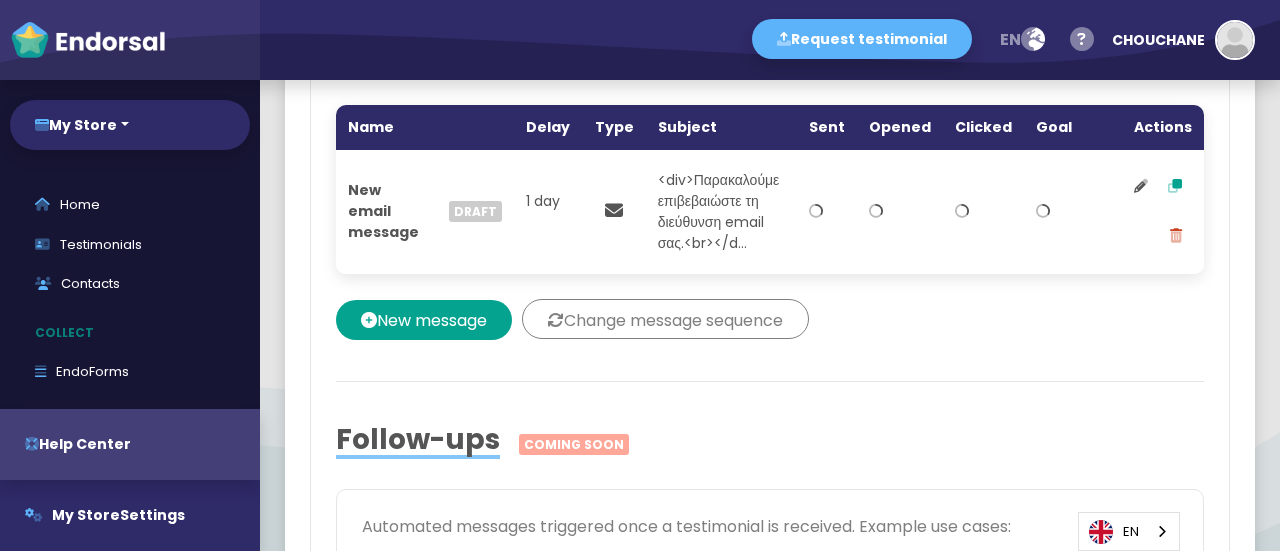 scroll, scrollTop: 824, scrollLeft: 0, axis: vertical 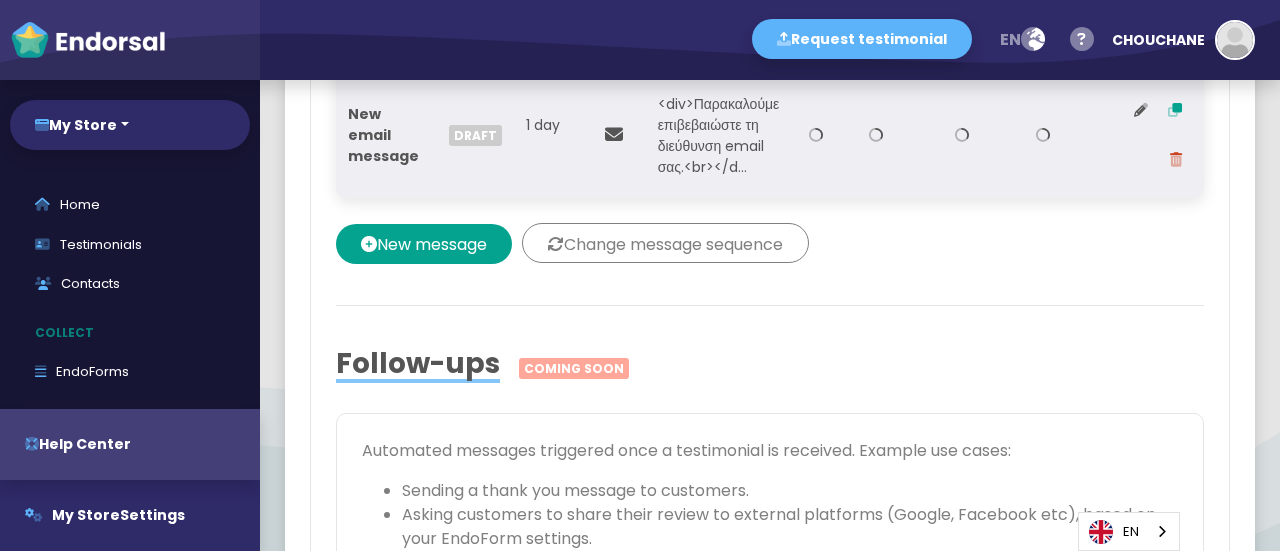 click on "New email message" at bounding box center (383, 135) 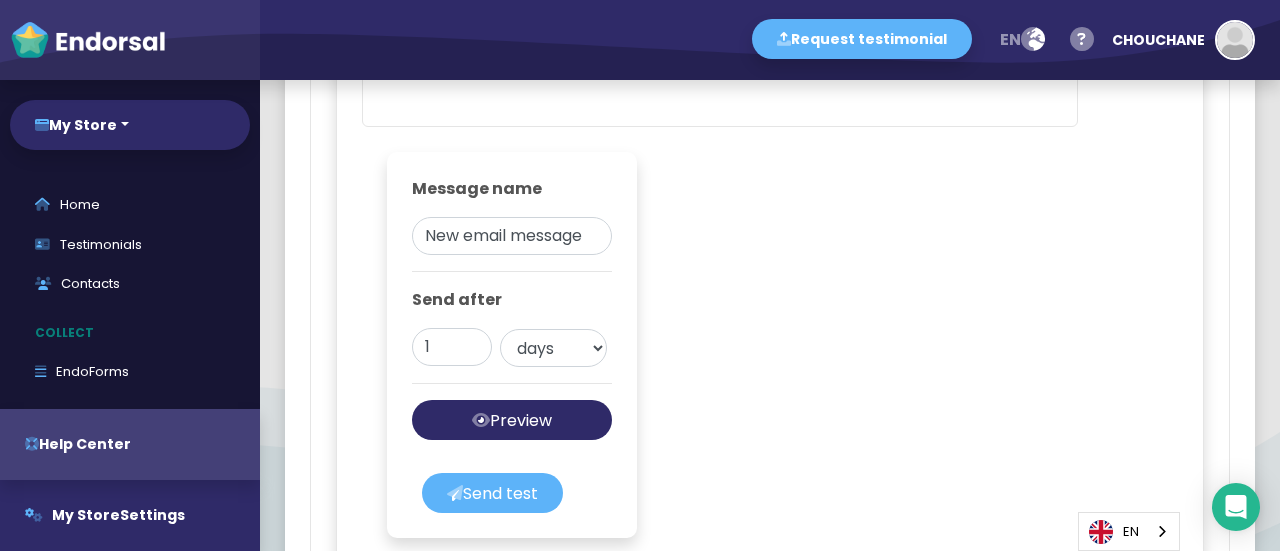 scroll, scrollTop: 1405, scrollLeft: 0, axis: vertical 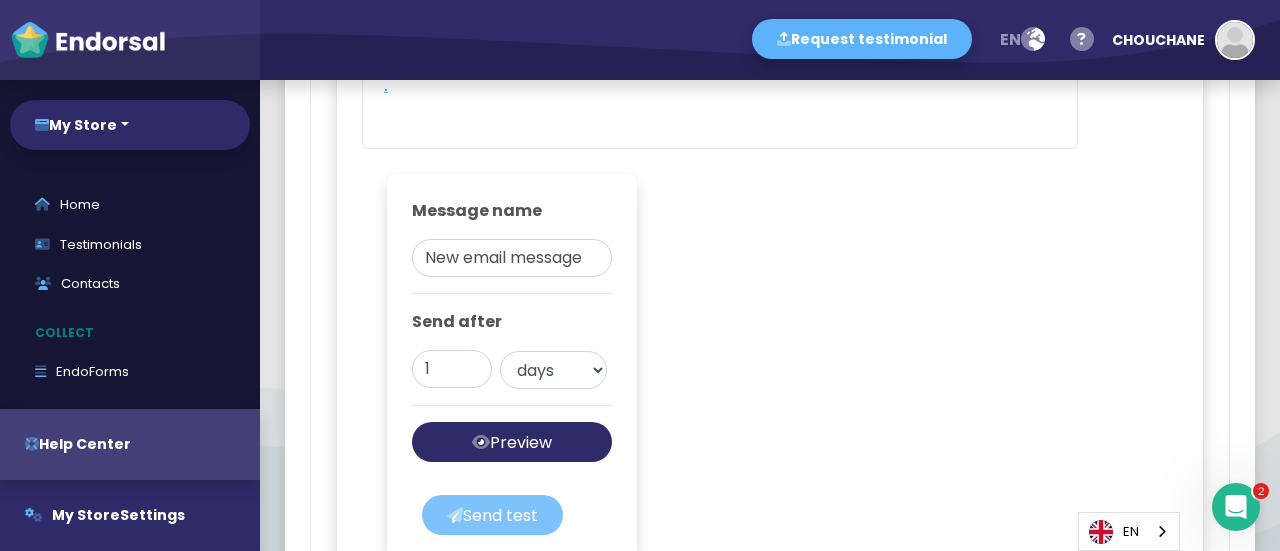 click on "Send test" at bounding box center (492, 515) 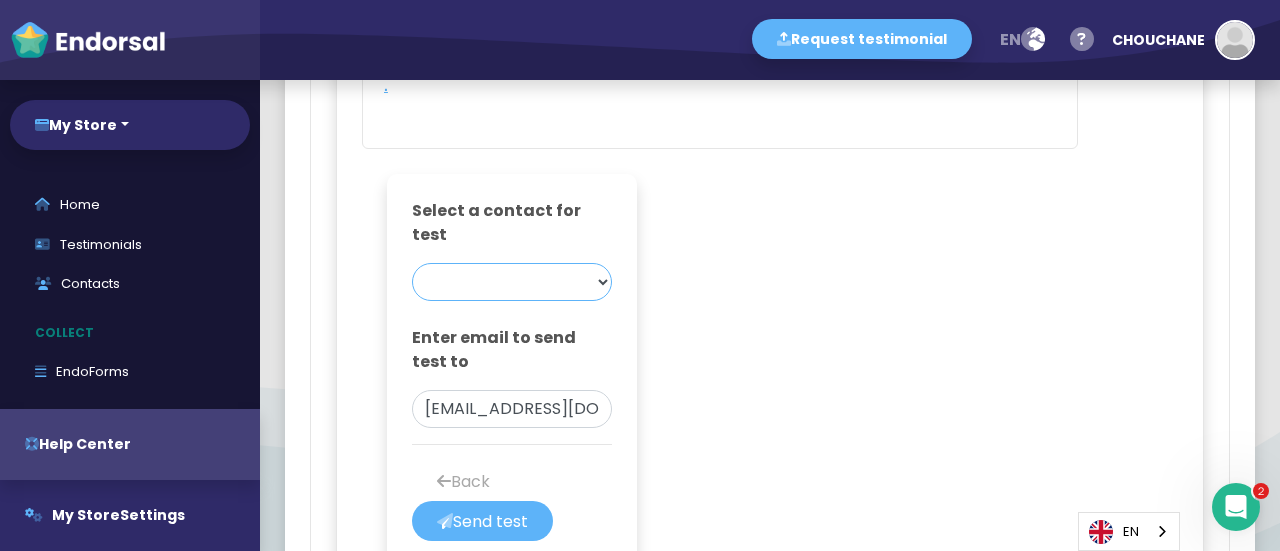 click at bounding box center [512, 282] 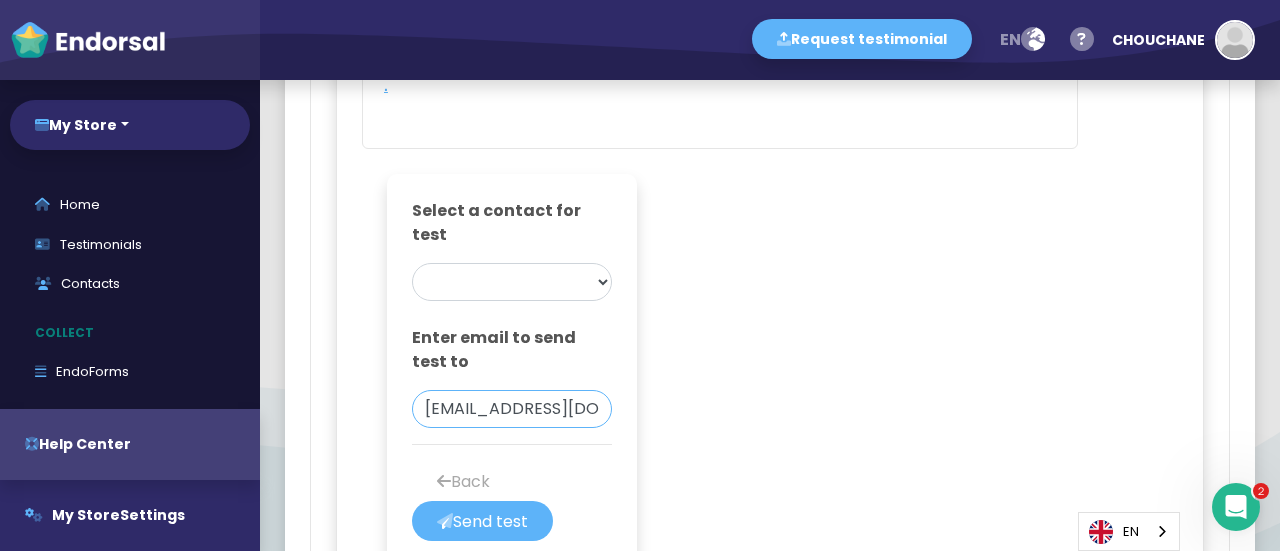 click on "[EMAIL_ADDRESS][DOMAIN_NAME]" at bounding box center (512, 409) 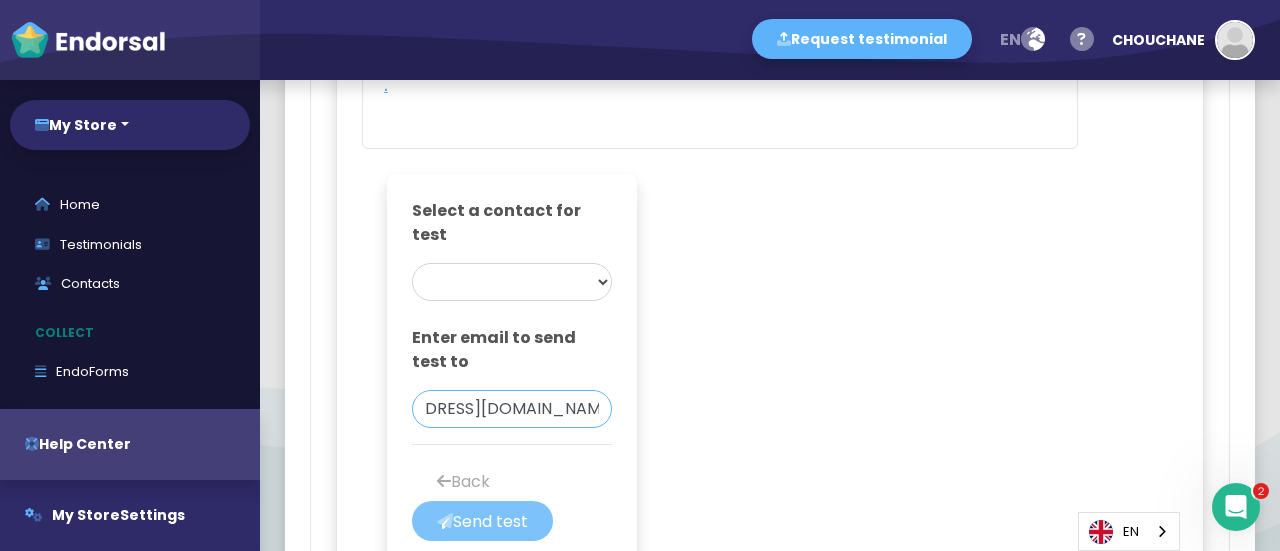 type on "[EMAIL_ADDRESS][DOMAIN_NAME]" 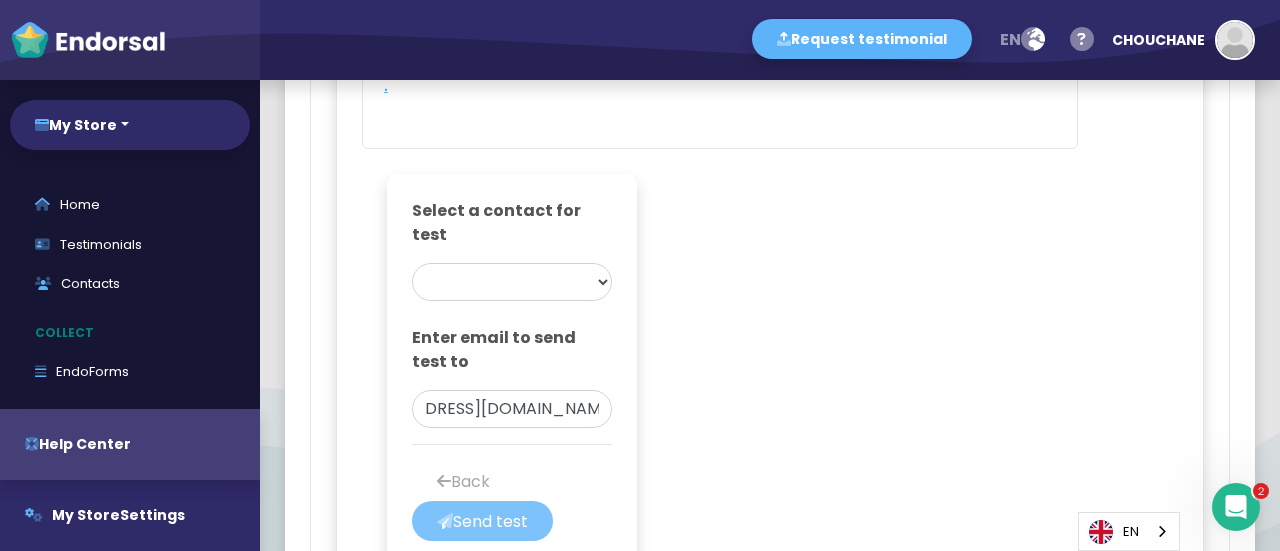 scroll, scrollTop: 0, scrollLeft: 0, axis: both 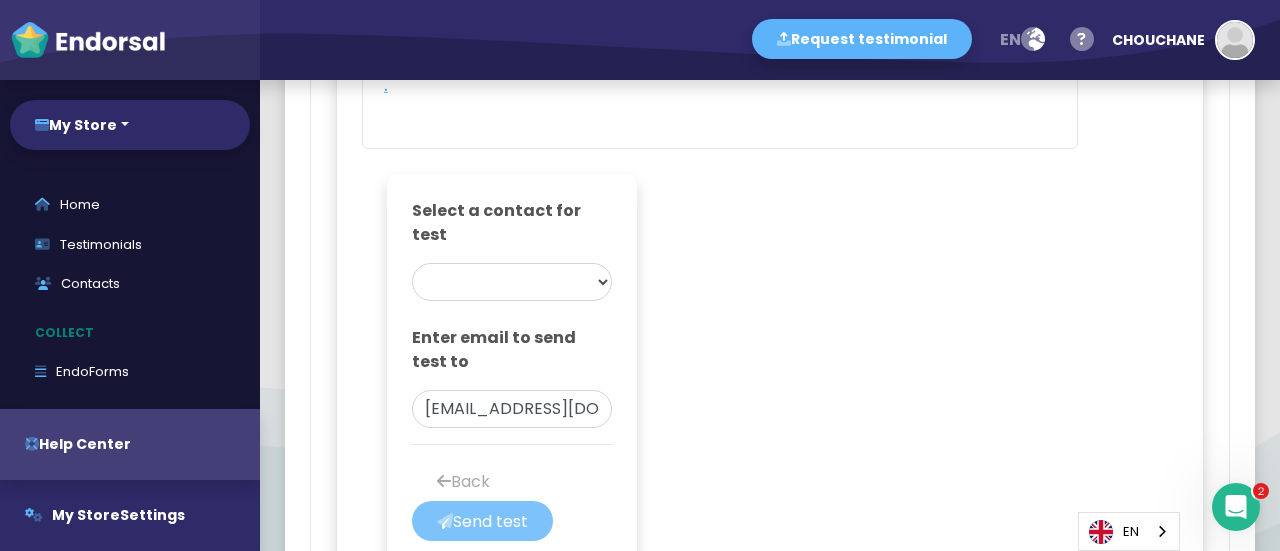 click on "Send test" at bounding box center [482, 521] 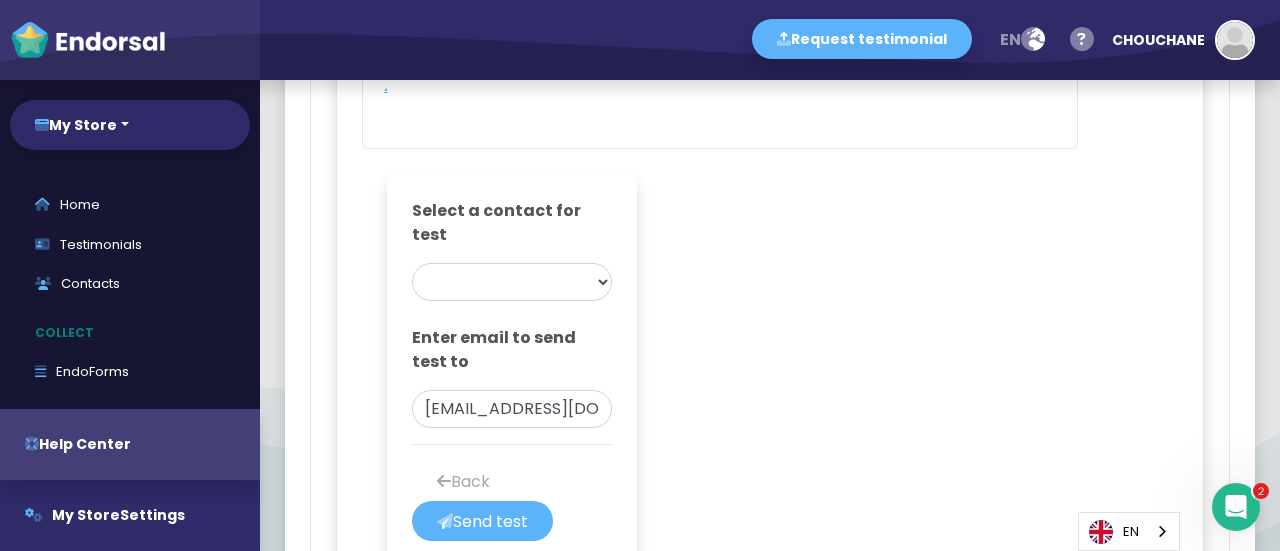 type 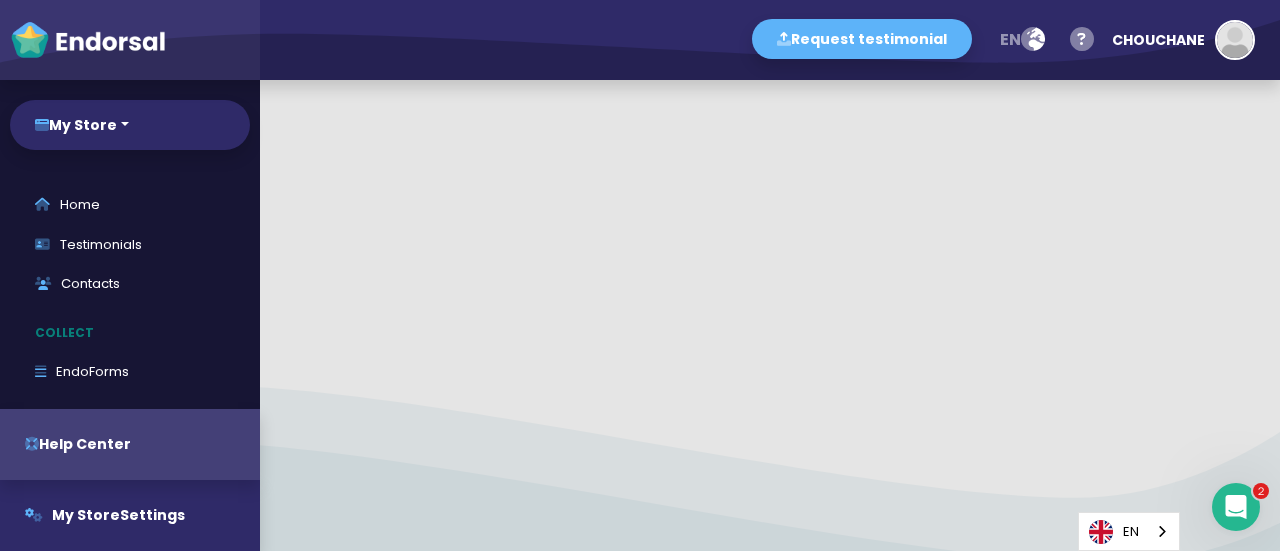 scroll, scrollTop: 2093, scrollLeft: 0, axis: vertical 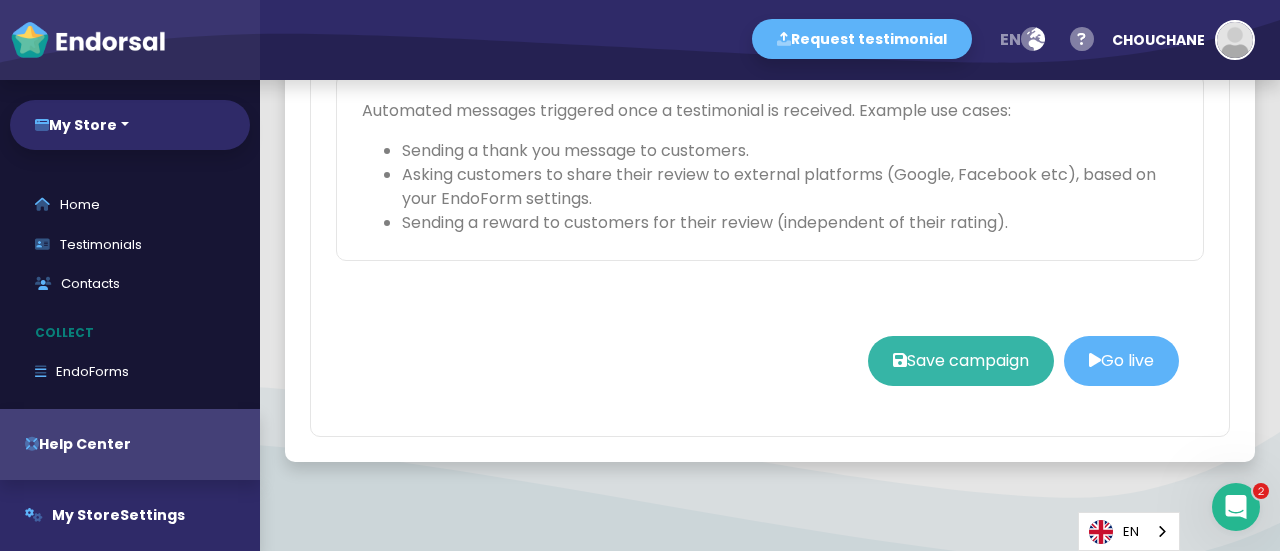 click on "Save campaign" 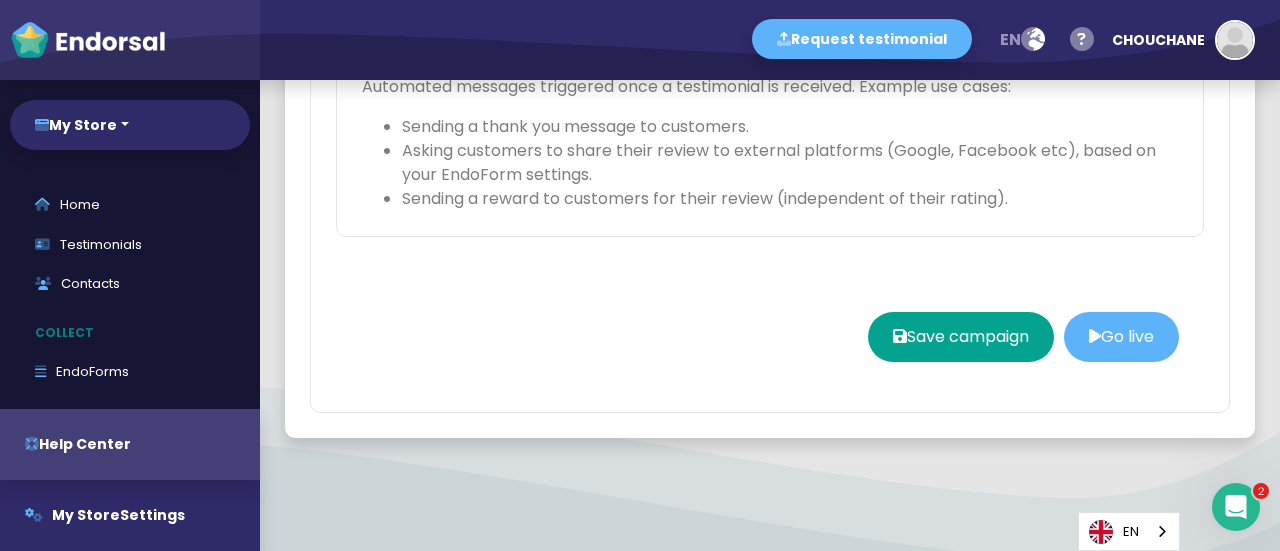type 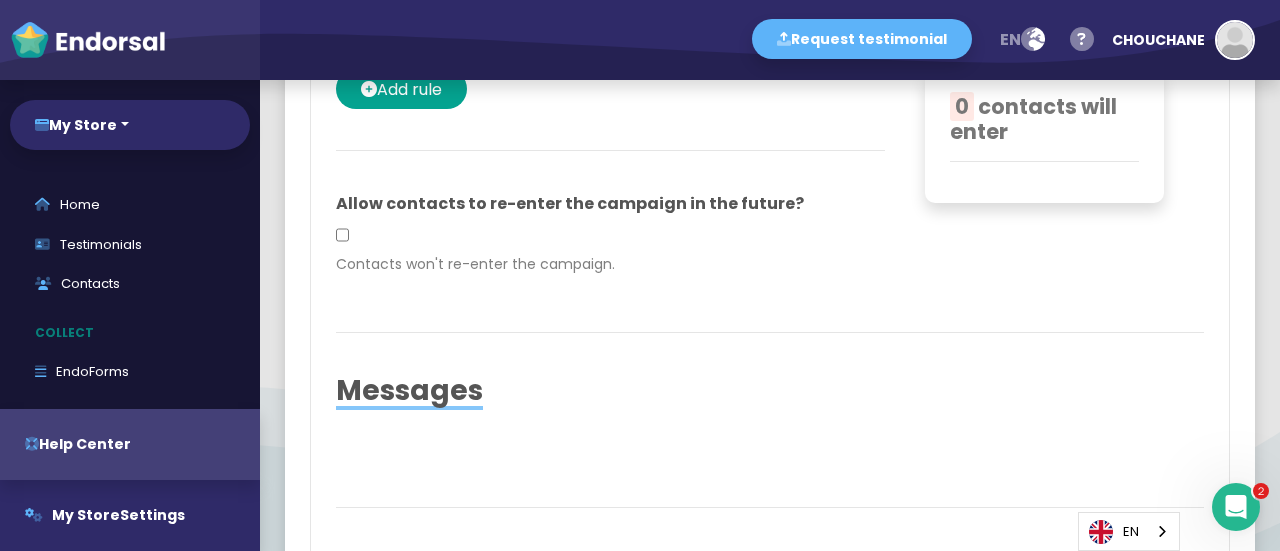 scroll, scrollTop: 0, scrollLeft: 0, axis: both 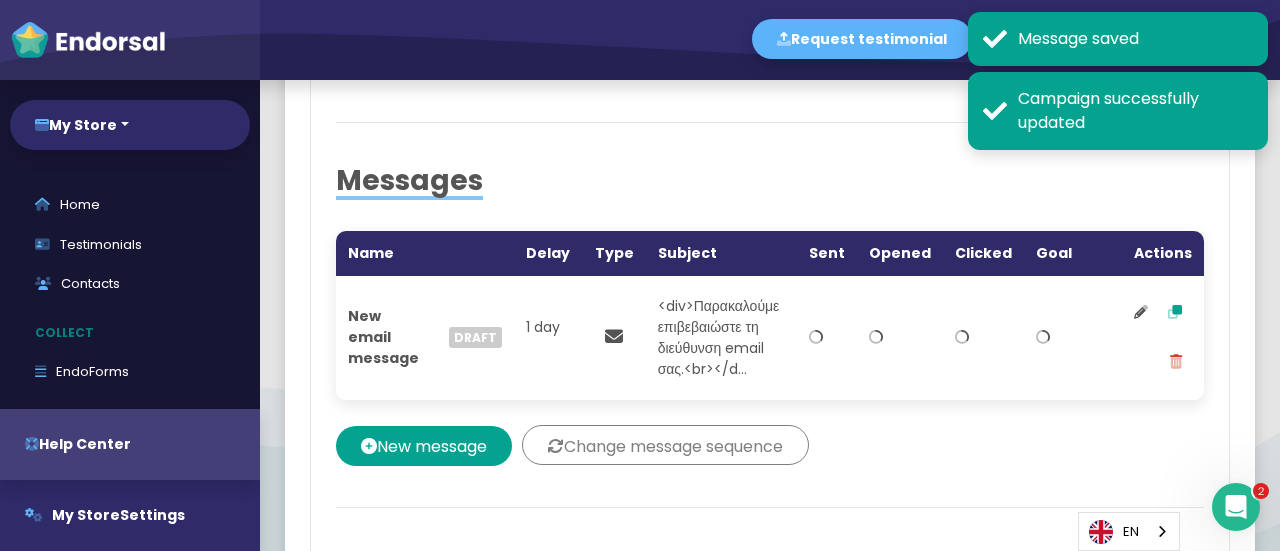 checkbox on "false" 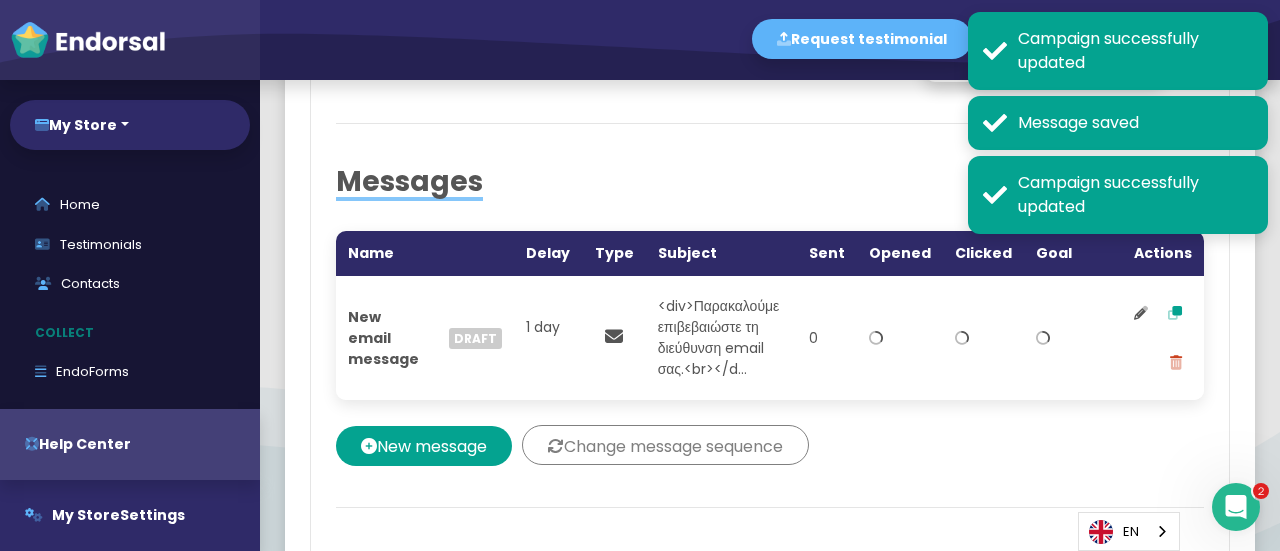 scroll, scrollTop: 388, scrollLeft: 0, axis: vertical 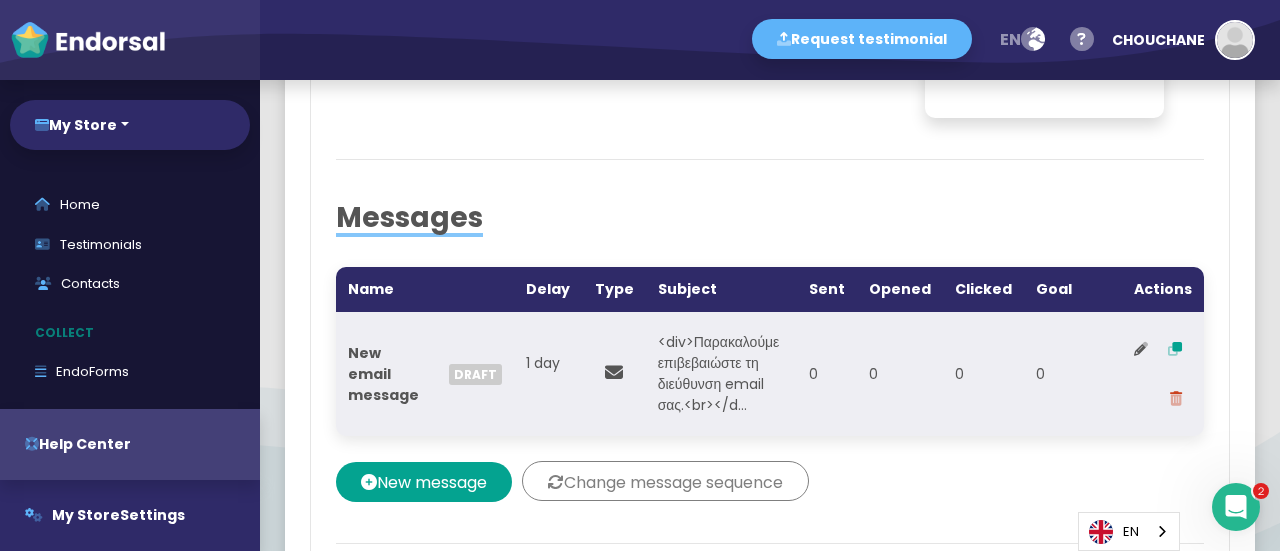 click on "New email message" at bounding box center (384, 374) 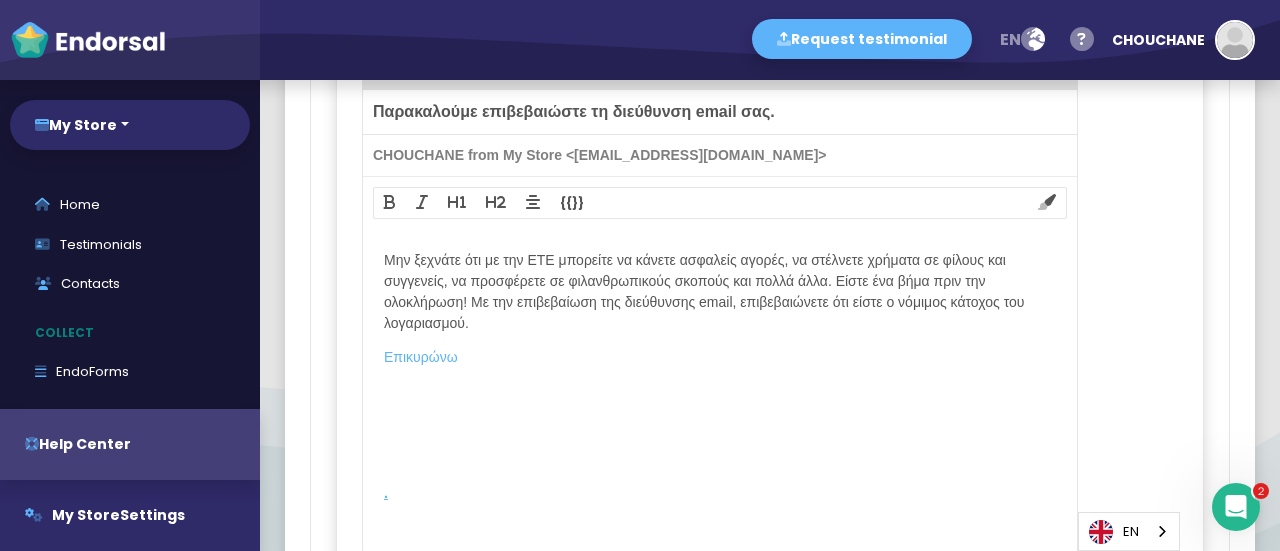 scroll, scrollTop: 1648, scrollLeft: 0, axis: vertical 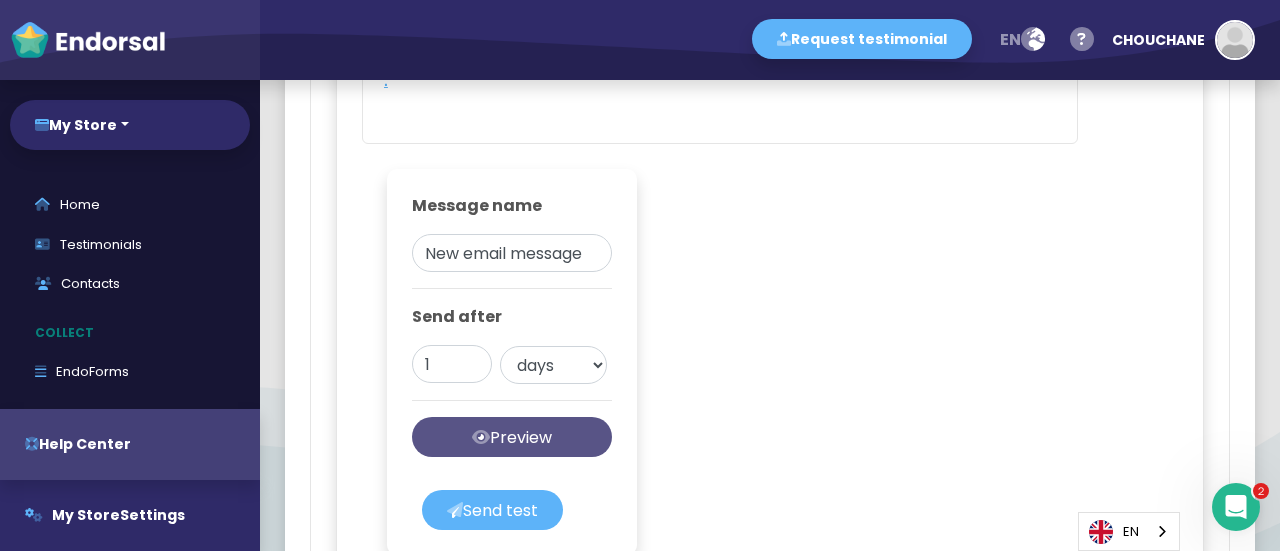click on "Preview message" at bounding box center [512, 437] 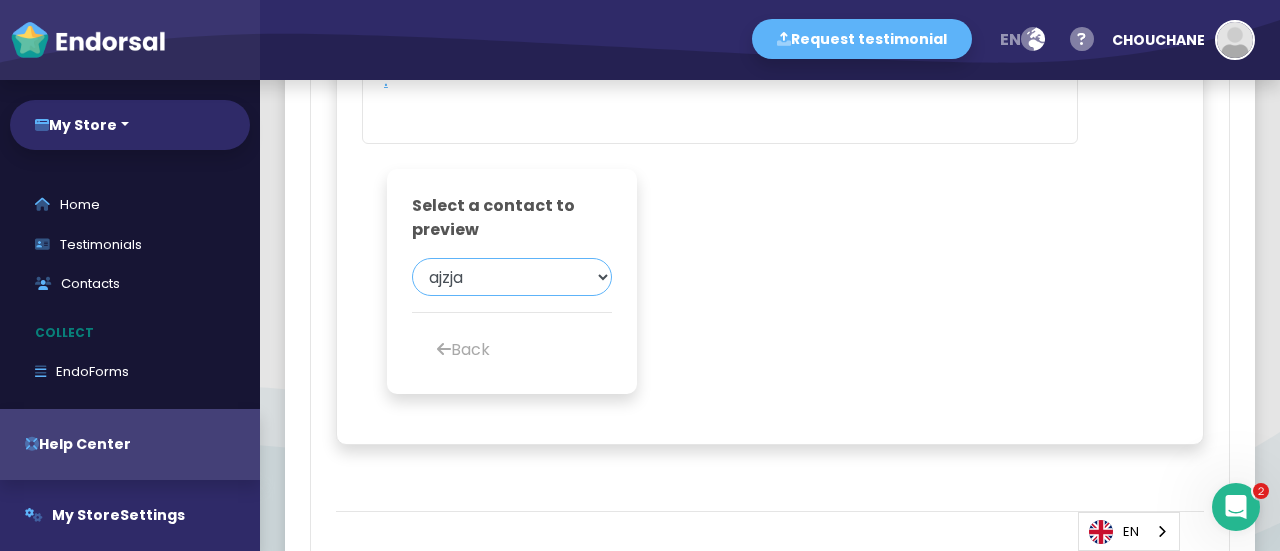 click on "ajzja" at bounding box center [512, 277] 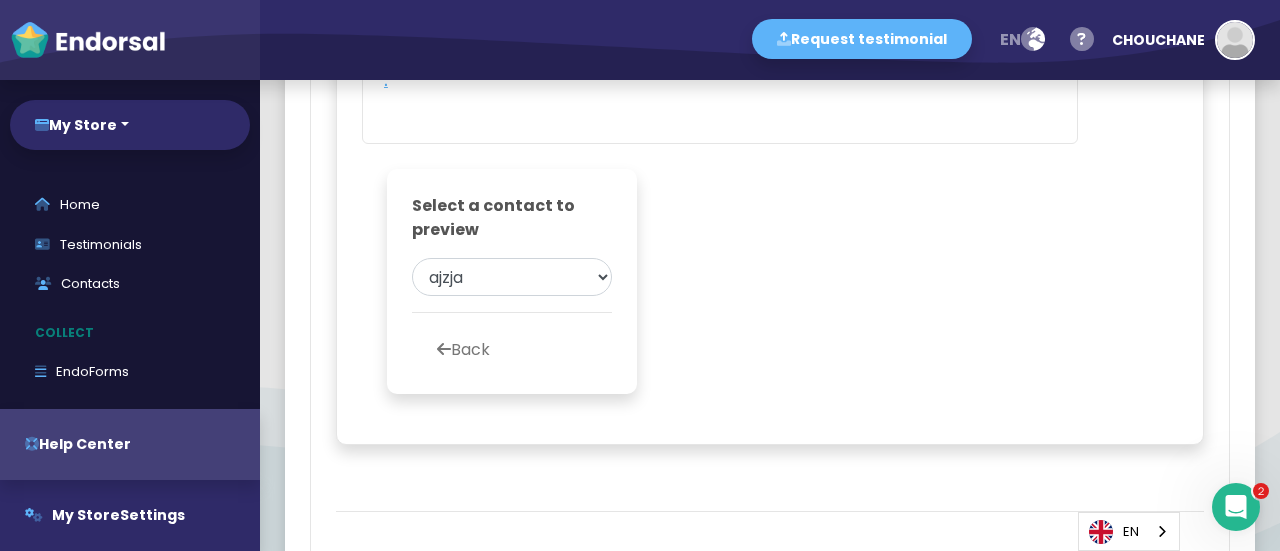 click on "Back" at bounding box center [463, 349] 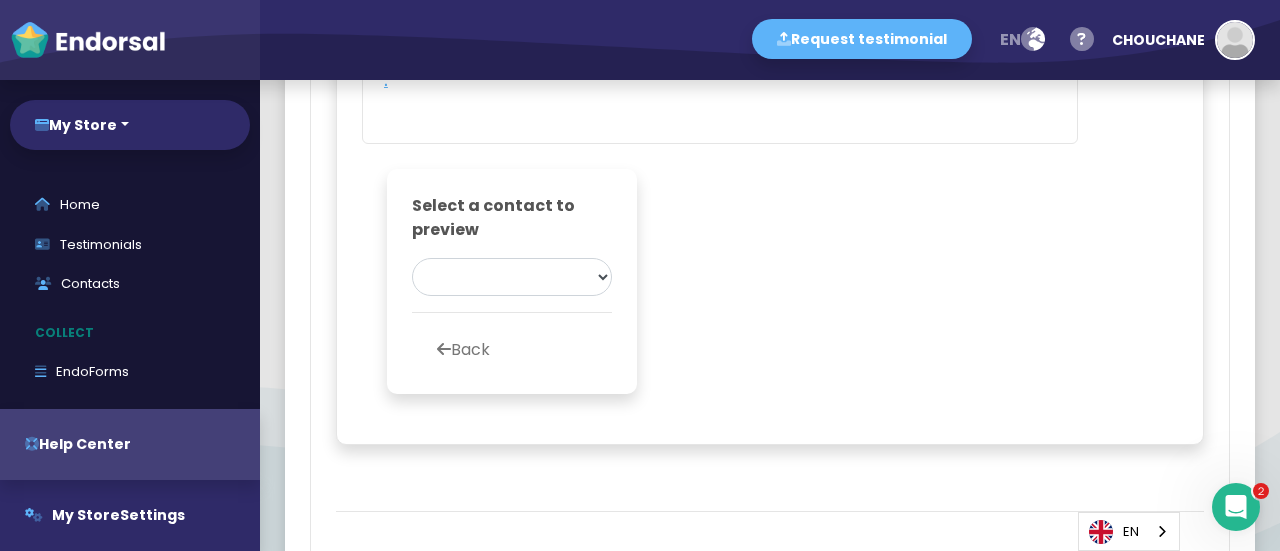scroll, scrollTop: 1648, scrollLeft: 0, axis: vertical 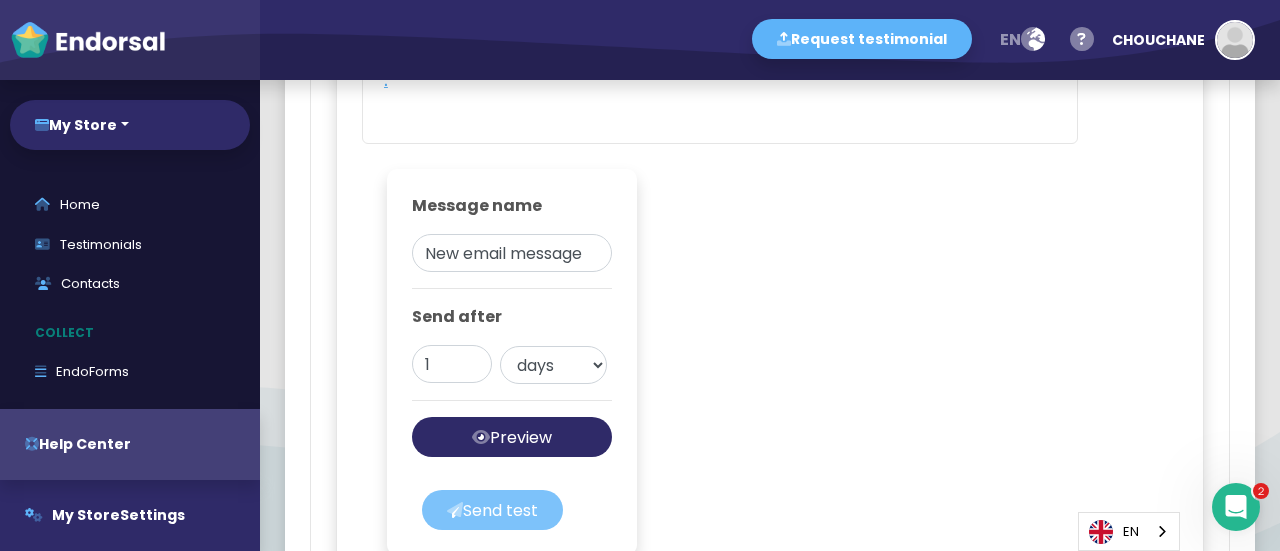 click on "Send test" at bounding box center (492, 510) 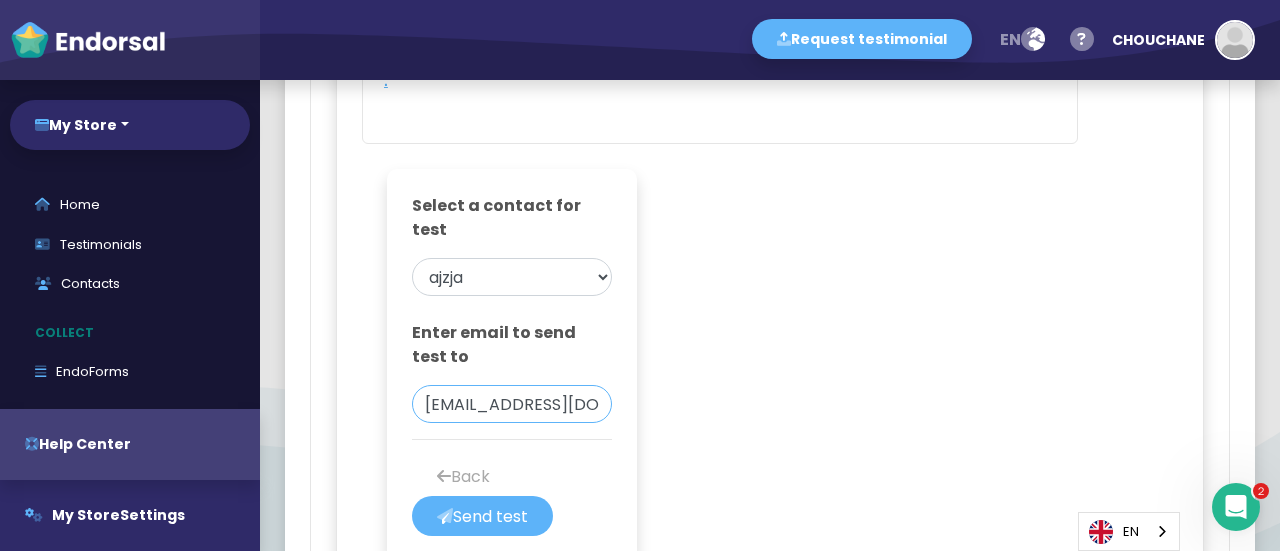 click on "[EMAIL_ADDRESS][DOMAIN_NAME]" at bounding box center (512, 404) 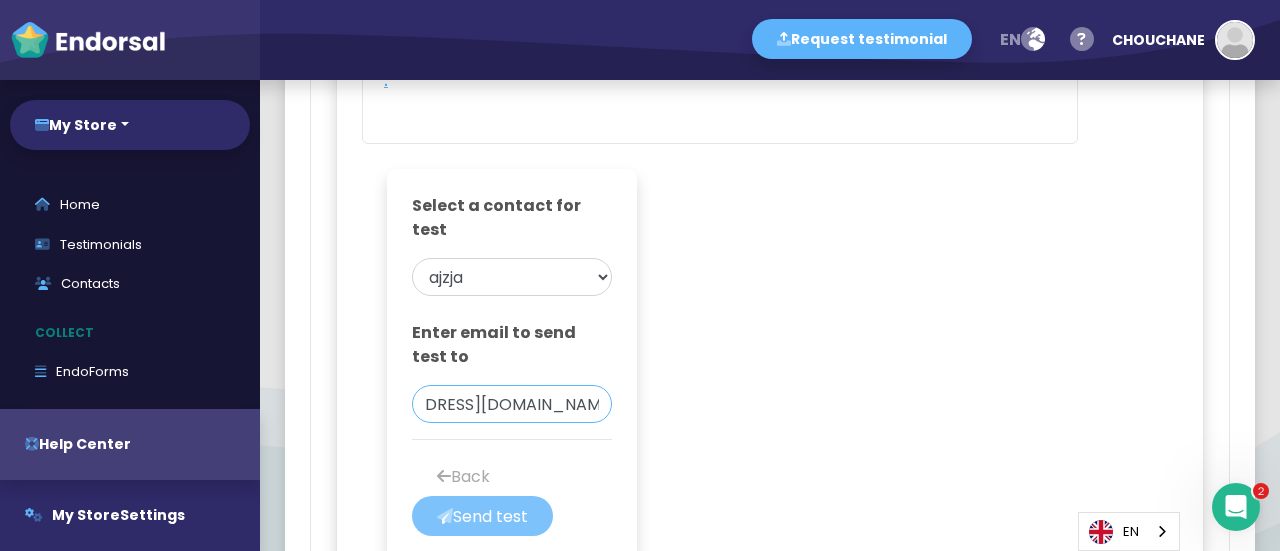type on "[EMAIL_ADDRESS][DOMAIN_NAME]" 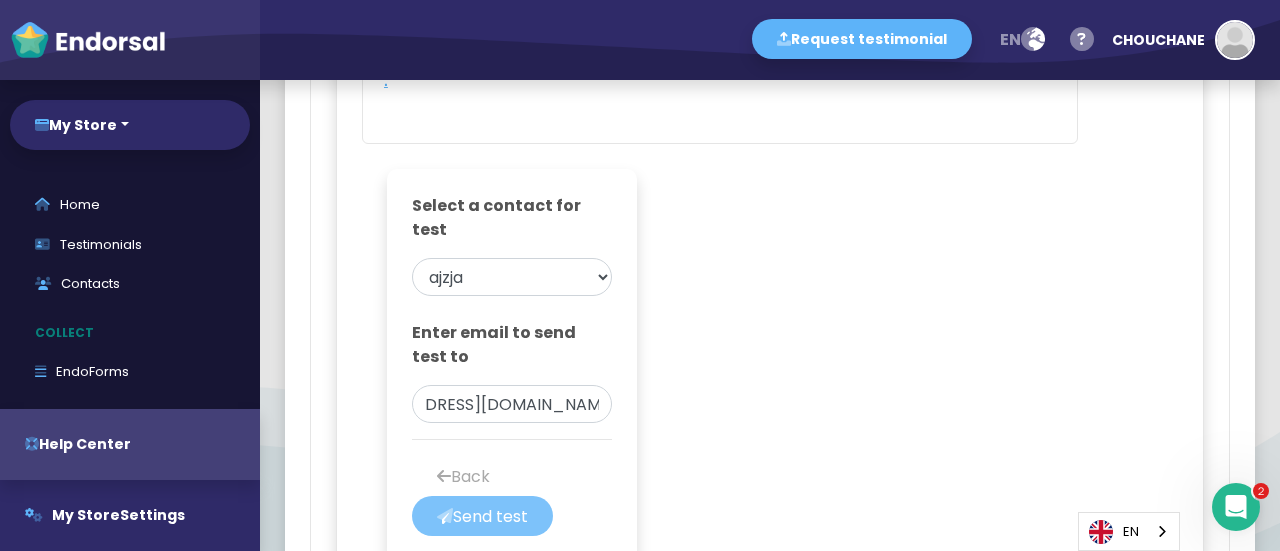 scroll, scrollTop: 0, scrollLeft: 0, axis: both 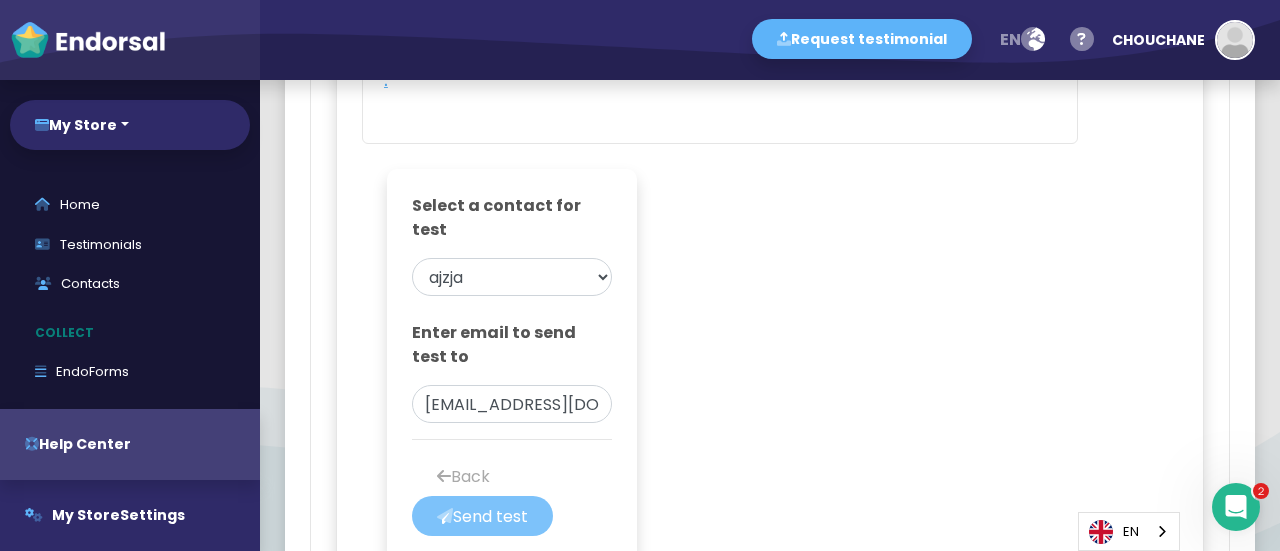 click on "Send test" at bounding box center [482, 516] 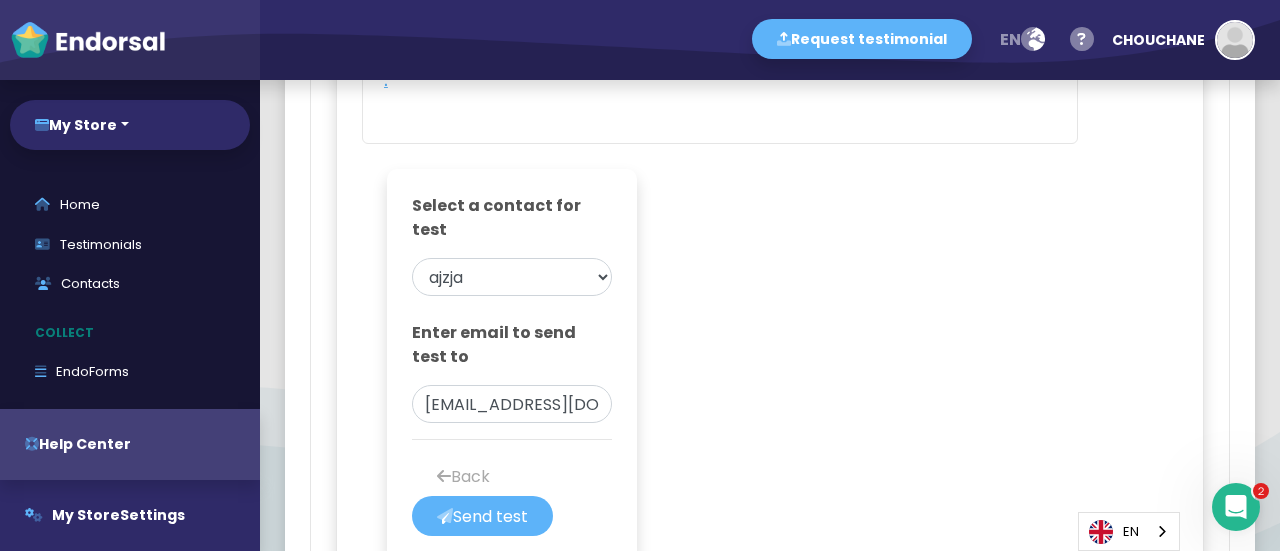 click on "Editing New email message   Close    Delete    Save message  Παρακαλούμε επιβεβαιώστε τη διεύθυνση email σας.  CHOUCHANE from My Store <[EMAIL_ADDRESS][DOMAIN_NAME]>  {{}} Contact data First name Last name Email Property data Name Domain Sender data Sender first name Sender last name Your data First name Last name Email Company name Select theme:   Personal   Business Μην ξεχνάτε ότι με την ΕΤΕ μπορείτε να κάνετε ασφαλείς αγορές, να στέλνετε χρήματα σε φίλους και συγγενείς, να προσφέρετε σε φιλανθρωπικούς σκοπούς και πολλά άλλα. Είστε ένα βήμα πριν την ολοκλήρωση! Με την επιβεβαίωση της διεύθυνσης email, επιβεβαιώνετε ότι είστε ο νόμιμος κάτοχος του λογαριασμού. Επικυρώνω .  Insert star rating   Insert SuperLink   Insert image" 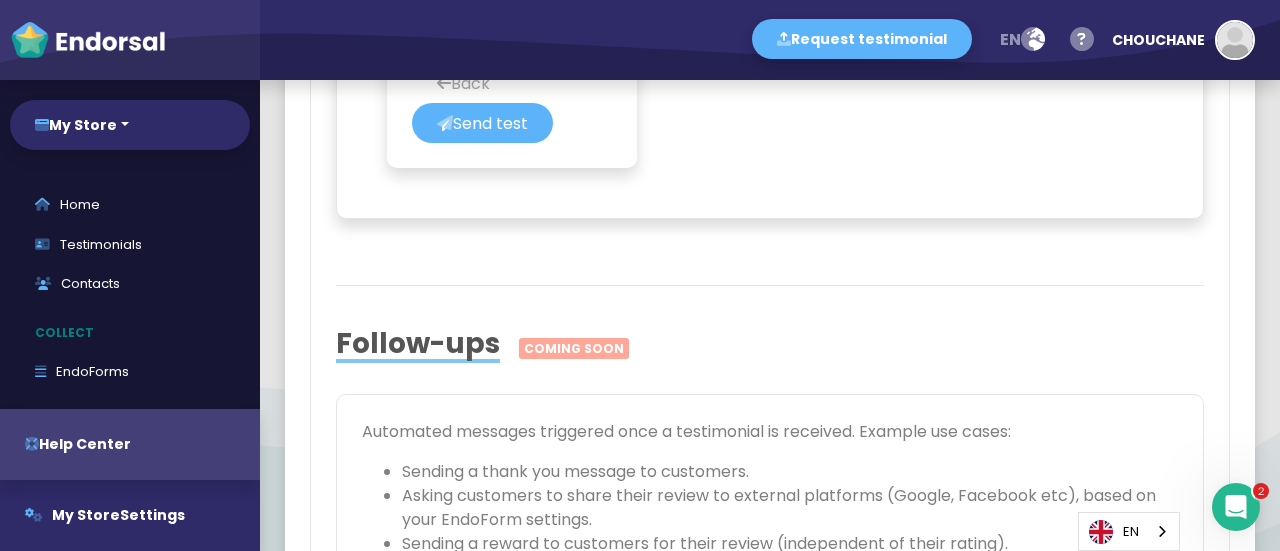 scroll, scrollTop: 2442, scrollLeft: 0, axis: vertical 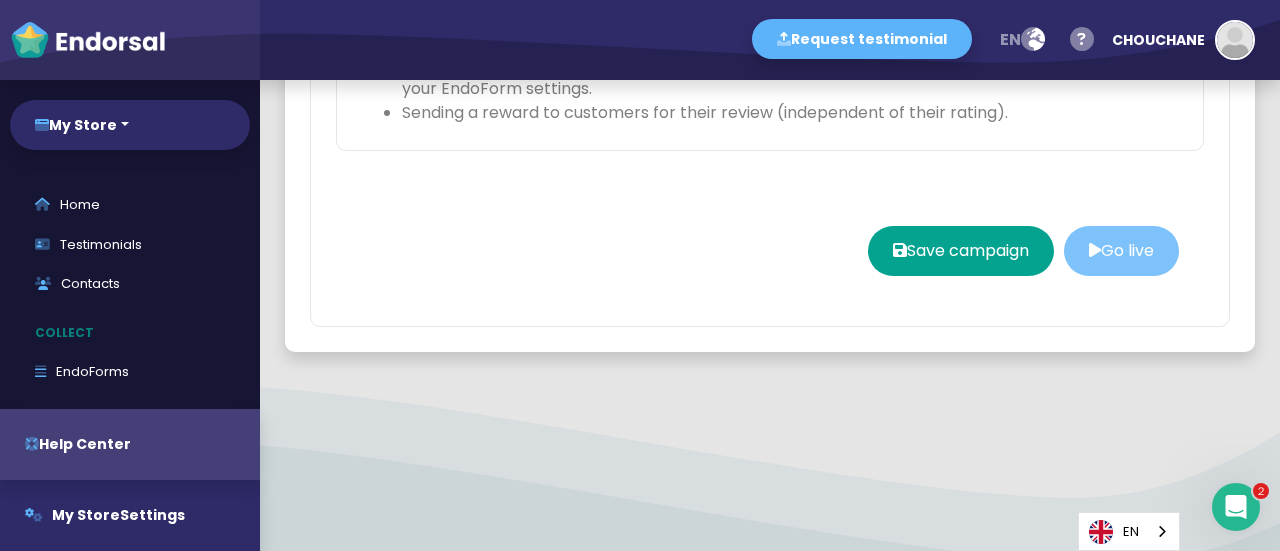 click on "Go live" 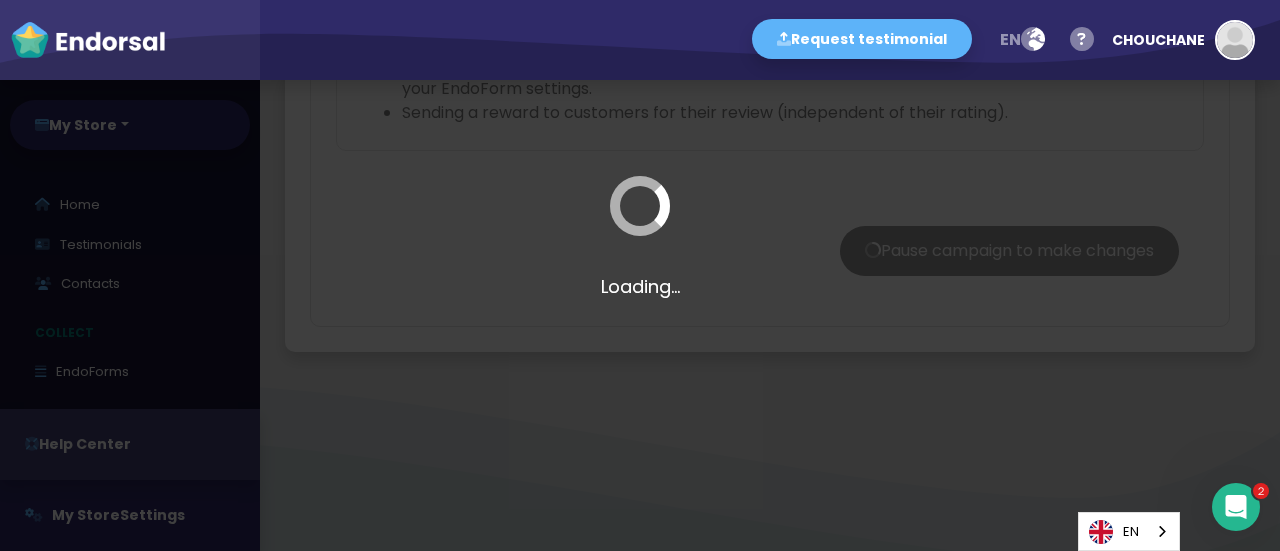 checkbox on "false" 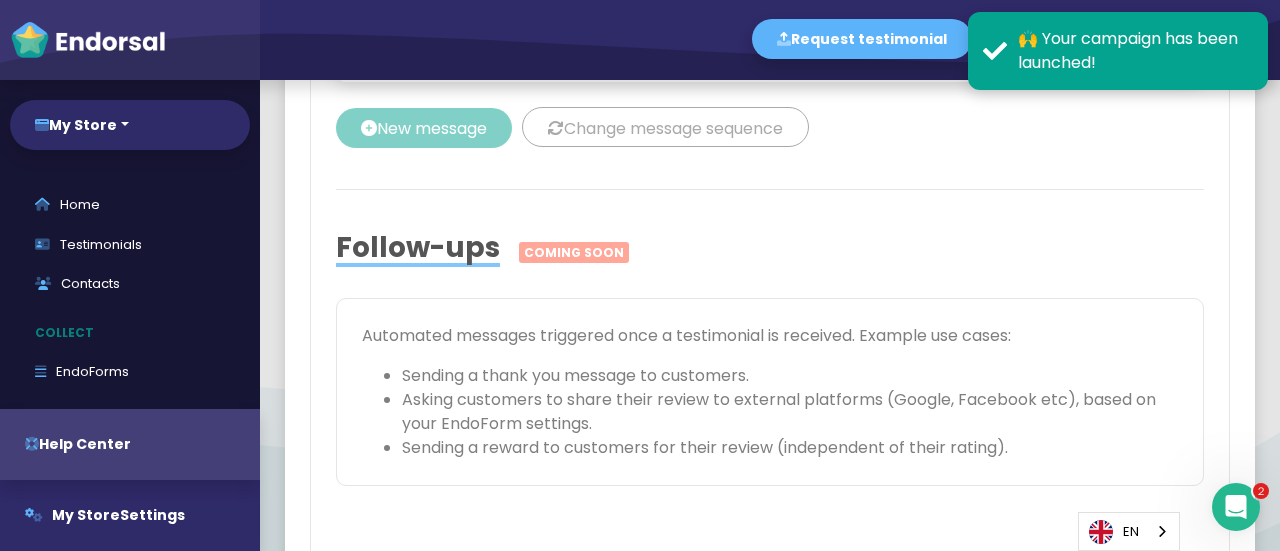 scroll, scrollTop: 1125, scrollLeft: 0, axis: vertical 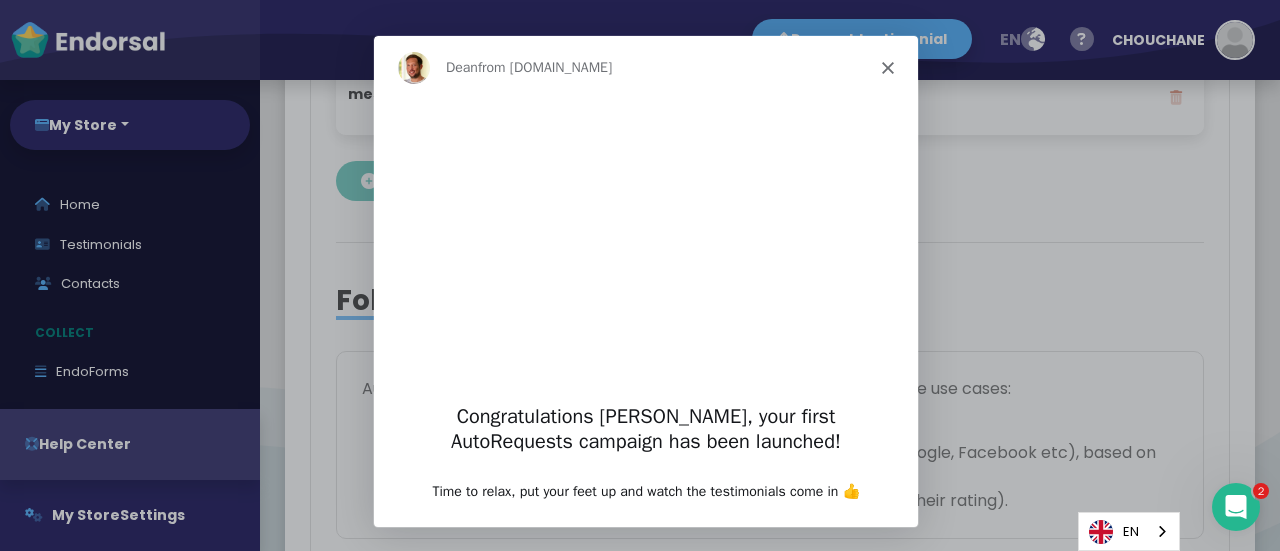 click 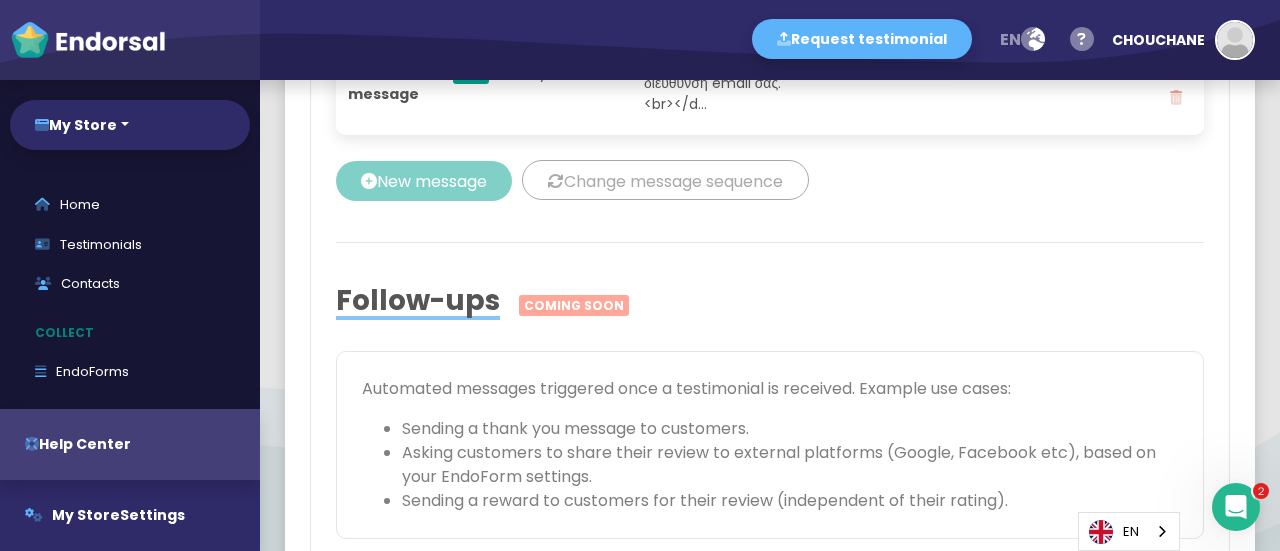 click on "Messages Name Delay Type Subject Sent Opened Clicked Goal Actions New email message LIVE 1 day <div>Παρακαλούμε επιβεβαιώστε τη διεύθυνση email σας.<br></d... 0 0% 0 0% 0 0% 0   New message   Change message sequence Follow-ups    Coming soon Automated messages triggered once a testimonial is received. Example use cases: Sending a thank you message to customers. Asking customers to share their review to external platforms (Google, Facebook etc), based on your EndoForm settings. Sending a reward to customers for their review (independent of their rating)." 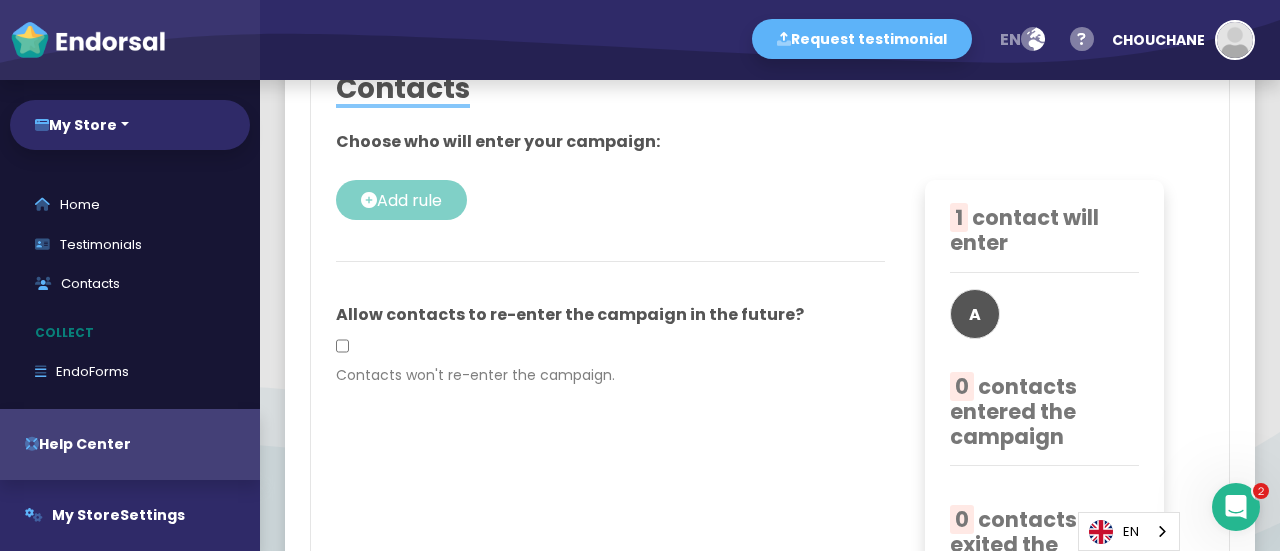 scroll, scrollTop: 0, scrollLeft: 0, axis: both 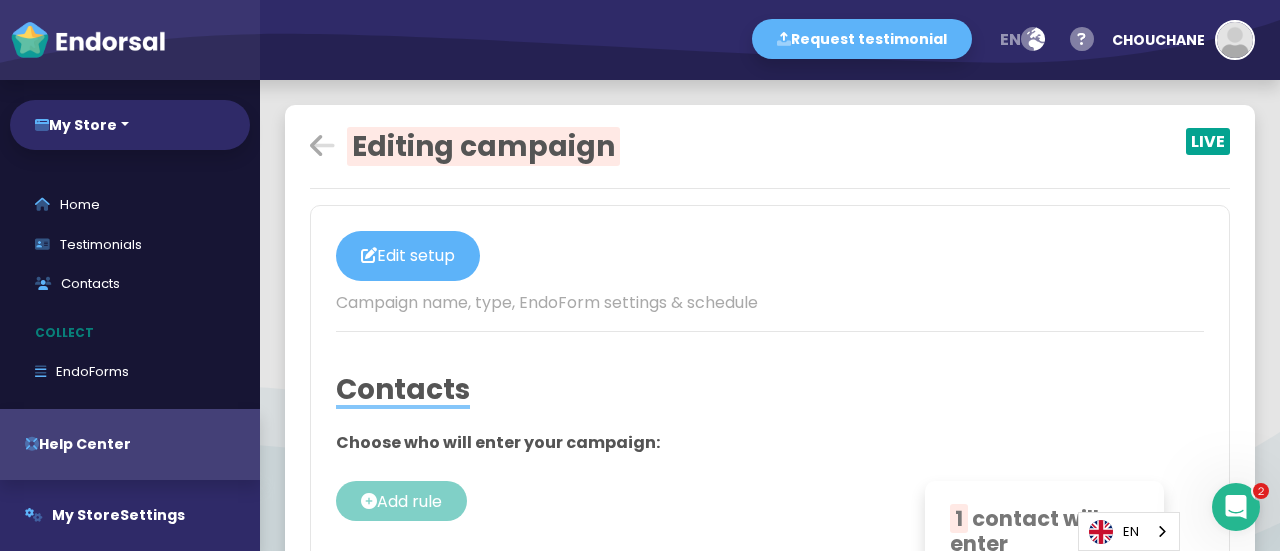 click 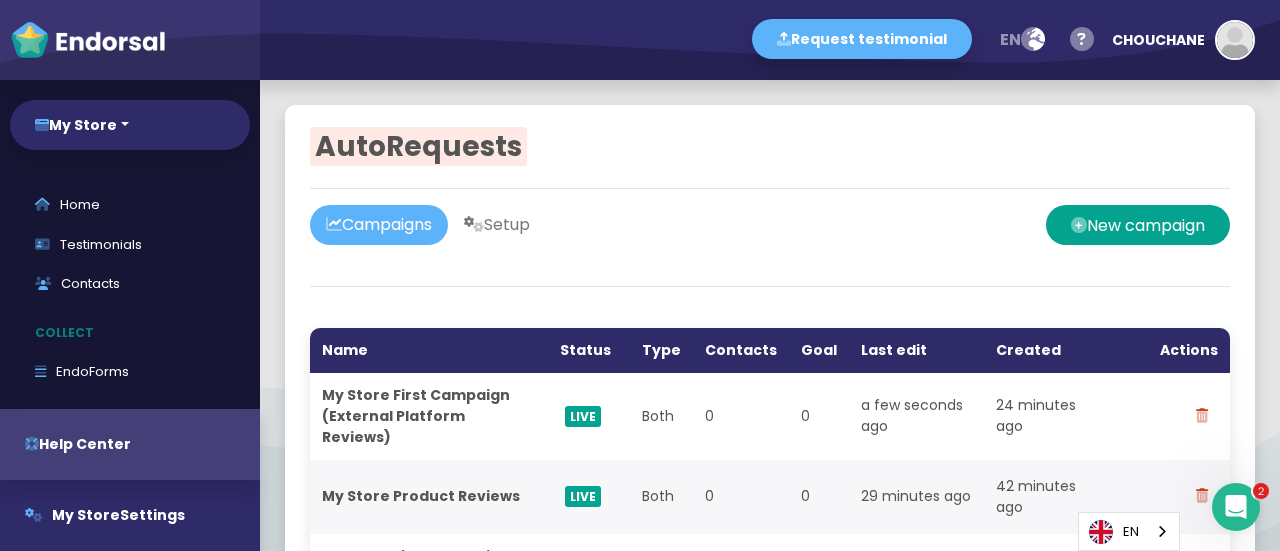 click 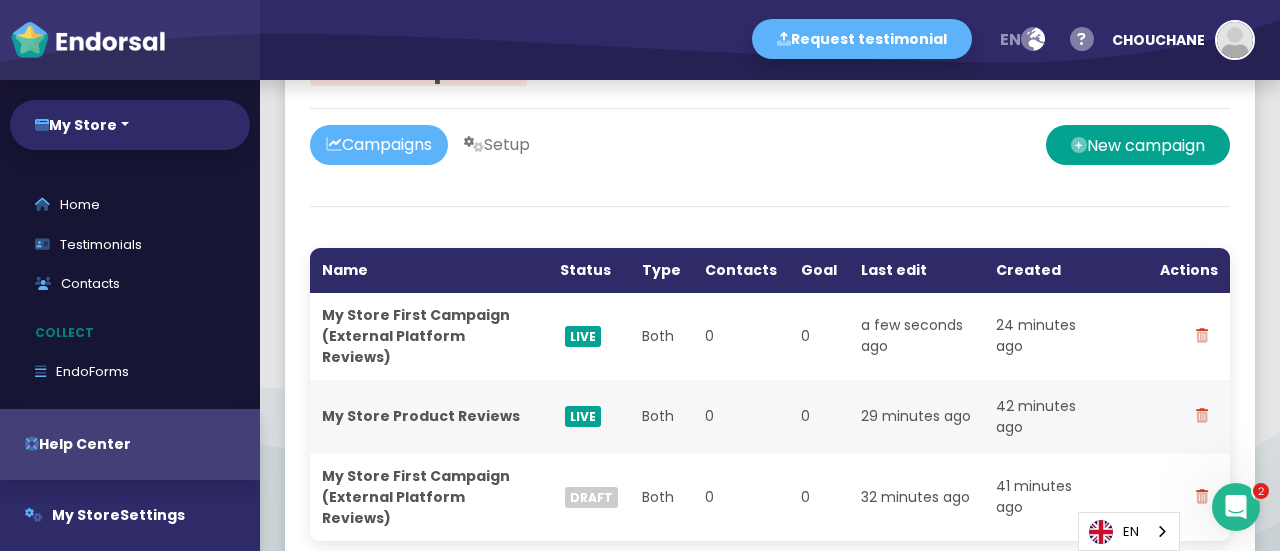 scroll, scrollTop: 120, scrollLeft: 0, axis: vertical 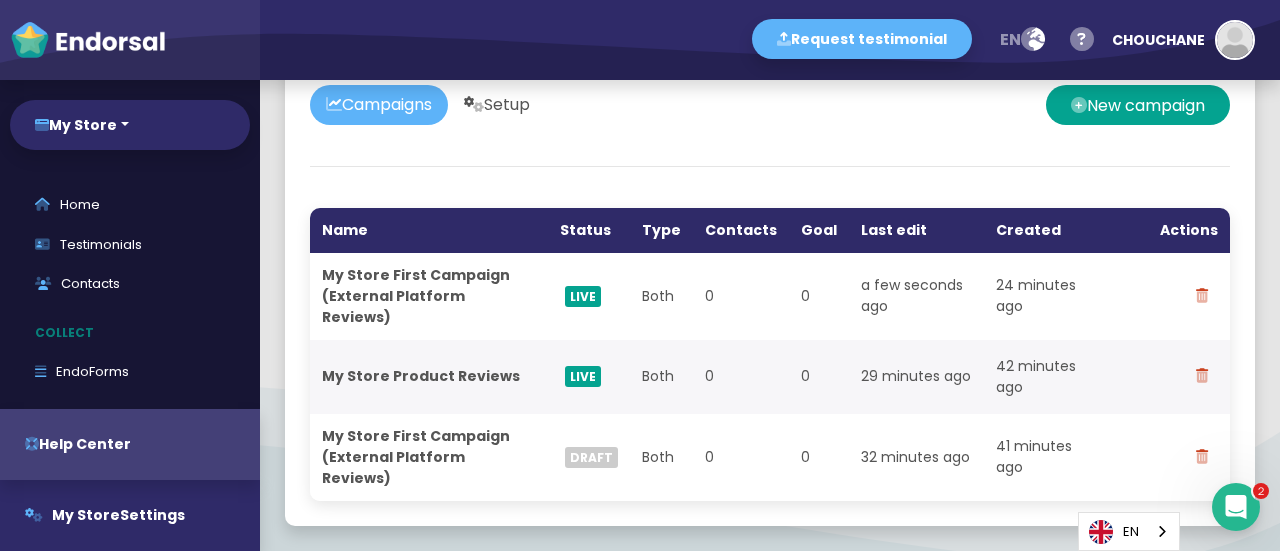 click on "Setup" at bounding box center [497, 105] 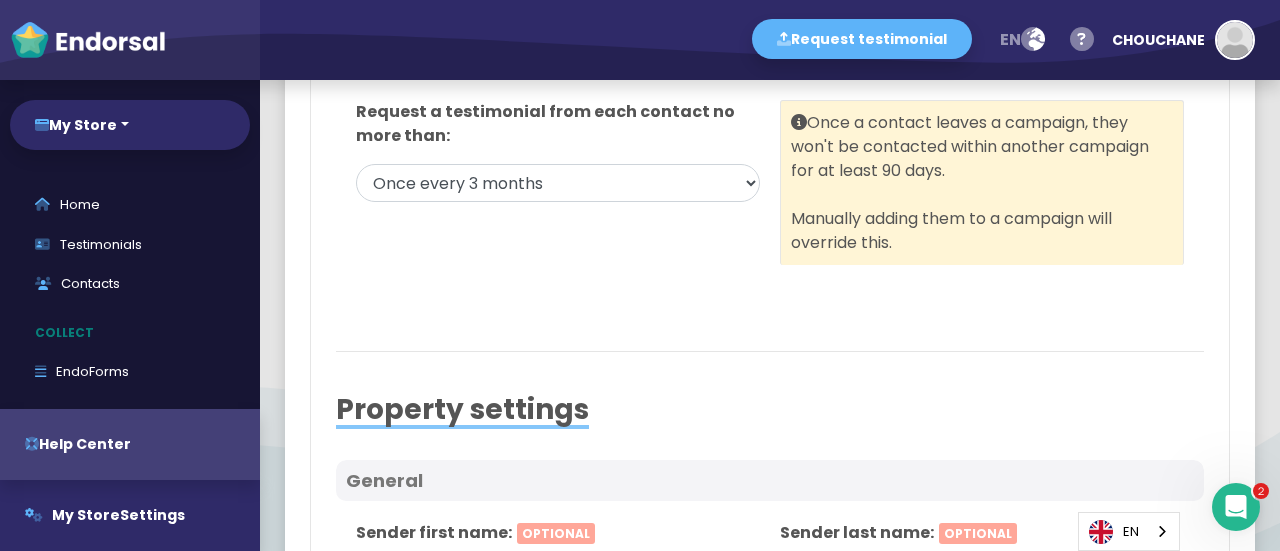 scroll, scrollTop: 0, scrollLeft: 0, axis: both 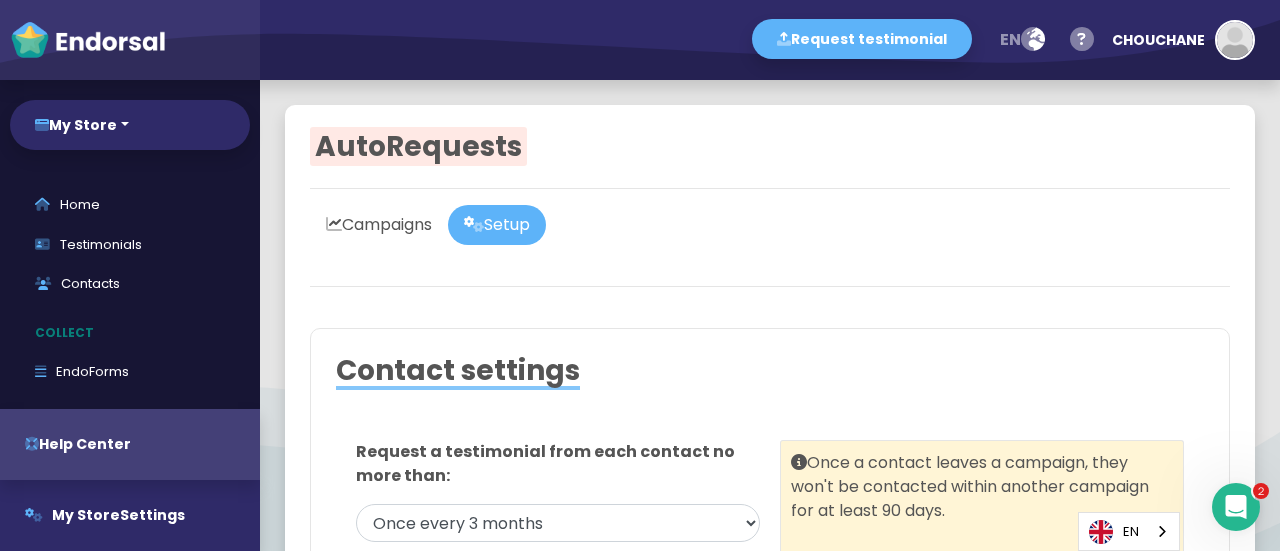 click on "Campaigns" at bounding box center (379, 225) 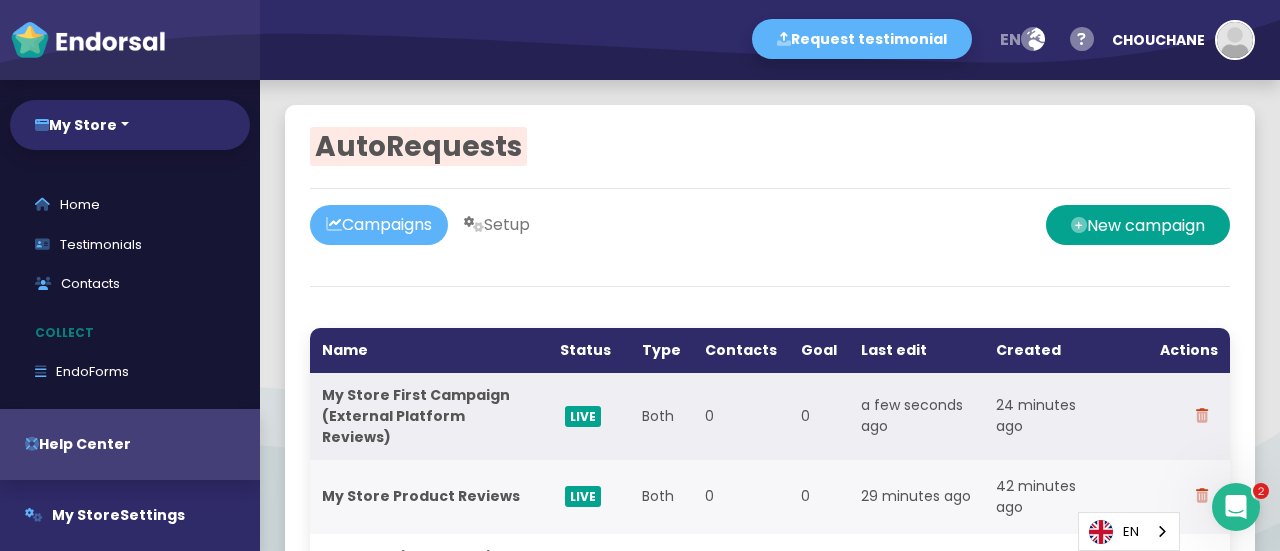click on "My Store First Campaign (External Platform Reviews)" 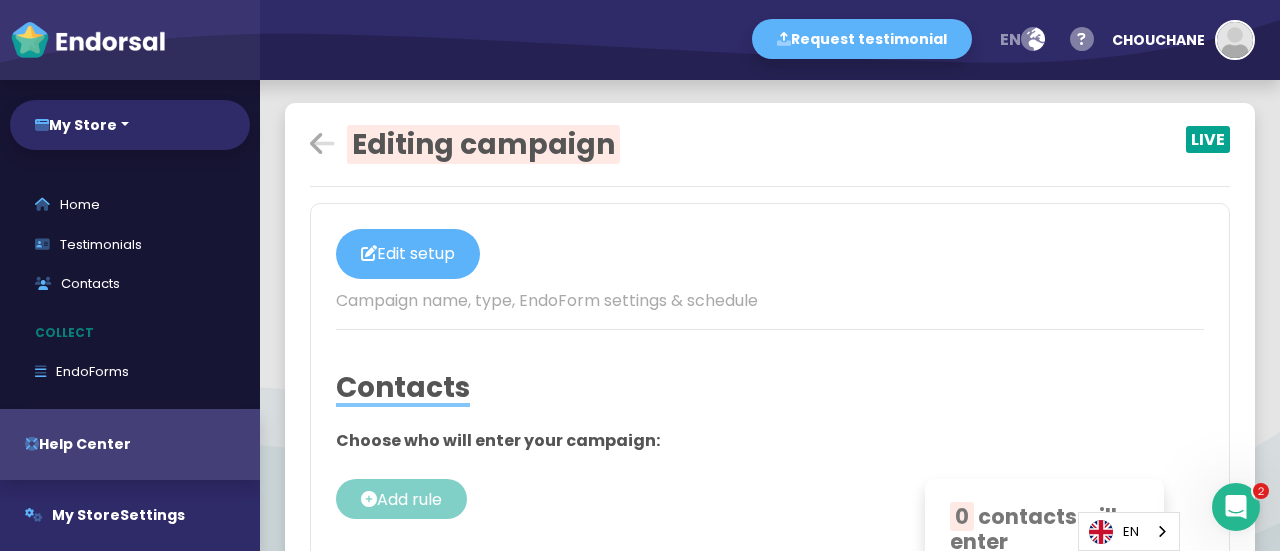 scroll, scrollTop: 0, scrollLeft: 0, axis: both 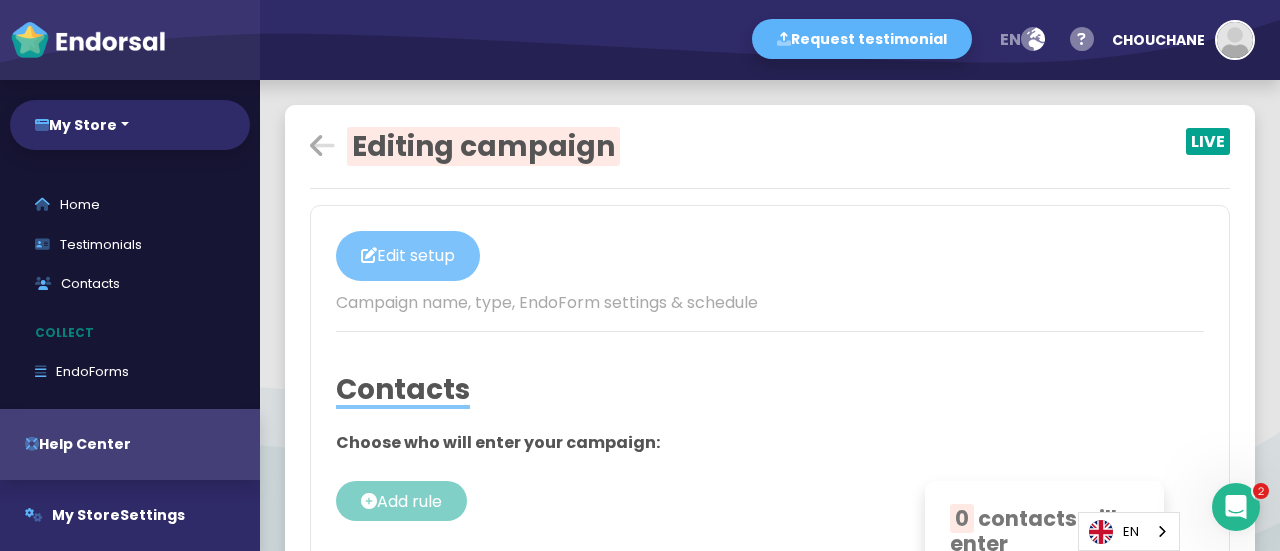 click on "Edit setup" 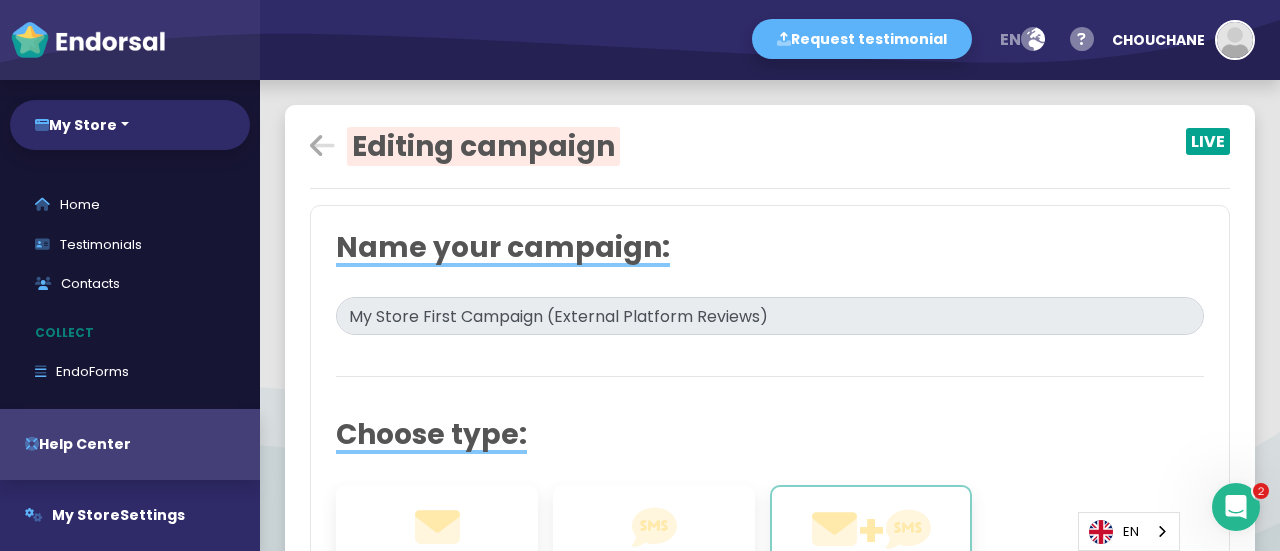 click on "Name your campaign: My Store First Campaign (External Platform Reviews) Choose type: Email Reach contacts via email only. SMS Reach contacts via SMS only.  +  Both Reach contacts via email & SMS. Messages are sent simultaneously. EndoForm Select an EndoForm to send your contacts to: My Store (standard)     View form Testimonial tags   Add tag Schedule Send messages: During office hours Daytimes, including weekends Anytime On a custom schedule Select timezone: (GMT -12:00) [GEOGRAPHIC_DATA], [GEOGRAPHIC_DATA] (GMT -11:00) [GEOGRAPHIC_DATA], [GEOGRAPHIC_DATA] (GMT -10:00) [US_STATE] (GMT -09:00) [US_STATE] (GMT -08:00) Pacific Time ([GEOGRAPHIC_DATA] & [GEOGRAPHIC_DATA]) (GMT -07:00) Mountain Time ([GEOGRAPHIC_DATA] & [GEOGRAPHIC_DATA]) (GMT -06:00) Central Time ([GEOGRAPHIC_DATA] & [GEOGRAPHIC_DATA]), [GEOGRAPHIC_DATA] (GMT -05:00) Eastern Time ([GEOGRAPHIC_DATA] & [GEOGRAPHIC_DATA]), [GEOGRAPHIC_DATA], [GEOGRAPHIC_DATA] (GMT -04:00) Atlantic Time ([GEOGRAPHIC_DATA]), [GEOGRAPHIC_DATA], [GEOGRAPHIC_DATA] (GMT -03:30) [GEOGRAPHIC_DATA] (GMT -03:00) [GEOGRAPHIC_DATA], [GEOGRAPHIC_DATA], [GEOGRAPHIC_DATA] (GMT -02:00) Mid-Atlantic (GMT -01:00) [GEOGRAPHIC_DATA], [GEOGRAPHIC_DATA] (GMT) [GEOGRAPHIC_DATA] Time, [GEOGRAPHIC_DATA], [GEOGRAPHIC_DATA], [GEOGRAPHIC_DATA] Set your schedule" at bounding box center (770, 1062) 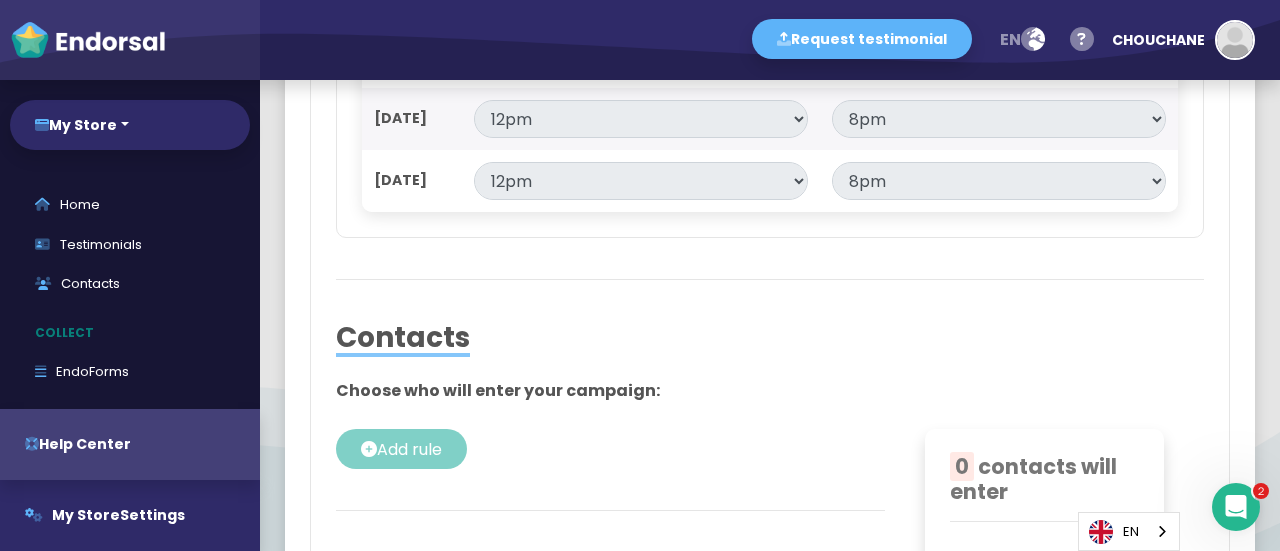 scroll, scrollTop: 0, scrollLeft: 0, axis: both 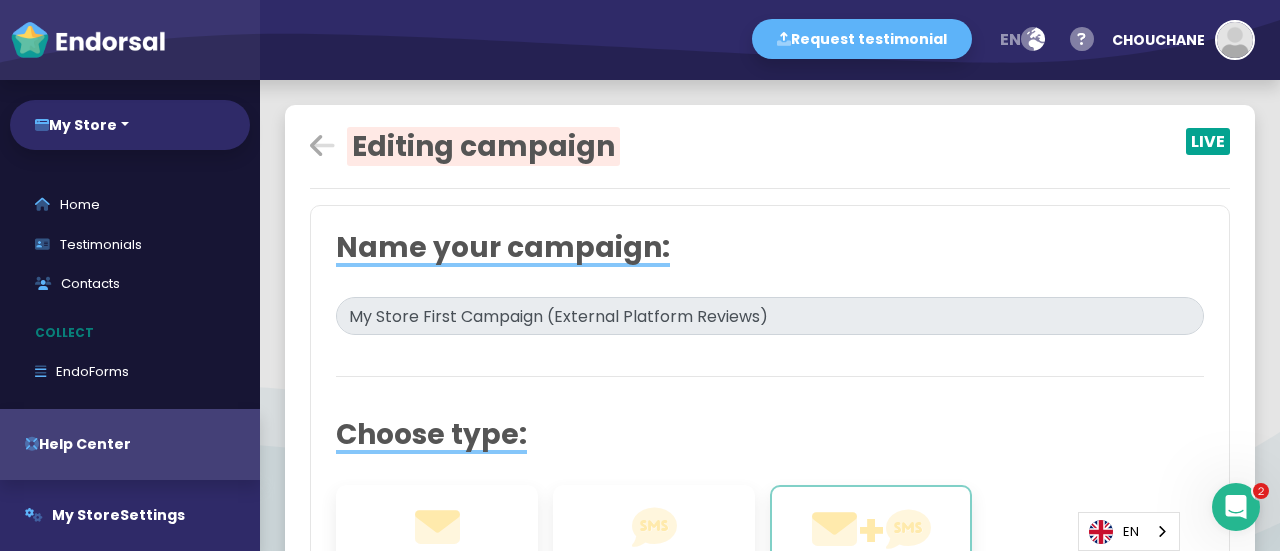 click 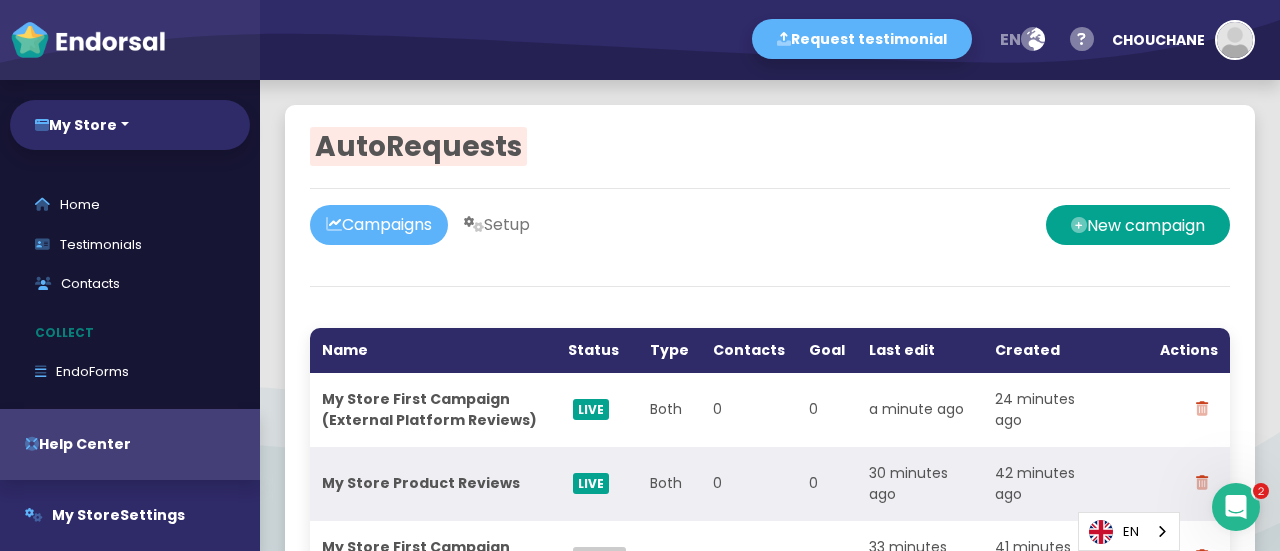 click on "My Store Product Reviews" 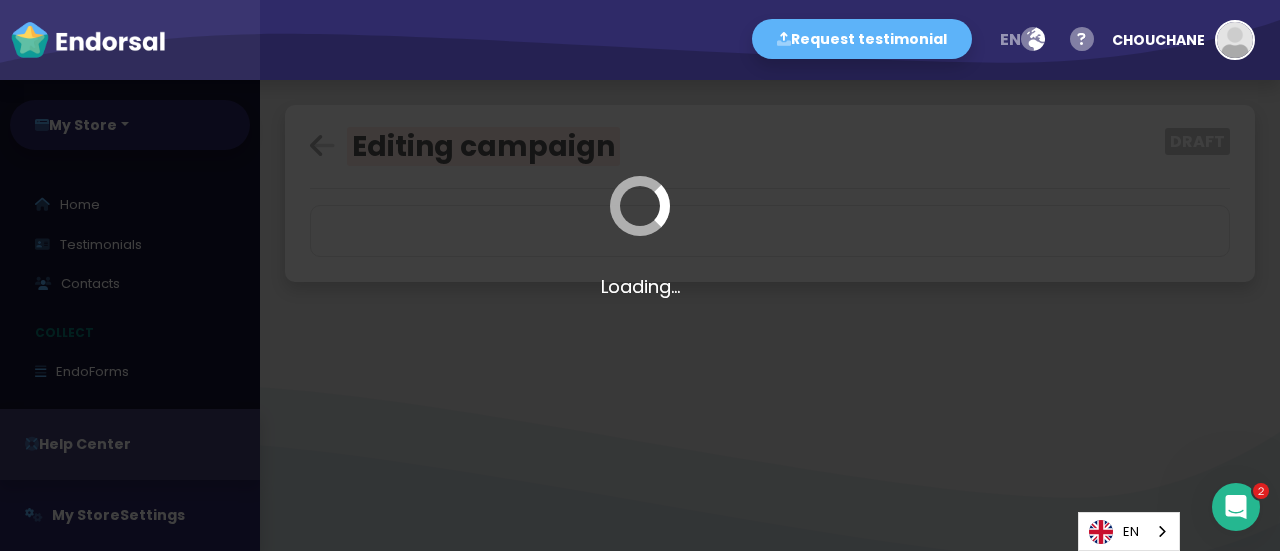 select on "$lt" 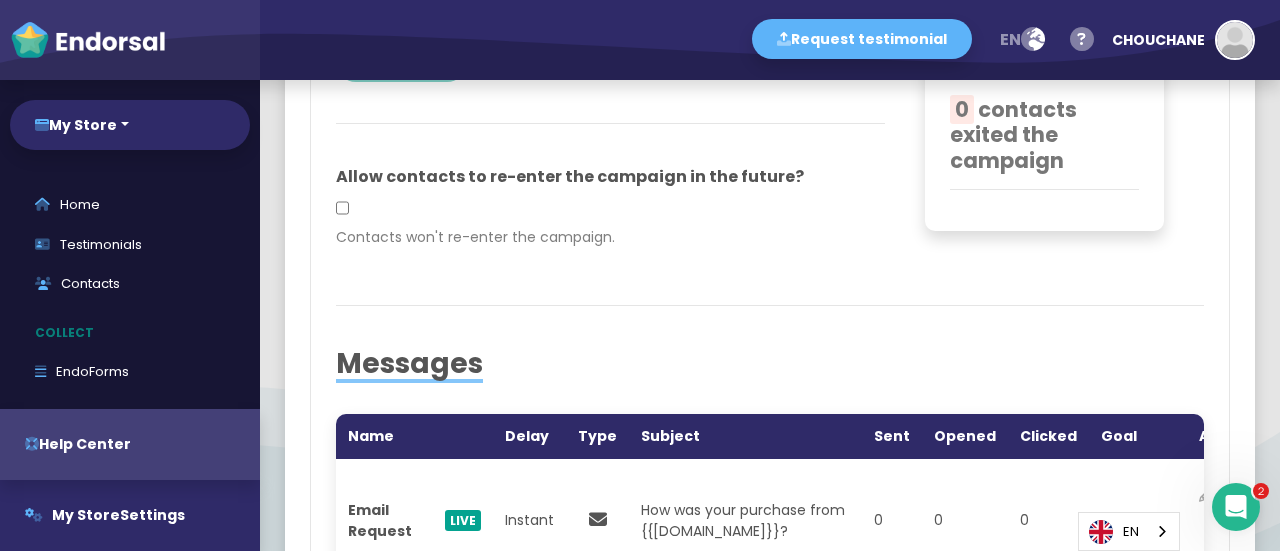 scroll, scrollTop: 0, scrollLeft: 0, axis: both 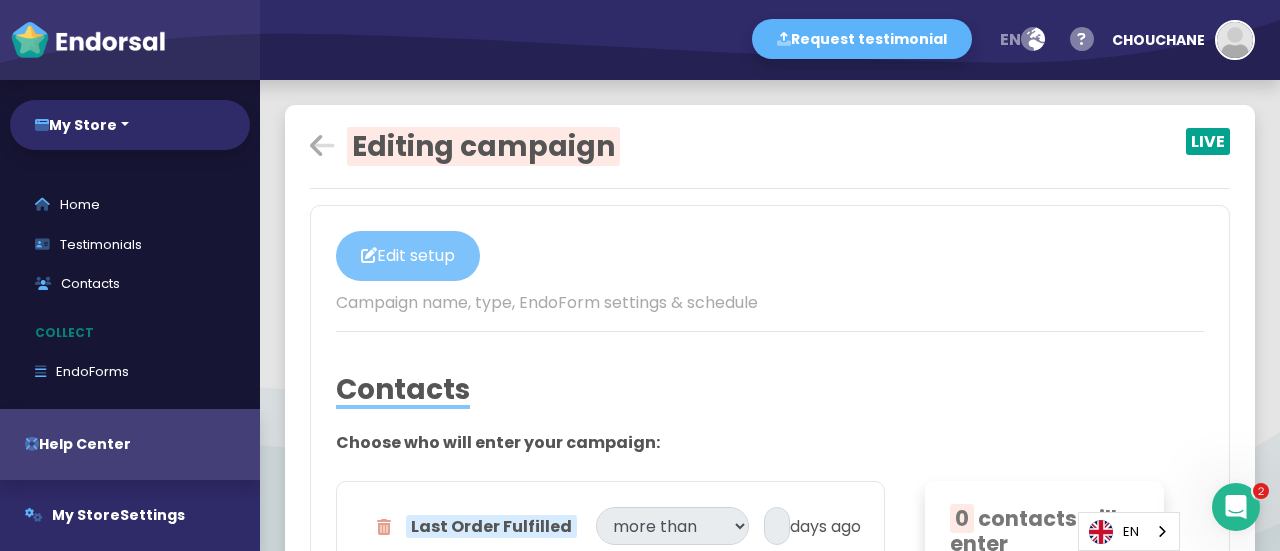 click on "Edit setup" 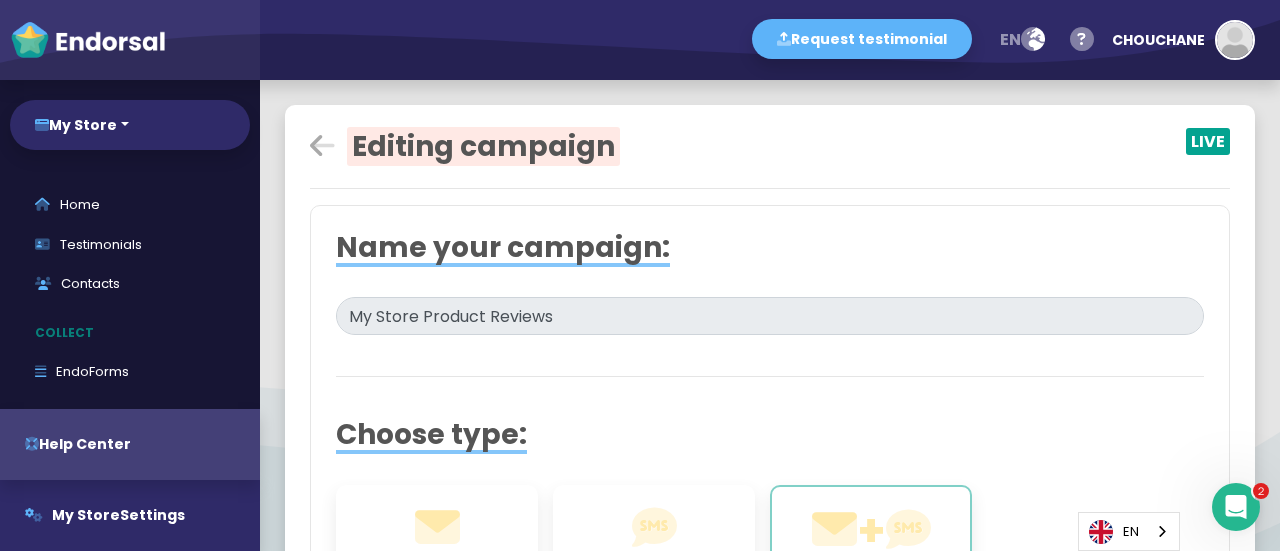 click on "Name your campaign:" at bounding box center (503, 247) 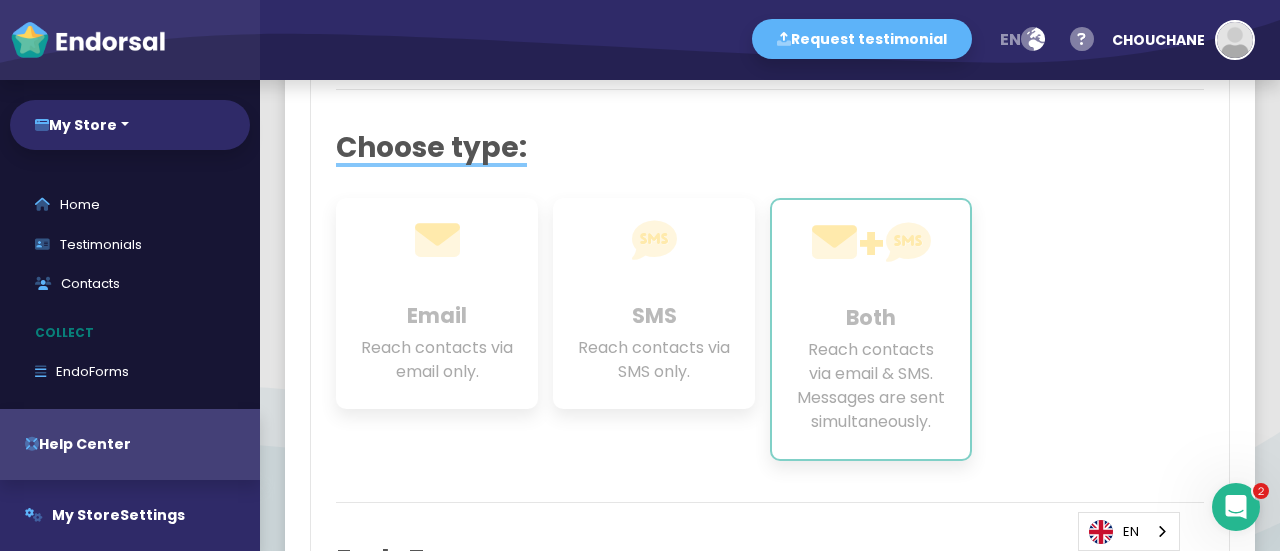 scroll, scrollTop: 0, scrollLeft: 0, axis: both 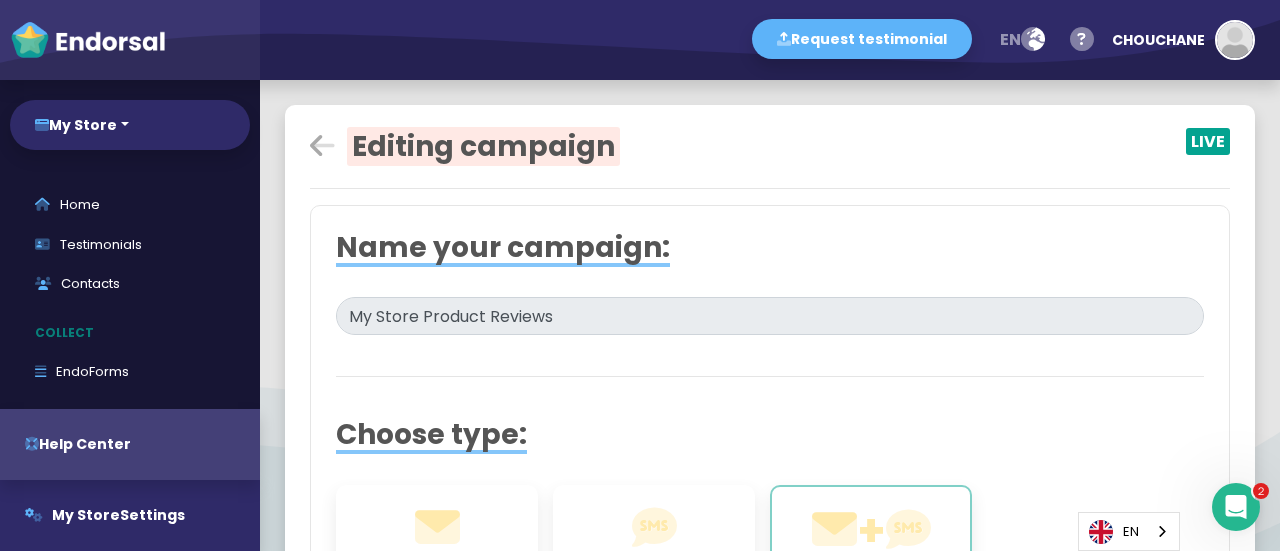 click 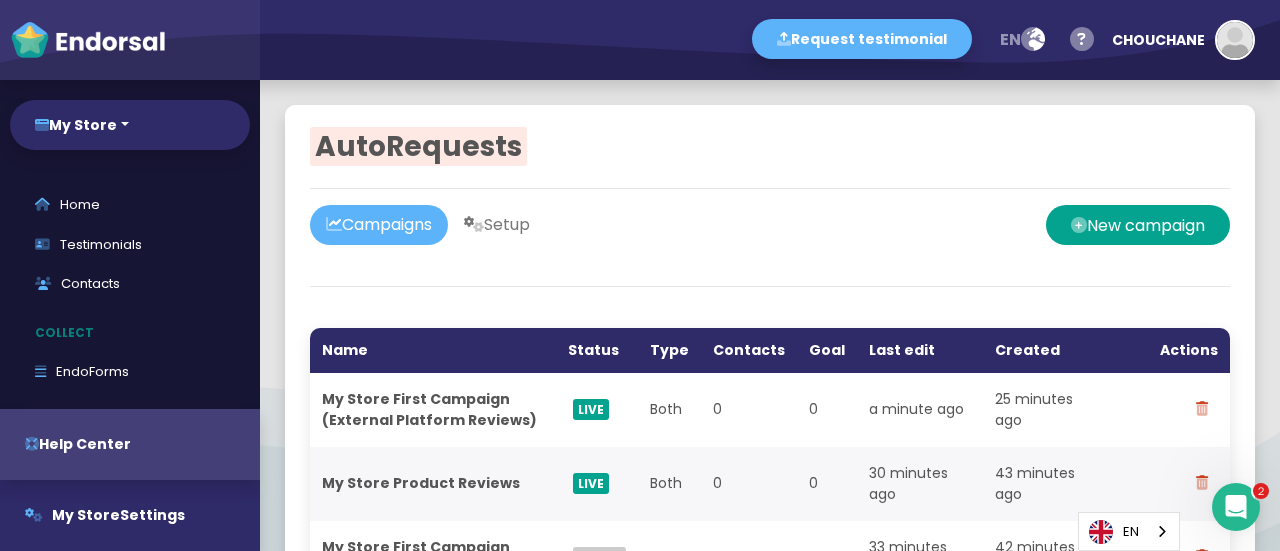 scroll, scrollTop: 176, scrollLeft: 0, axis: vertical 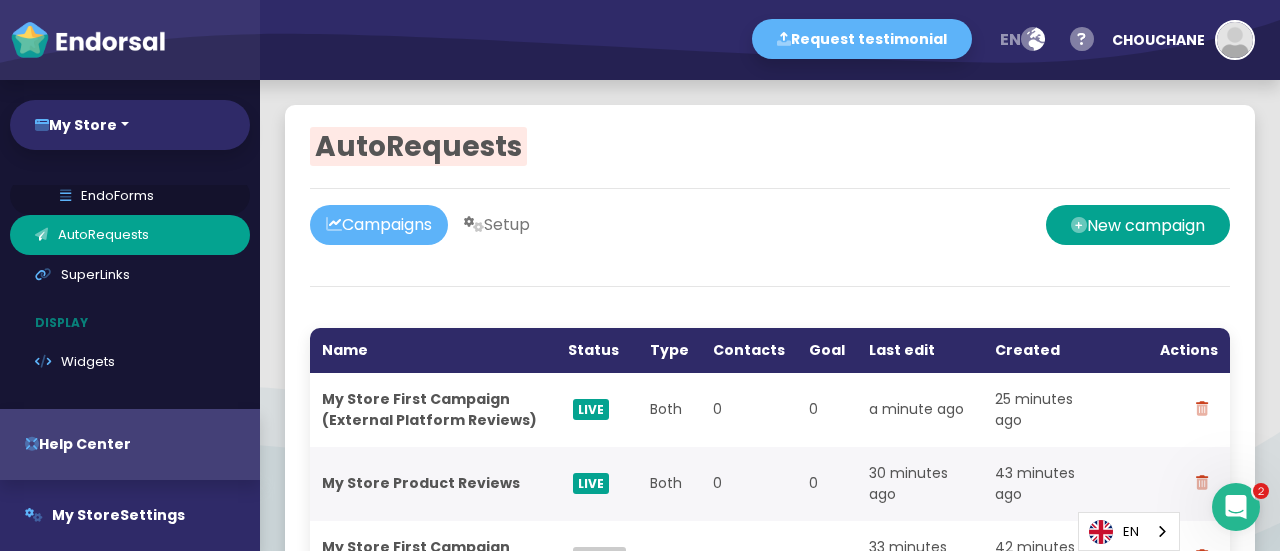 click on "EndoForms" at bounding box center [130, 196] 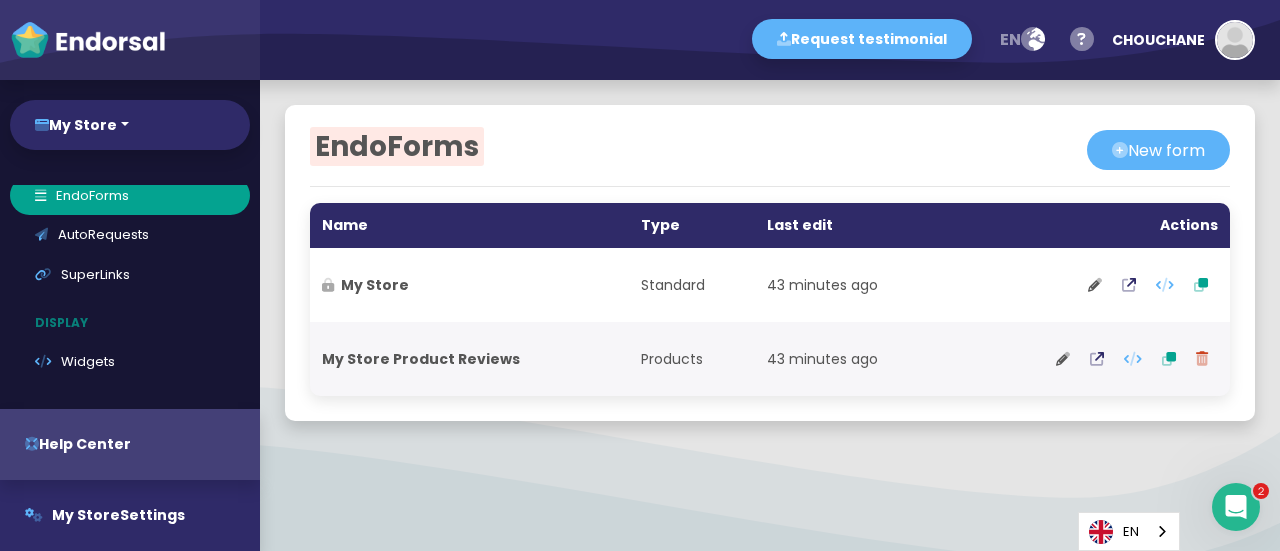 click on "EndoForms" 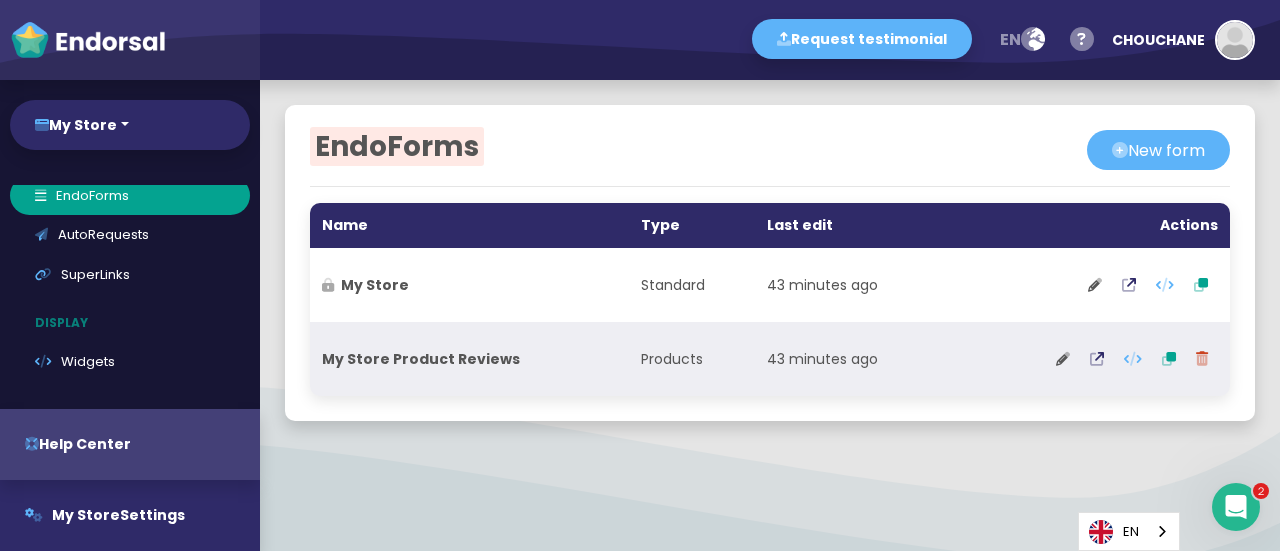 click on "My Store Product Reviews" 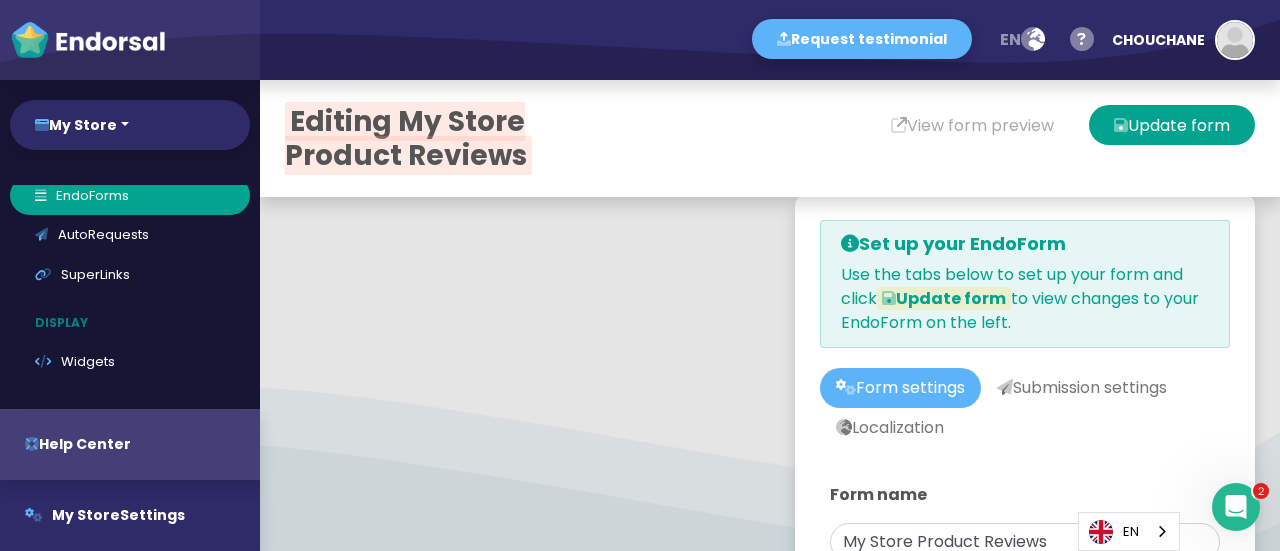 click on "Set up your EndoForm  Use the tabs below to set up your form and click    Update form  to view changes to your EndoForm on the left." at bounding box center (1025, 284) 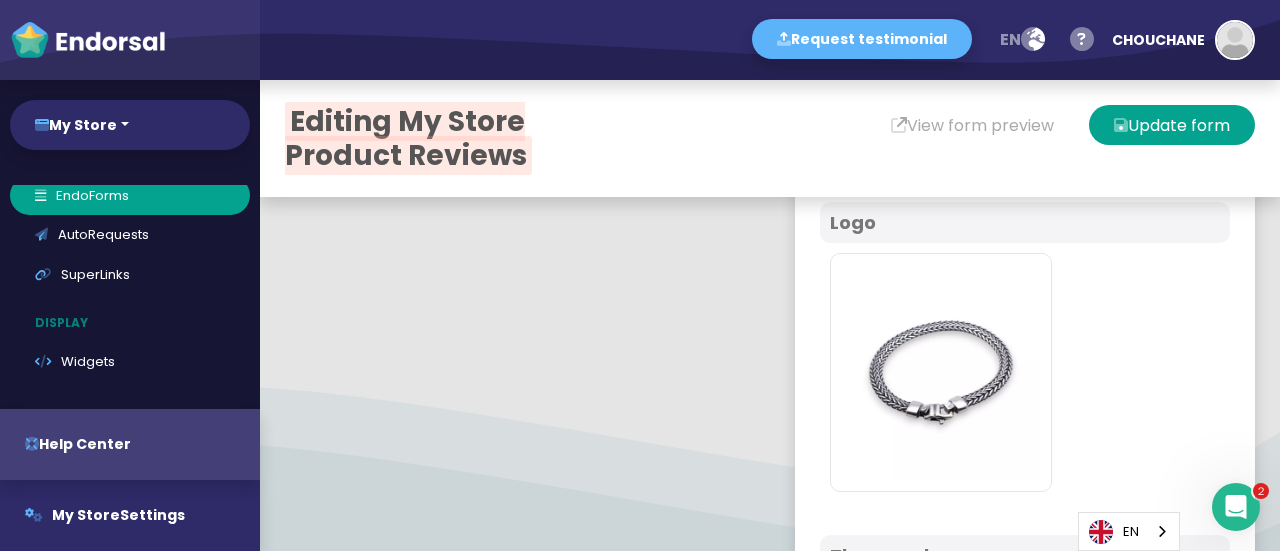 type on "#5DB3F9" 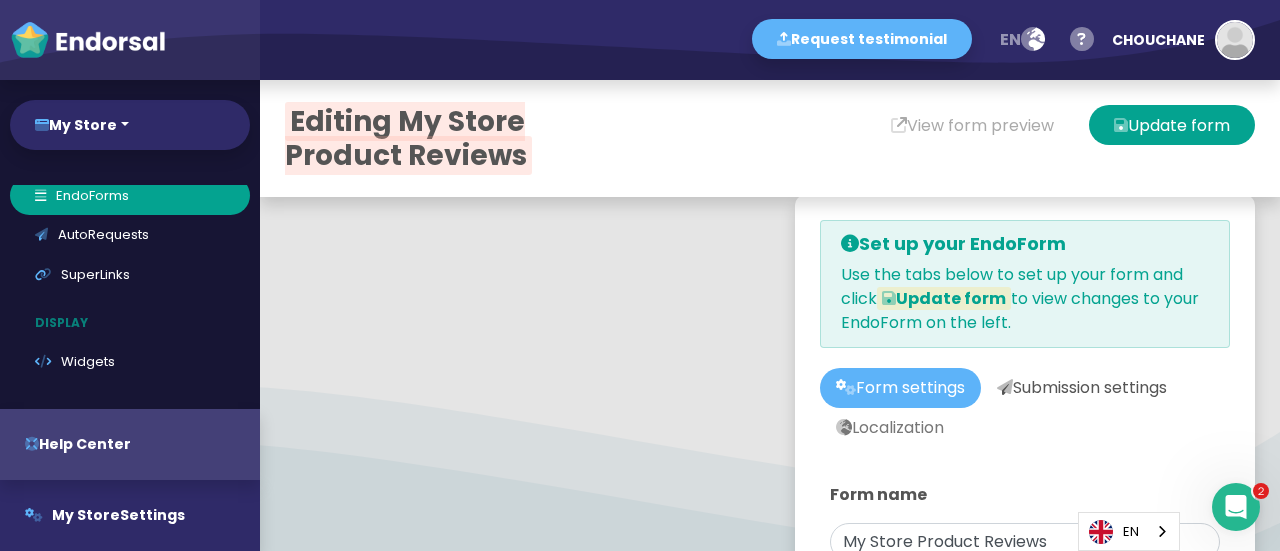 click on "Submission settings" at bounding box center (1082, 388) 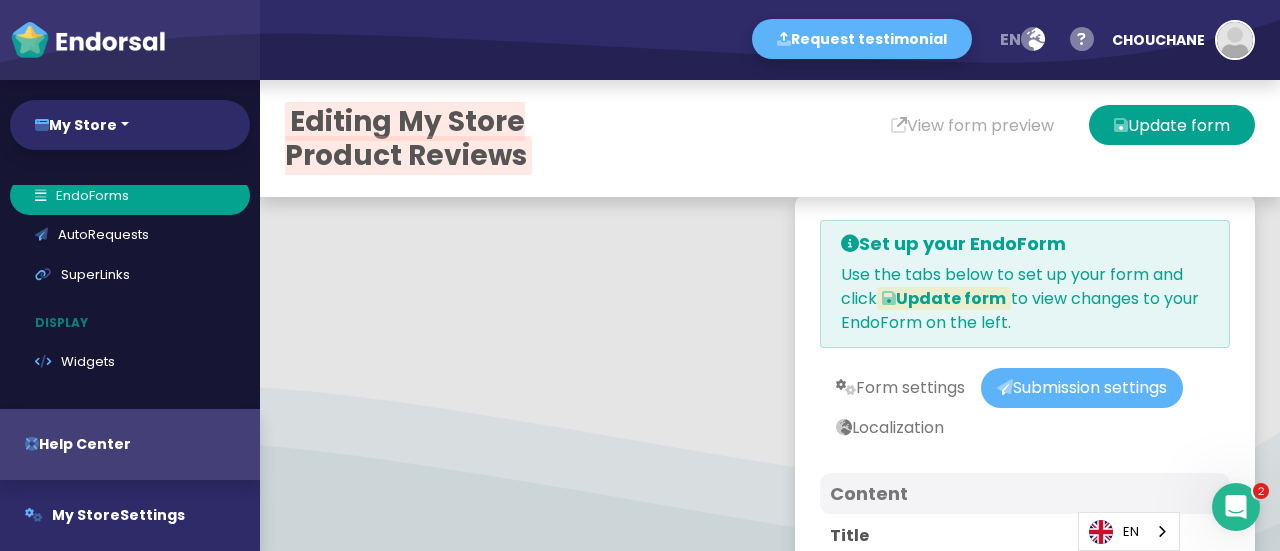 click on "Set up your EndoForm  Use the tabs below to set up your form and click    Update form  to view changes to your EndoForm on the left." at bounding box center [1025, 284] 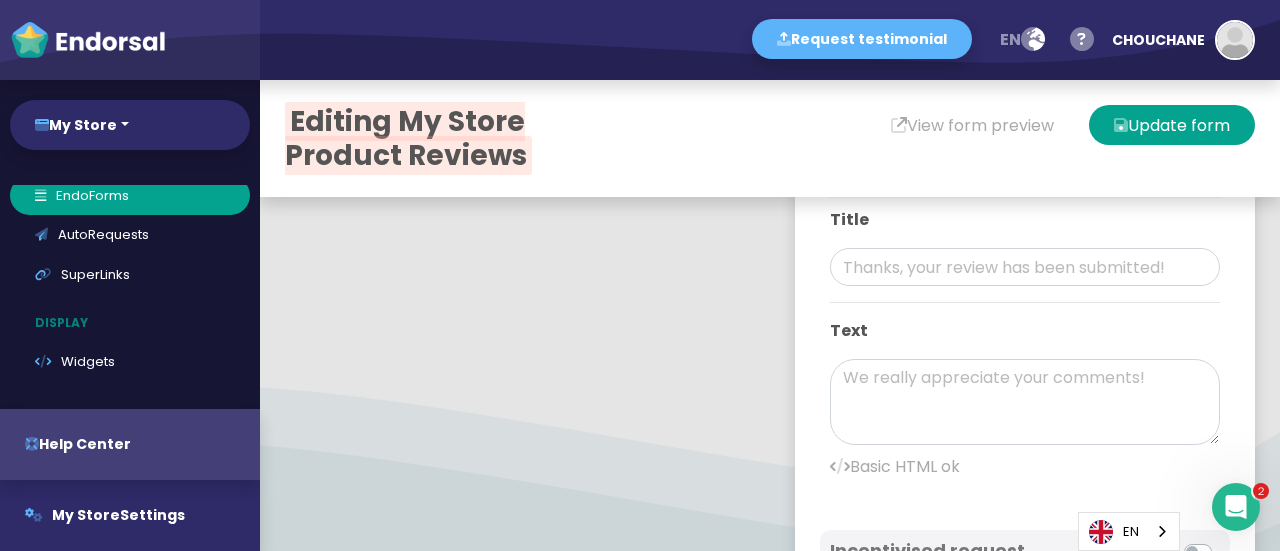 scroll, scrollTop: 728, scrollLeft: 0, axis: vertical 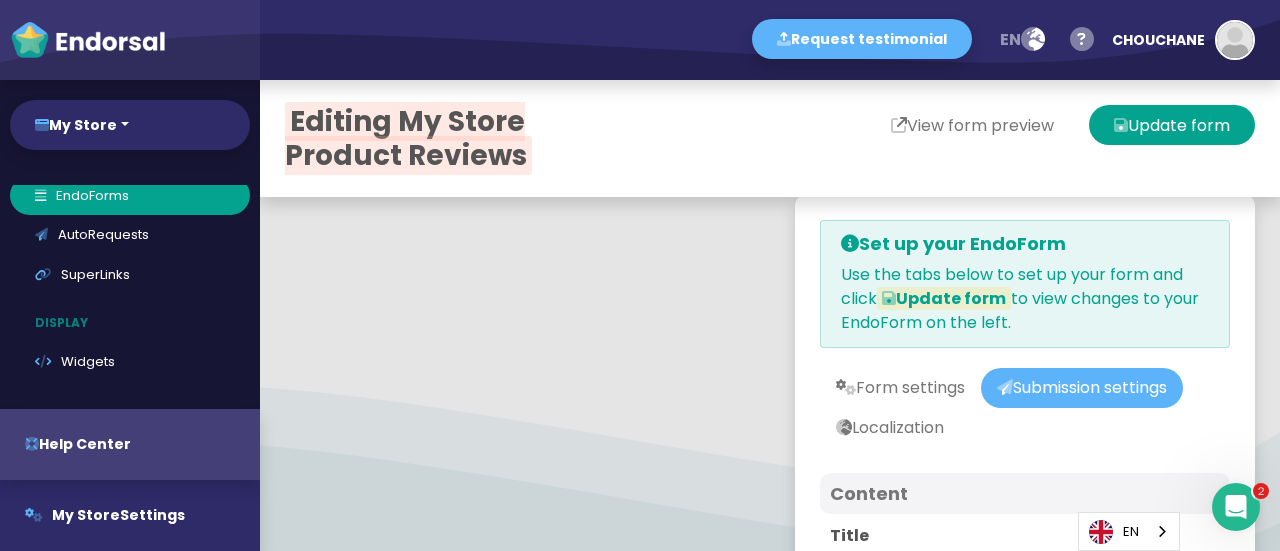 click on "View form preview" at bounding box center (972, 125) 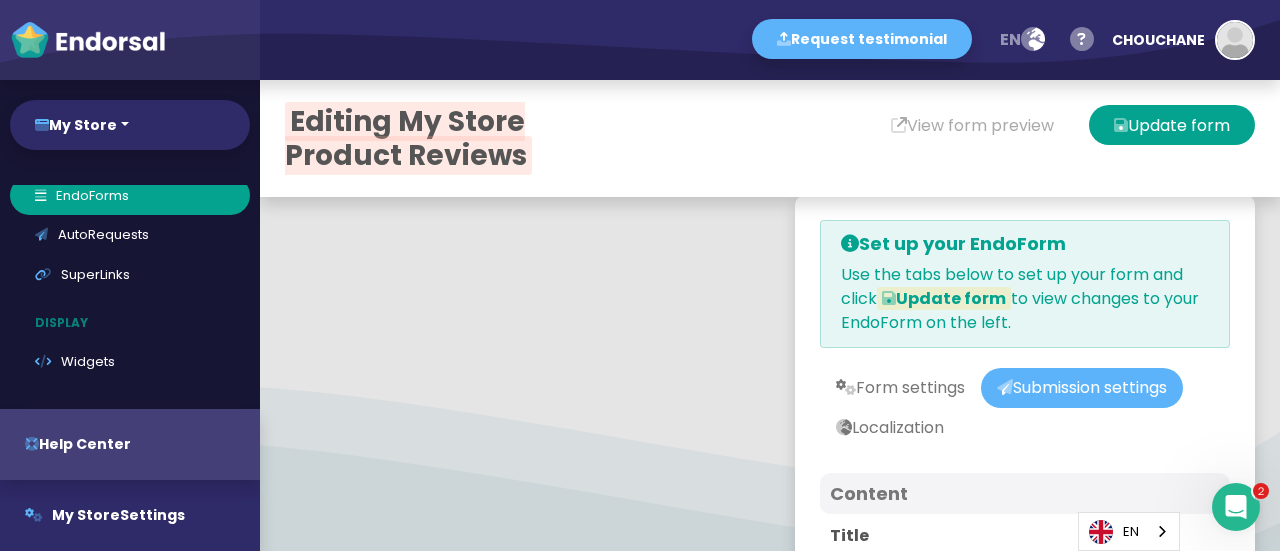 click on "Set up your EndoForm  Use the tabs below to set up your form and click    Update form  to view changes to your EndoForm on the left." at bounding box center (1025, 284) 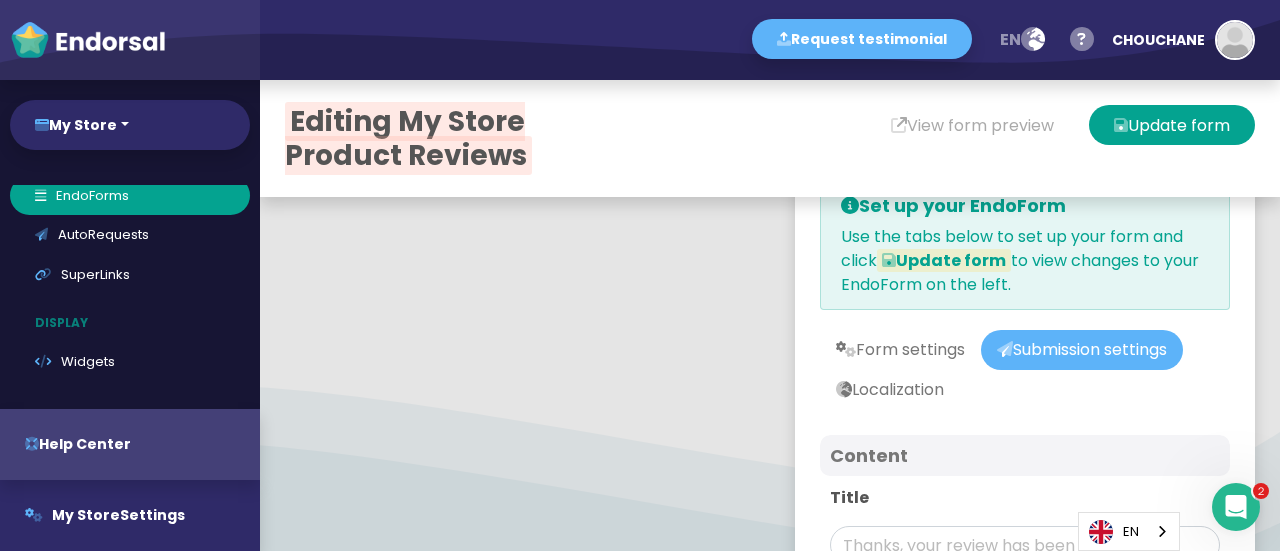 scroll, scrollTop: 0, scrollLeft: 0, axis: both 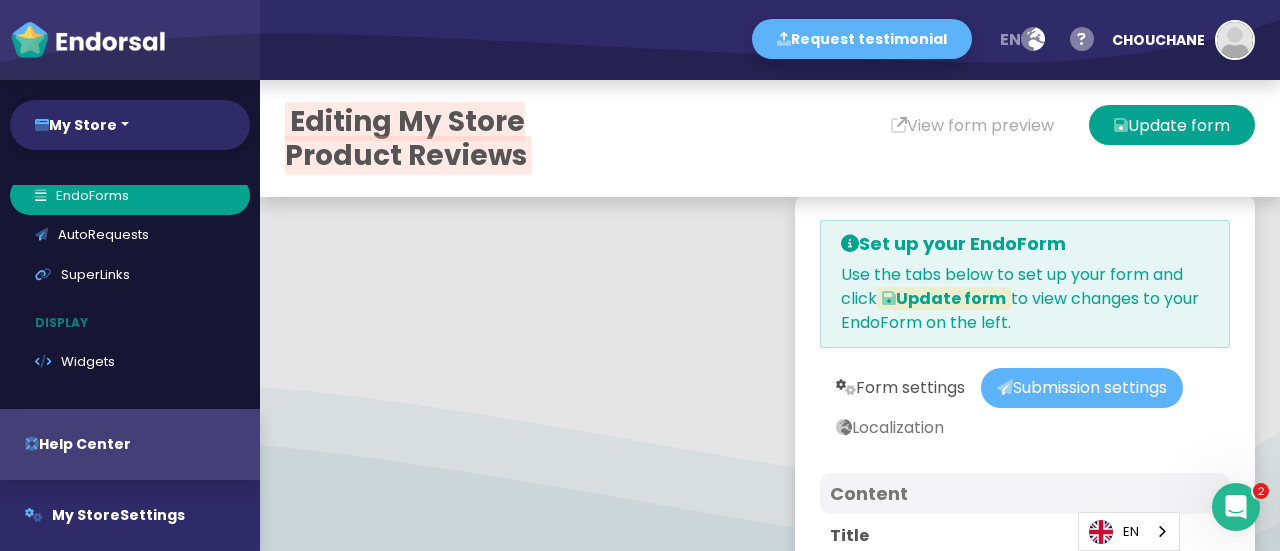 click on "Form settings" at bounding box center (900, 388) 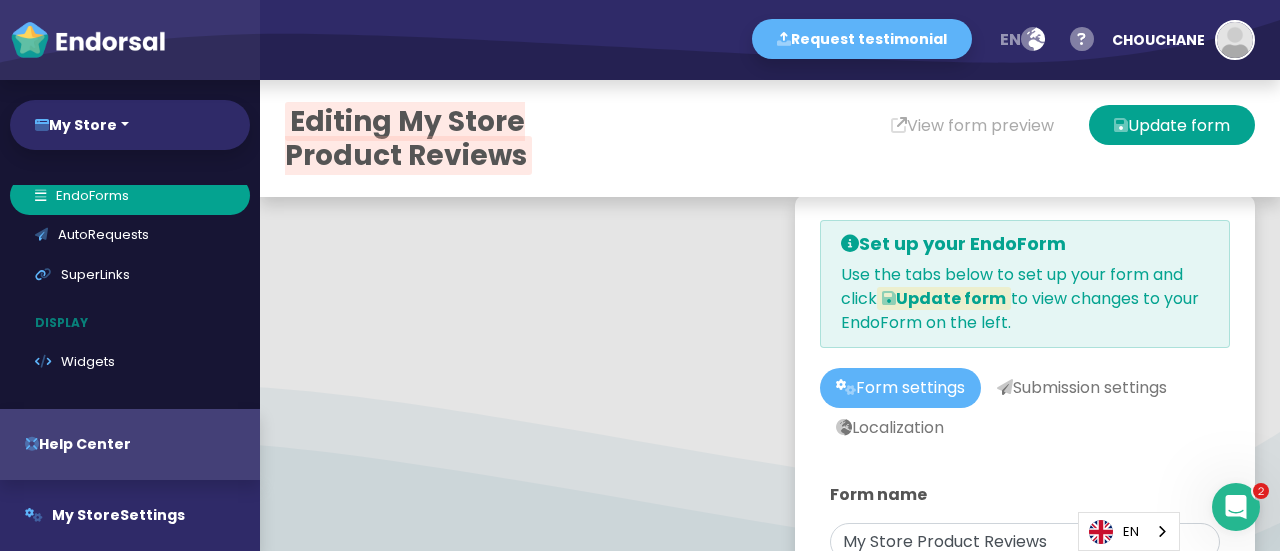 click on "Set up your EndoForm  Use the tabs below to set up your form and click    Update form  to view changes to your EndoForm on the left." at bounding box center [1025, 284] 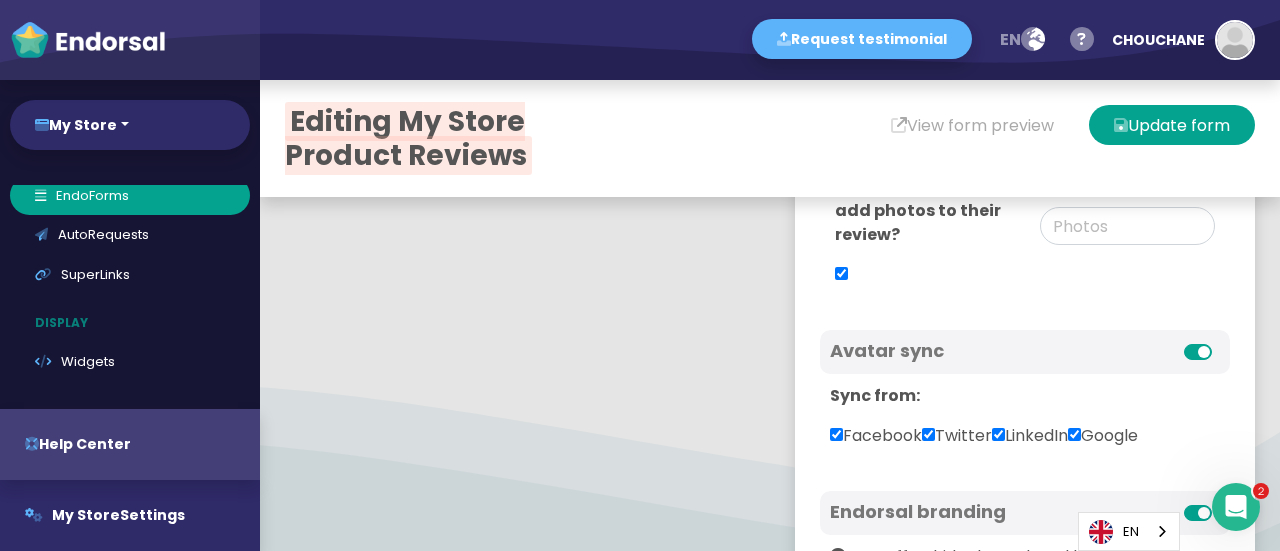 scroll, scrollTop: 1648, scrollLeft: 0, axis: vertical 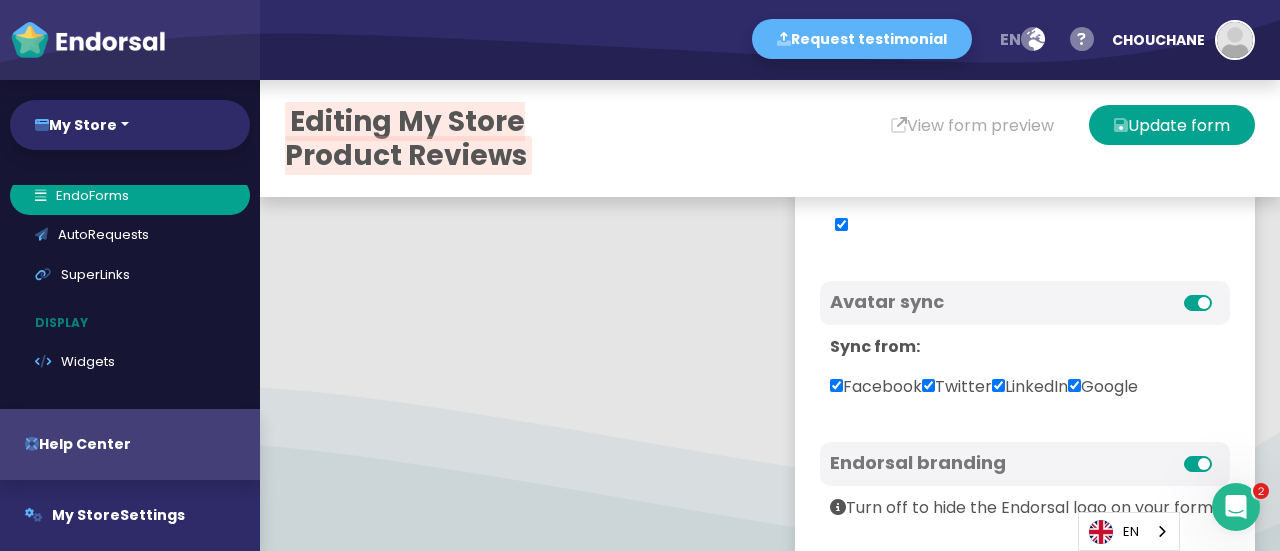 click on "Allow customers to add photos to their review? Field label" at bounding box center [1025, 186] 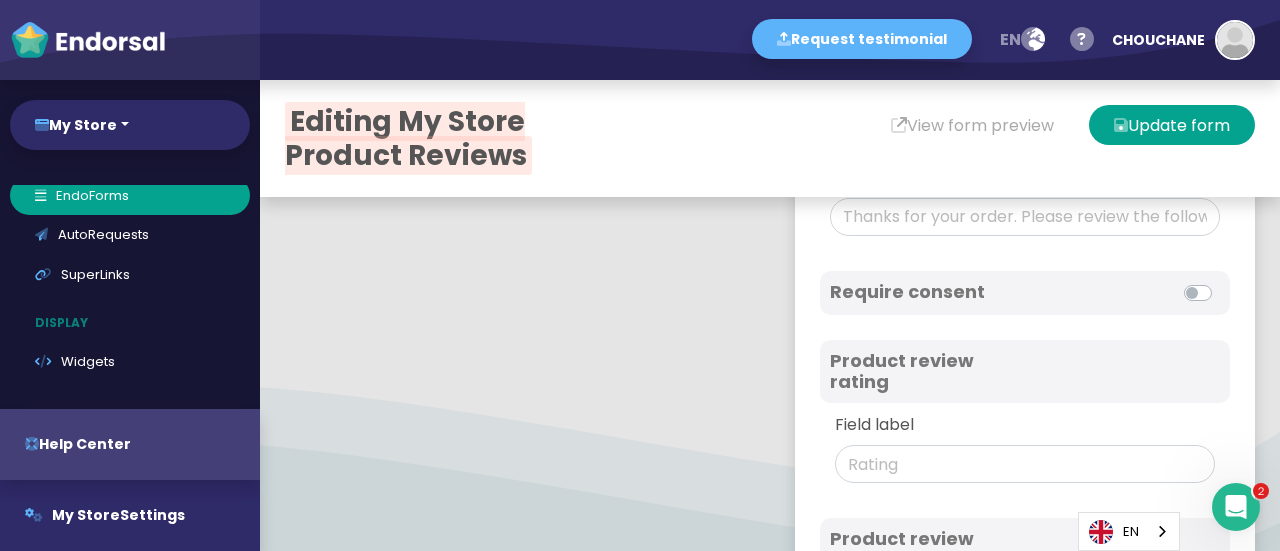 scroll, scrollTop: 978, scrollLeft: 0, axis: vertical 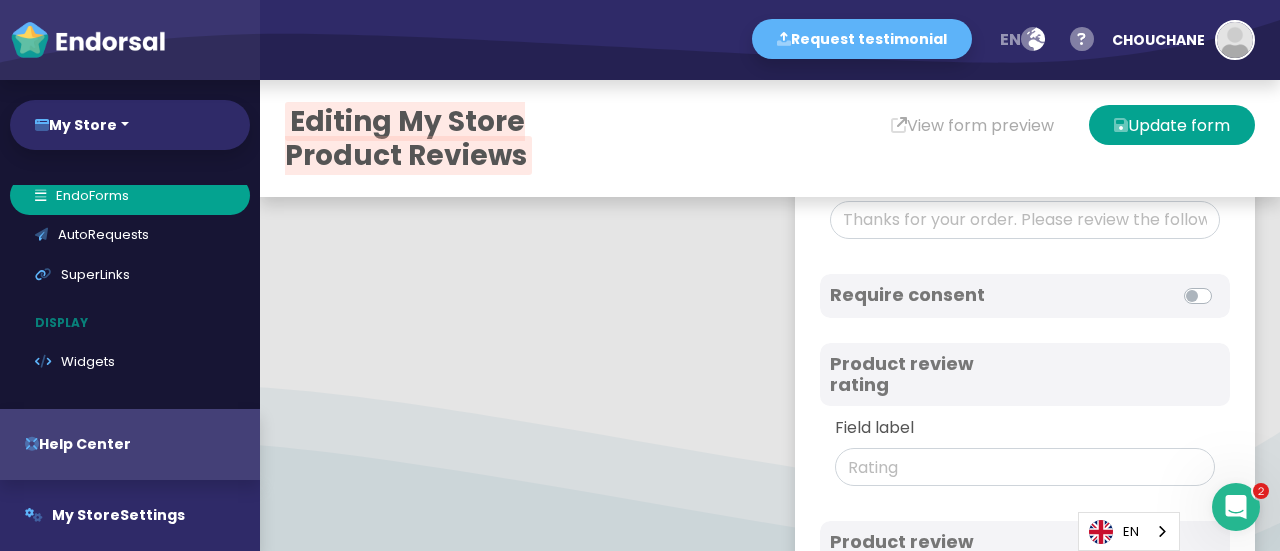 click at bounding box center [1122, 296] 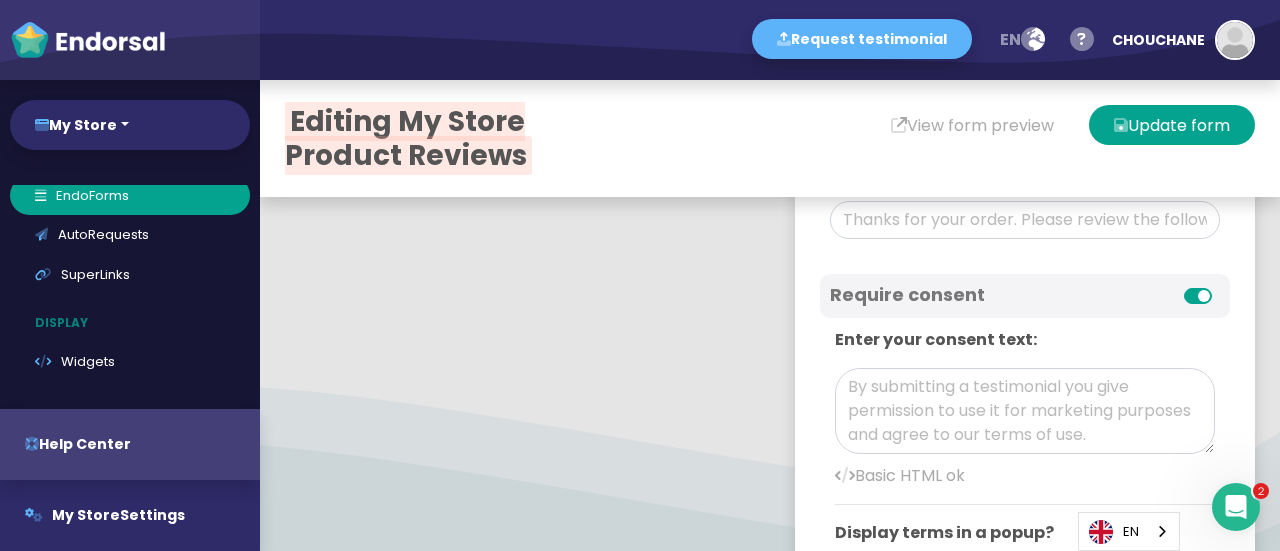 click at bounding box center [1220, 284] 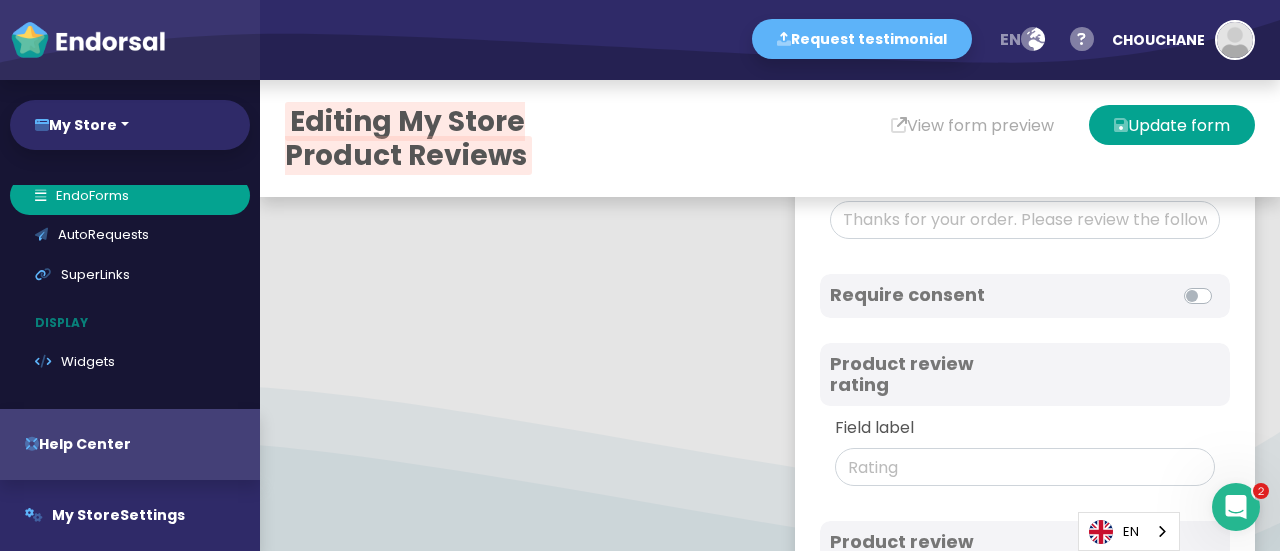 click on "Set up your EndoForm  Use the tabs below to set up your form and click    Update form  to view changes to your EndoForm on the left.    Form settings   Submission settings   Localization Photos Logo Avatar Field label Field required Video Name Field label Email Field label Email Field required Rating Position Comments Field label Maximum comment length Collect video testimonials? Click to turn on video ⤴︎ Form name My Store Product Reviews Logo Theme color
Content Title Require consent Product review rating Field label Product review comments Field label Maximum comment length Product review photos Allow customers to add photos to their review? Field label Avatar sync Sync from:  Facebook     Twitter     LinkedIn     Google    Endorsal branding   Turn off to hide the Endorsal logo on your form  Custom domain   Display the EndoForm on your own domain.  Set it up here  (opens in a new tab).  Content Title Text   Basic HTML ok Incentivised request Content" at bounding box center (1025, 311) 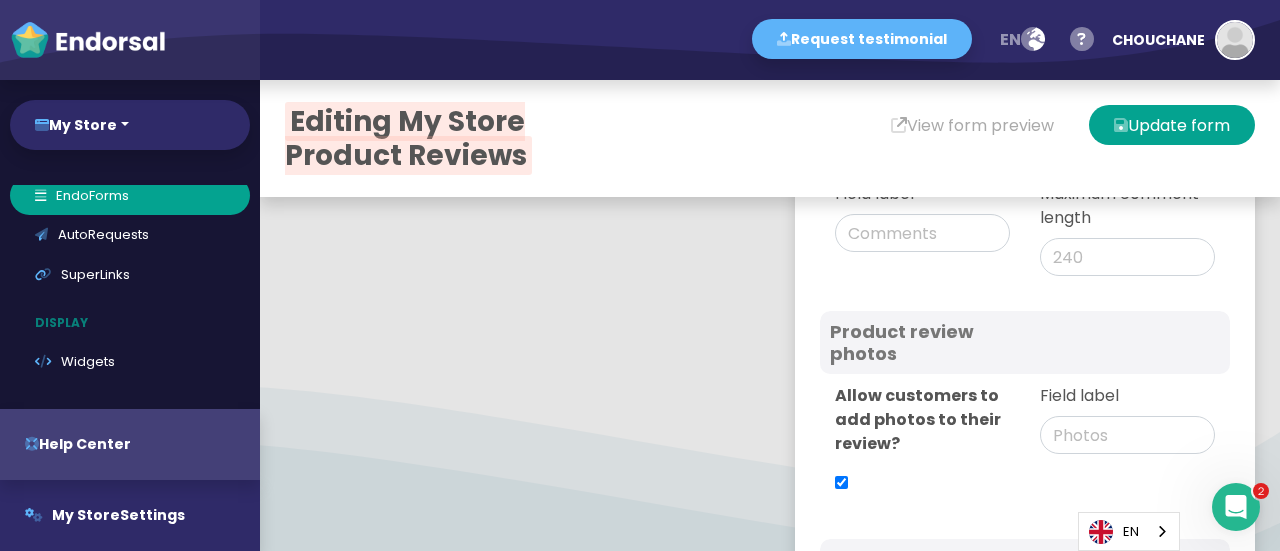 scroll, scrollTop: 978, scrollLeft: 0, axis: vertical 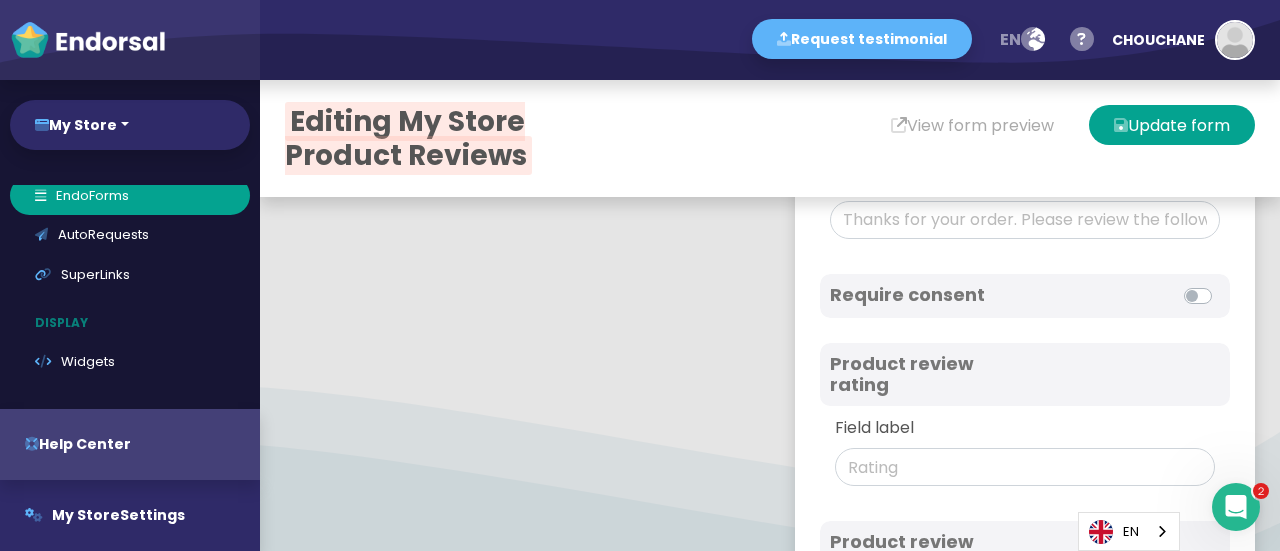 click on "Set up your EndoForm  Use the tabs below to set up your form and click    Update form  to view changes to your EndoForm on the left.    Form settings   Submission settings   Localization Photos Logo Avatar Field label Field required Video Name Field label Email Field label Email Field required Rating Position Comments Field label Maximum comment length Collect video testimonials? Click to turn on video ⤴︎ Form name My Store Product Reviews Logo Theme color
Content Title Require consent Product review rating Field label Product review comments Field label Maximum comment length Product review photos Allow customers to add photos to their review? Field label Avatar sync Sync from:  Facebook     Twitter     LinkedIn     Google    Endorsal branding   Turn off to hide the Endorsal logo on your form  Custom domain   Display the EndoForm on your own domain.  Set it up here  (opens in a new tab).  Content Title Text   Basic HTML ok Incentivised request Content" at bounding box center [1025, 311] 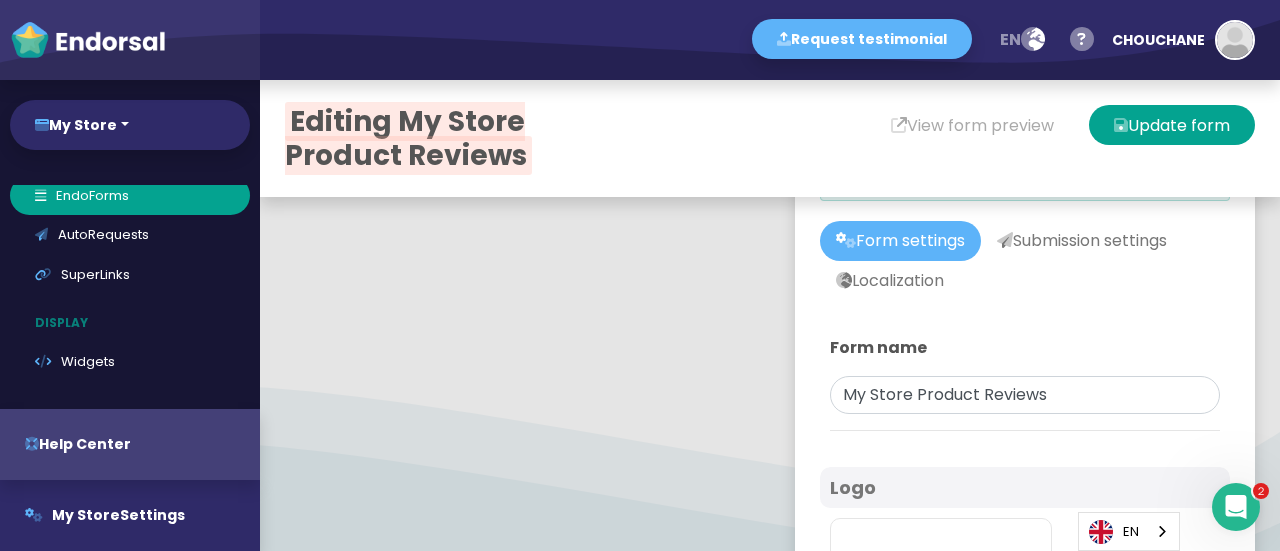 scroll, scrollTop: 0, scrollLeft: 0, axis: both 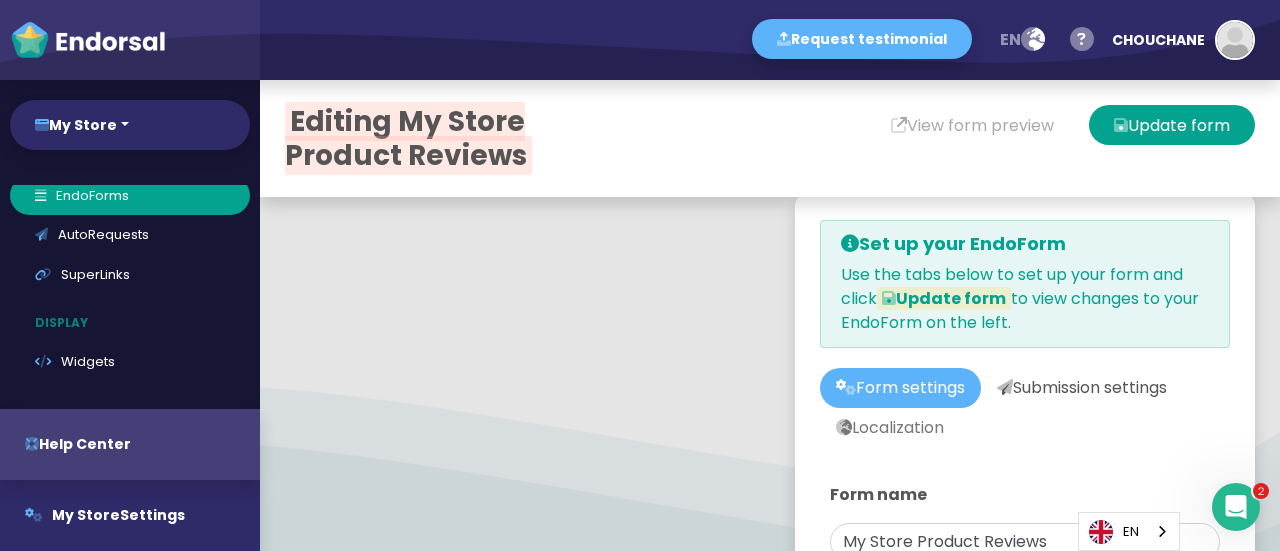 click on "Submission settings" at bounding box center (1082, 388) 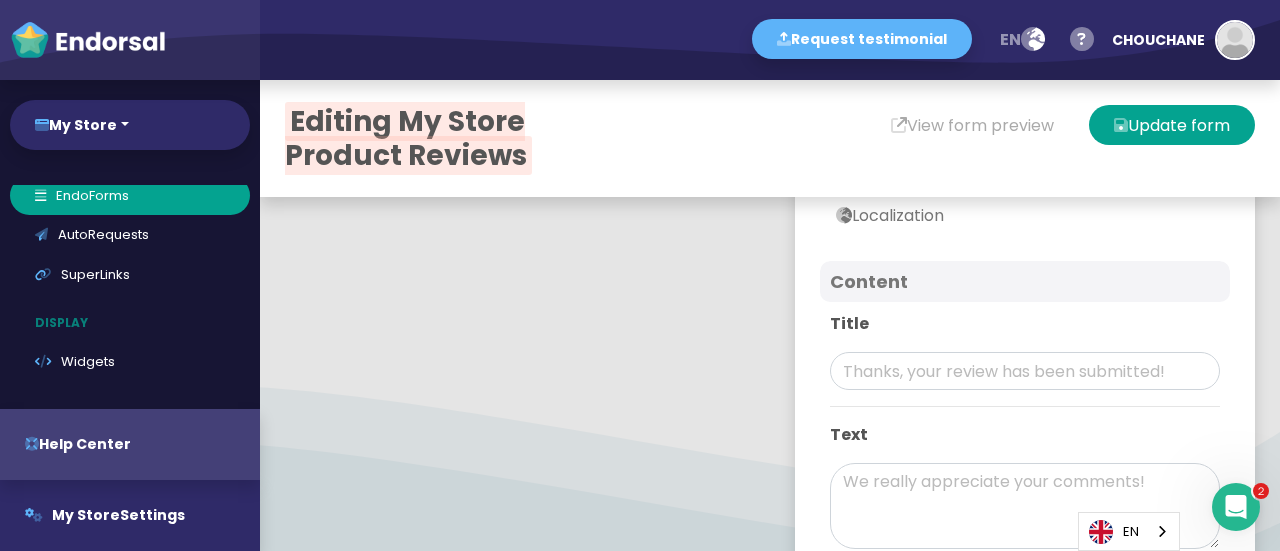 scroll, scrollTop: 624, scrollLeft: 0, axis: vertical 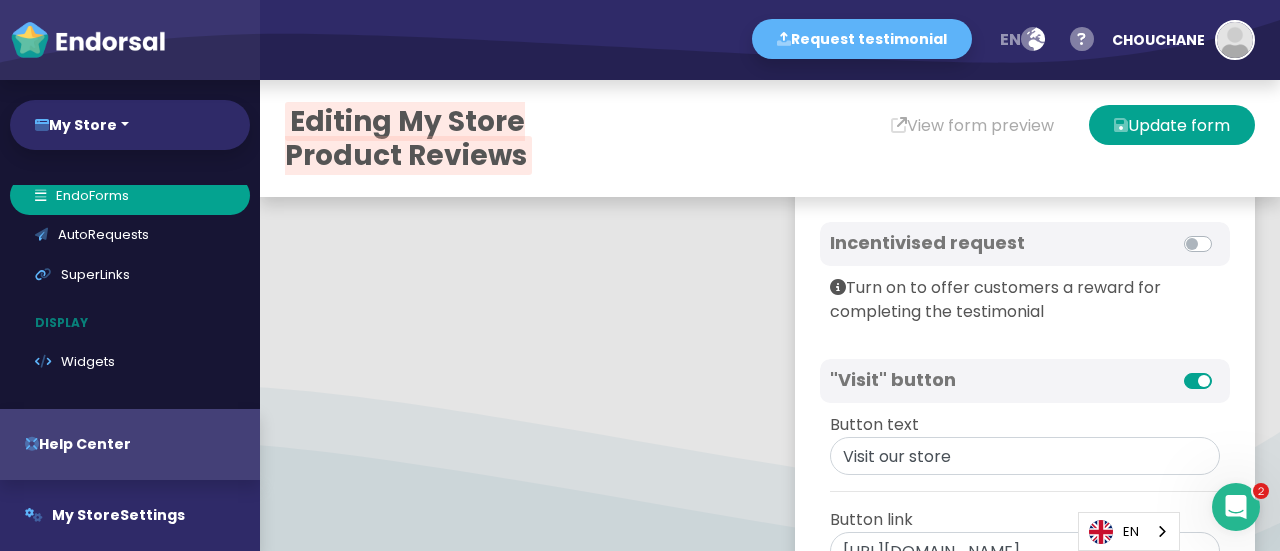 click at bounding box center (1220, 232) 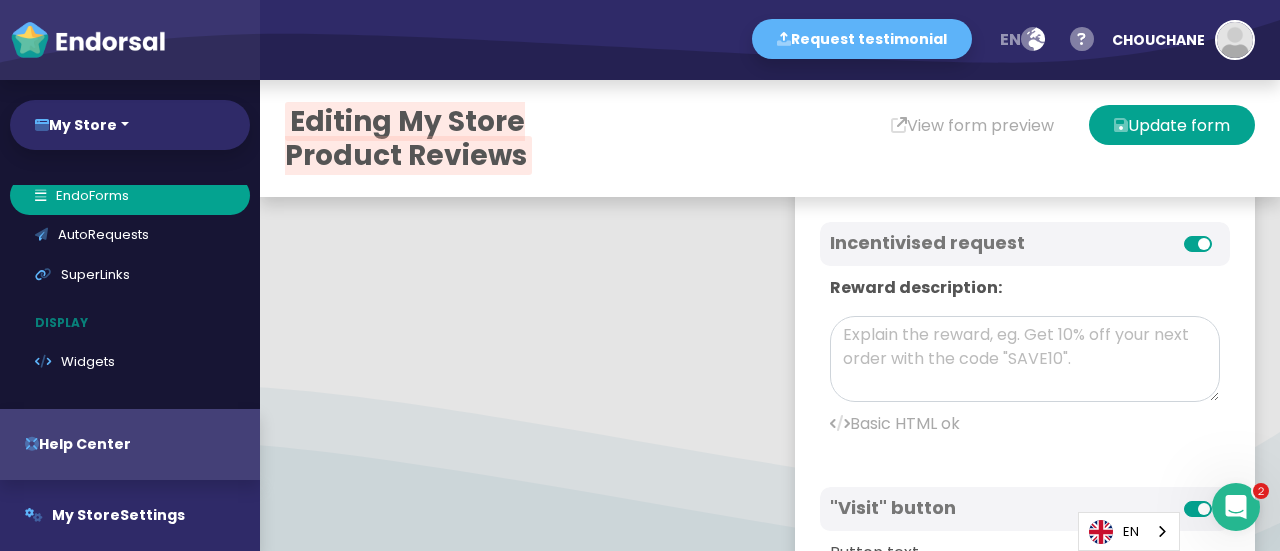 click at bounding box center (1220, 232) 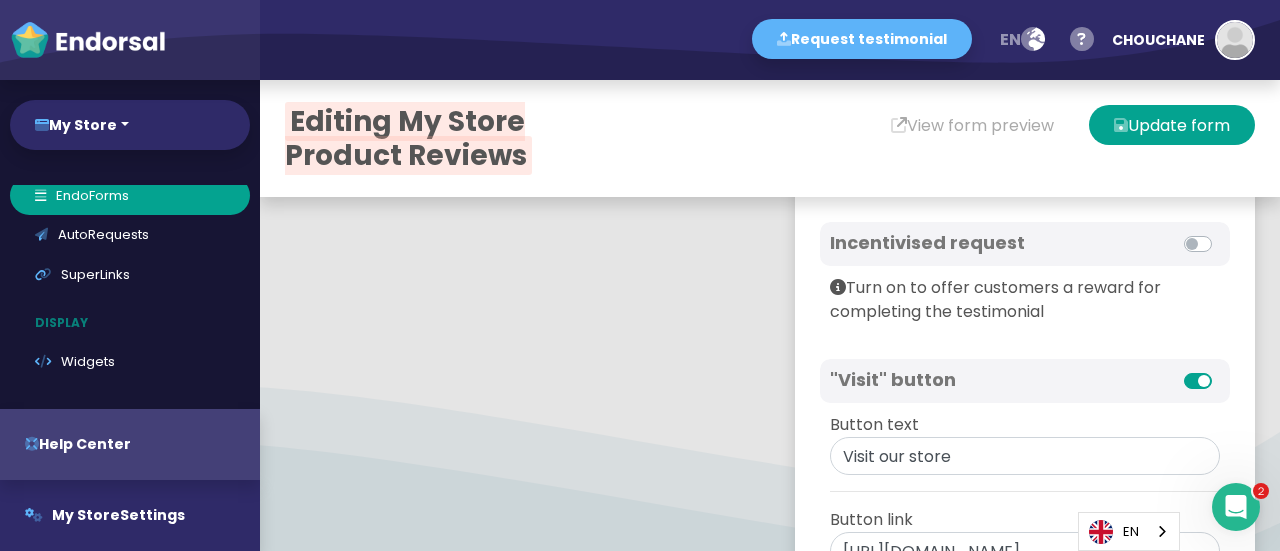 click at bounding box center [1220, 232] 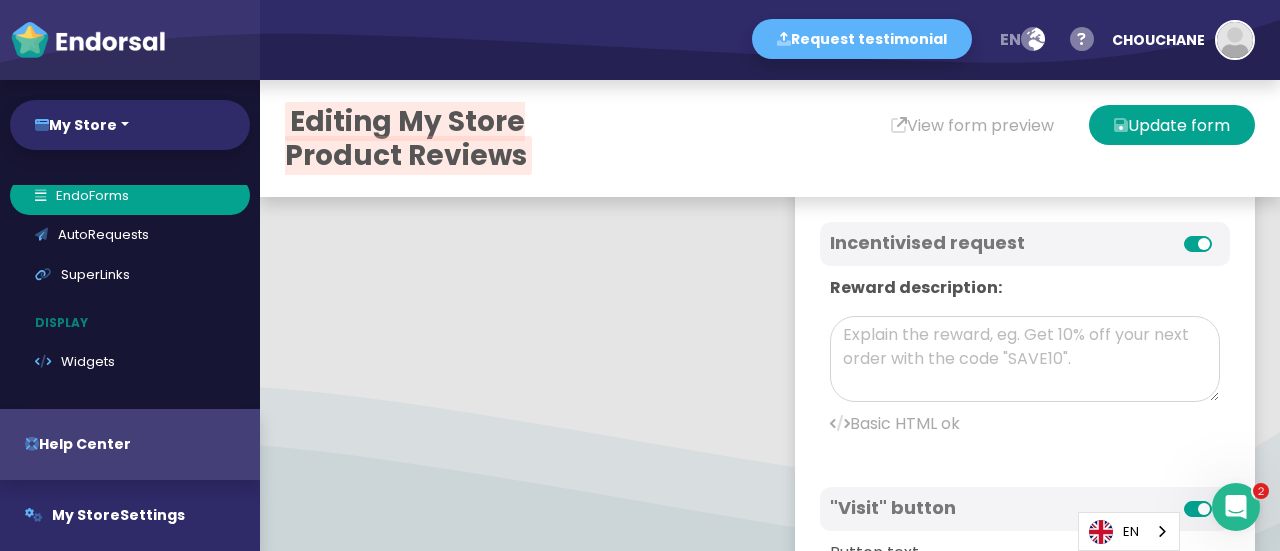 click at bounding box center [1220, 232] 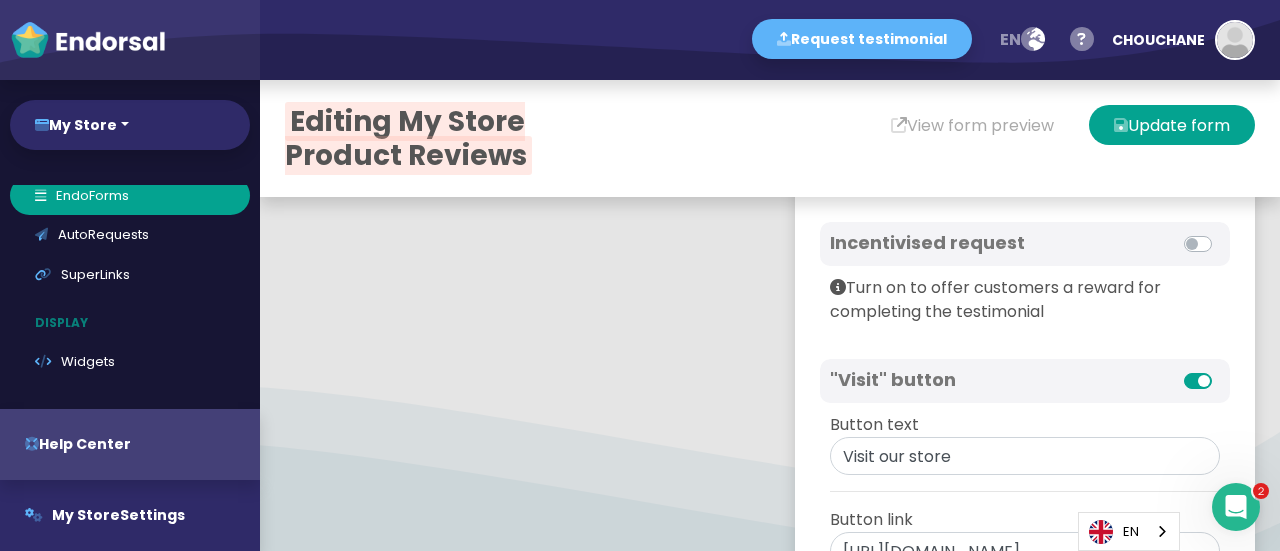 click on "Turn on to offer customers a reward for completing the testimonial" at bounding box center (1025, 300) 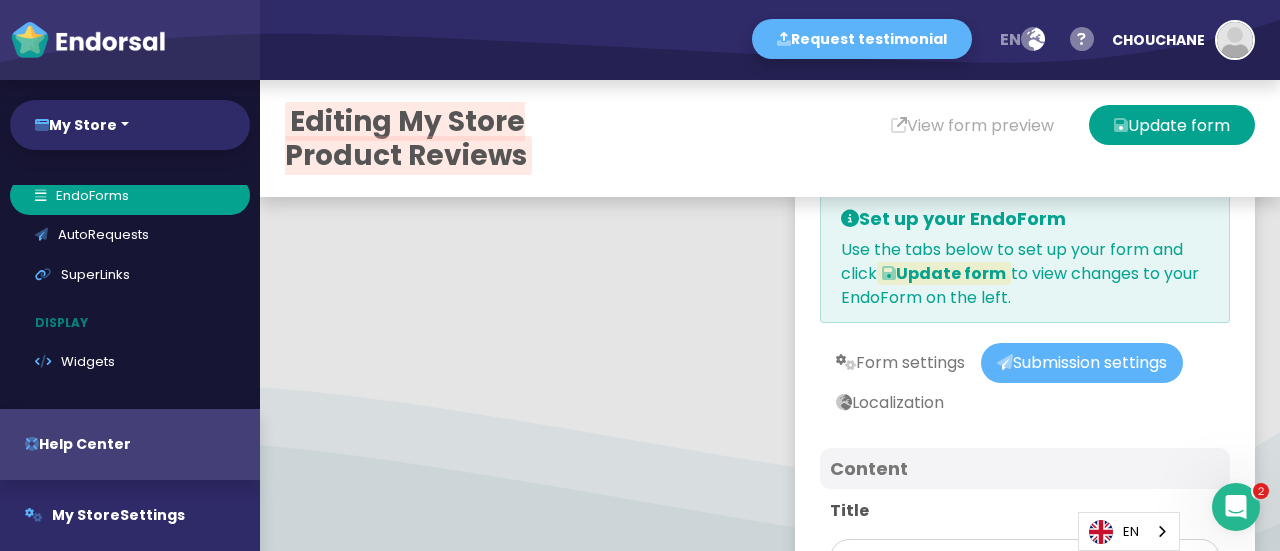 scroll, scrollTop: 0, scrollLeft: 0, axis: both 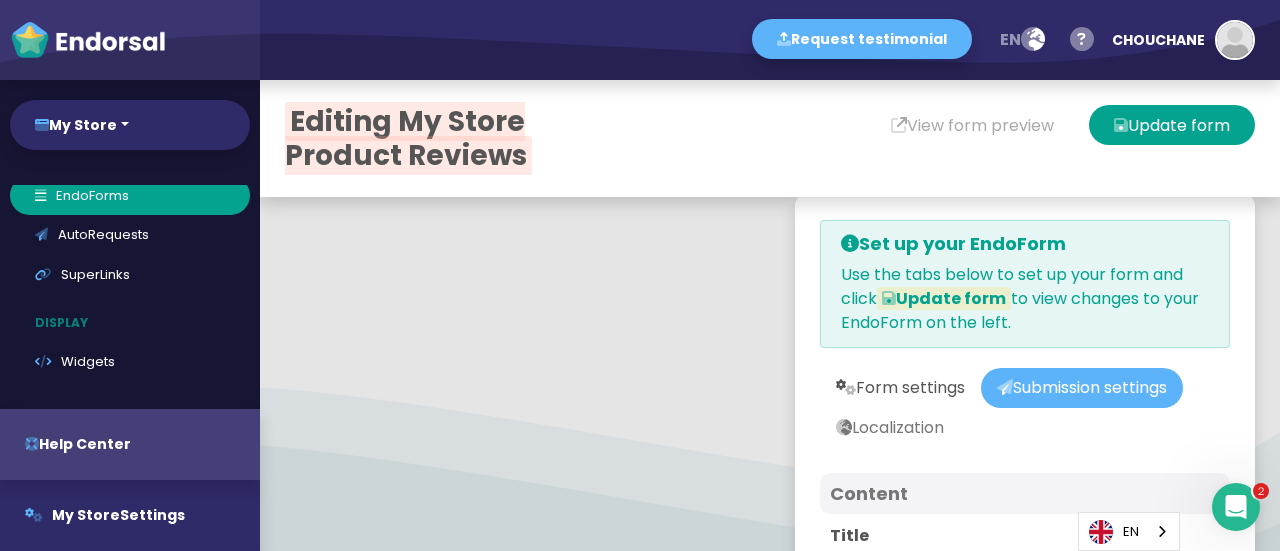 click on "Form settings" at bounding box center (900, 388) 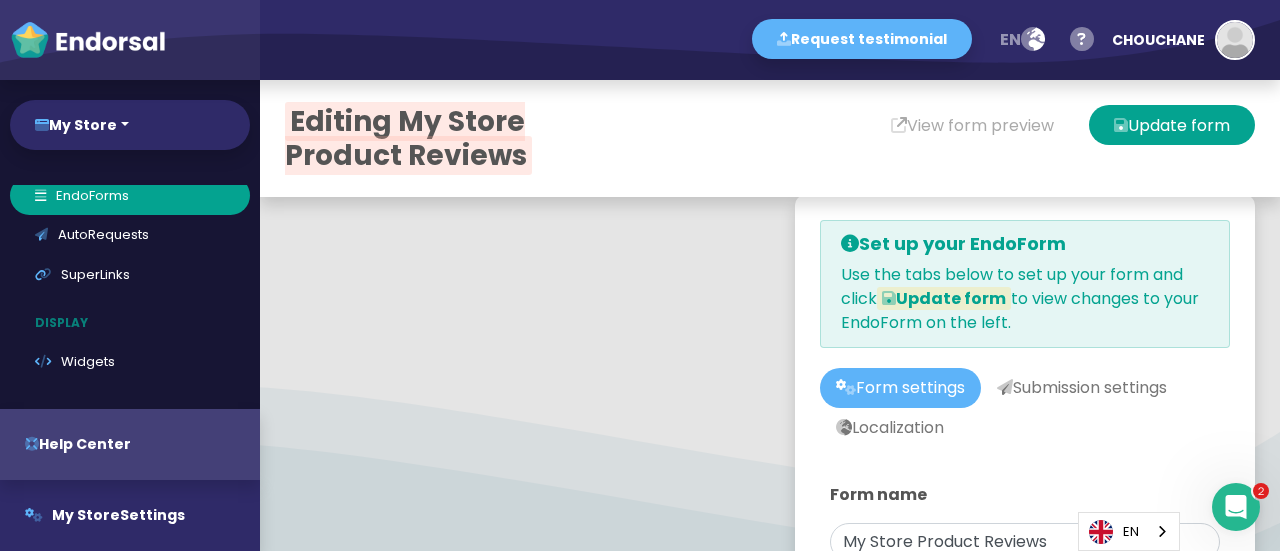 click on "Set up your EndoForm  Use the tabs below to set up your form and click    Update form  to view changes to your EndoForm on the left." at bounding box center (1025, 284) 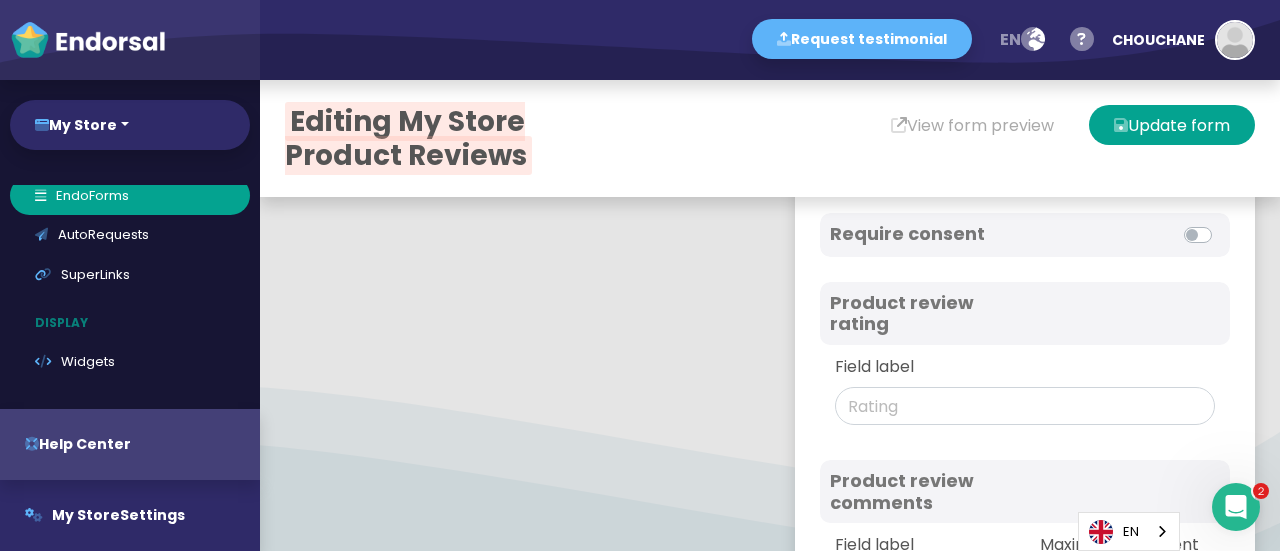 scroll, scrollTop: 1036, scrollLeft: 0, axis: vertical 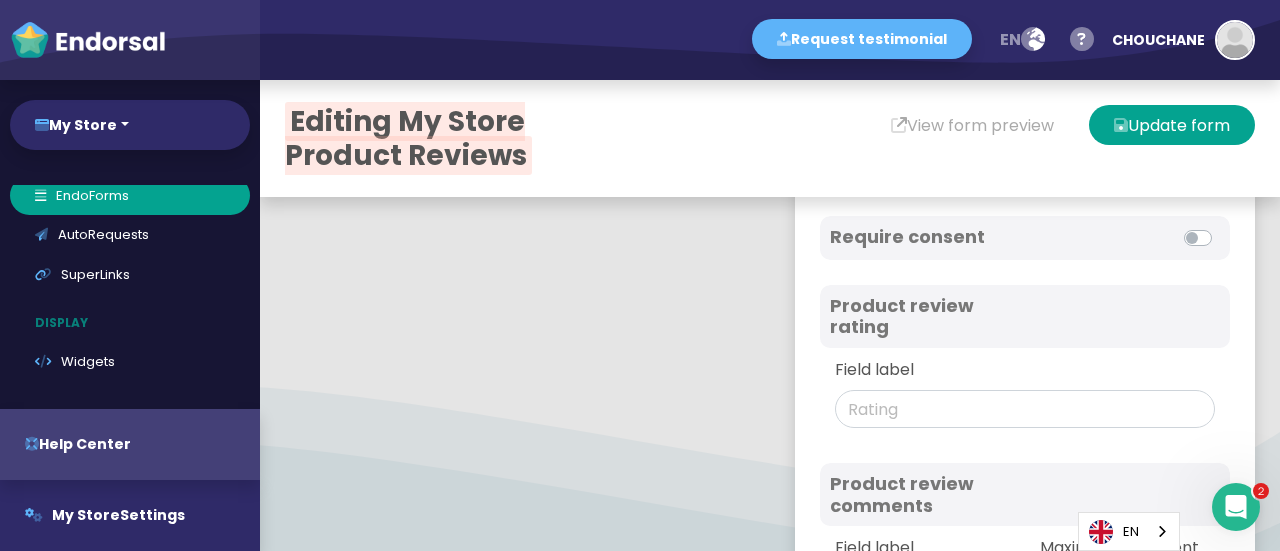 click at bounding box center (1220, 226) 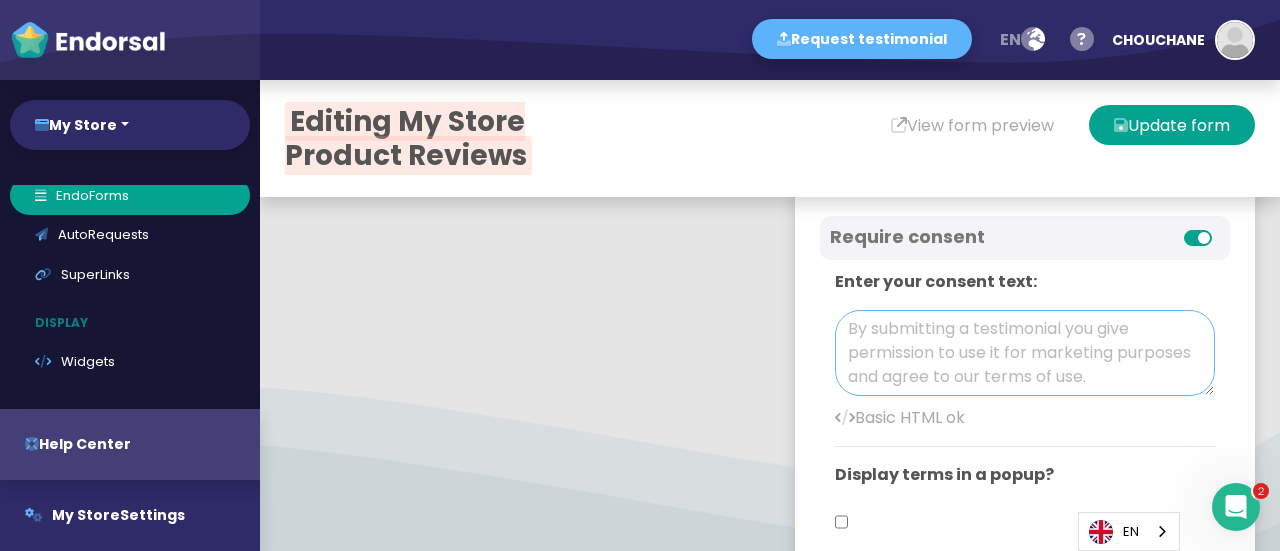 click at bounding box center (1025, 353) 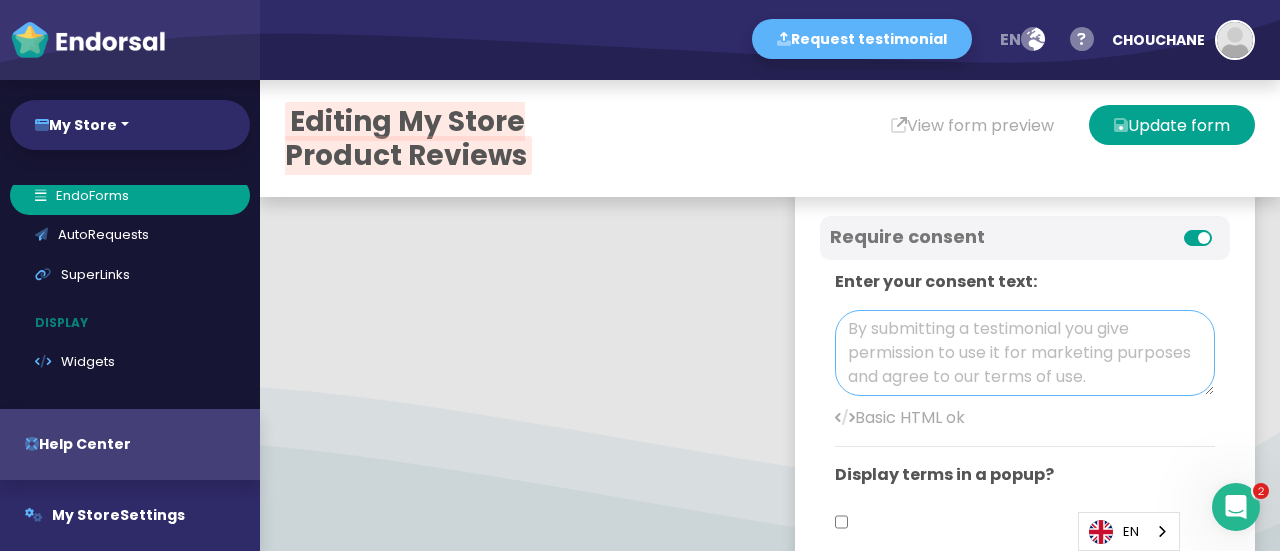 click at bounding box center (1025, 353) 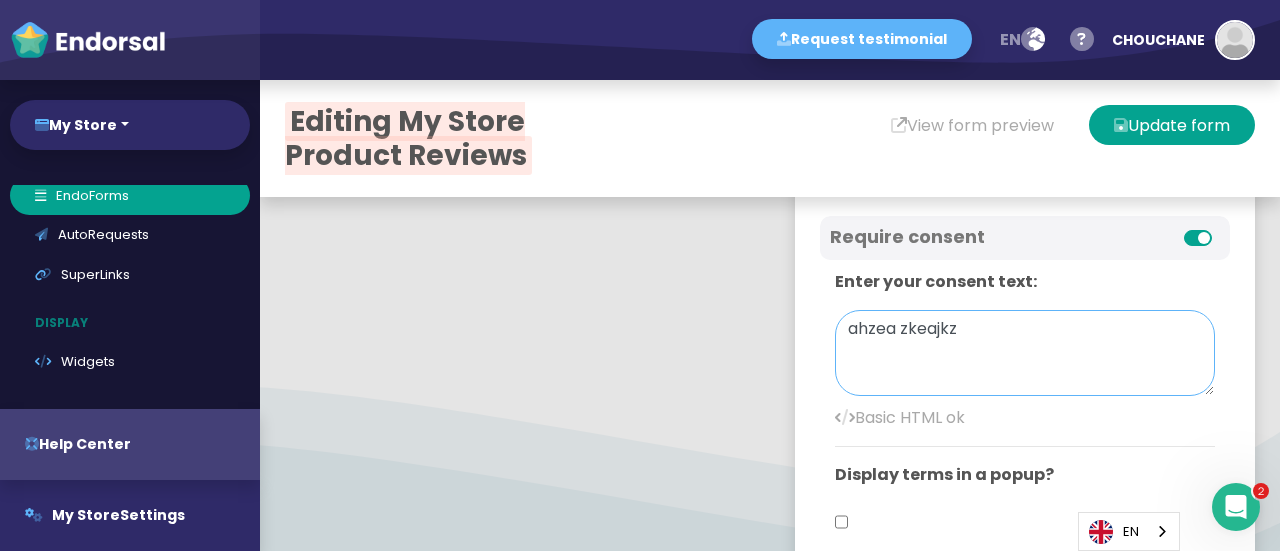 type on "ahzea zkeajkz" 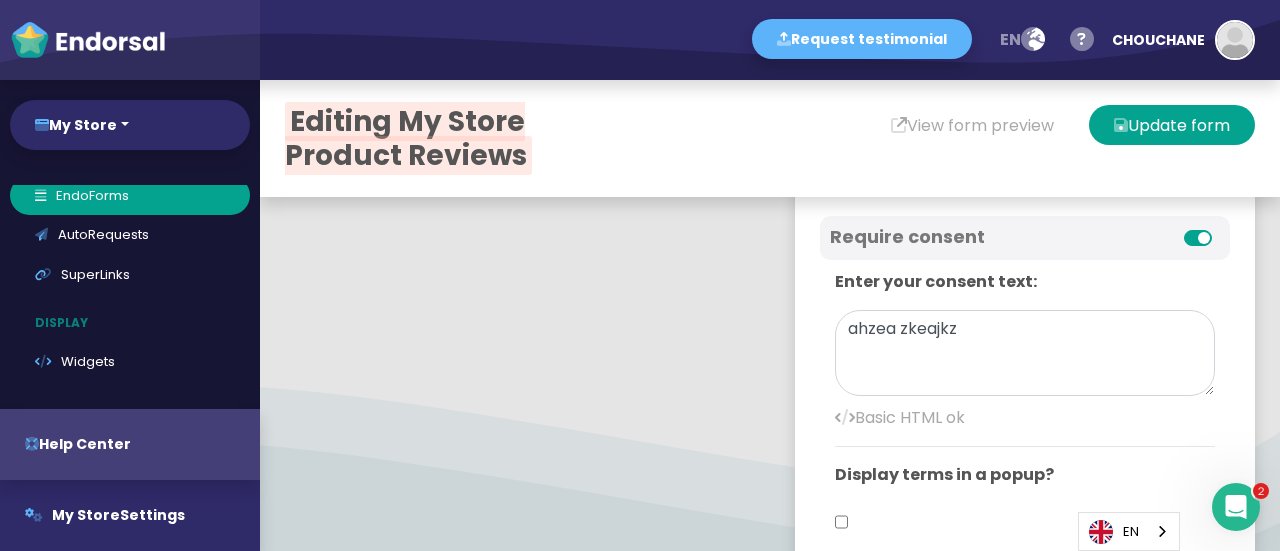 click on "Set up your EndoForm  Use the tabs below to set up your form and click    Update form  to view changes to your EndoForm on the left.    Form settings   Submission settings   Localization Photos Logo Avatar Field label Field required Video Name Field label Email Field label Email Field required Rating Position Comments Field label Maximum comment length Collect video testimonials? Click to turn on video ⤴︎ Form name My Store Product Reviews Logo Theme color
Content Title Require consent Enter your consent text: ahzea zkeajkz   Basic HTML ok Display terms in a popup? Product review rating Field label Product review comments Field label Maximum comment length Product review photos Allow customers to add photos to their review? Field label Avatar sync Sync from:  Facebook     Twitter     LinkedIn     Google    Endorsal branding   Turn off to hide the Endorsal logo on your form  Custom domain   Display the EndoForm on your own domain.  Set it up here Content" at bounding box center [1025, 404] 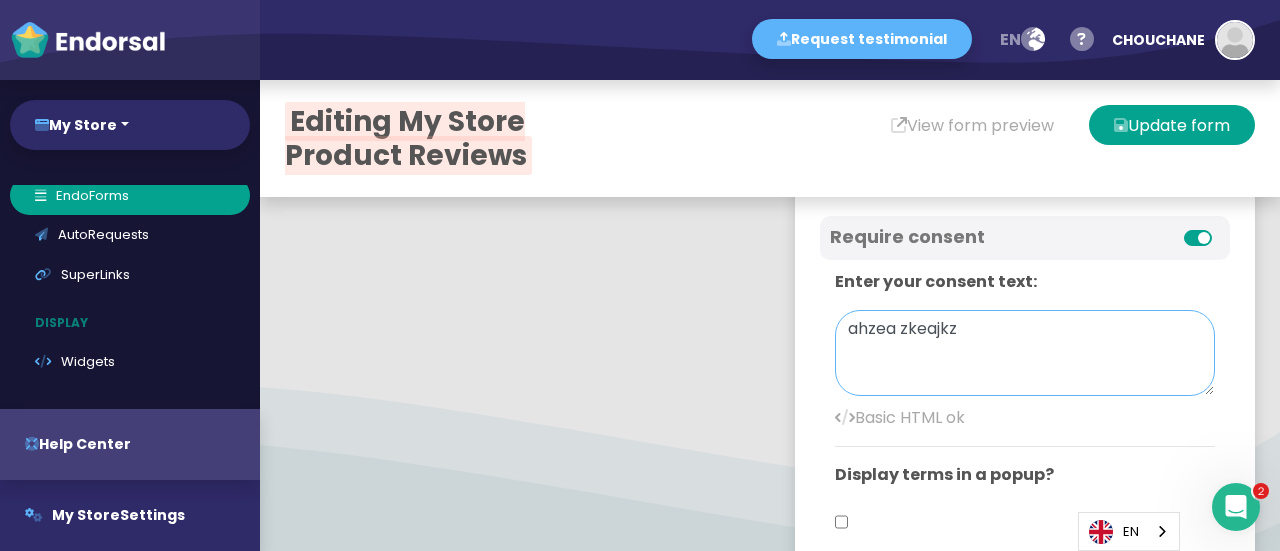 click on "ahzea zkeajkz" at bounding box center (1025, 353) 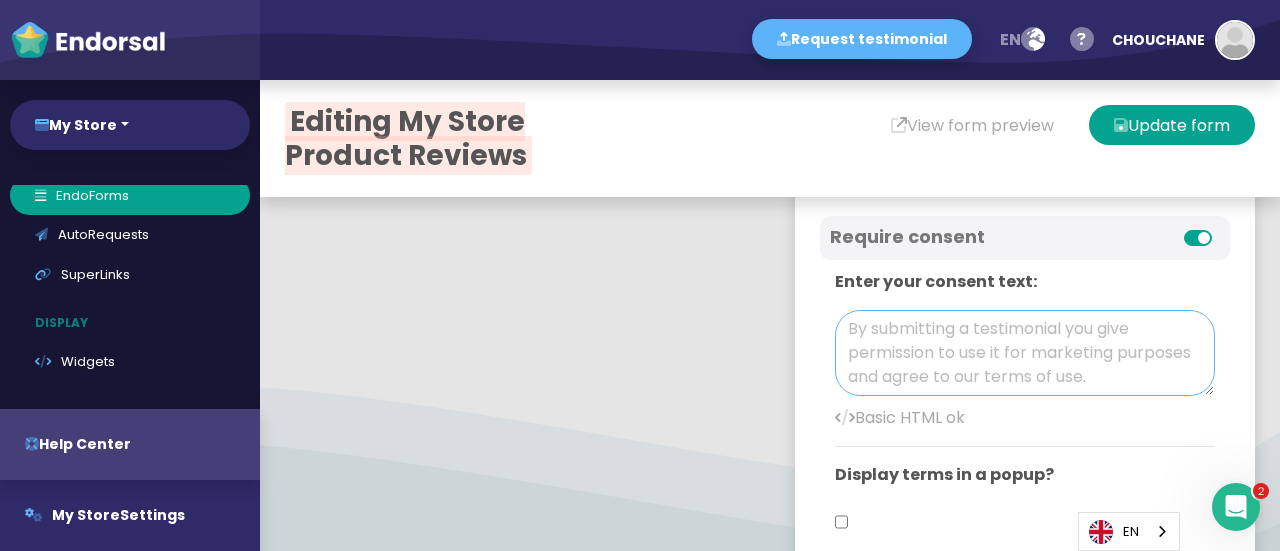 type 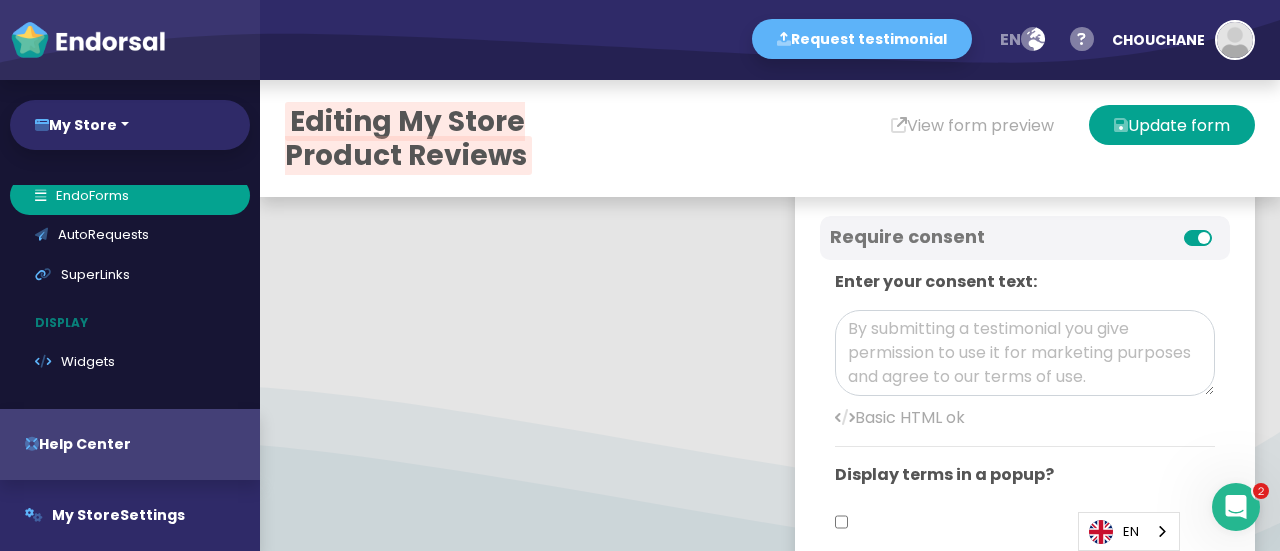 click on "Set up your EndoForm  Use the tabs below to set up your form and click    Update form  to view changes to your EndoForm on the left.    Form settings   Submission settings   Localization Photos Logo Avatar Field label Field required Video Name Field label Email Field label Email Field required Rating Position Comments Field label Maximum comment length Collect video testimonials? Click to turn on video ⤴︎ Form name My Store Product Reviews Logo Theme color
Content Title Require consent Enter your consent text:   Basic HTML ok Display terms in a popup? Product review rating Field label Product review comments Field label Maximum comment length Product review photos Allow customers to add photos to their review? Field label Avatar sync Sync from:  Facebook     Twitter     LinkedIn     Google    Endorsal branding   Turn off to hide the Endorsal logo on your form  Custom domain   Display the EndoForm on your own domain.  Set it up here  (opens in a new tab)." at bounding box center [1025, 404] 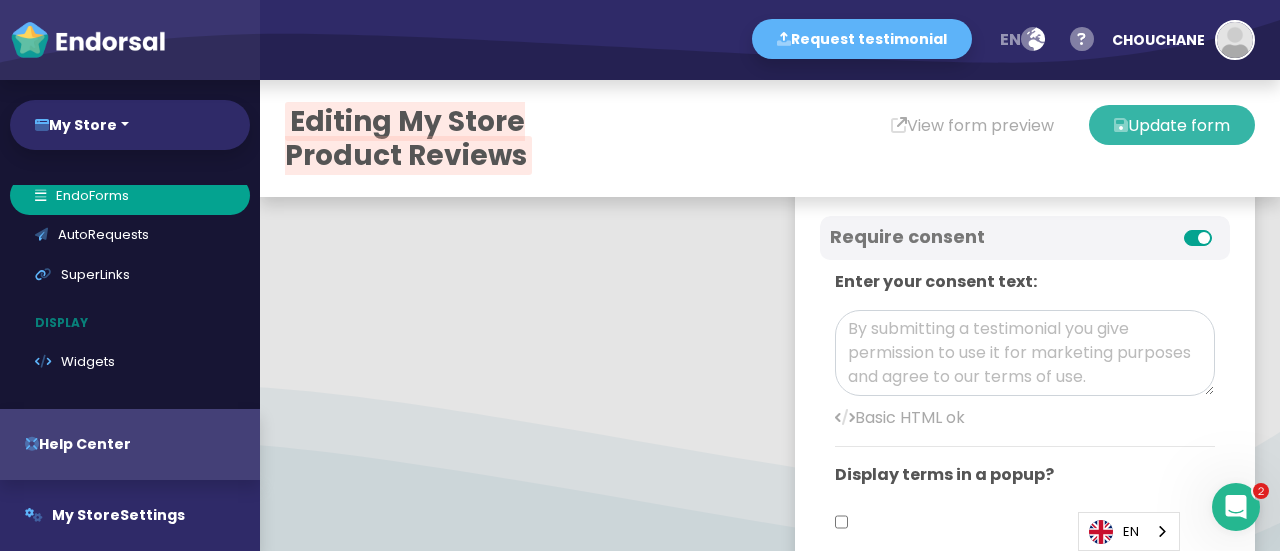 click on "Update form" at bounding box center [1172, 125] 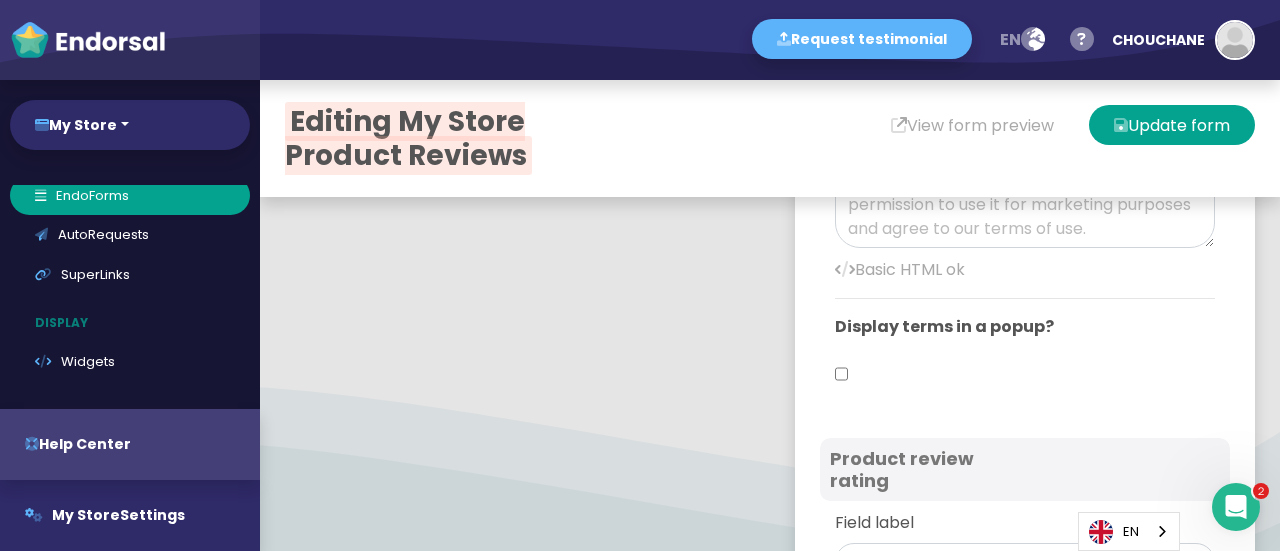 click at bounding box center (841, 374) 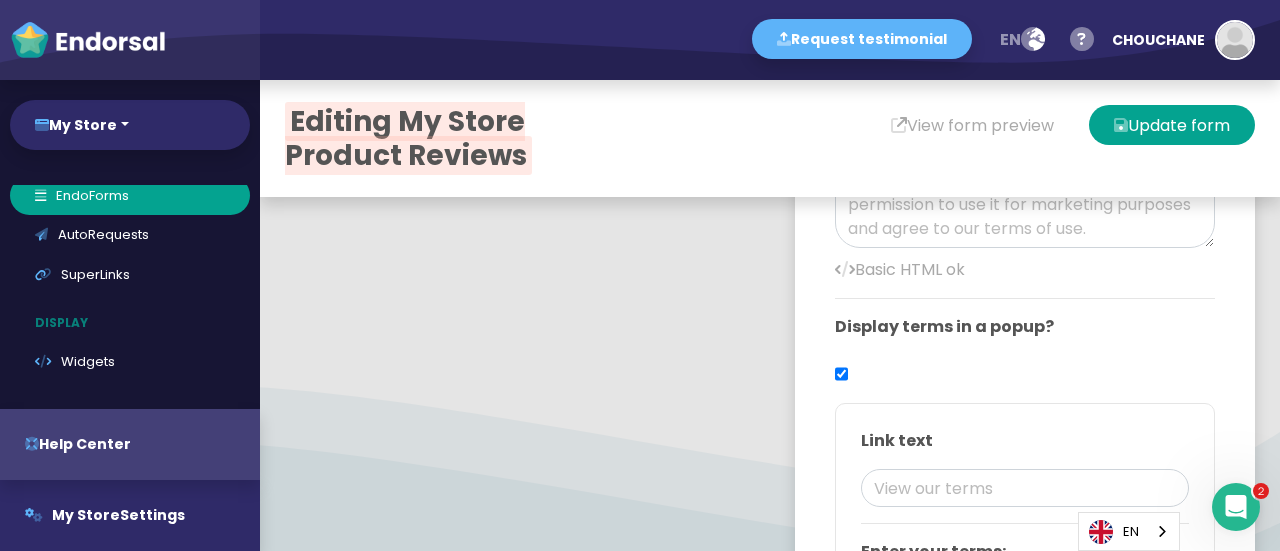 click on "Link text Enter your terms:   Basic HTML ok" at bounding box center [1025, 572] 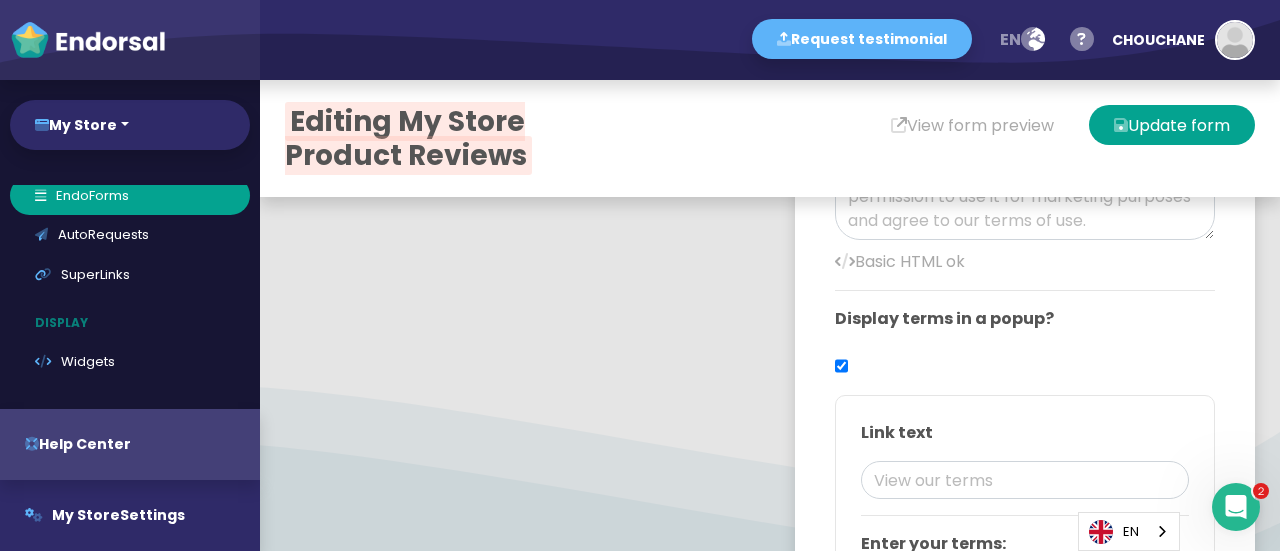 scroll, scrollTop: 1036, scrollLeft: 0, axis: vertical 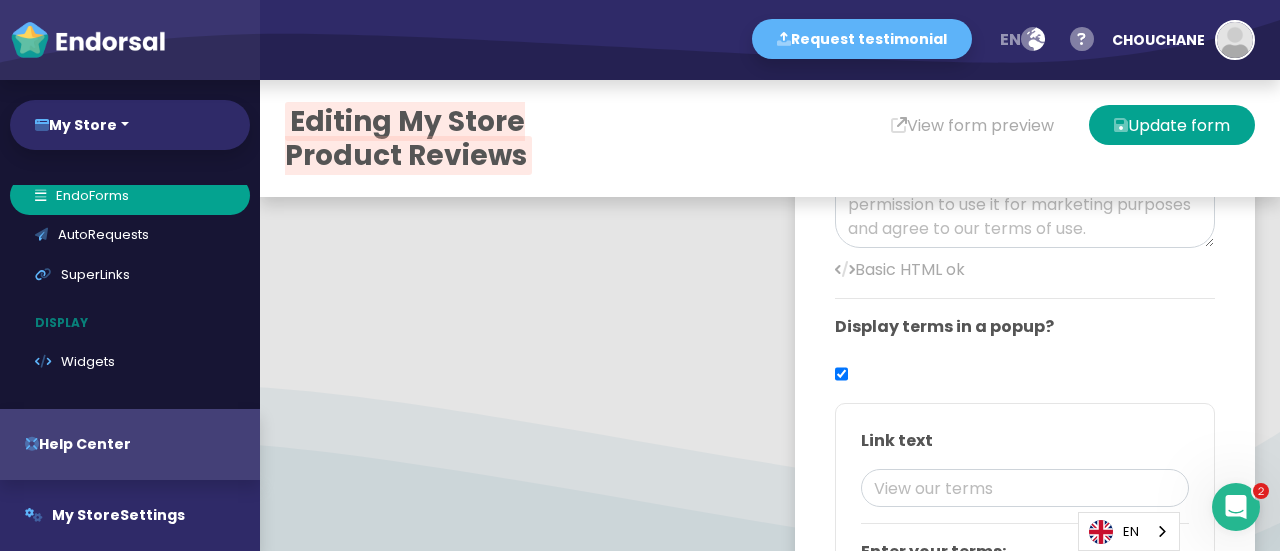 click at bounding box center (841, 374) 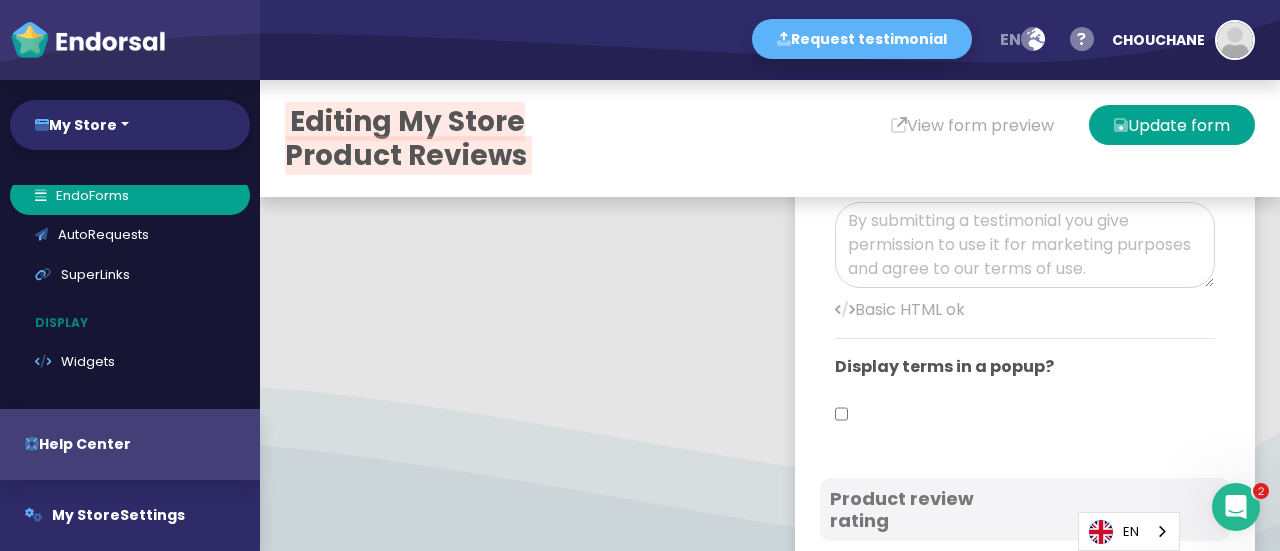 scroll, scrollTop: 876, scrollLeft: 0, axis: vertical 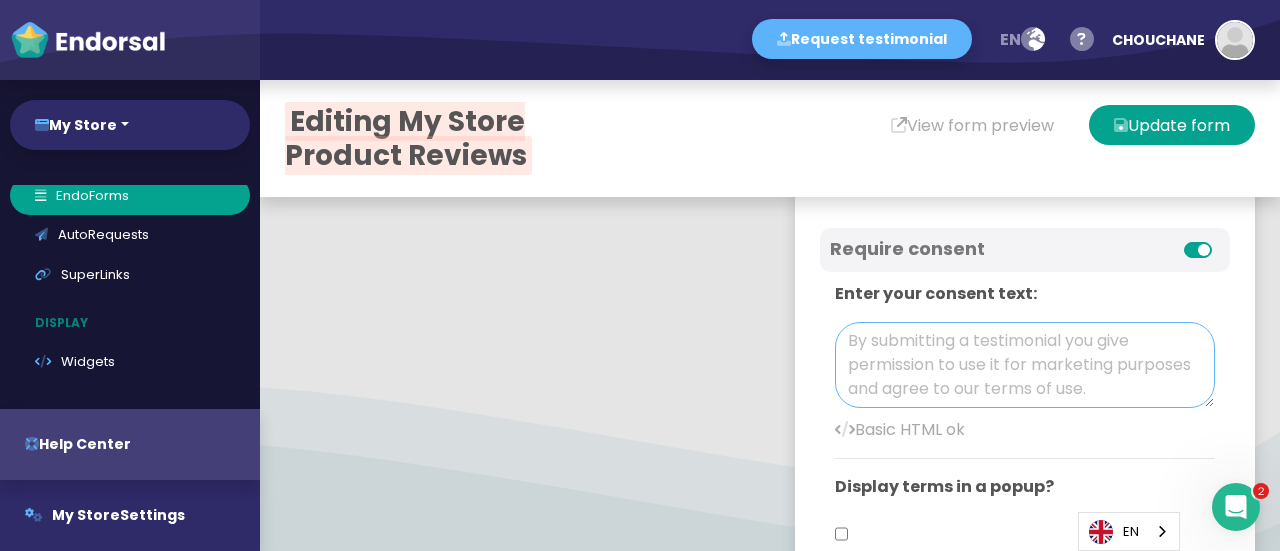 click at bounding box center [1025, 365] 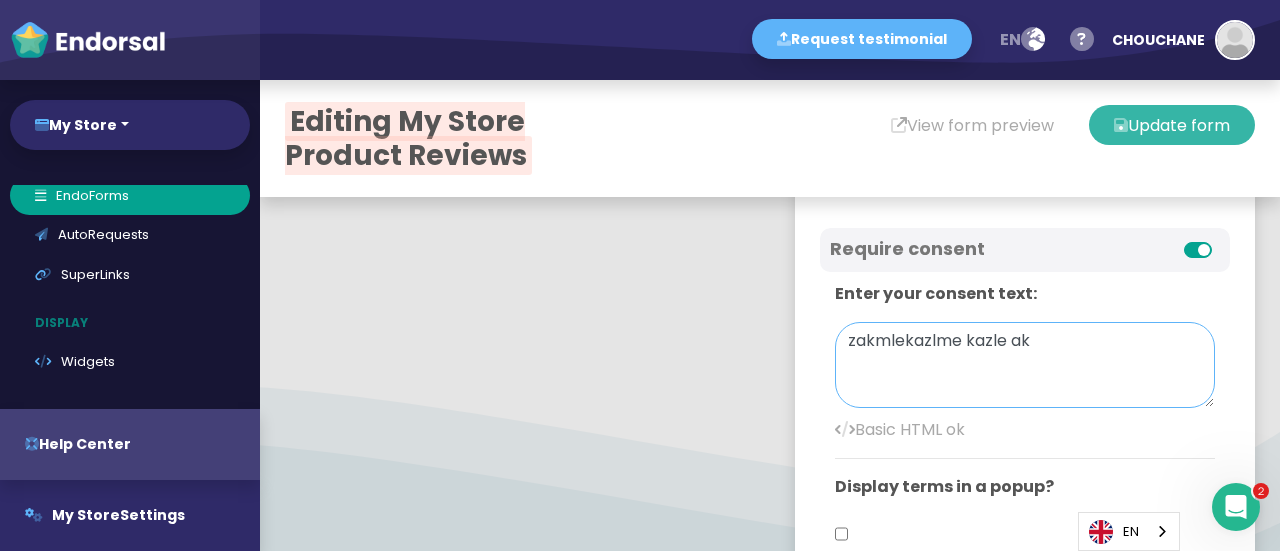 type on "zakmlekazlme kazle ak" 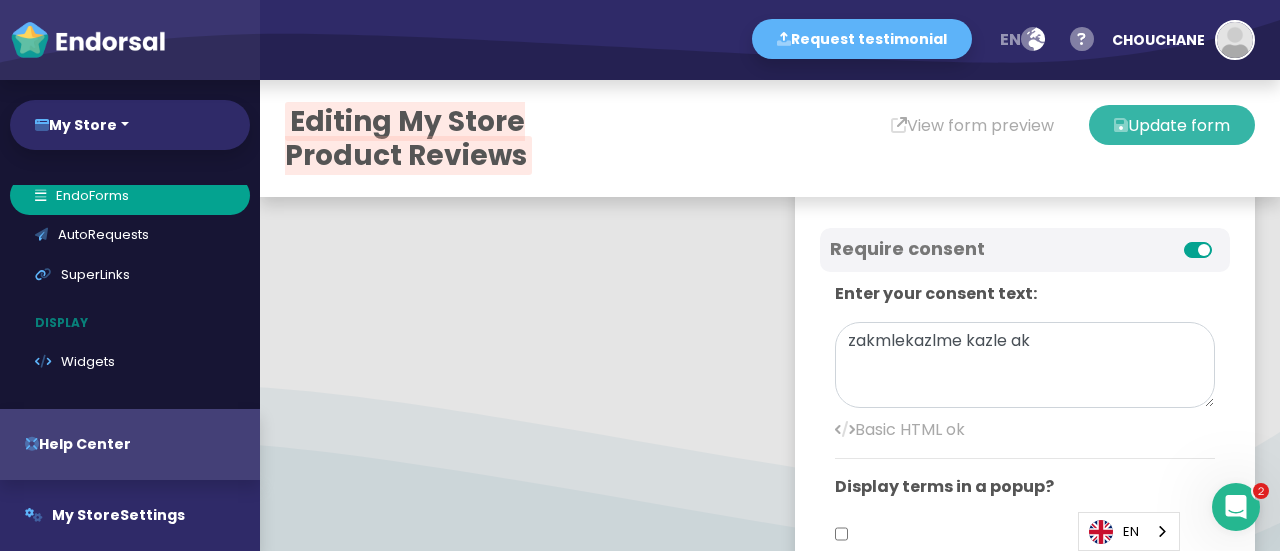 click on "Update form" at bounding box center (1172, 125) 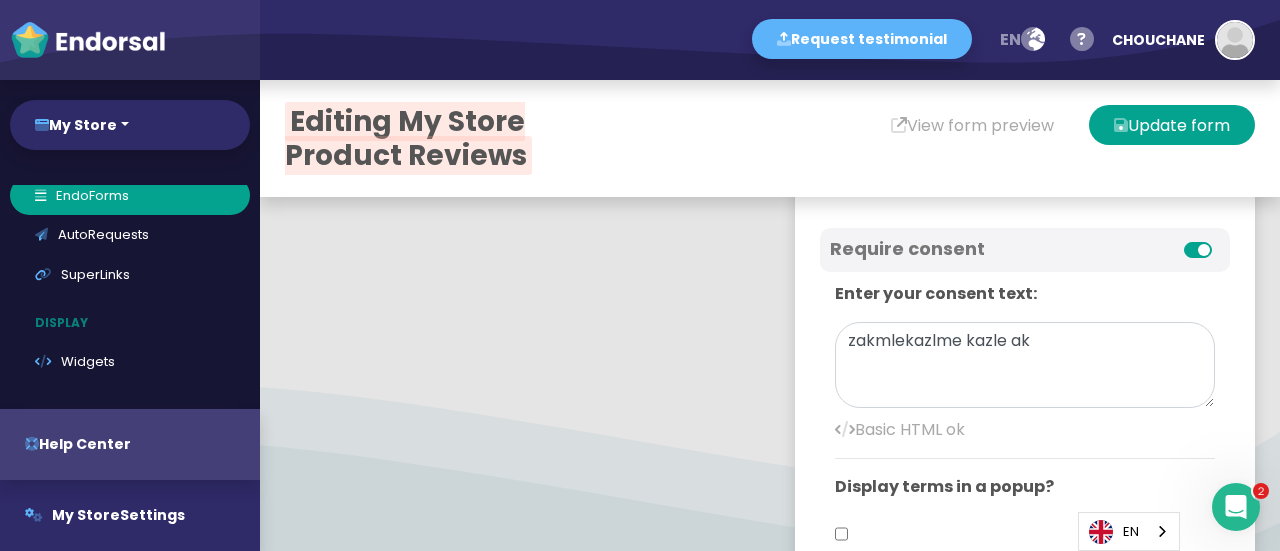 click at bounding box center [1220, 238] 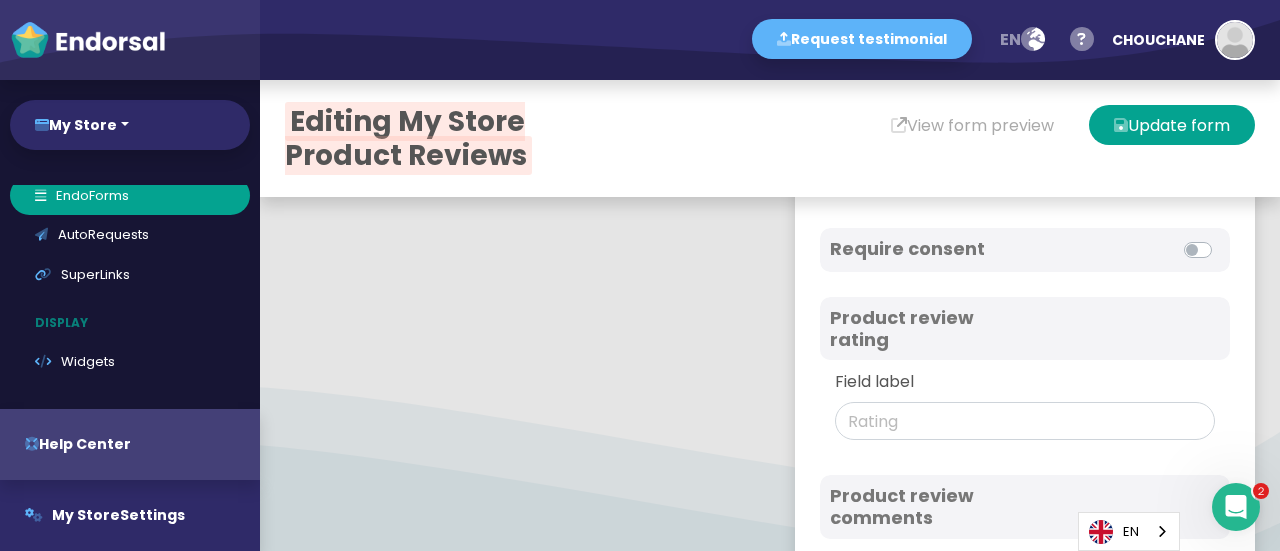 click on "Form settings   Submission settings   Localization Photos Logo Avatar Field label Field required Video Name Field label Email Field label Email Field required Rating Position Comments Field label Maximum comment length Collect video testimonials? Click to turn on video ⤴︎ Form name My Store Product Reviews Logo Theme color
Content Title Require consent Product review rating Field label Product review comments Field label Maximum comment length Product review photos Allow customers to add photos to their review? Field label Avatar sync Sync from:  Facebook     Twitter     LinkedIn     Google    Endorsal branding   Turn off to hide the Endorsal logo on your form  Custom domain   Display the EndoForm on your own domain.  Set it up here  (opens in a new tab).  Content Title Text   Basic HTML ok Incentivised request   Turn on to offer customers a reward for completing the testimonial  "Visit" button Button text Visit our store Button link Content Title Text" at bounding box center [1025, 339] 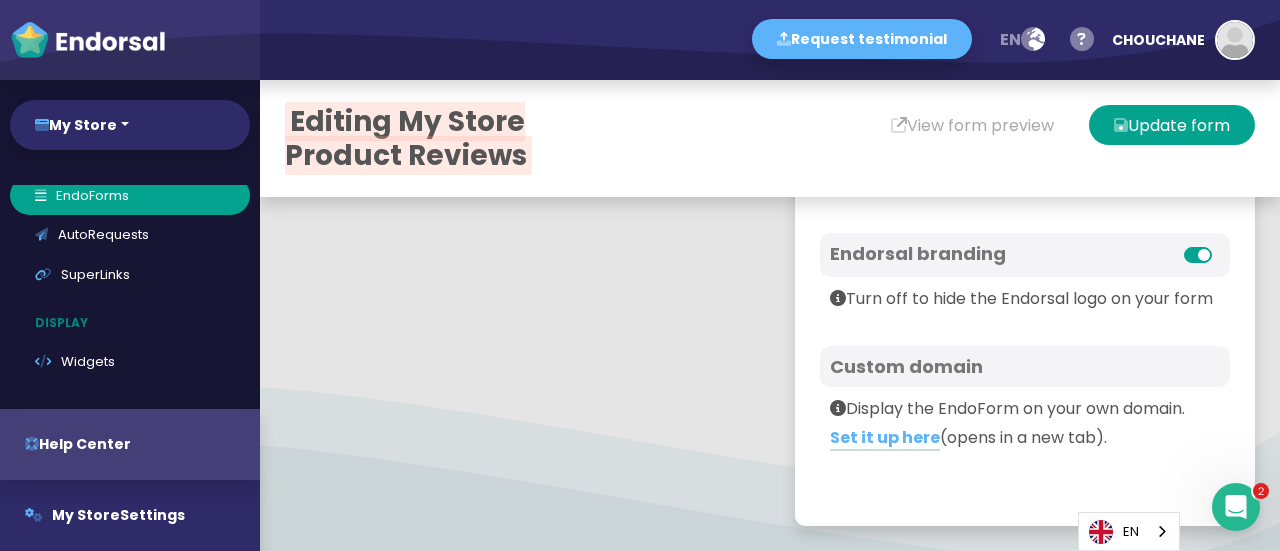 scroll, scrollTop: 1734, scrollLeft: 0, axis: vertical 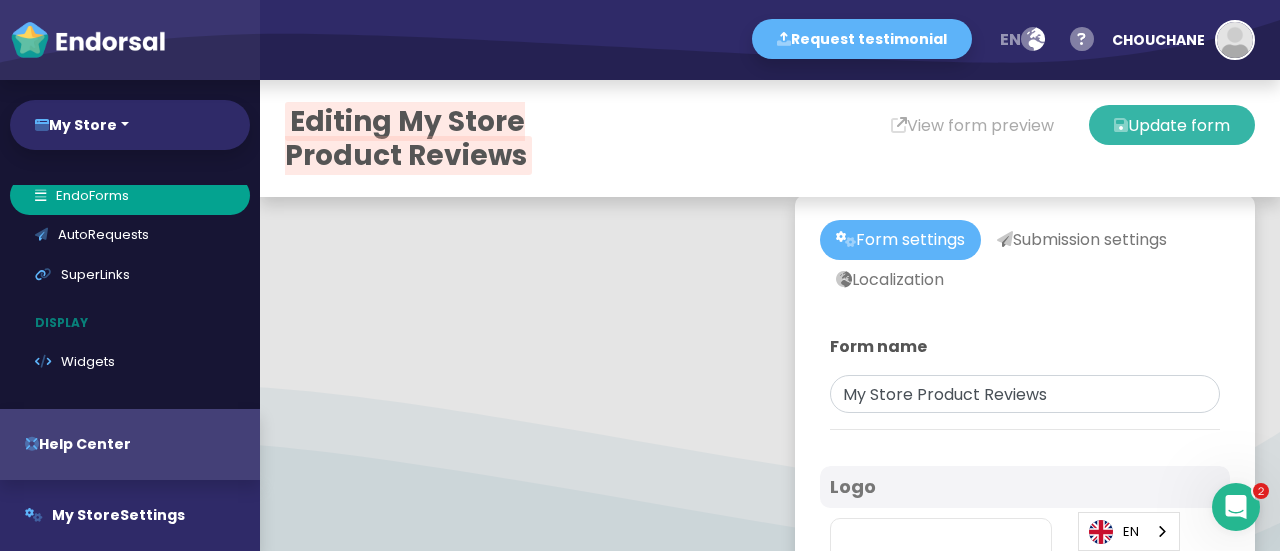 click on "Update form" at bounding box center [1172, 125] 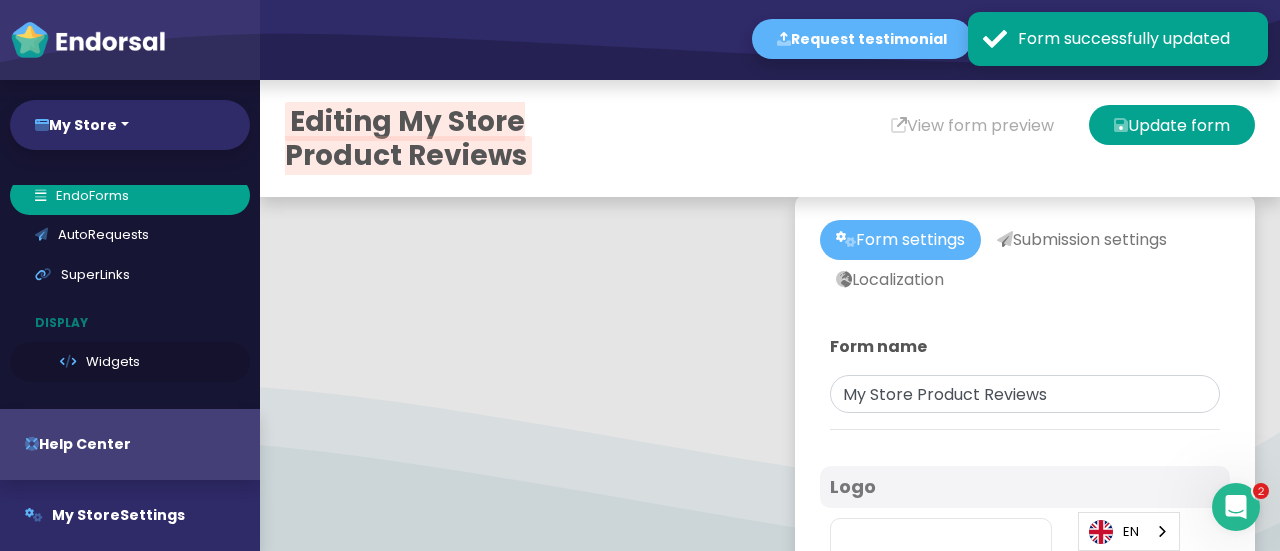 click on "Widgets" at bounding box center (130, 362) 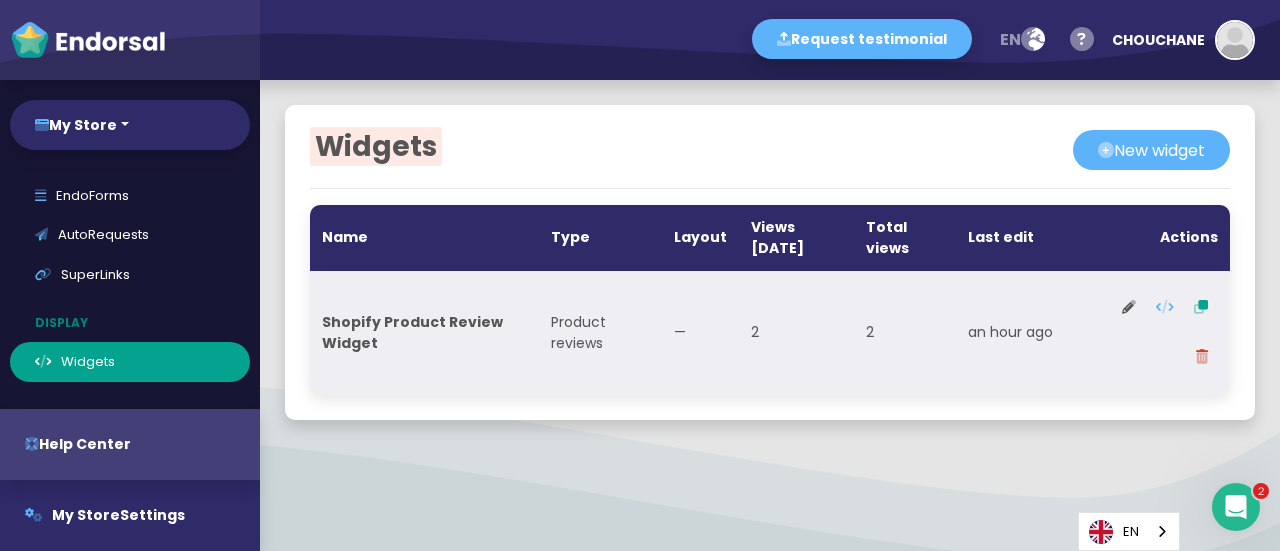 click on "Shopify Product Review Widget" 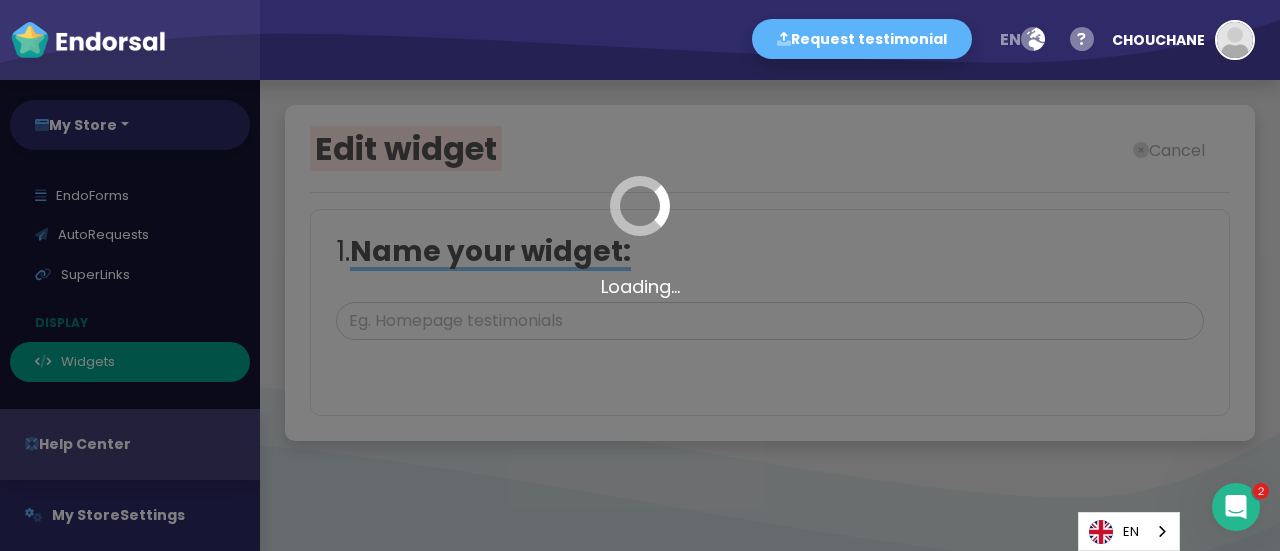 type on "Shopify Product Review Widget" 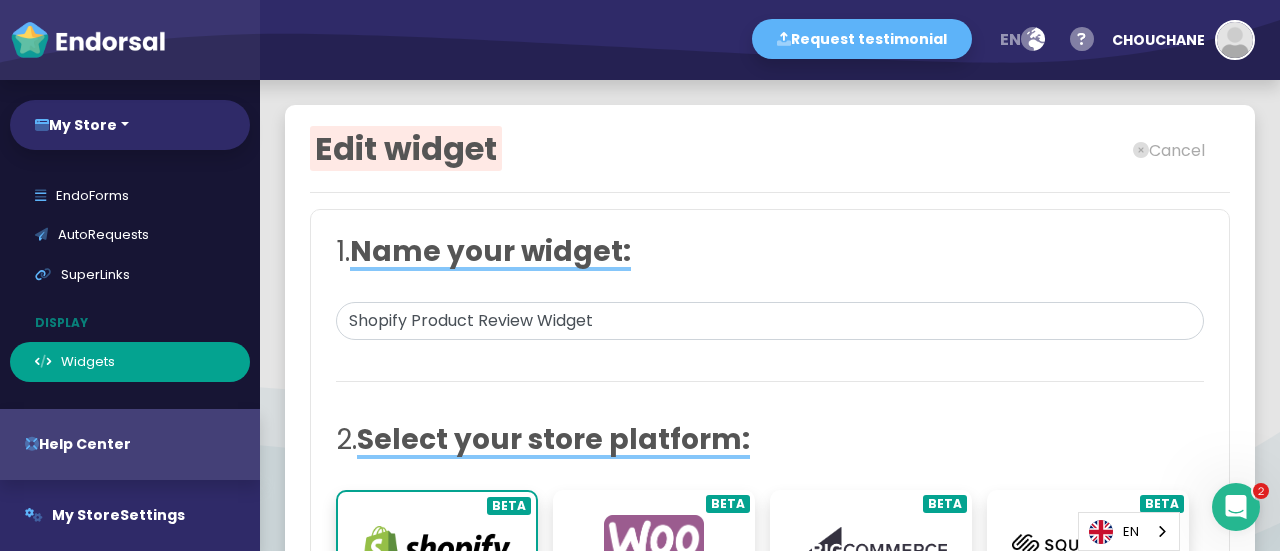 click 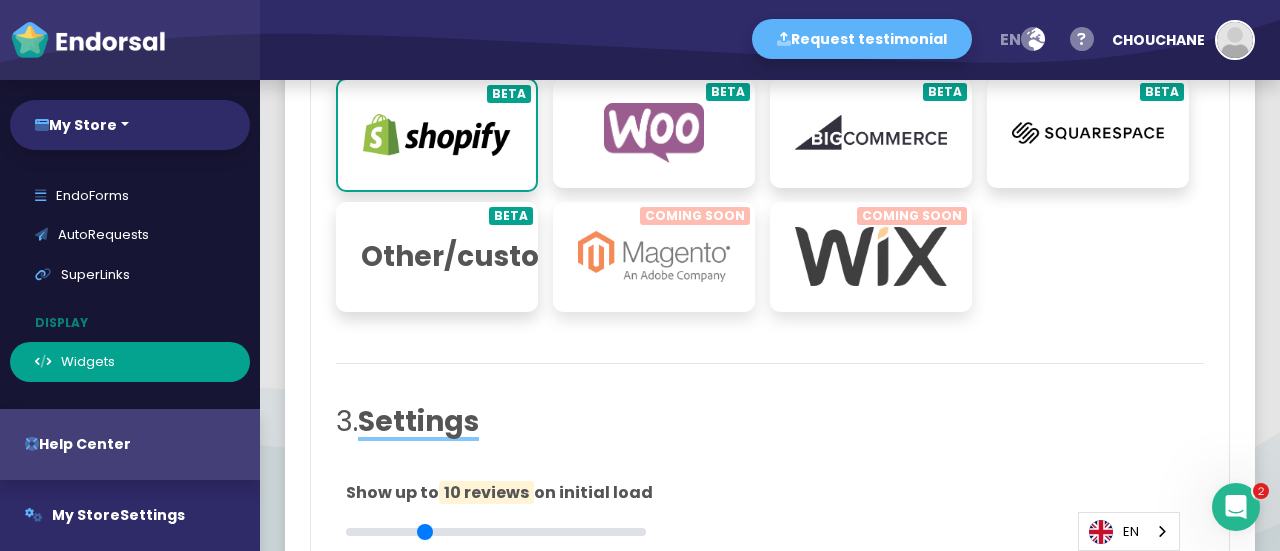 type on "#FFFFFF" 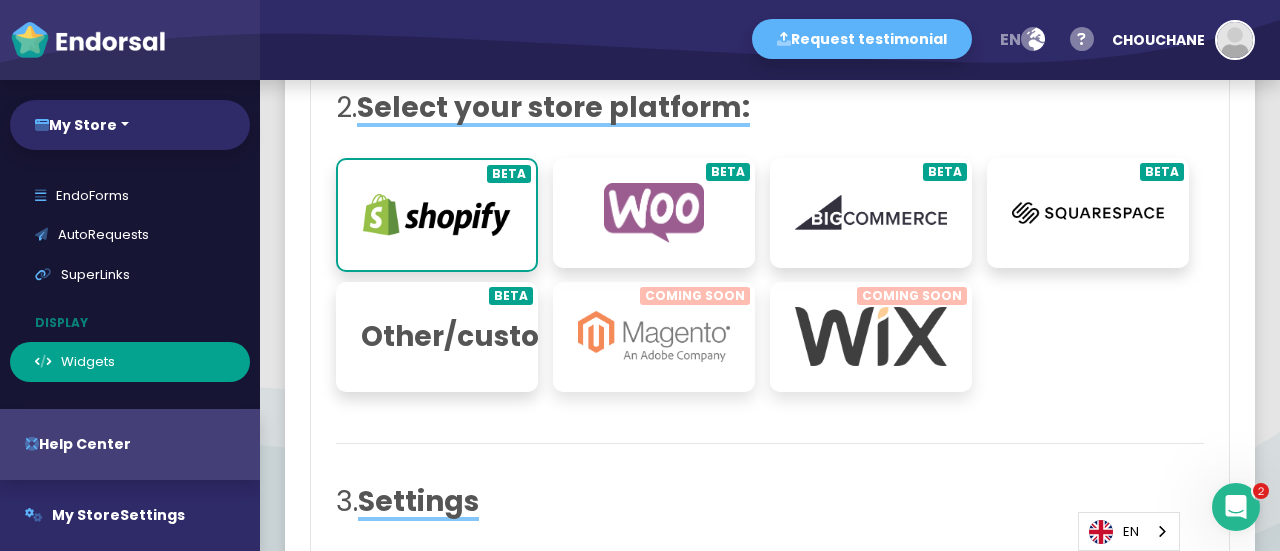scroll, scrollTop: 332, scrollLeft: 0, axis: vertical 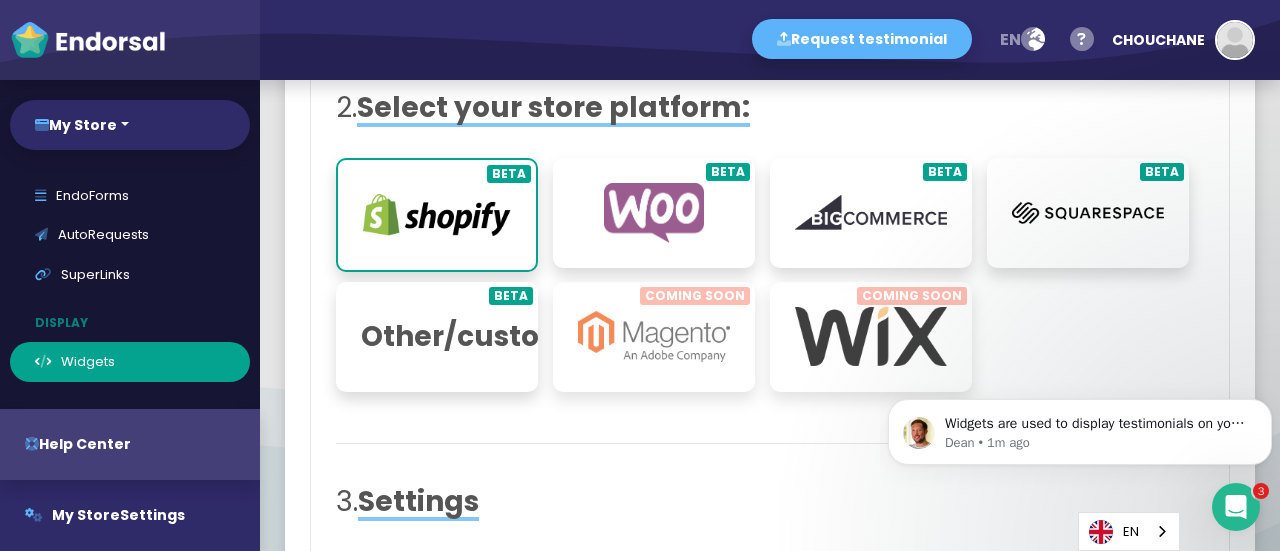click on "3.  Settings Show up to  10 reviews  on initial load "Load more" button text: Load more reviews Show recency Truncate longer reviews? Truncate reviews longer than: 240  characters "Read more" label text: Read more Show Endorsal branding  Show video preview if review has one" 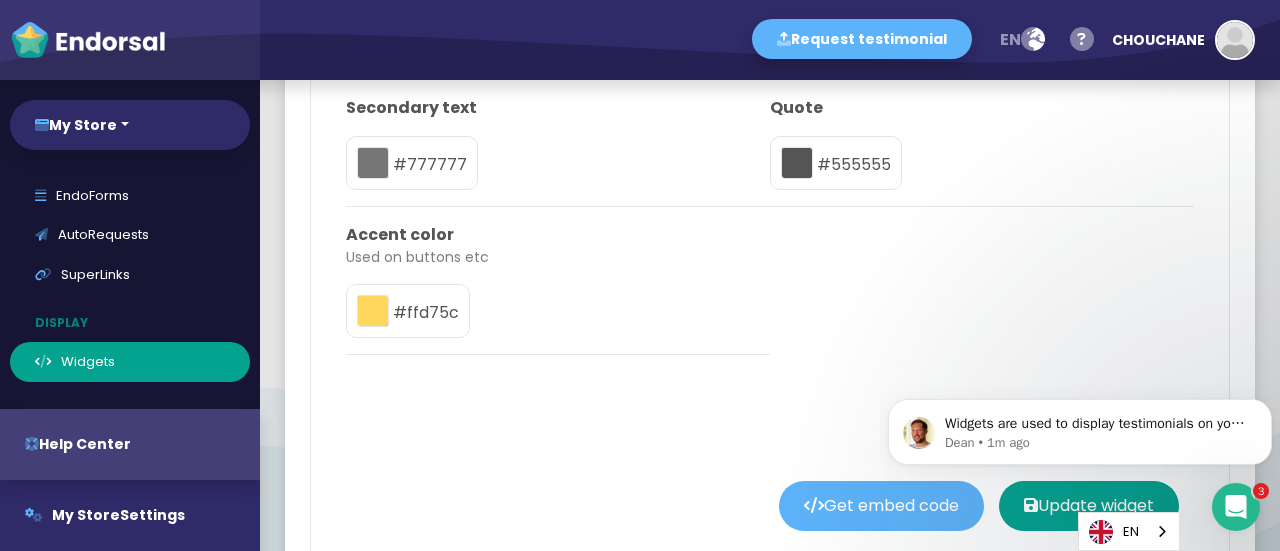 scroll, scrollTop: 2160, scrollLeft: 0, axis: vertical 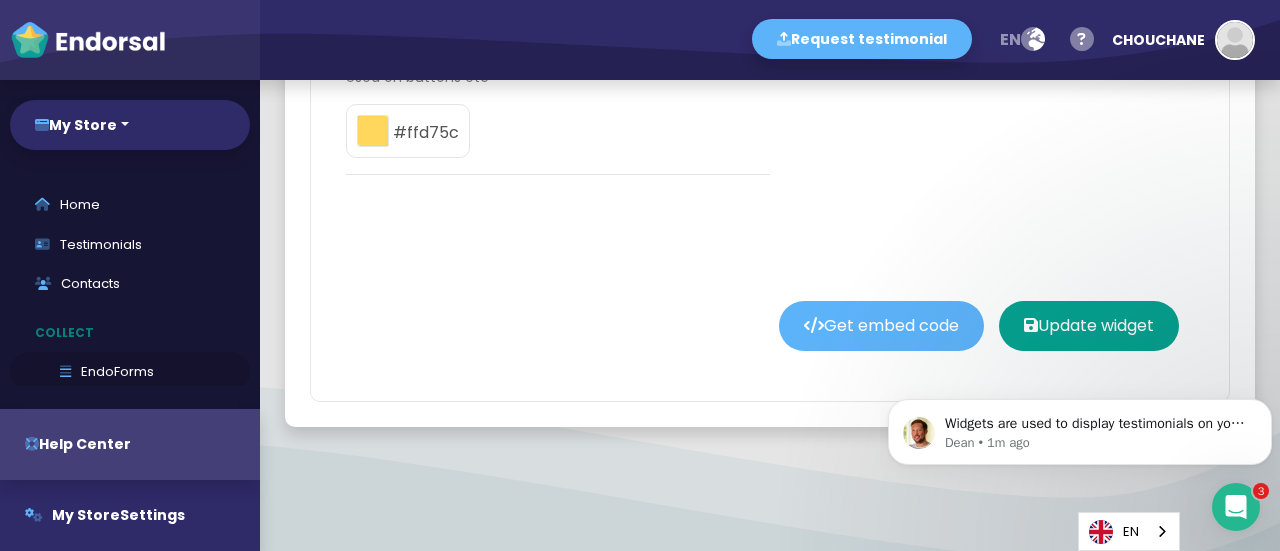 click on "EndoForms" at bounding box center (130, 372) 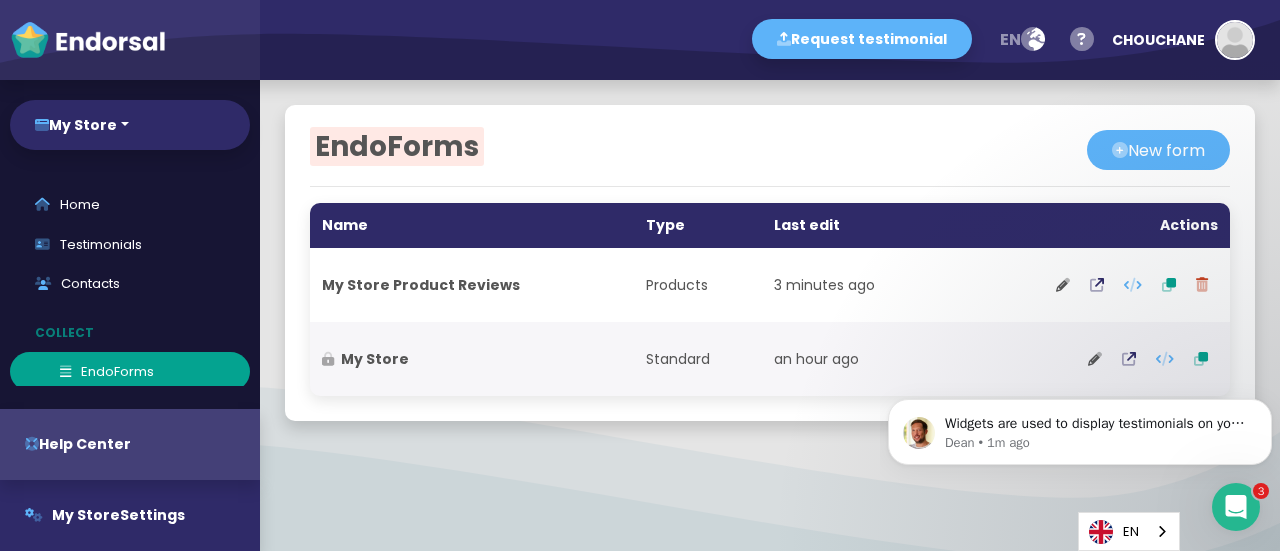 scroll, scrollTop: 0, scrollLeft: 0, axis: both 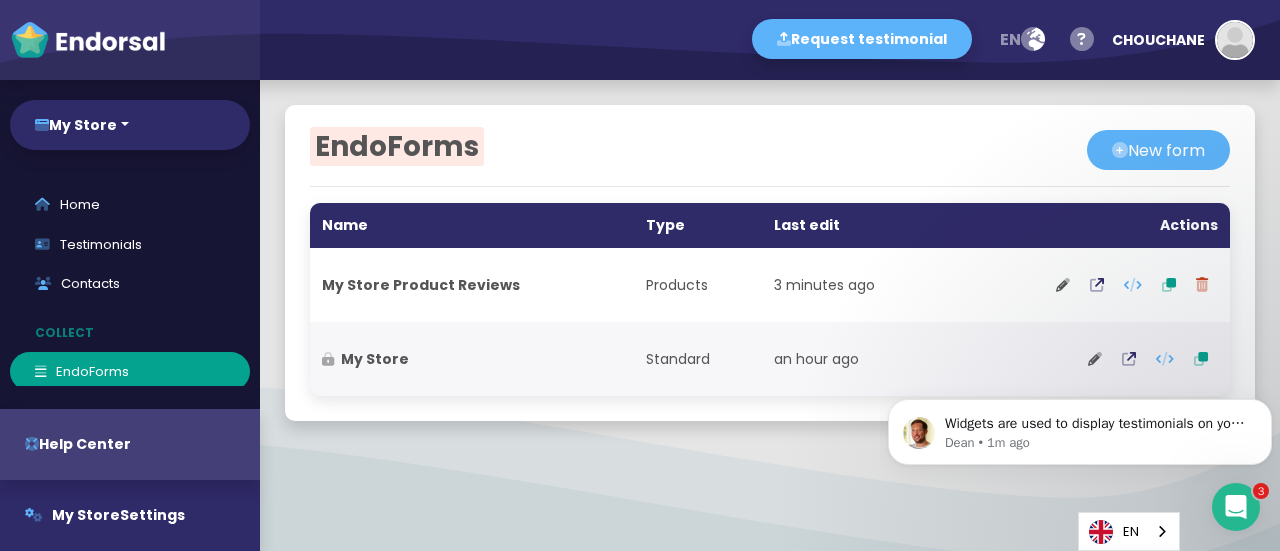 click on "EndoForms   New form  Name Type Last edit Actions My Store Product Reviews Products 3 minutes ago My Store Standard an hour ago" 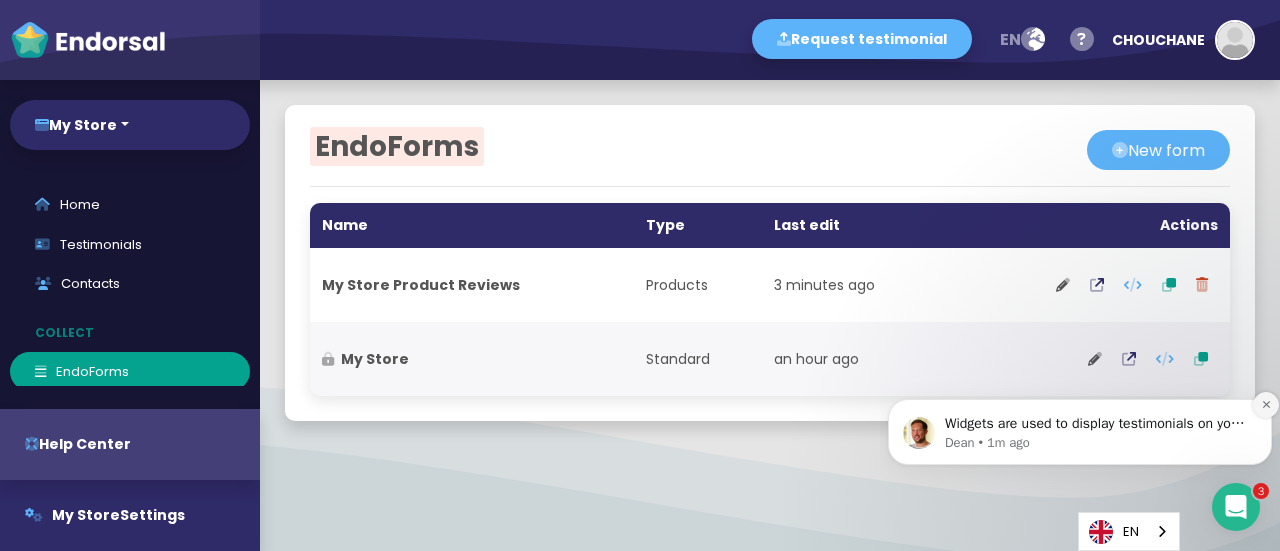 click 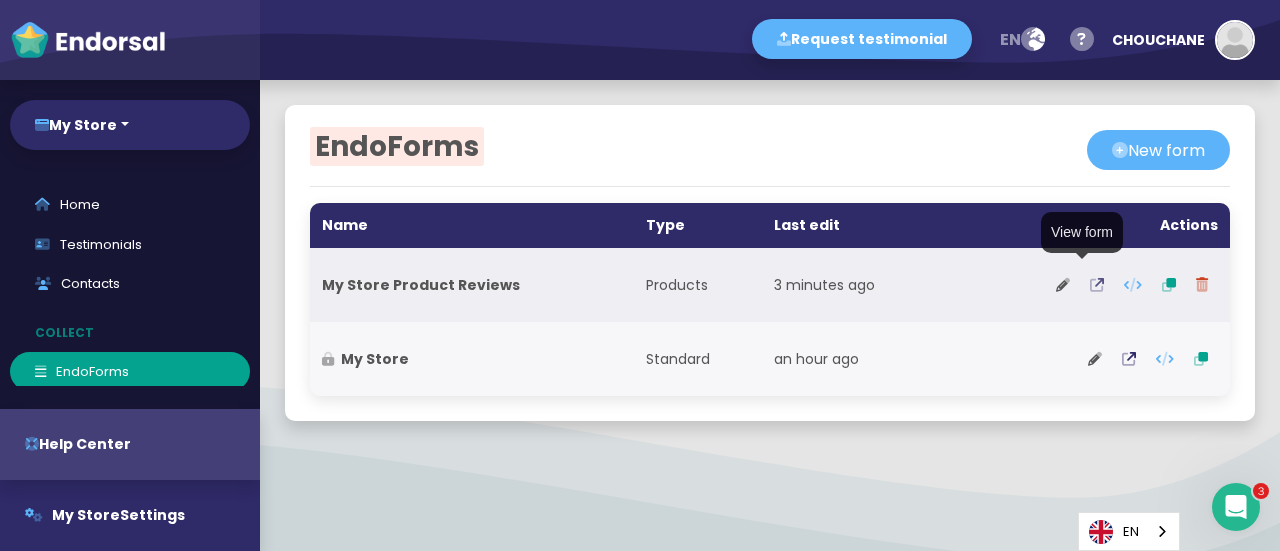 click 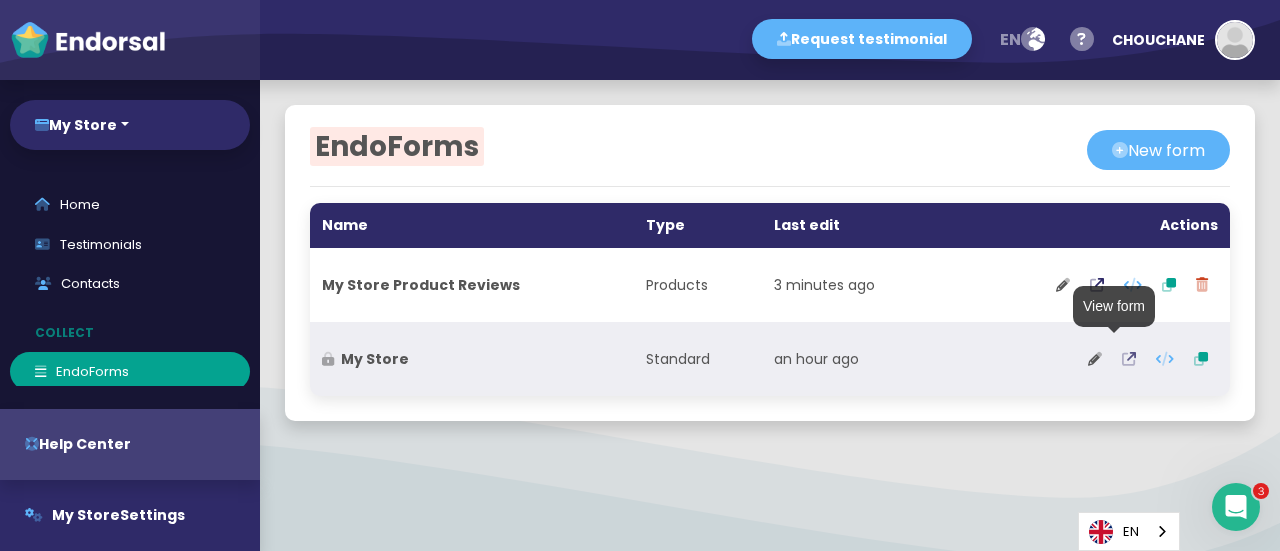 click 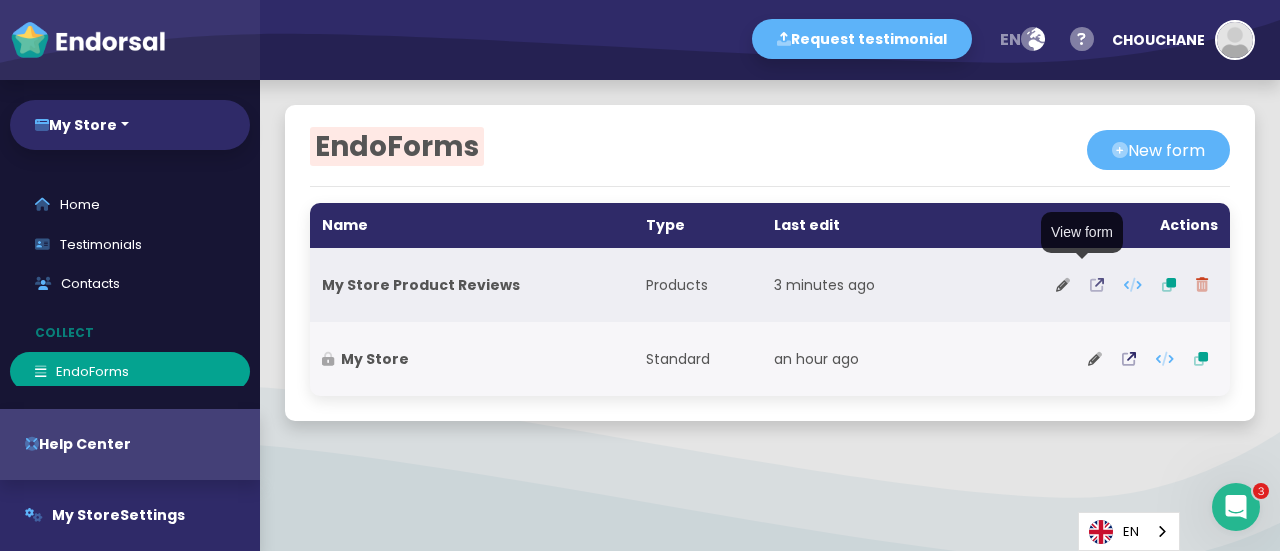 click 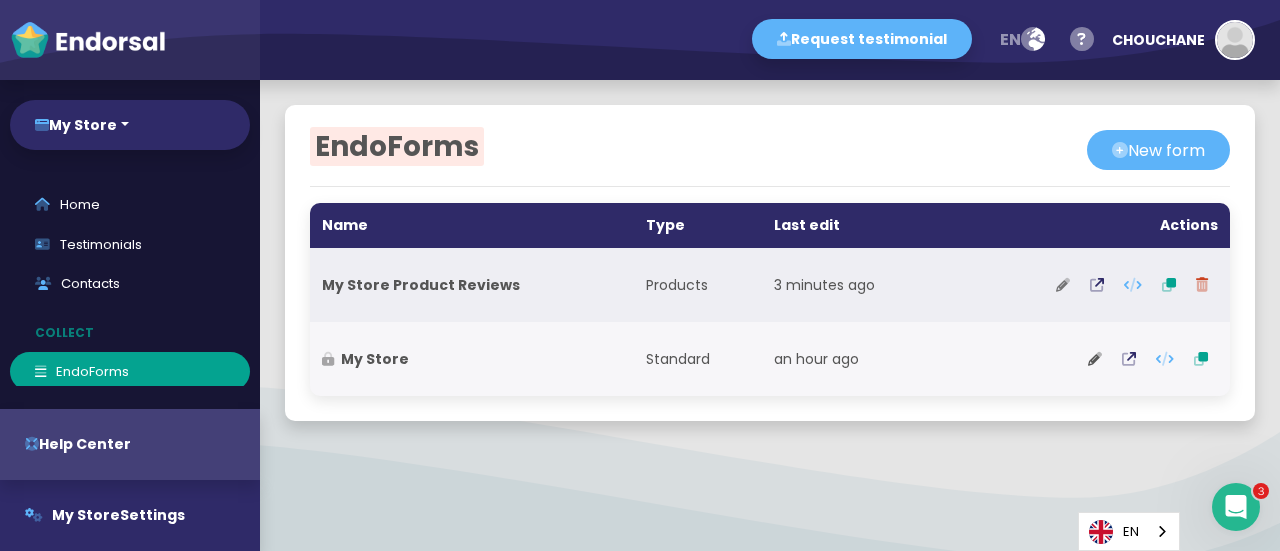click 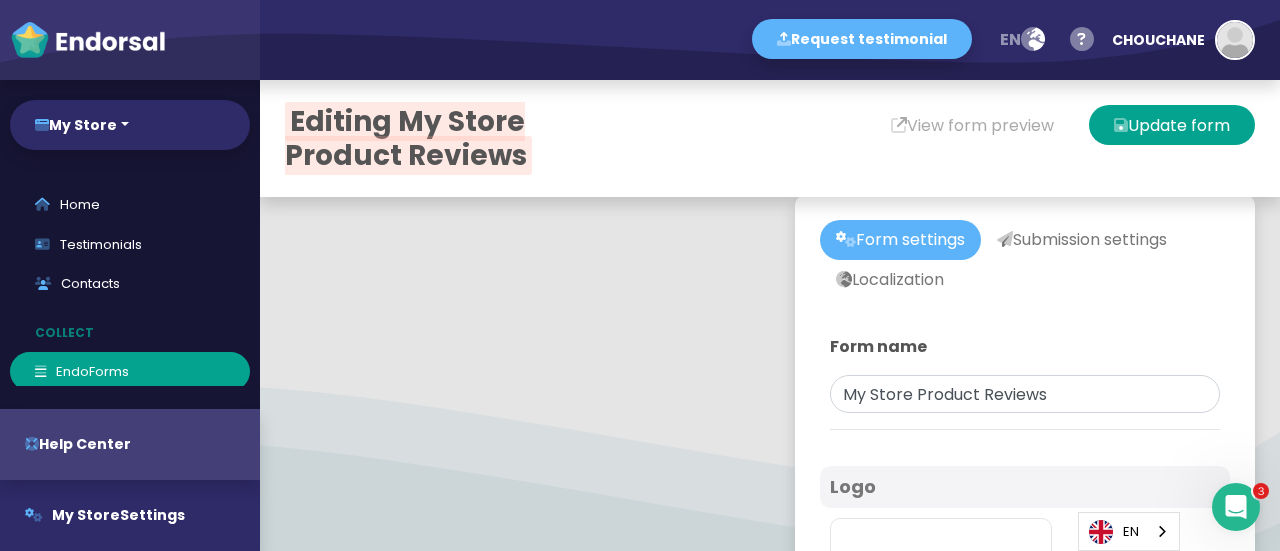 type on "#5DB3F9" 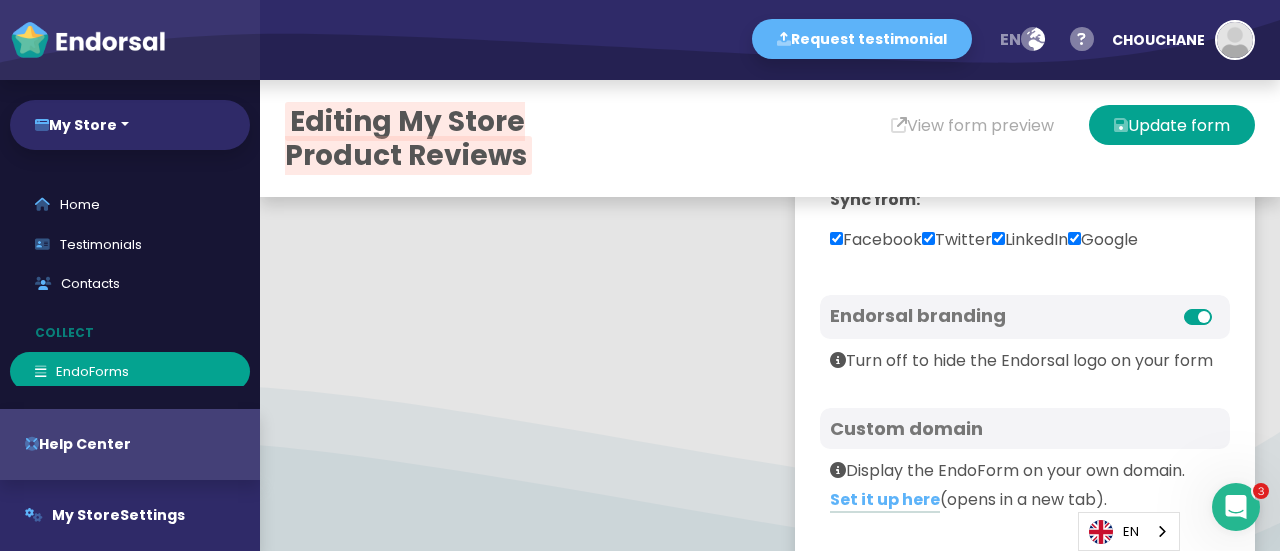 scroll, scrollTop: 1734, scrollLeft: 0, axis: vertical 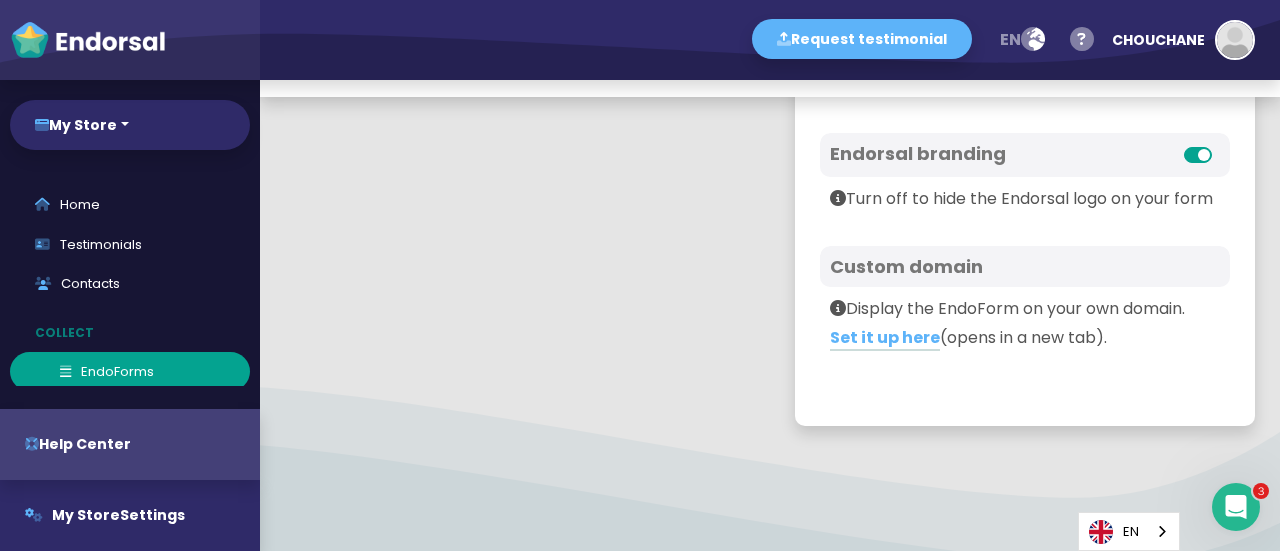 click on "EndoForms" at bounding box center [130, 372] 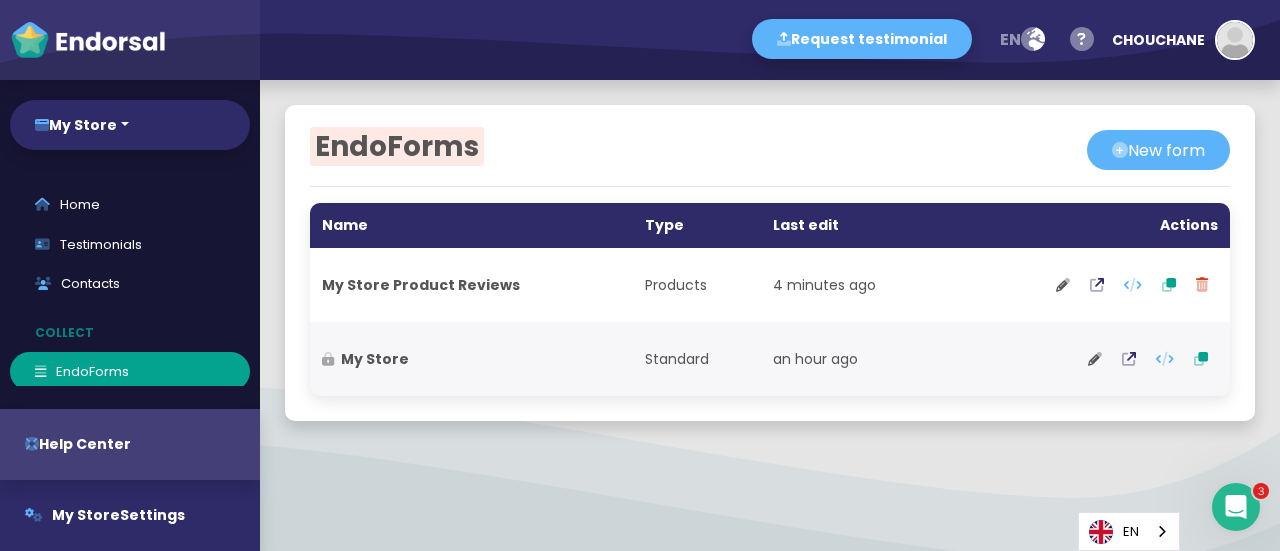 scroll, scrollTop: 0, scrollLeft: 0, axis: both 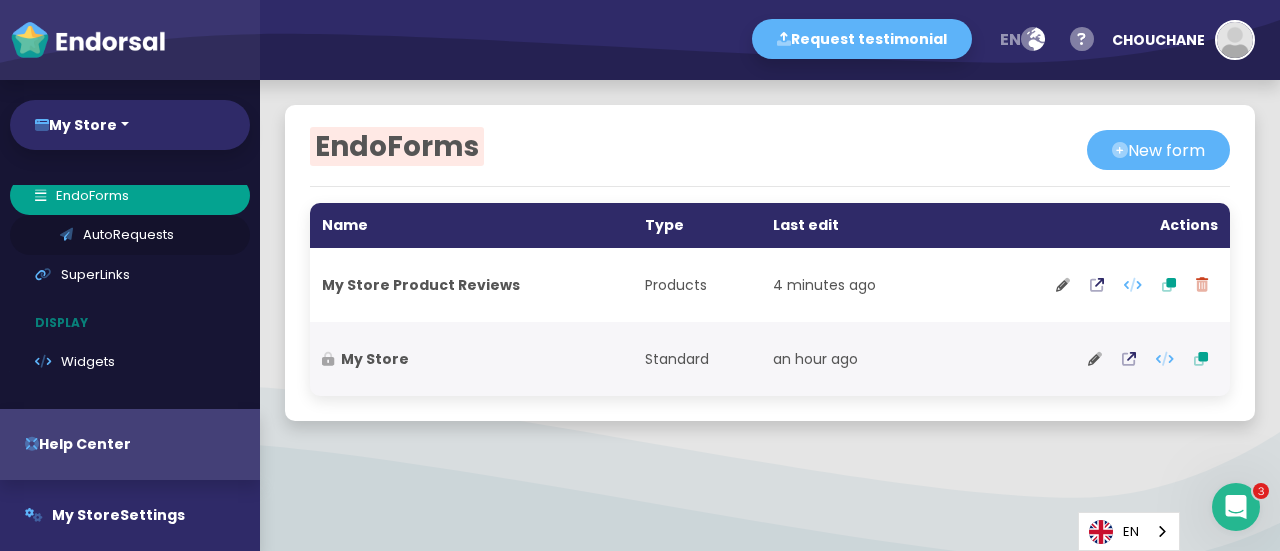 click on "AutoRequests" at bounding box center [130, 235] 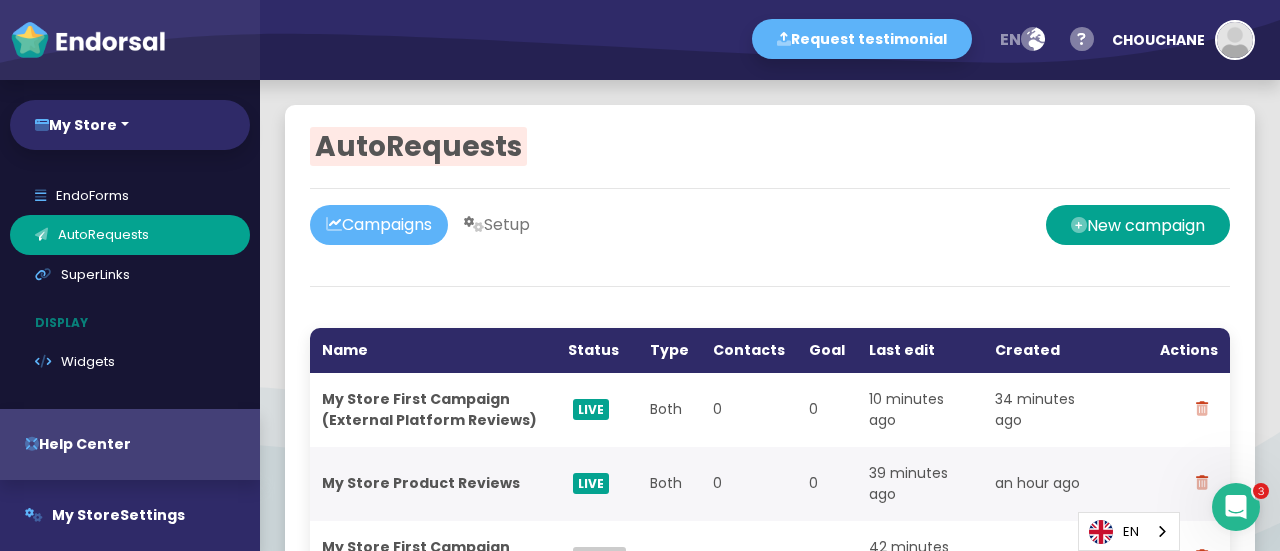 click 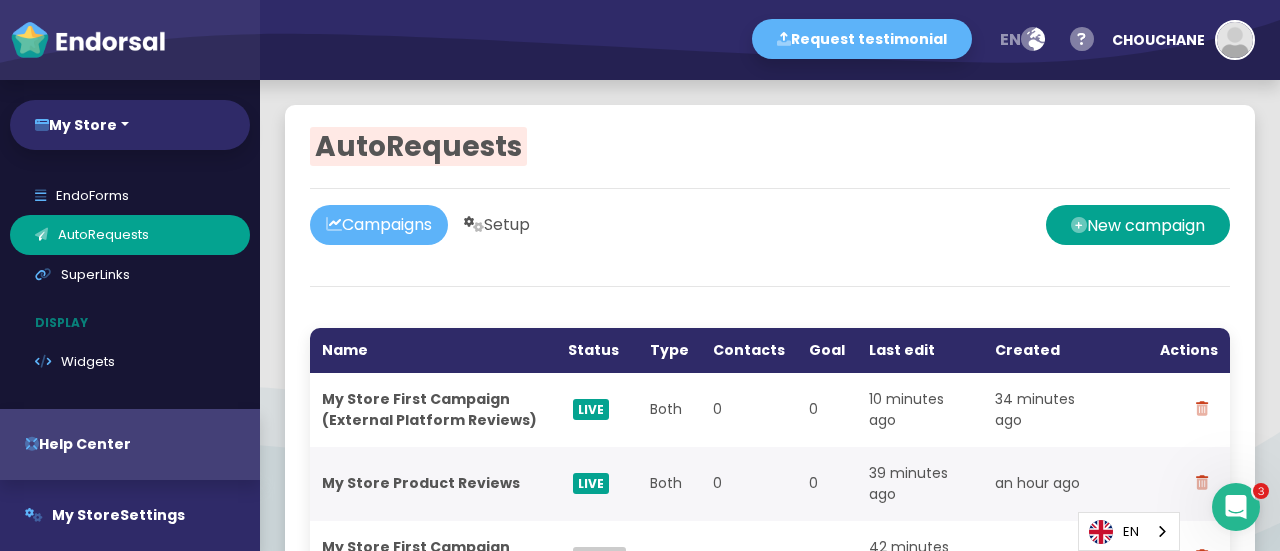 click on "Setup" at bounding box center [497, 225] 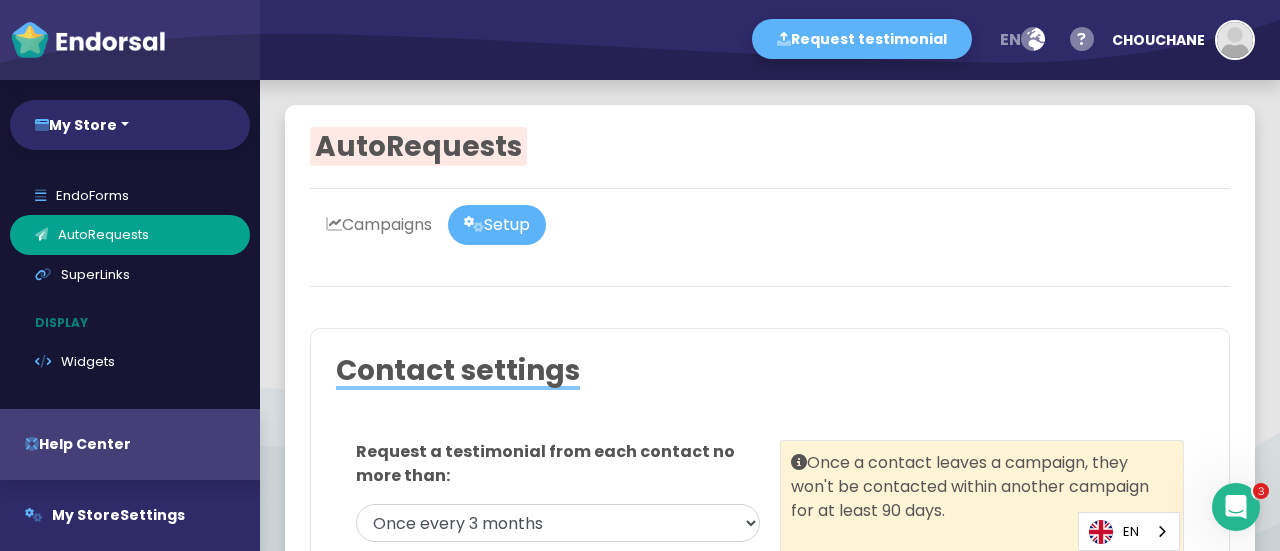 click 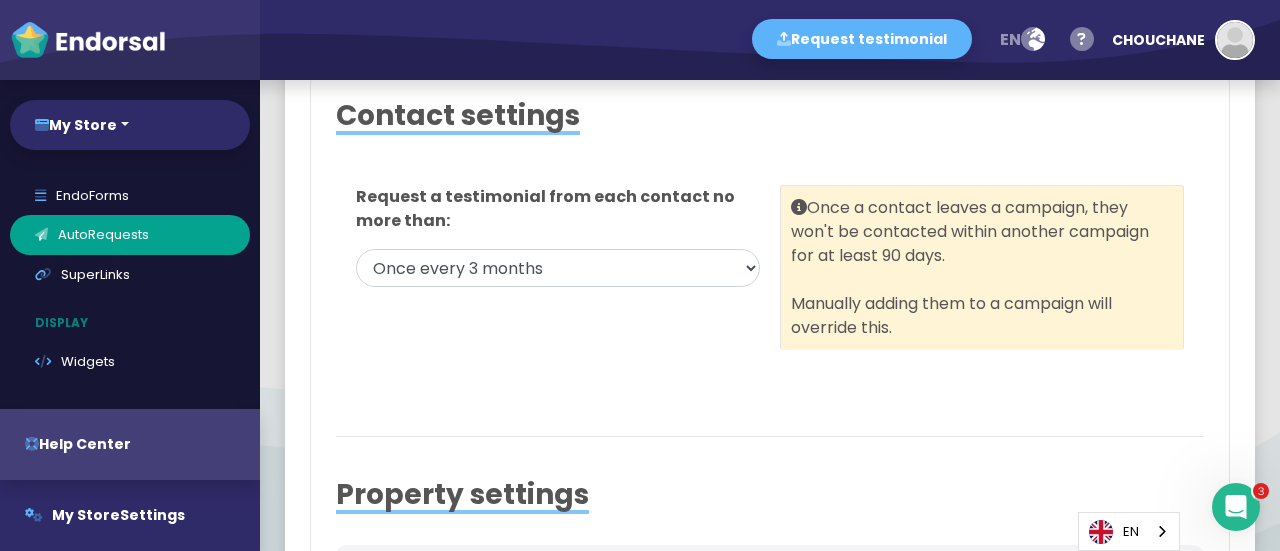 scroll, scrollTop: 0, scrollLeft: 0, axis: both 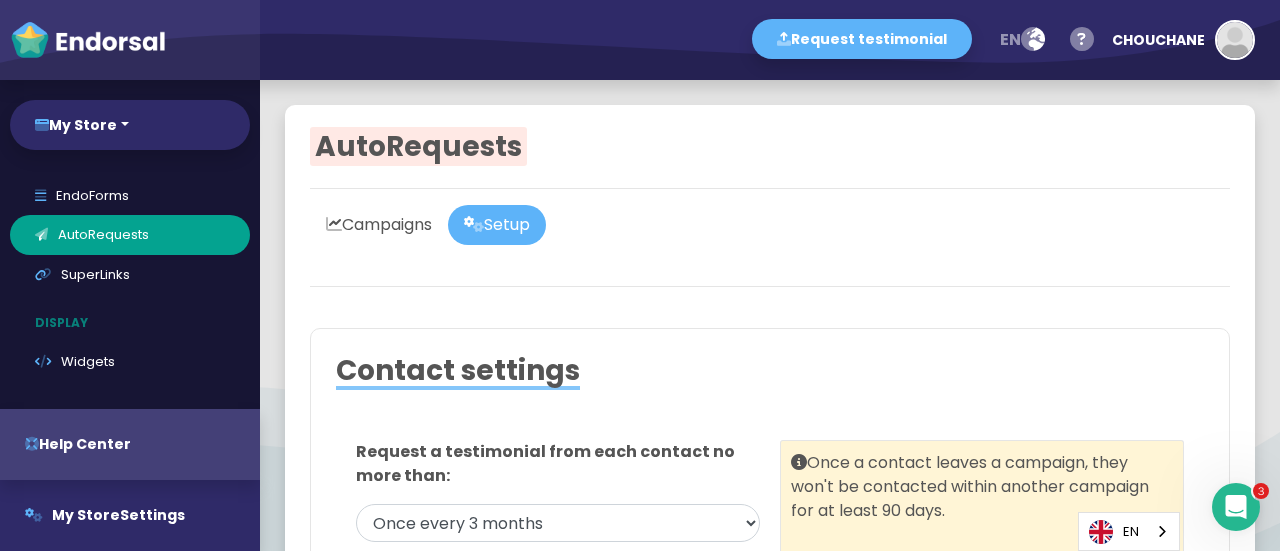 click on "Campaigns" at bounding box center [379, 225] 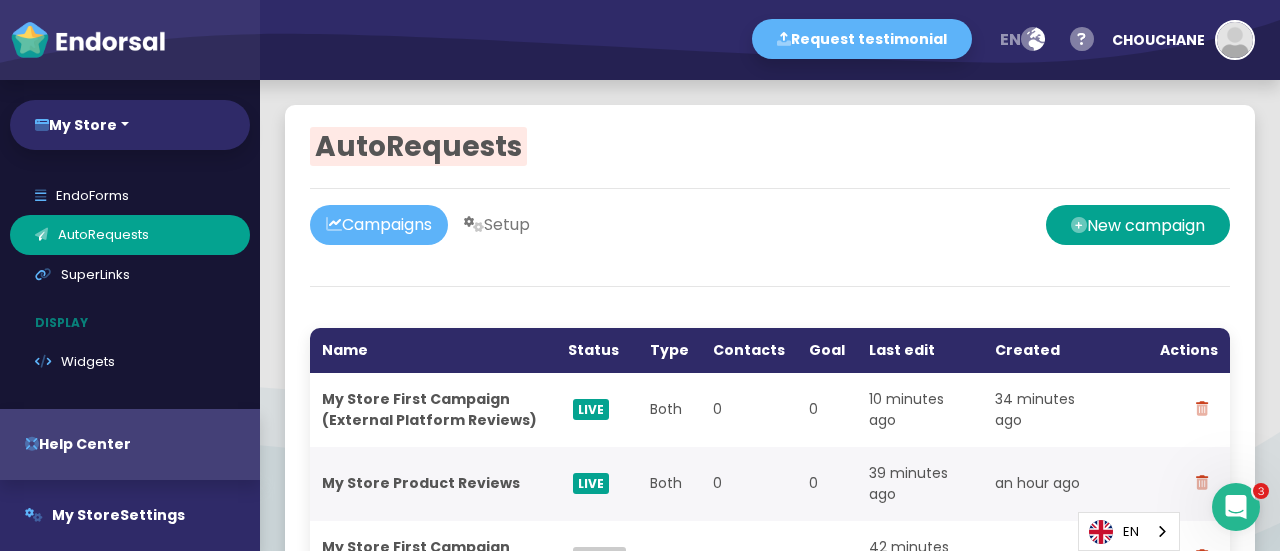click on "Campaigns   Setup" at bounding box center (540, 225) 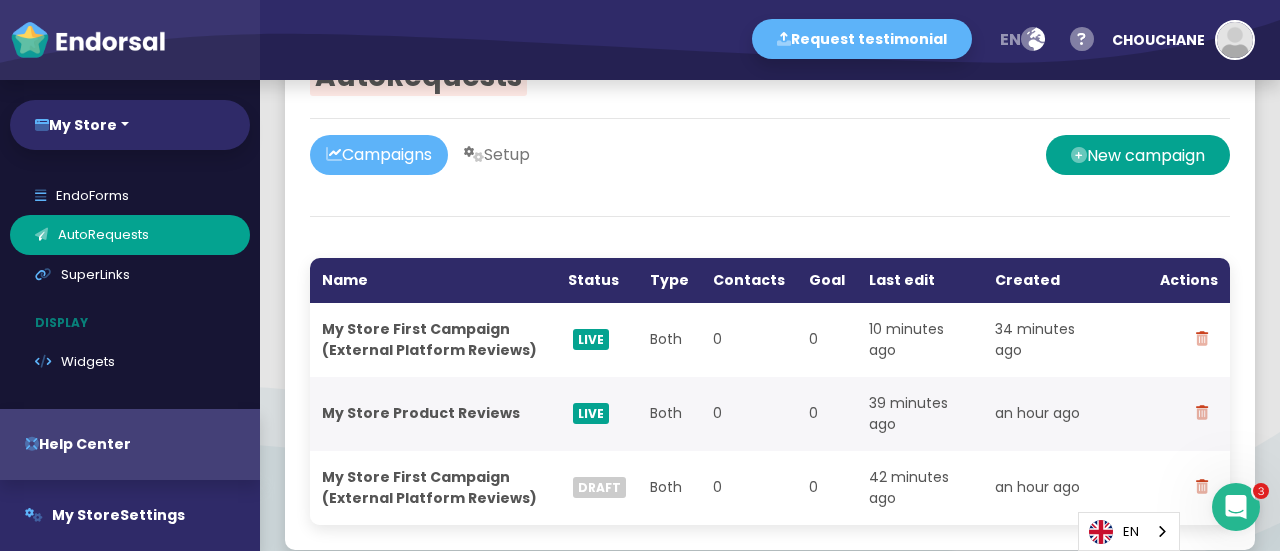 scroll, scrollTop: 40, scrollLeft: 0, axis: vertical 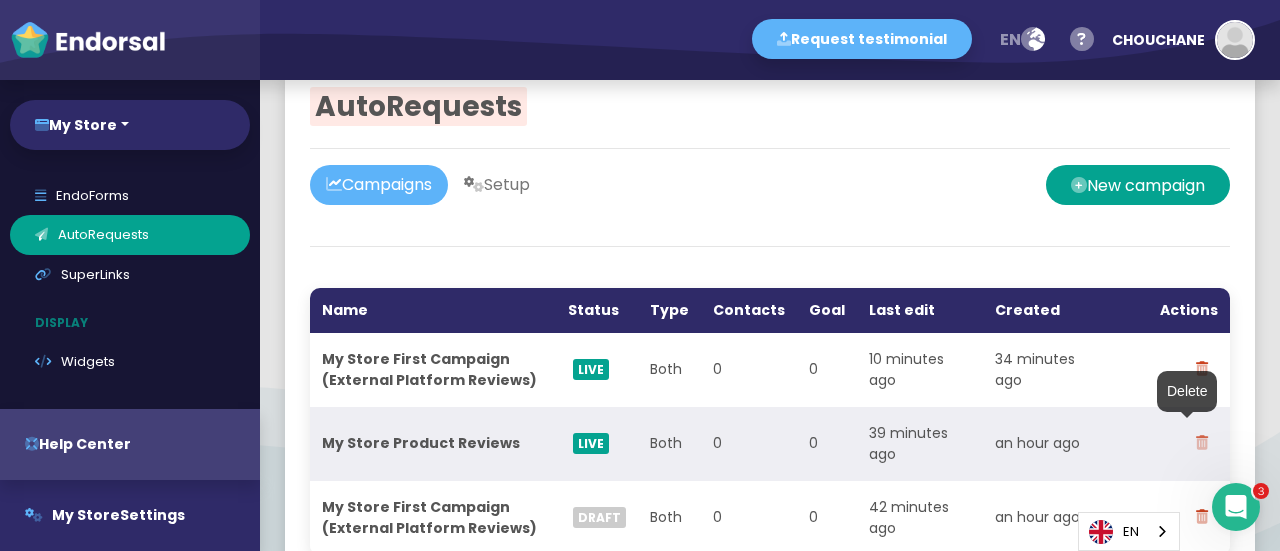 click 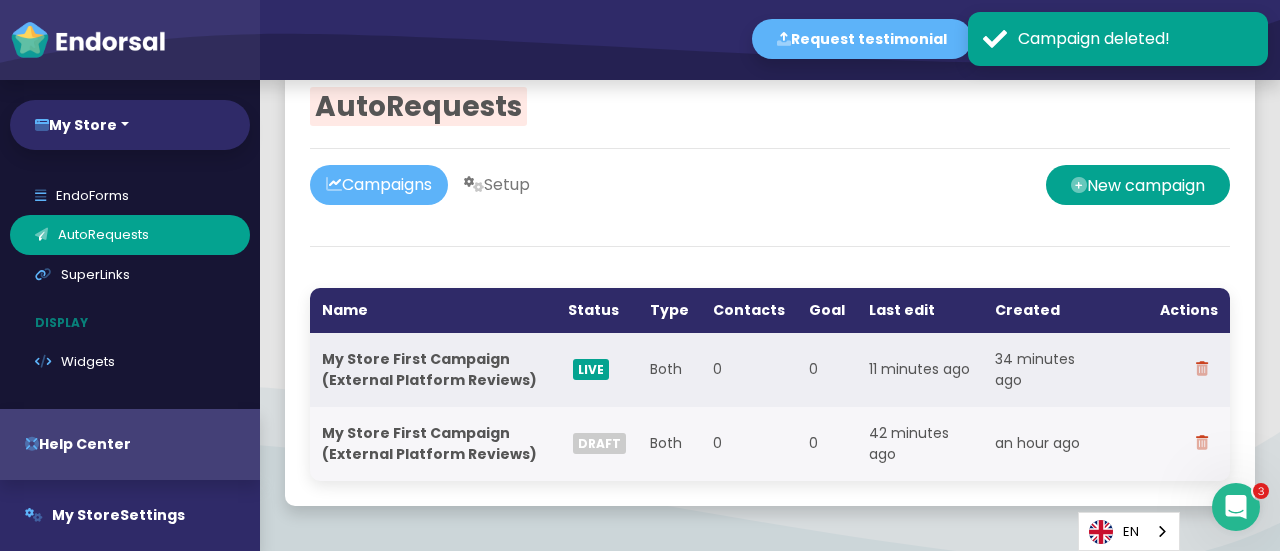 click on "My Store First Campaign (External Platform Reviews)" 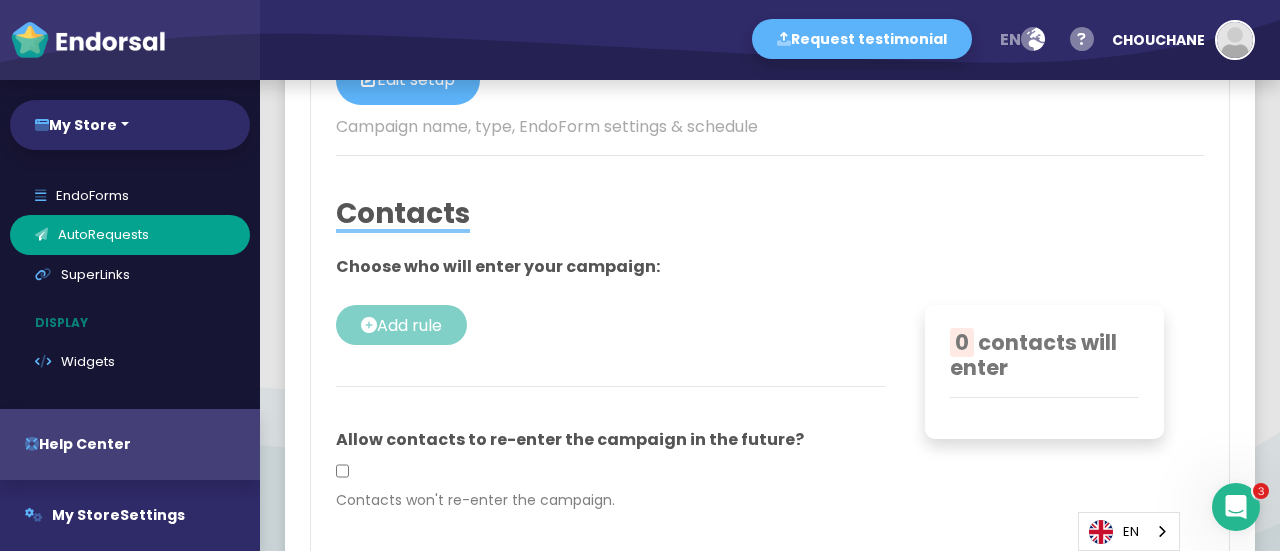 scroll, scrollTop: 1520, scrollLeft: 0, axis: vertical 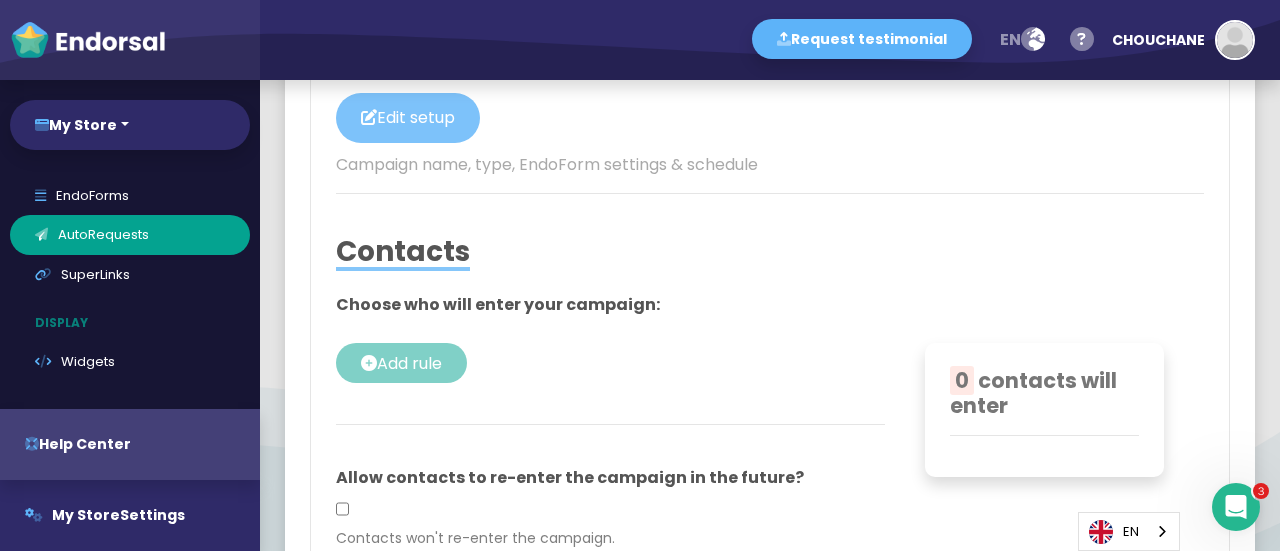 click on "Edit setup" 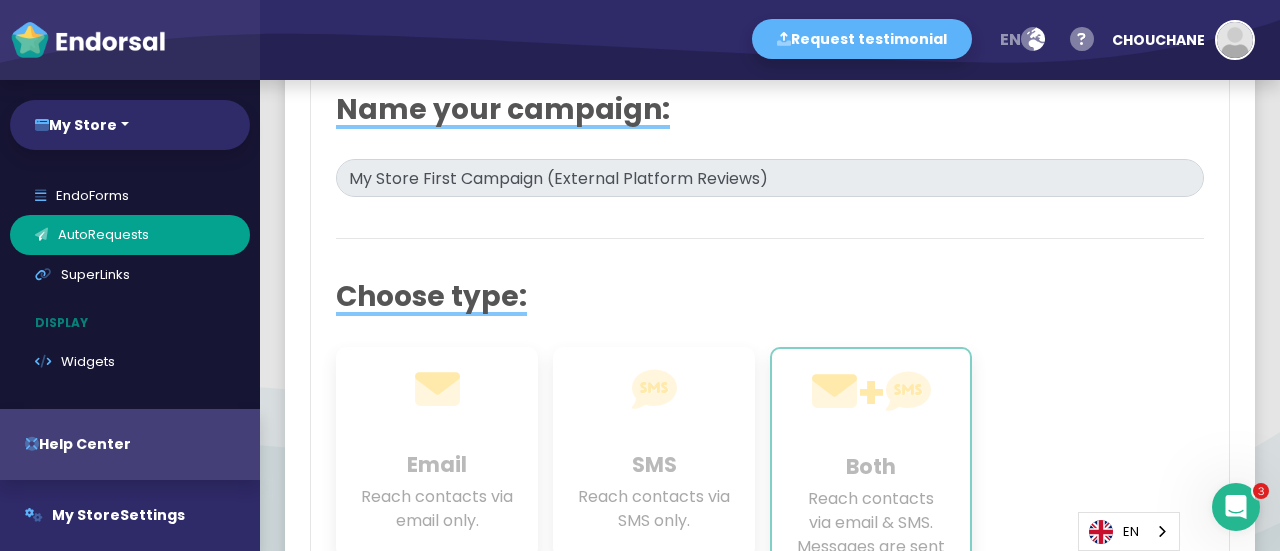 scroll, scrollTop: 1766, scrollLeft: 0, axis: vertical 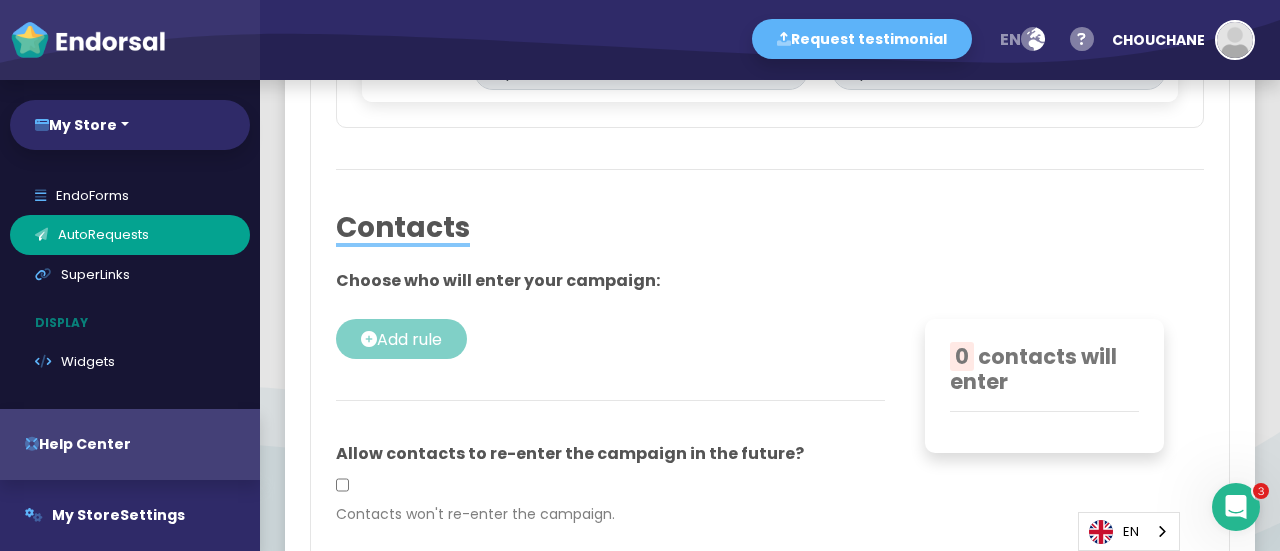 click at bounding box center [770, 256] 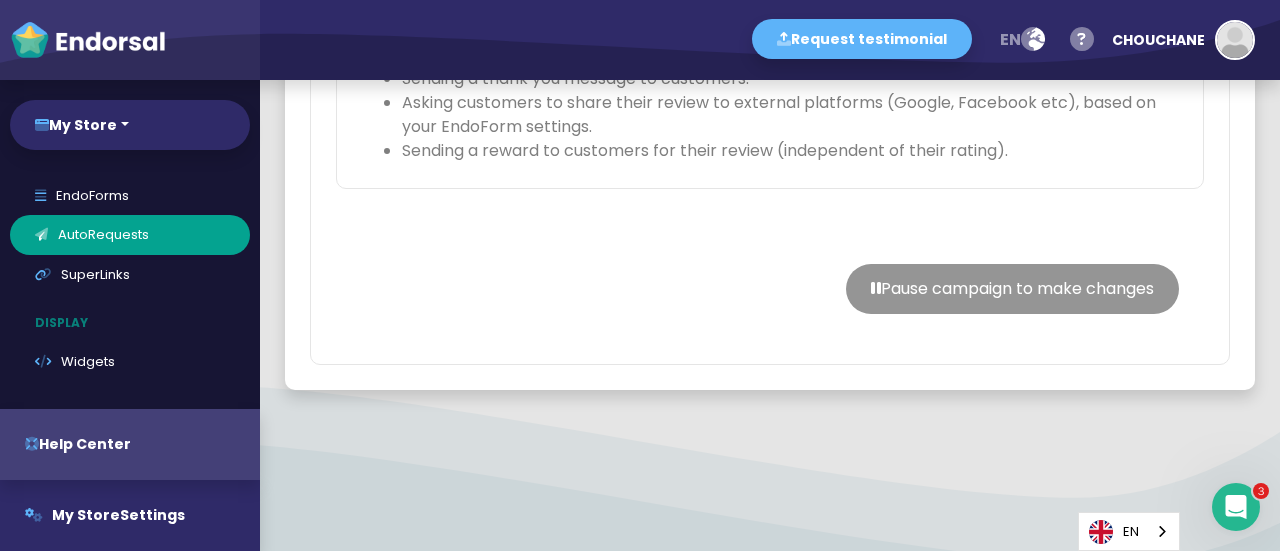 scroll, scrollTop: 2884, scrollLeft: 0, axis: vertical 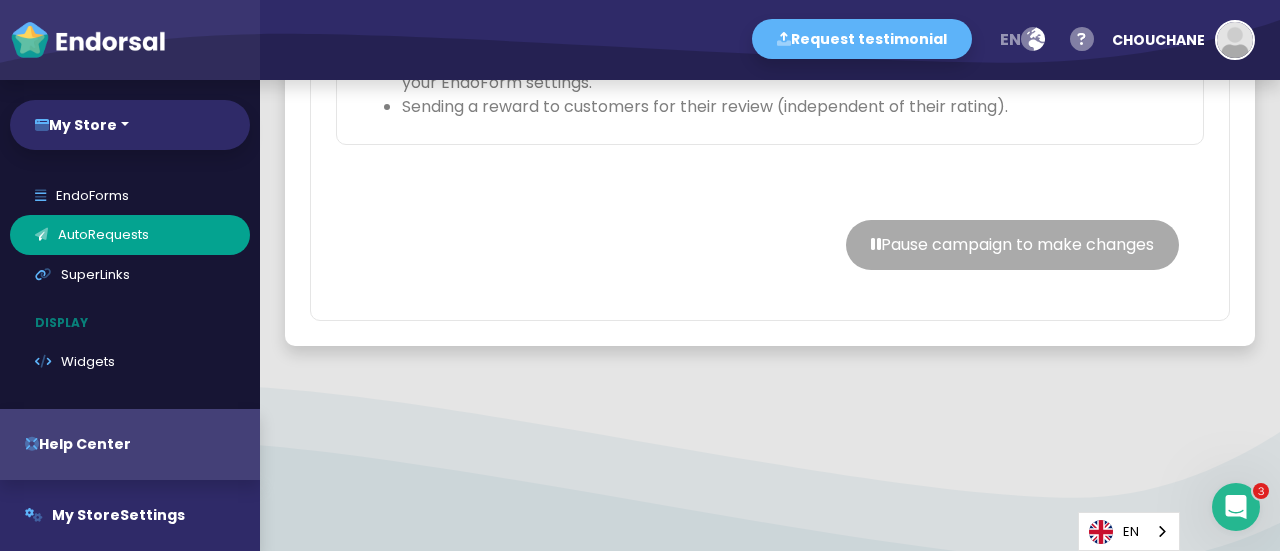 click on "Pause campaign to make changes" 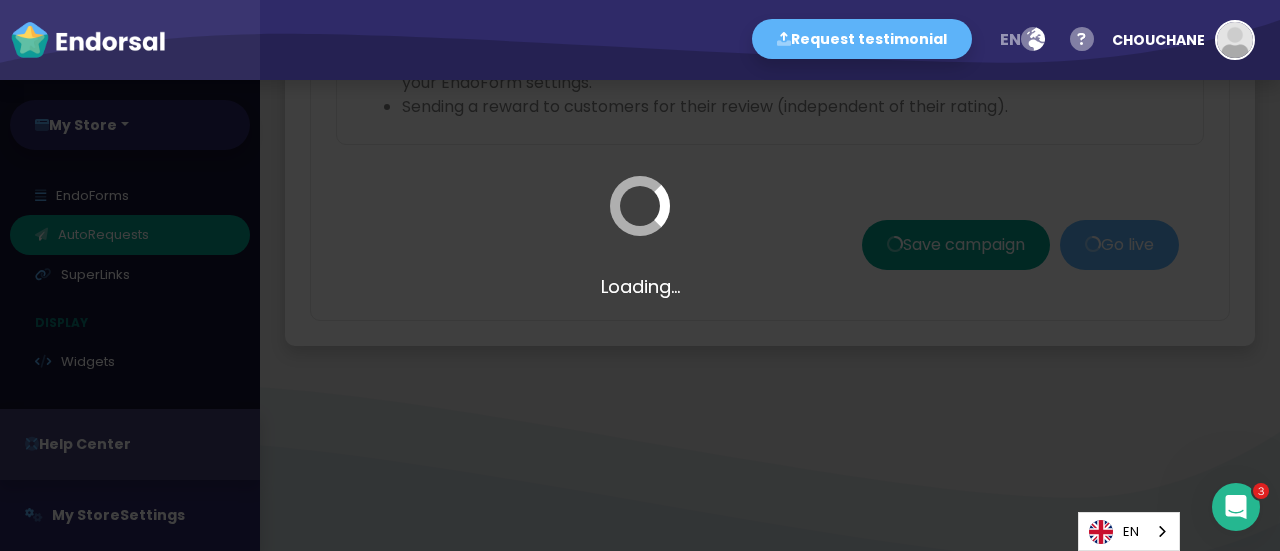 type 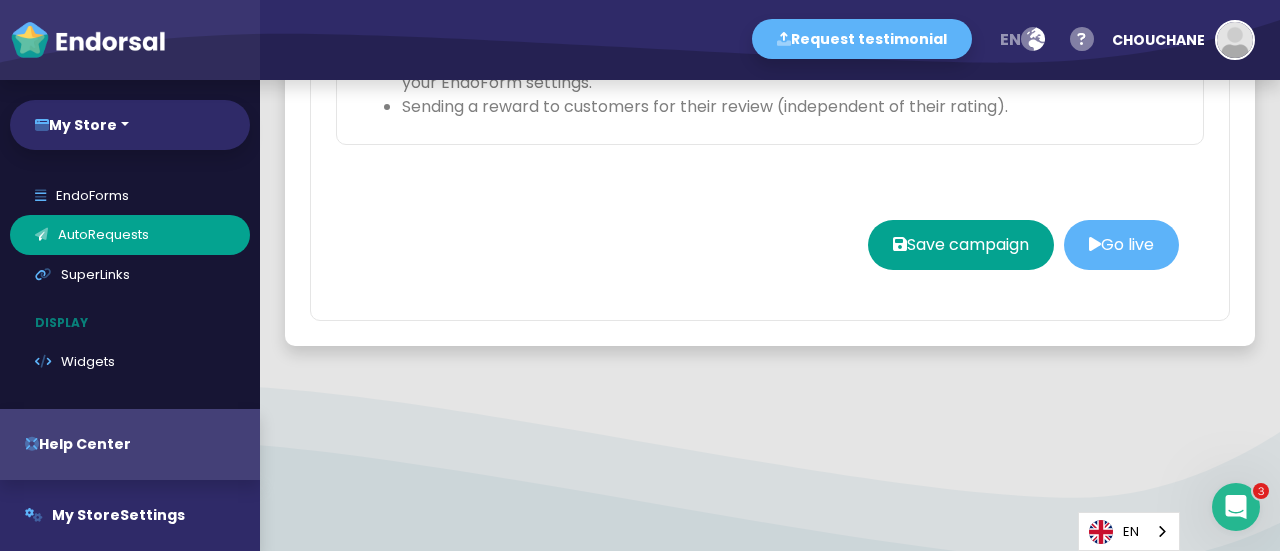 type on "My Store First Campaign (External Platform Reviews)" 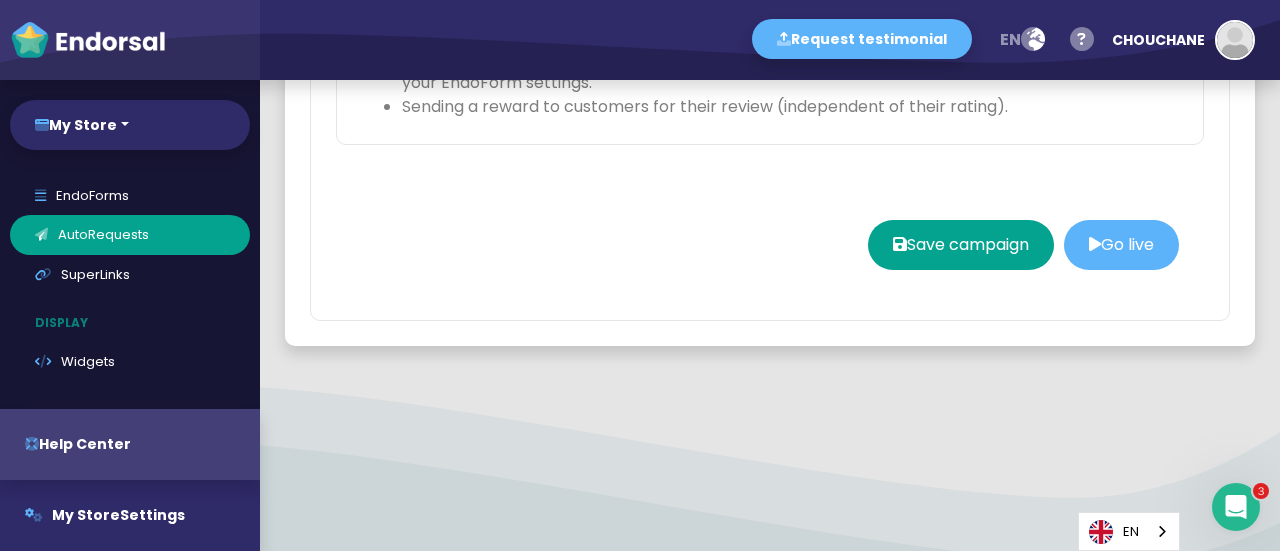 select 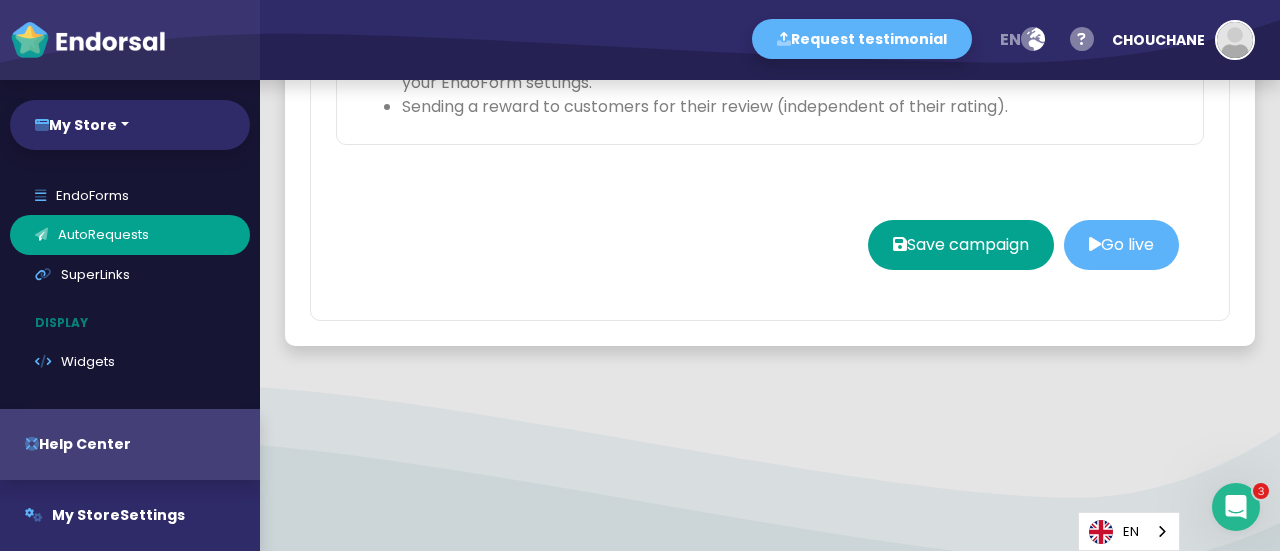 select on "3: custom" 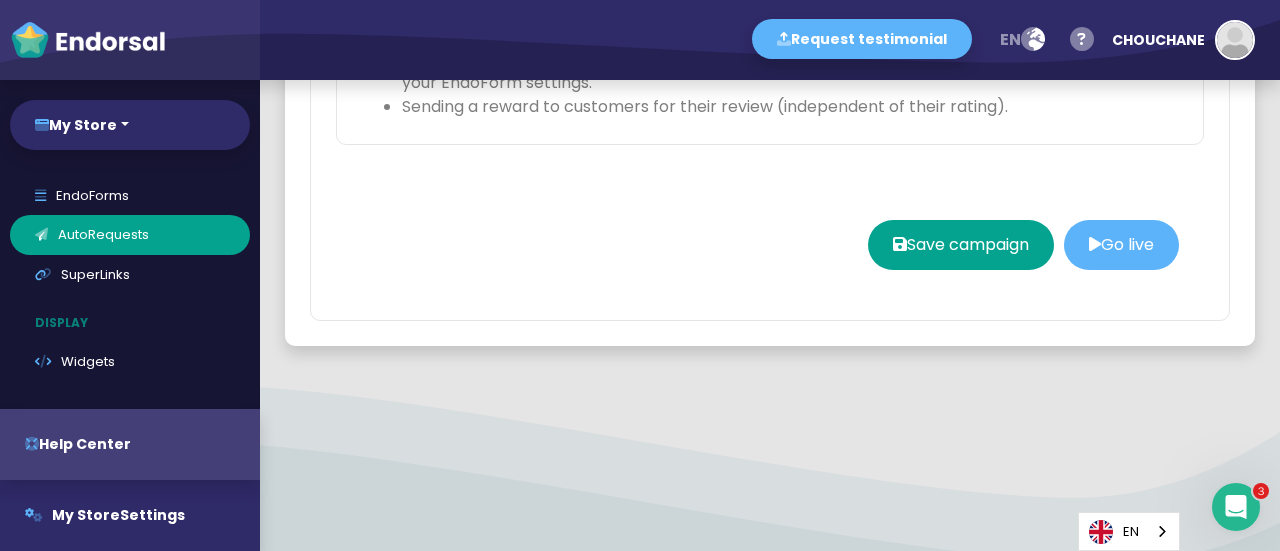 select on "1" 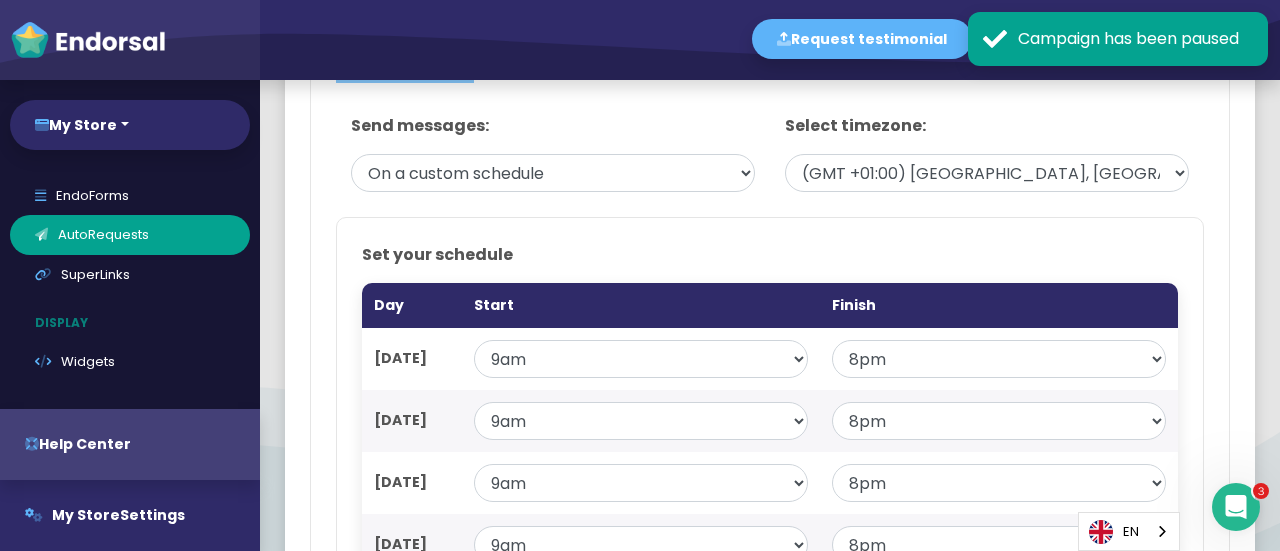 scroll, scrollTop: 1062, scrollLeft: 0, axis: vertical 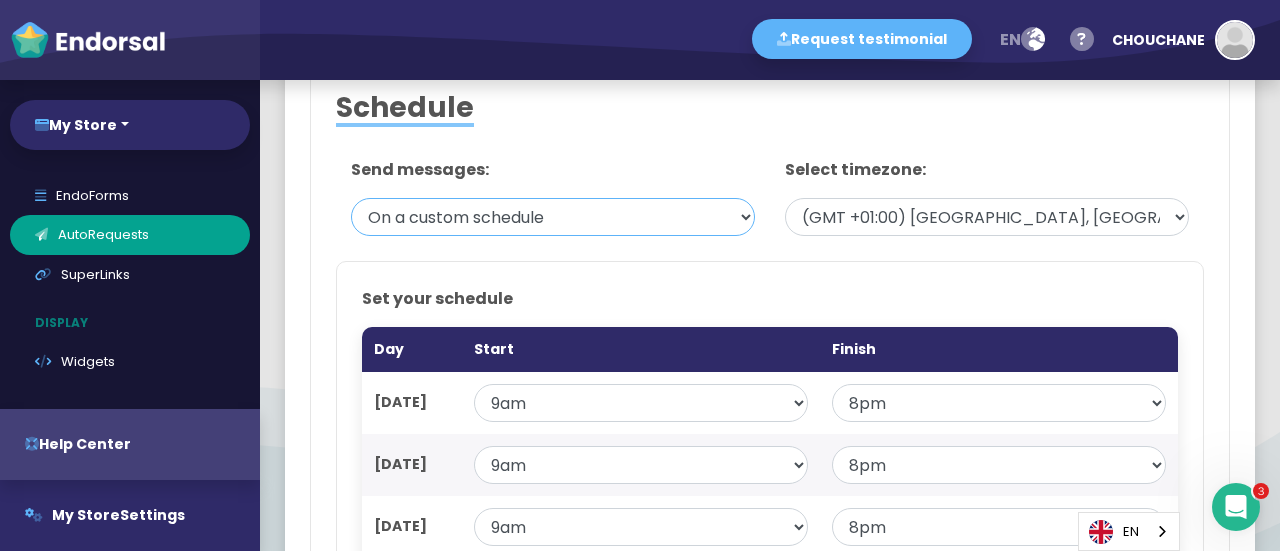 click on "During office hours Daytimes, including weekends Anytime On a custom schedule" at bounding box center (553, 217) 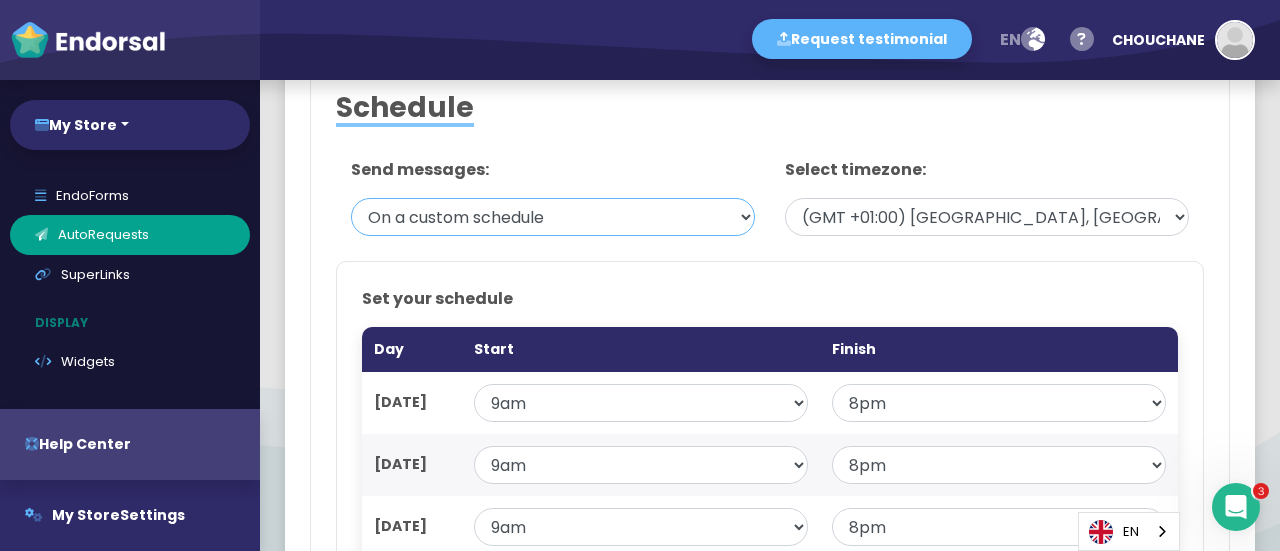 select on "2: anytime" 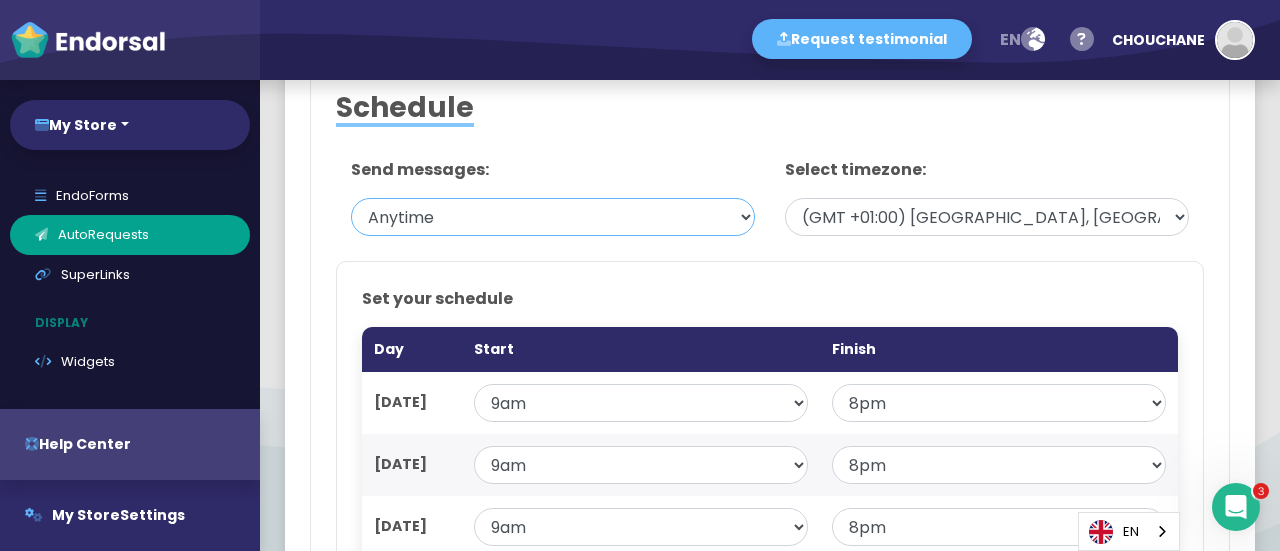 click on "During office hours Daytimes, including weekends Anytime On a custom schedule" at bounding box center [553, 217] 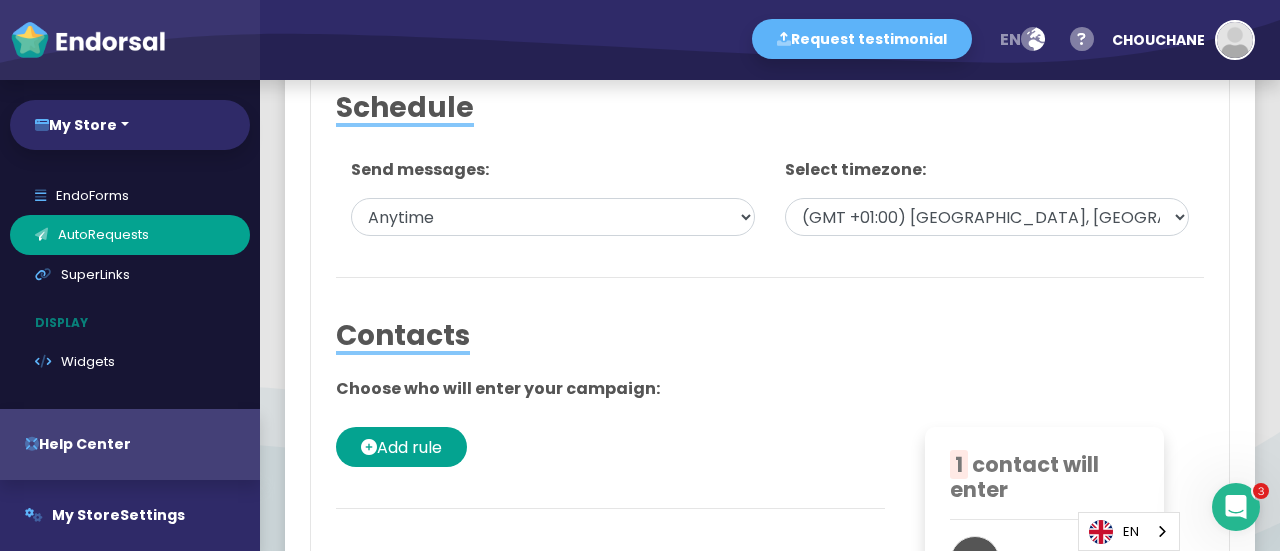 click 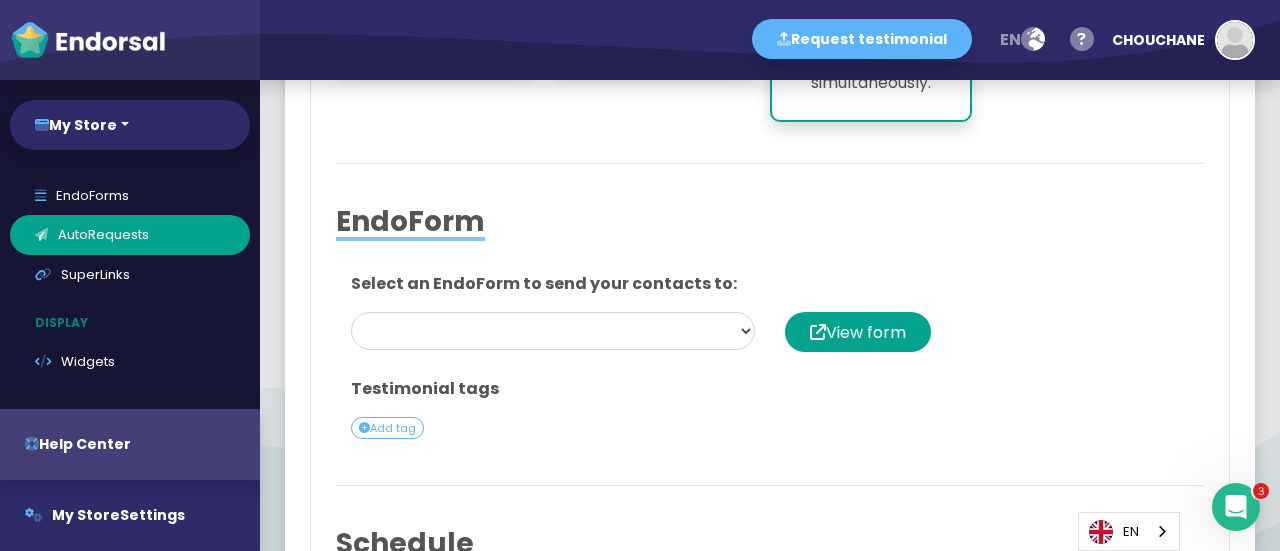 scroll, scrollTop: 650, scrollLeft: 0, axis: vertical 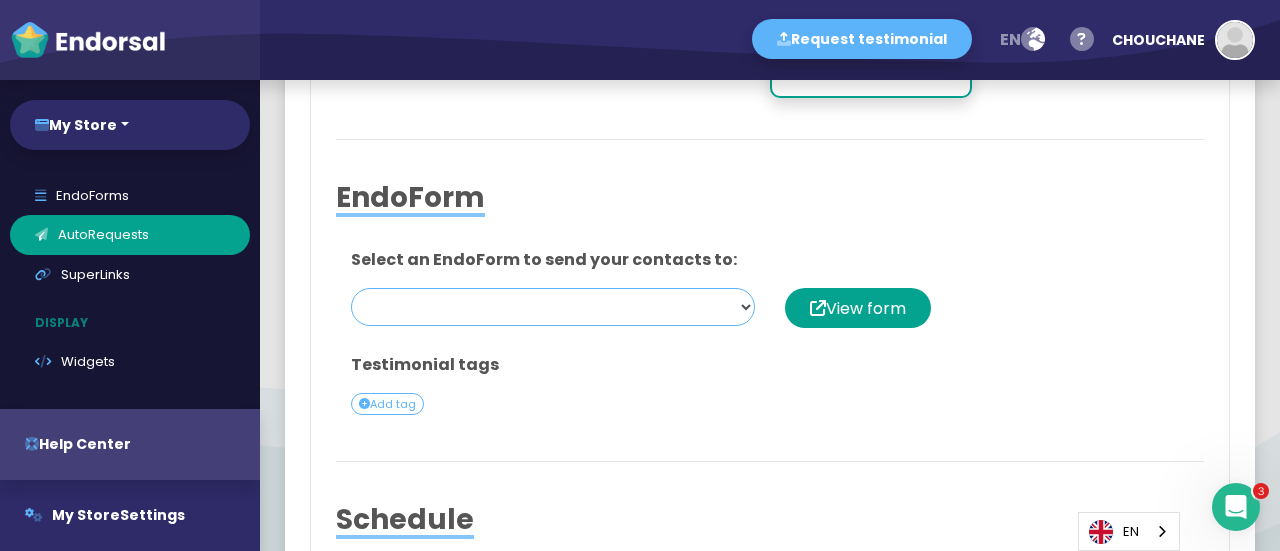 click on "My Store (standard)" at bounding box center (553, 307) 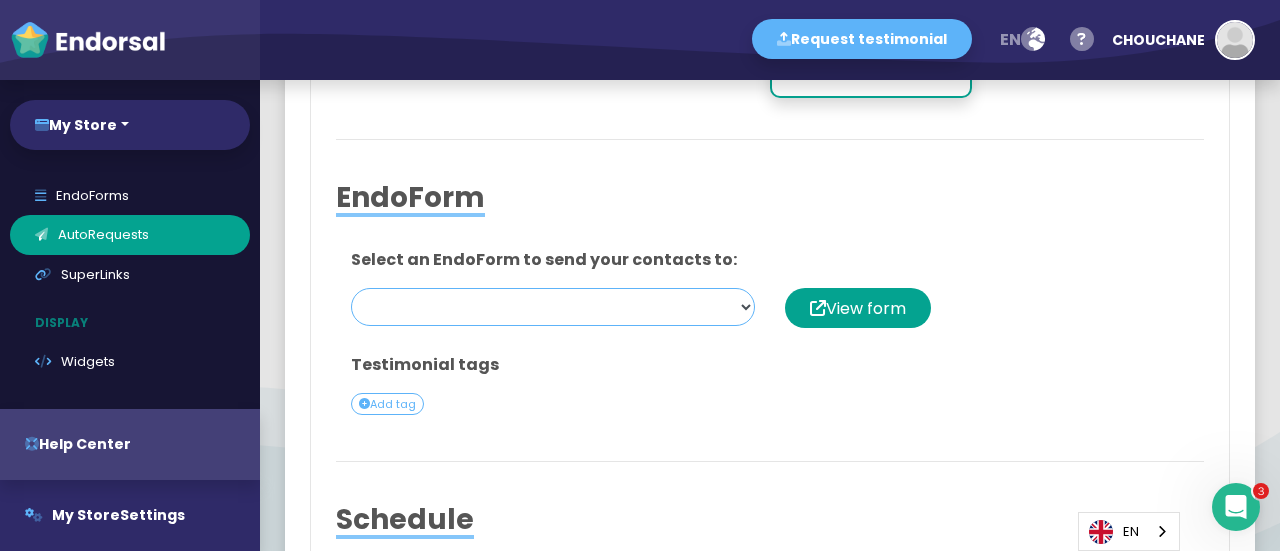select on "1: 687e655eeba9612aab65cb4b" 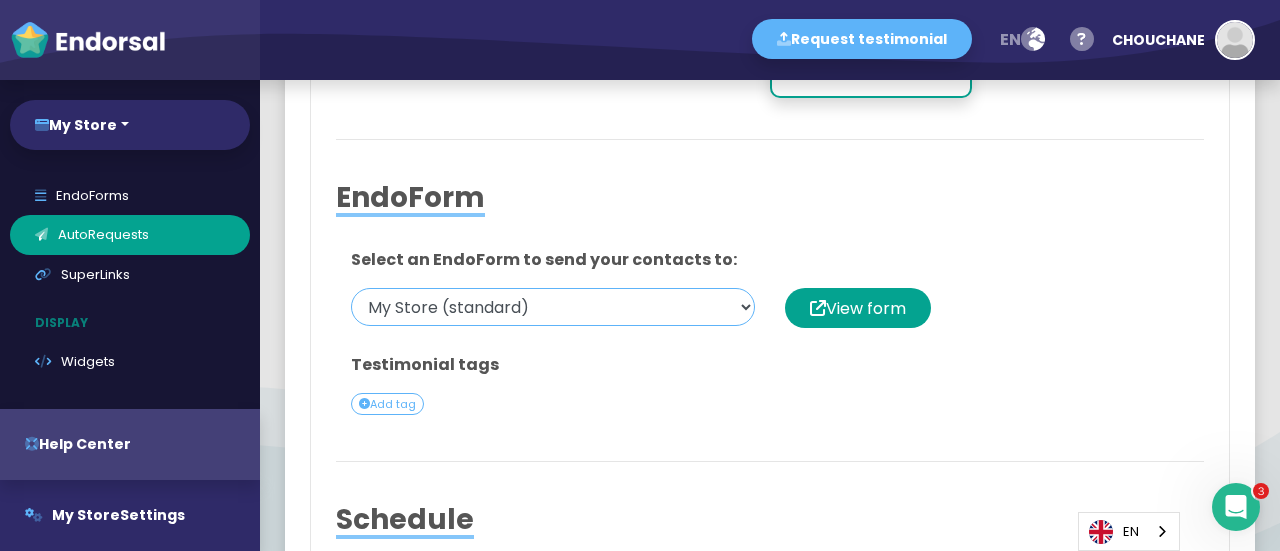 click on "My Store (standard)" at bounding box center (553, 307) 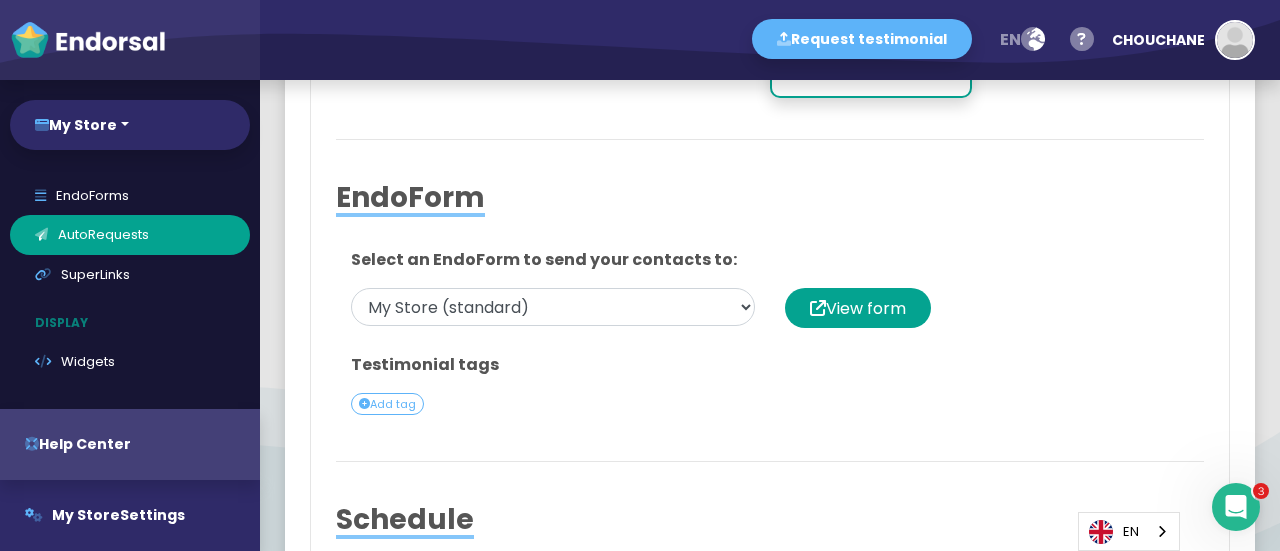 click on "Select an EndoForm to send your contacts to: My Store (standard)     View form Testimonial tags   Add tag" at bounding box center (770, 334) 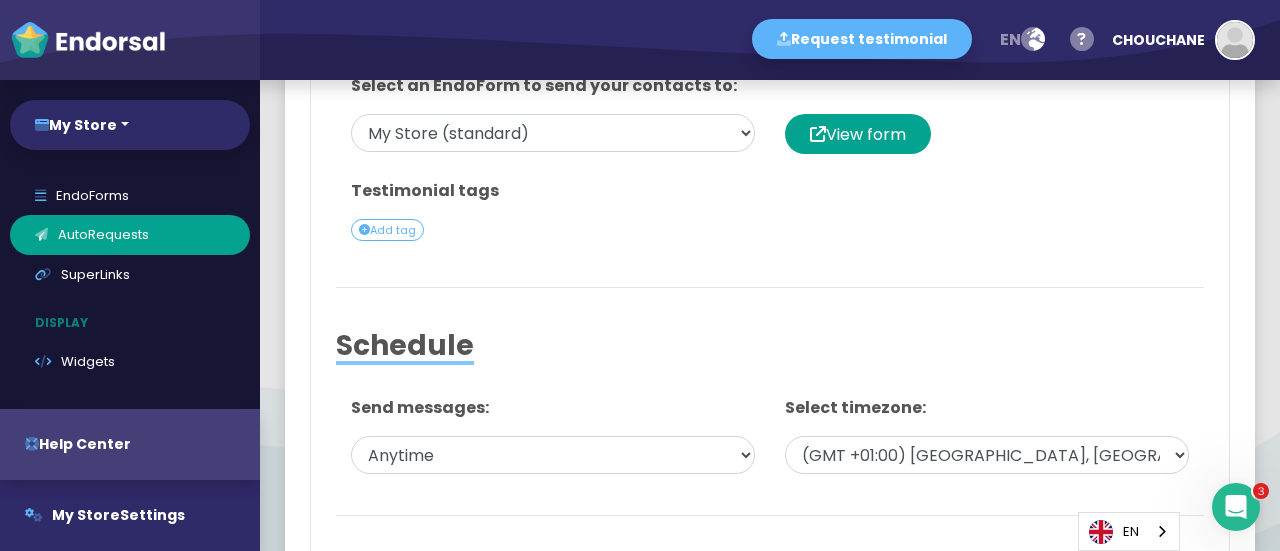 scroll, scrollTop: 1236, scrollLeft: 0, axis: vertical 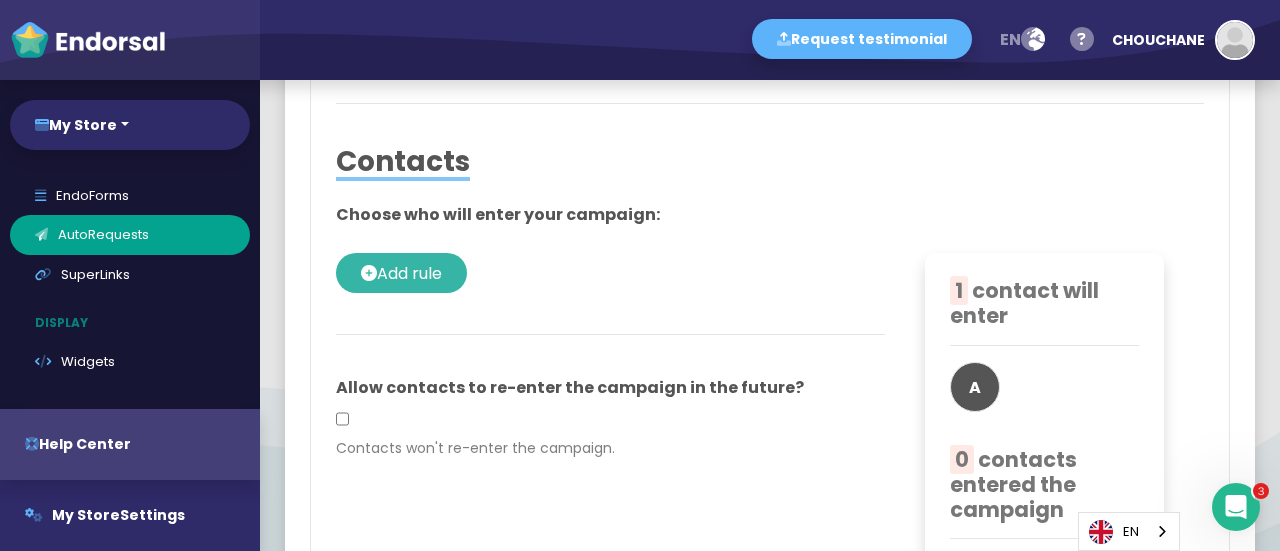 click on "Add rule" at bounding box center [409, 273] 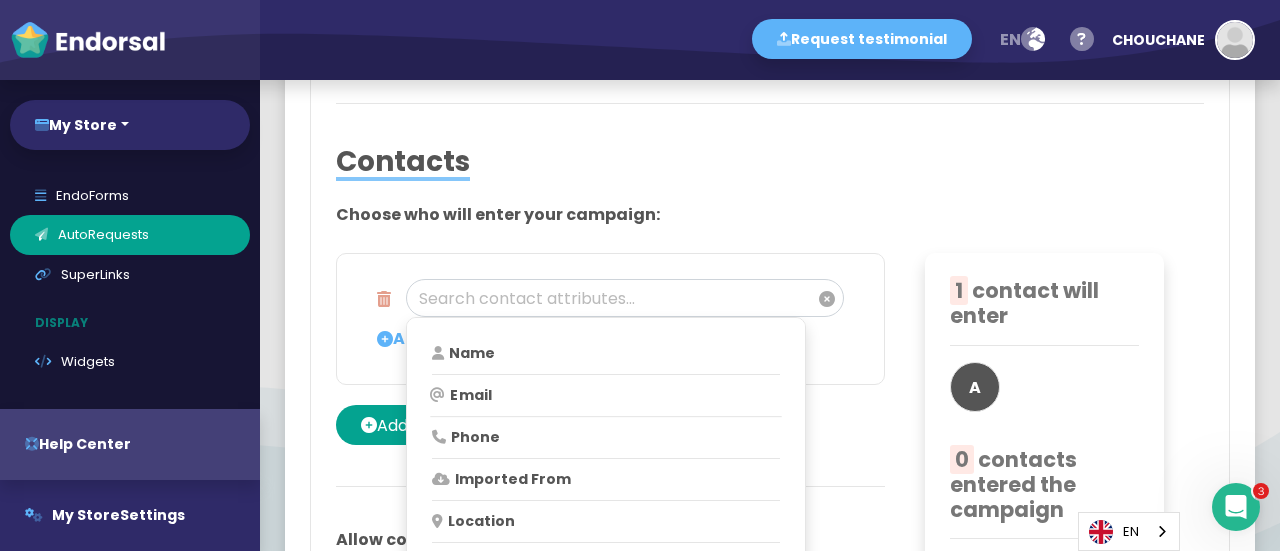click on "Email" at bounding box center (605, 395) 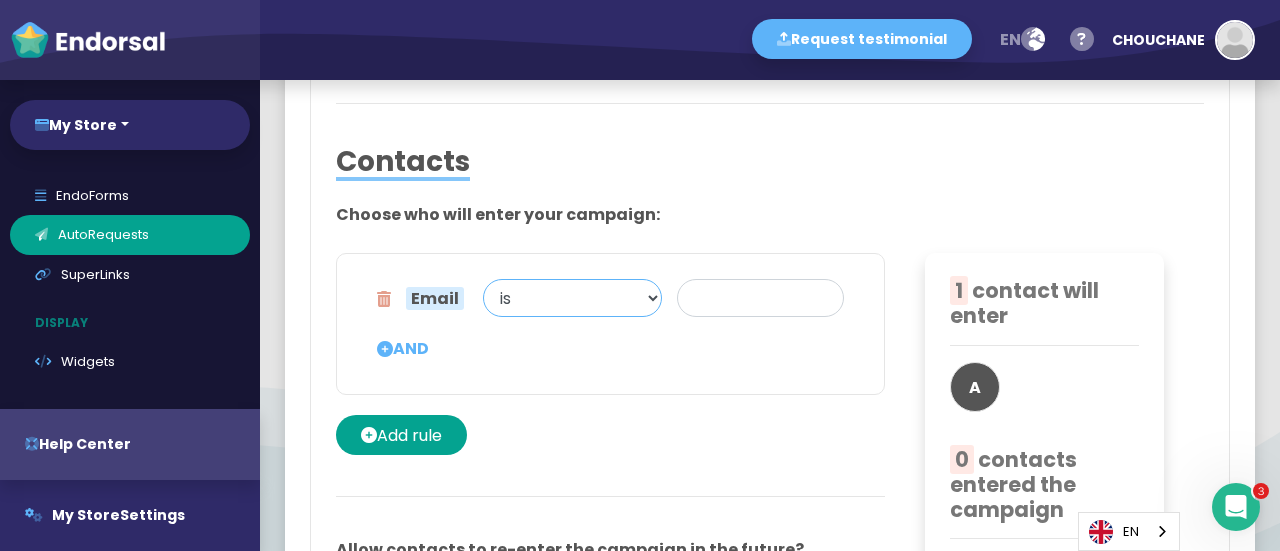 click on "is is not contains does not contain has any value is unknown" at bounding box center [572, 298] 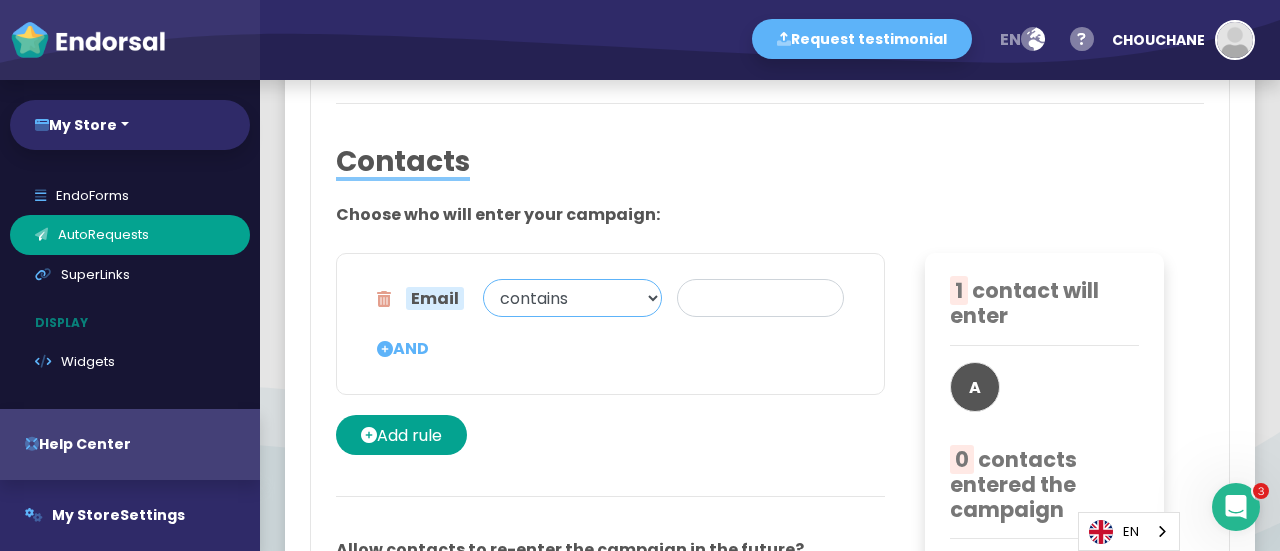 click on "is is not contains does not contain has any value is unknown" at bounding box center [572, 298] 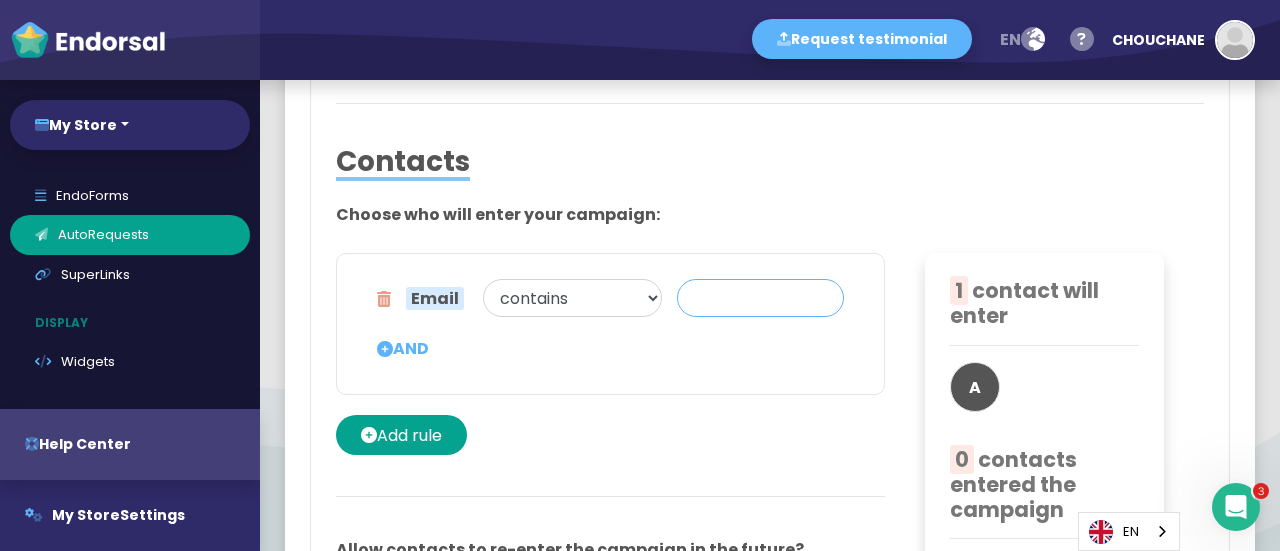 click at bounding box center [760, 298] 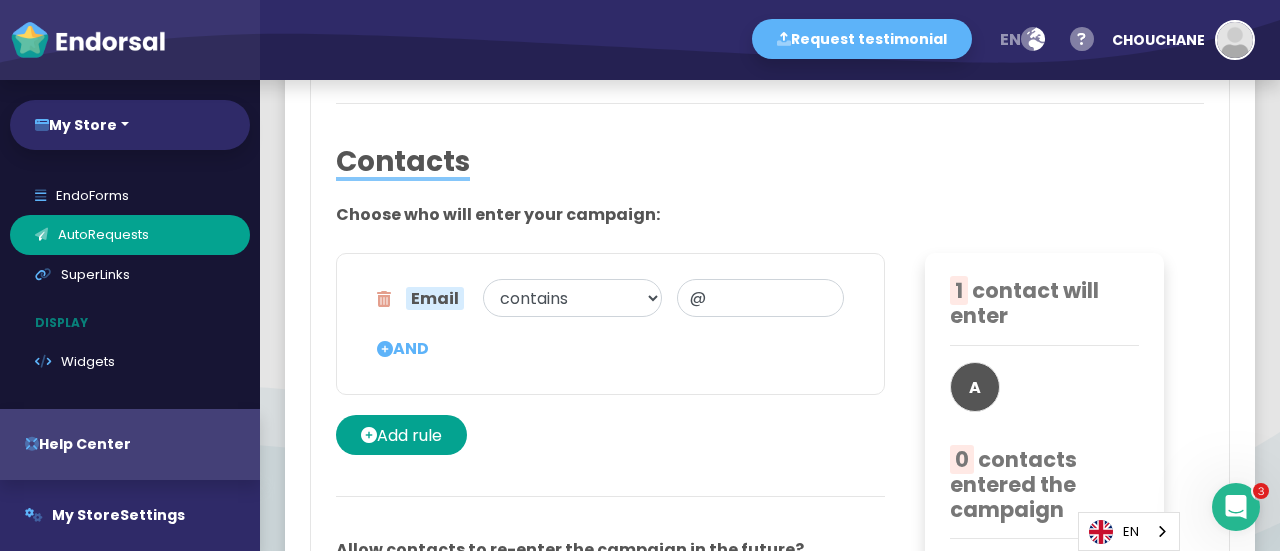 type 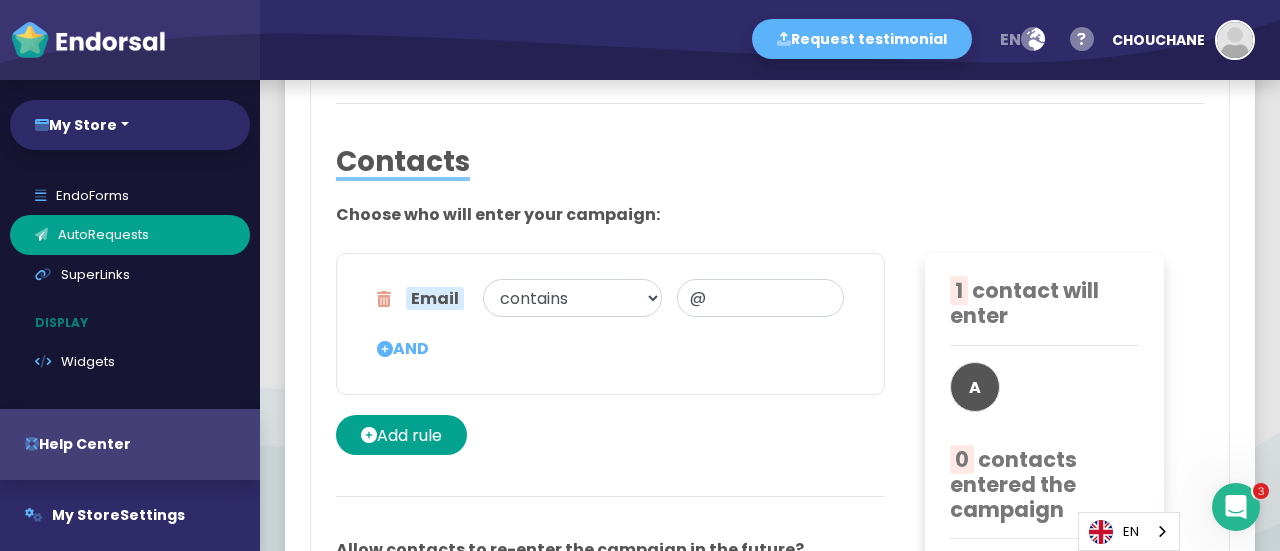 select 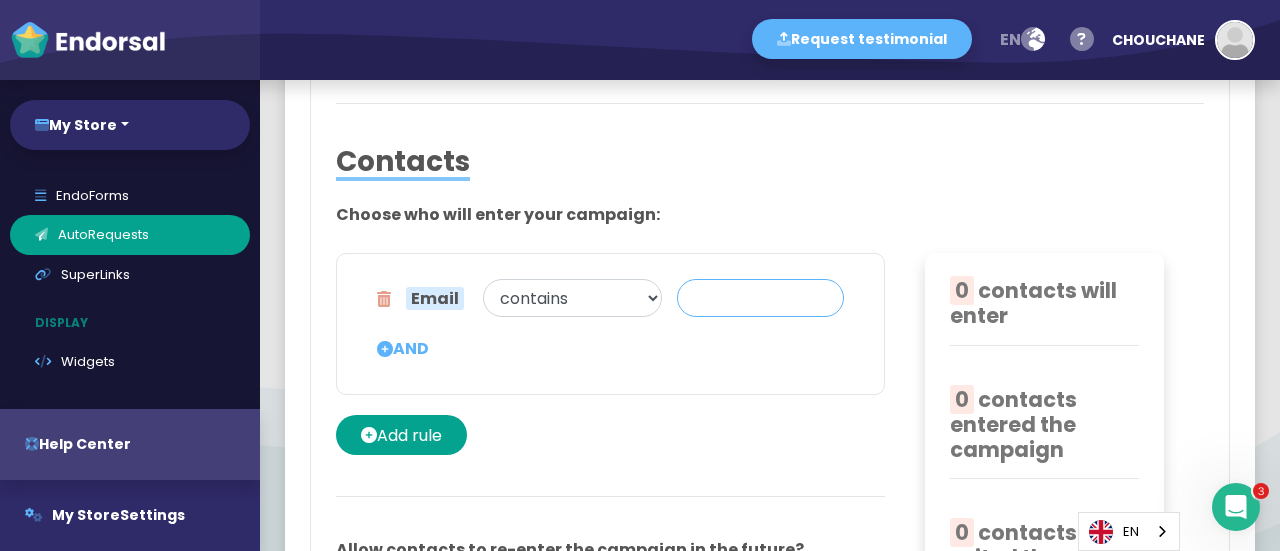 click at bounding box center (760, 298) 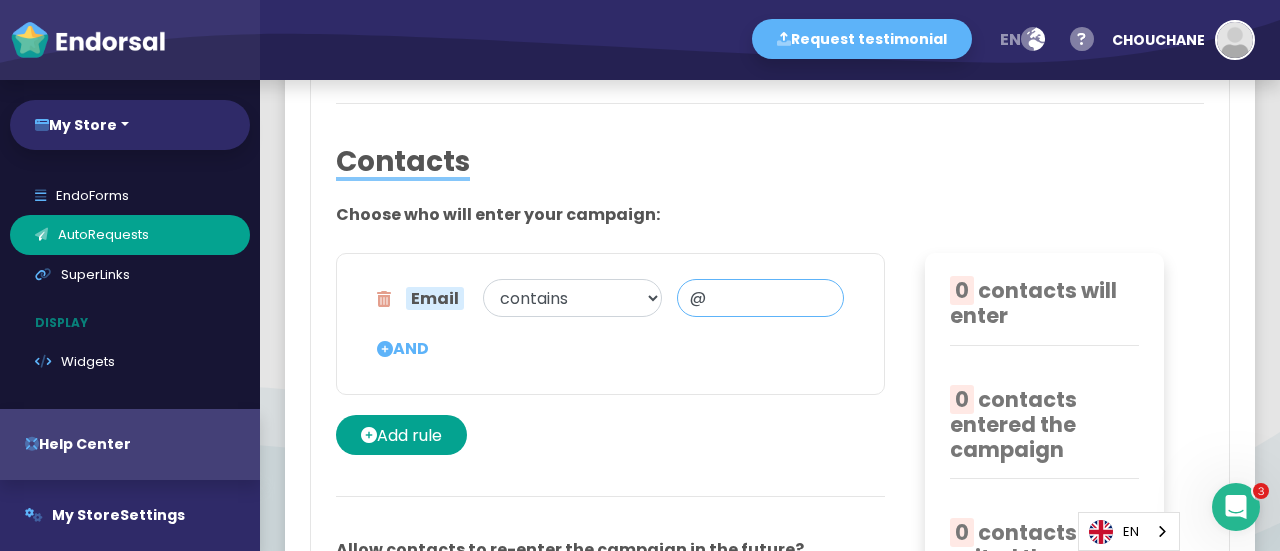 type on "@" 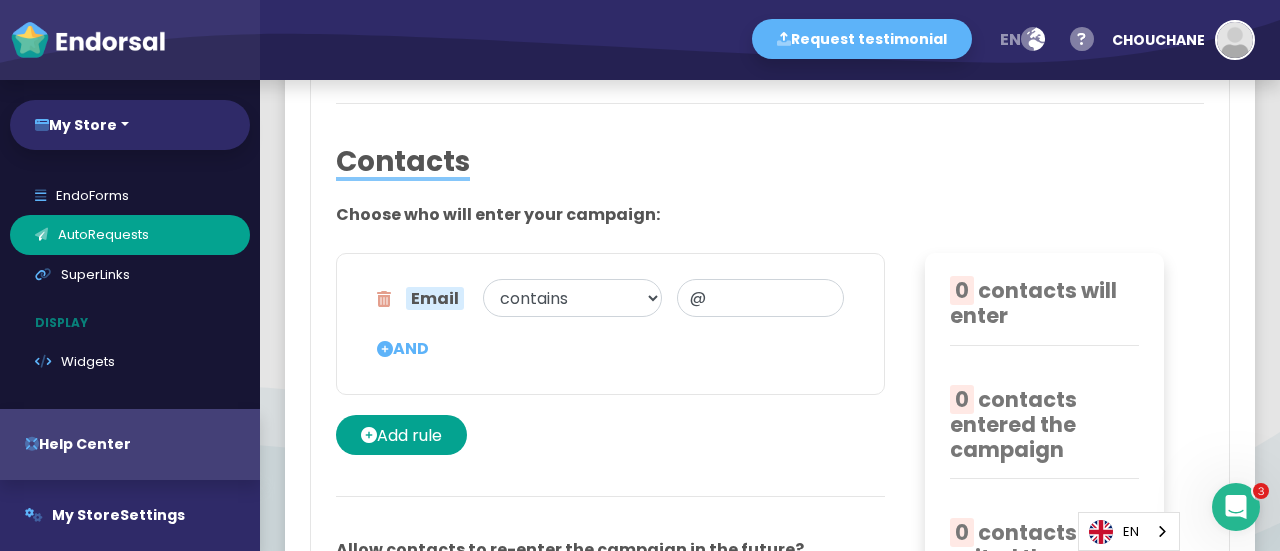 type 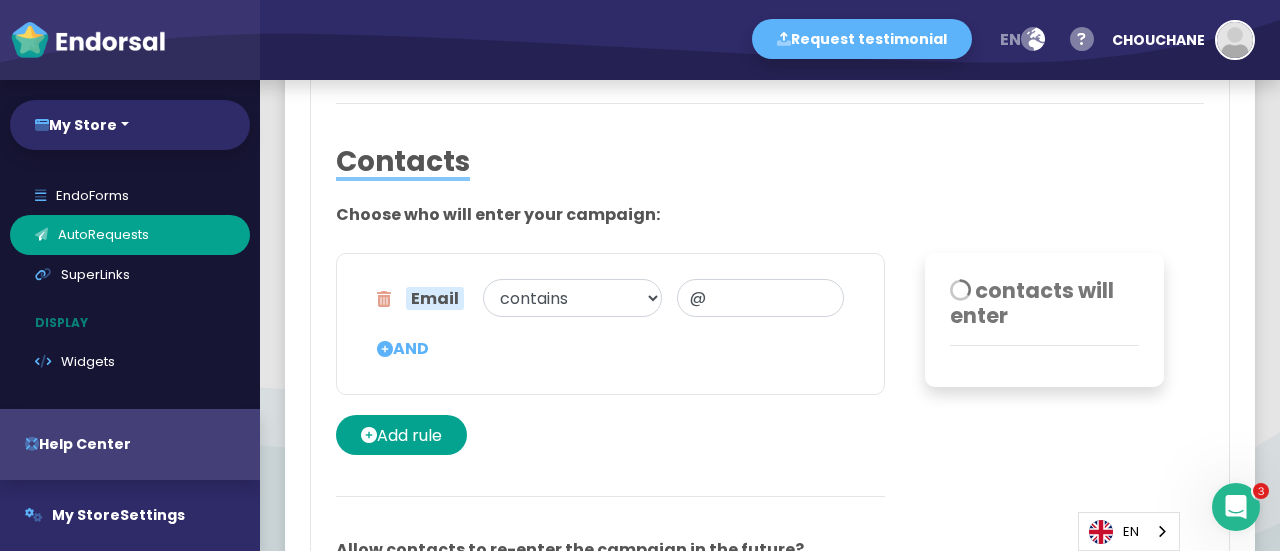type on "My Store First Campaign (External Platform Reviews)" 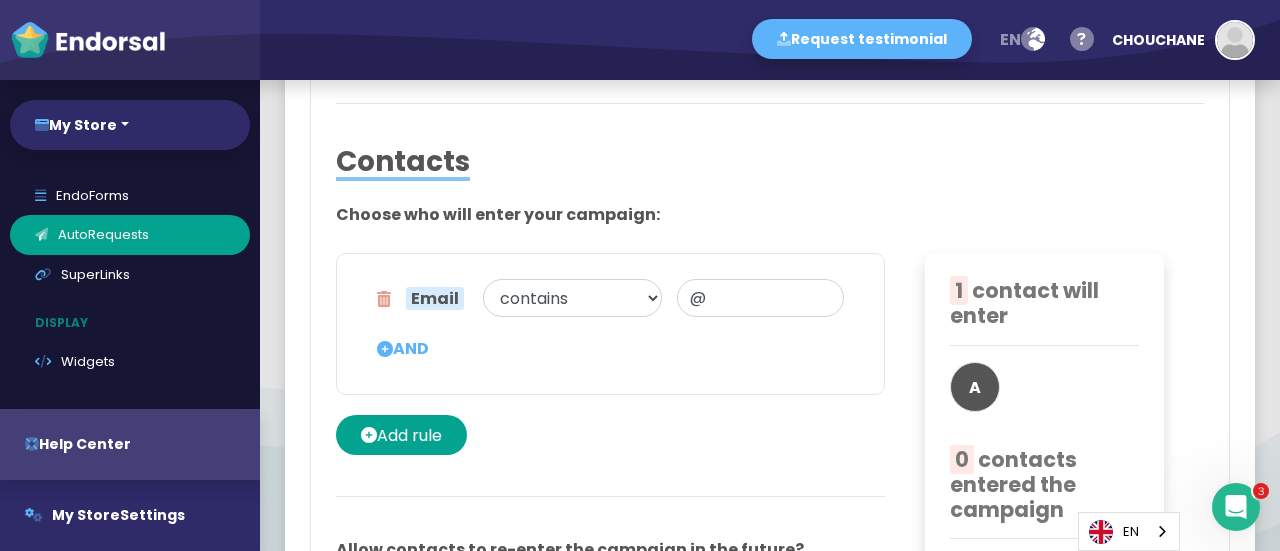 click on "Email    is is not contains does not contain has any value is unknown @   AND   Add rule" at bounding box center (610, 354) 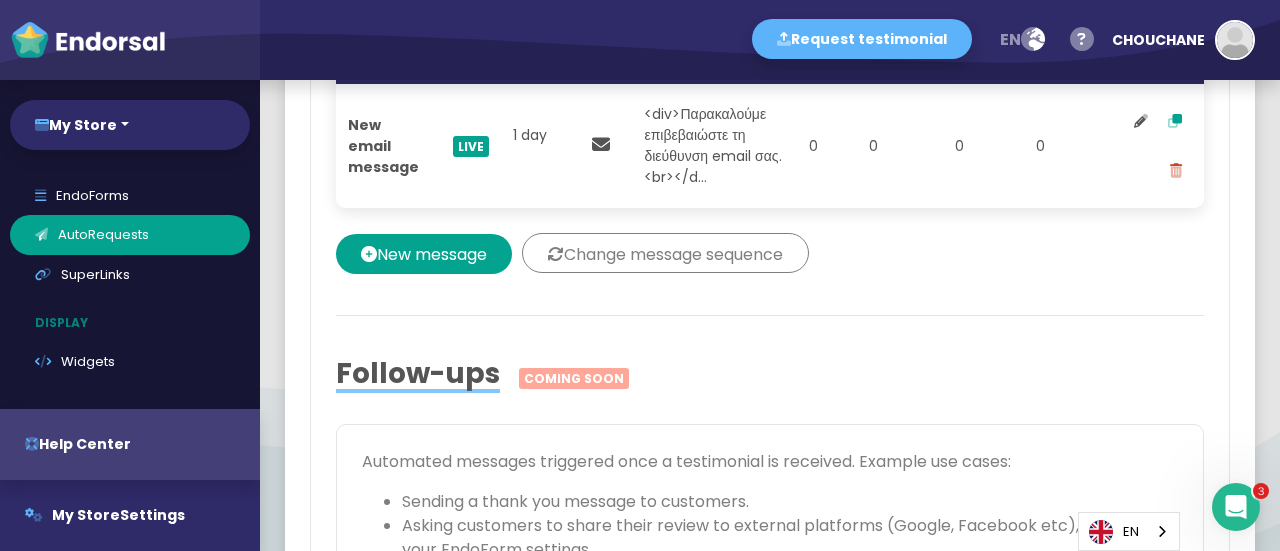 scroll, scrollTop: 2472, scrollLeft: 0, axis: vertical 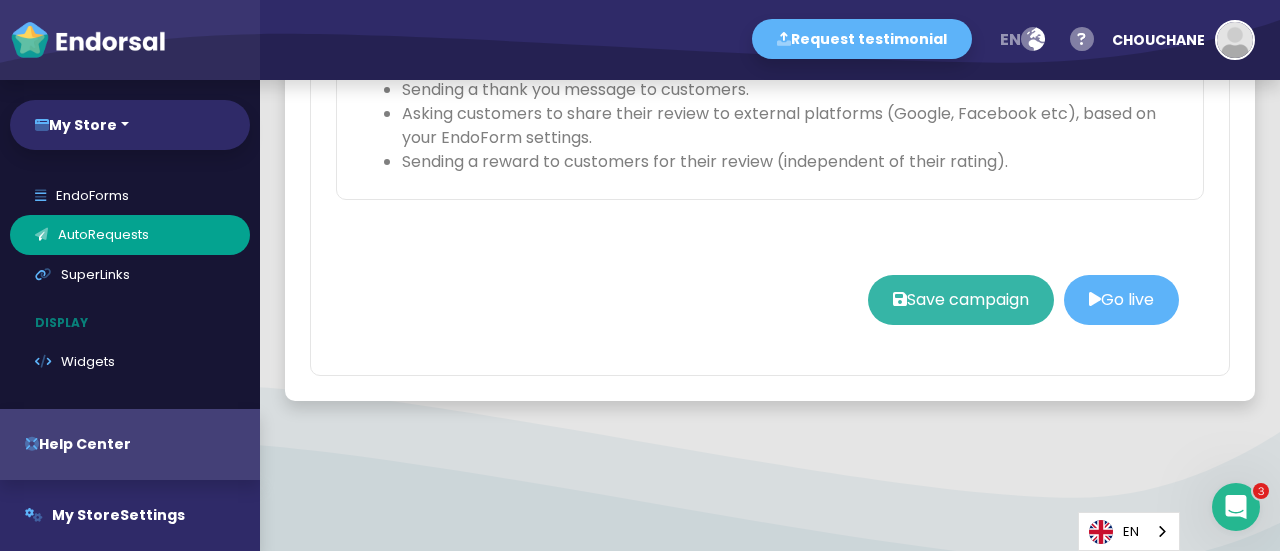 click on "Save campaign" 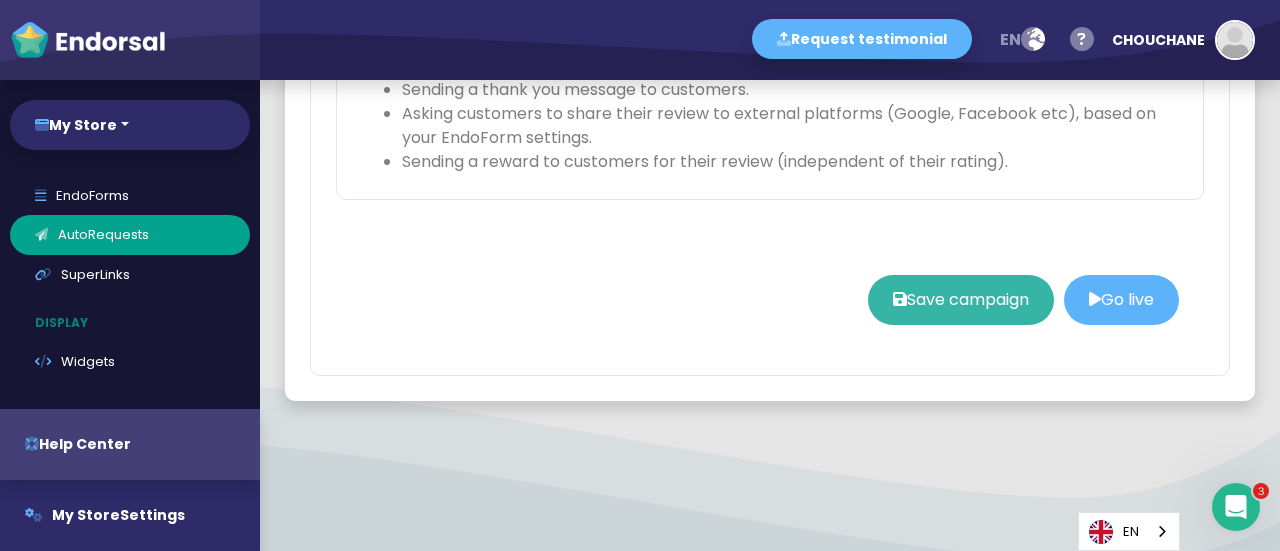 type 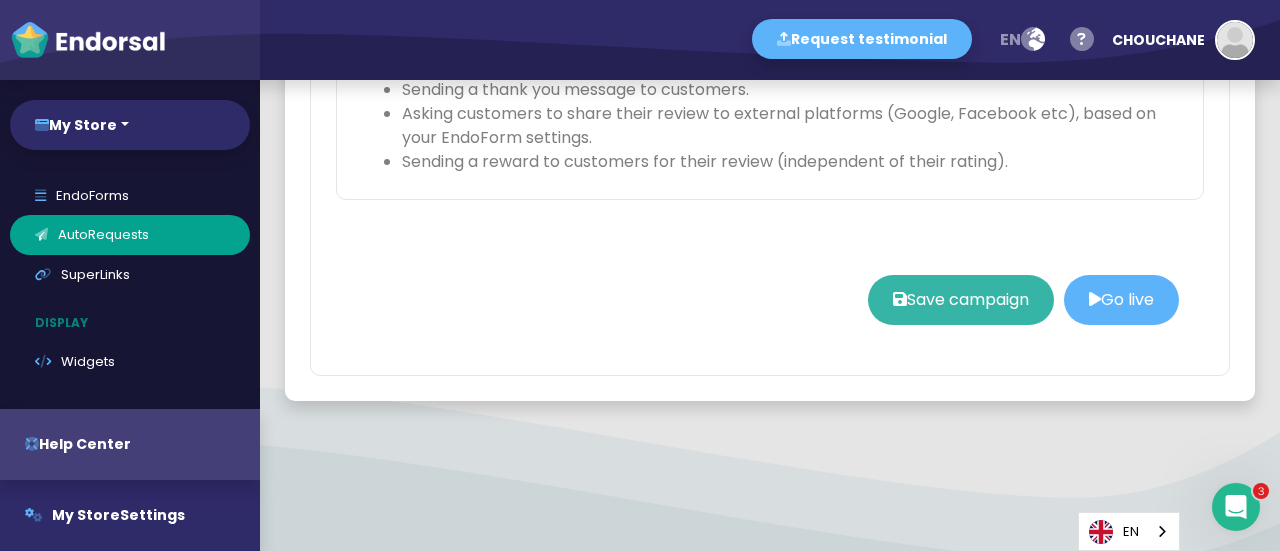 select 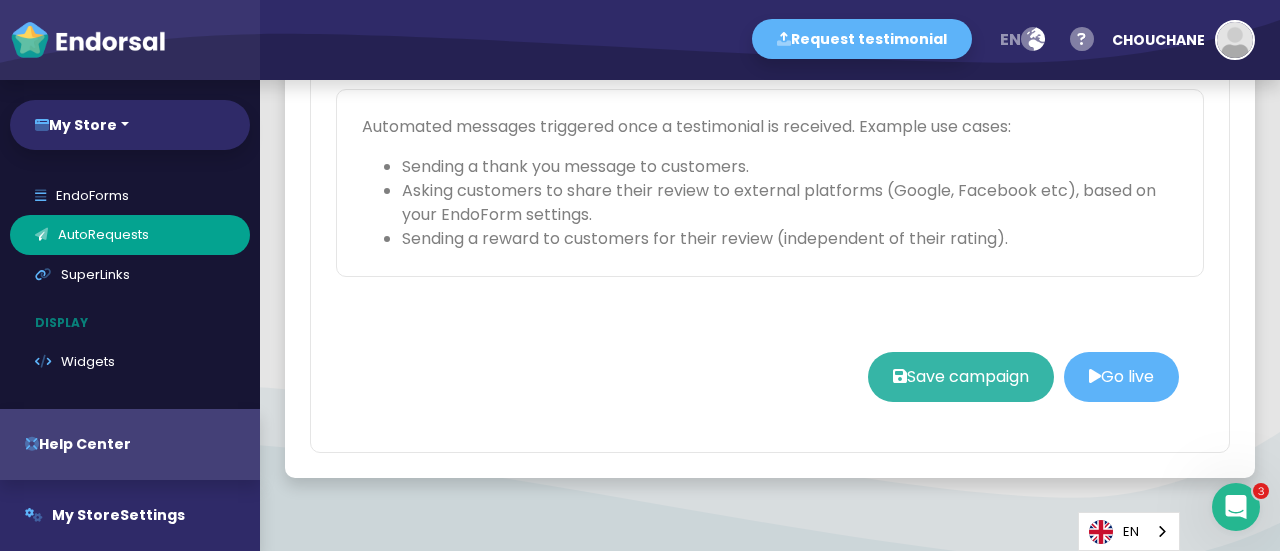select on "$regex" 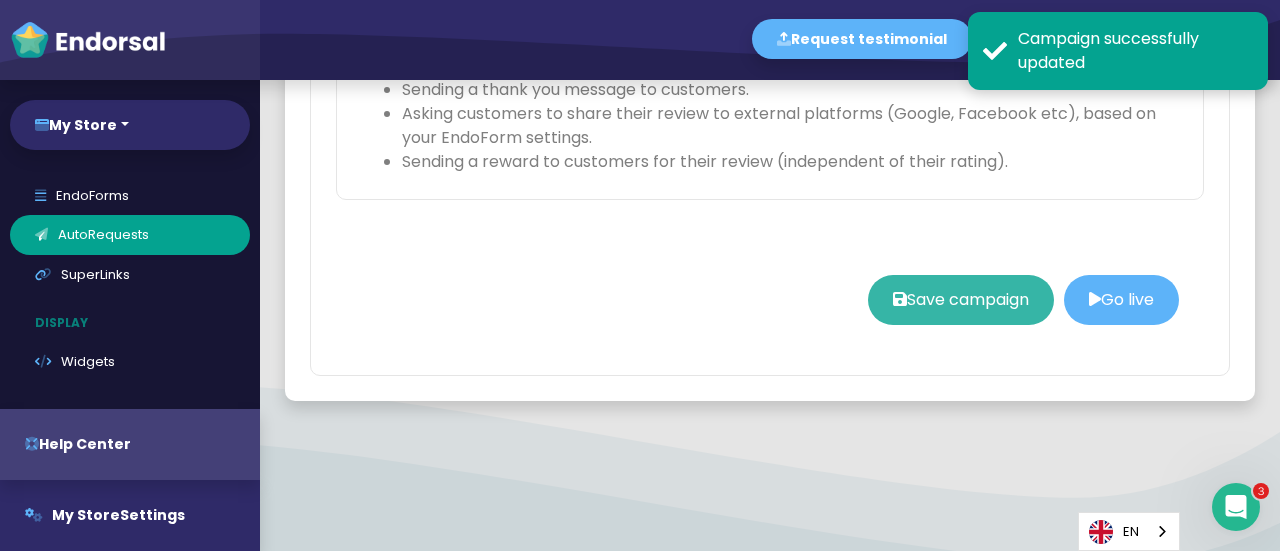 type 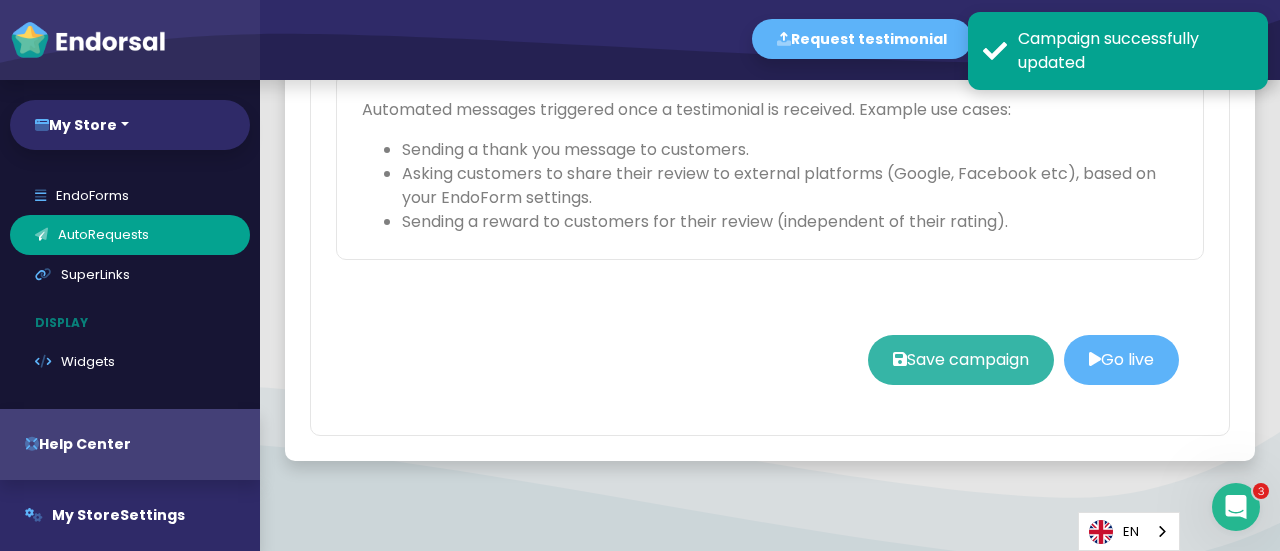 scroll, scrollTop: 2472, scrollLeft: 0, axis: vertical 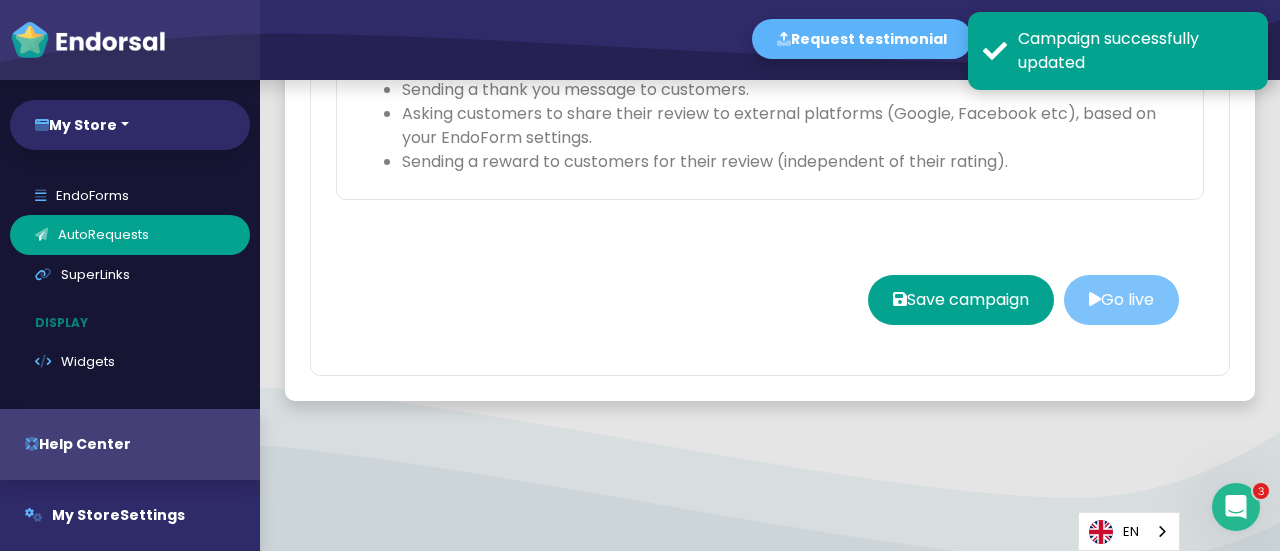 click on "Go live" 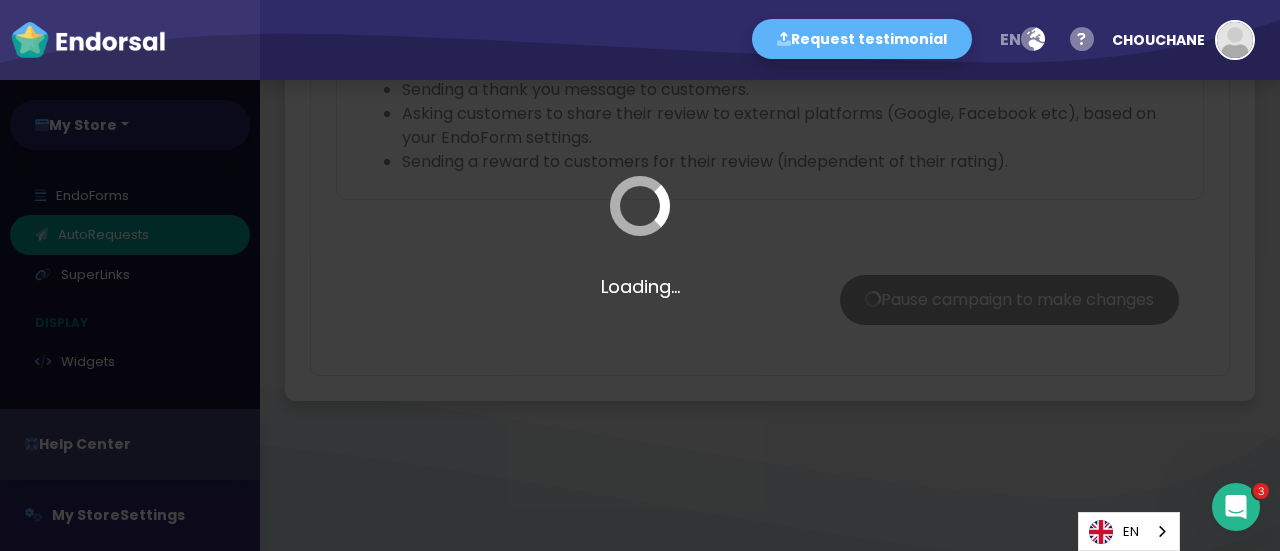 type 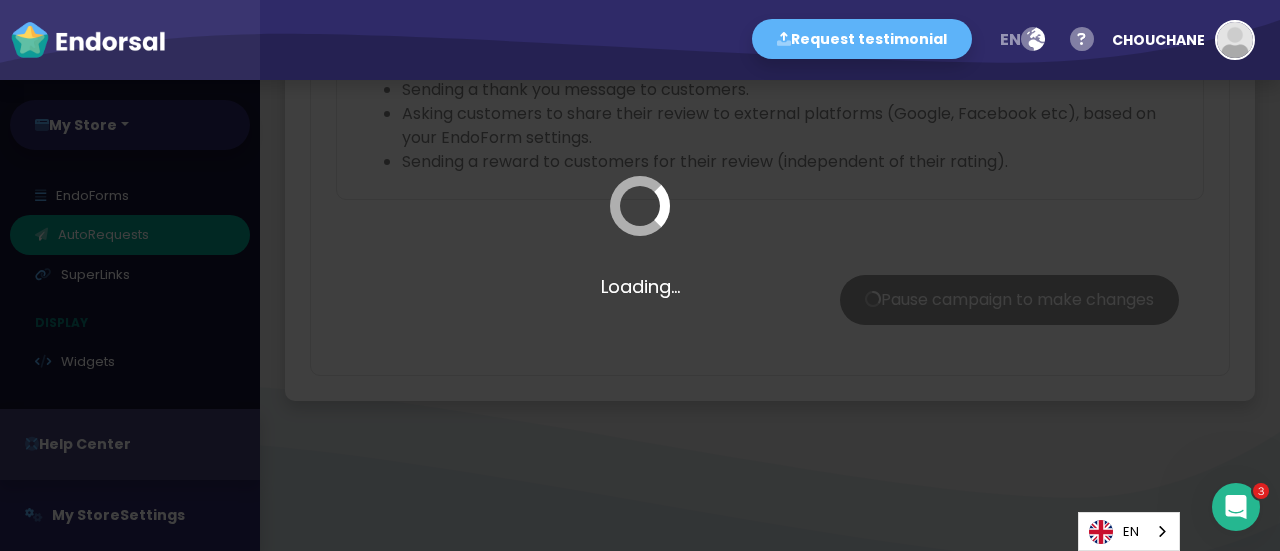 select 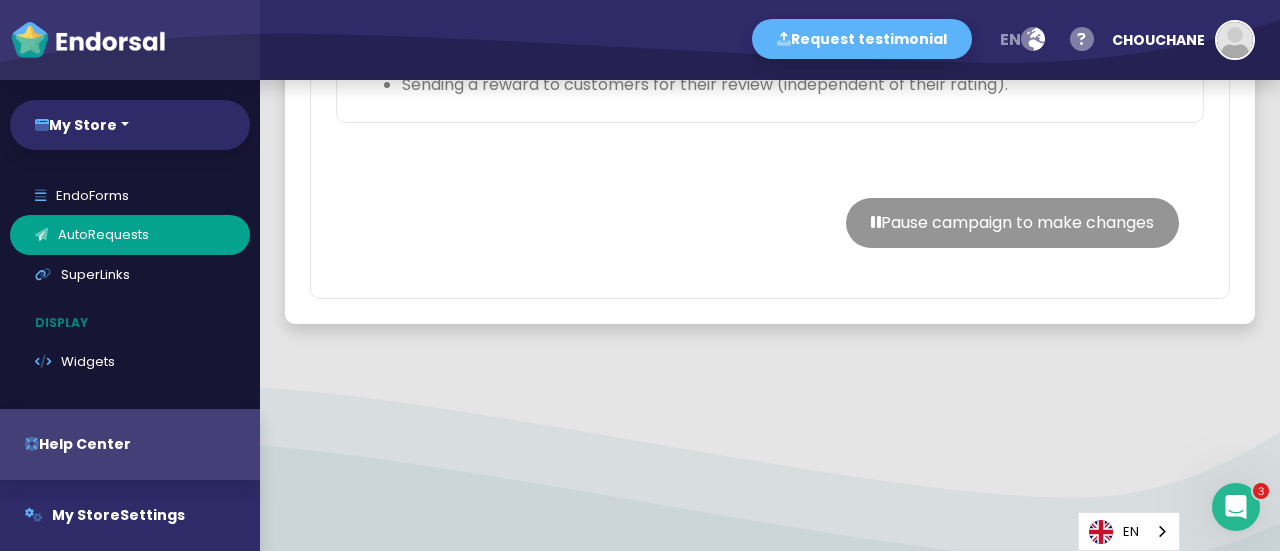 type on "My Store First Campaign (External Platform Reviews)" 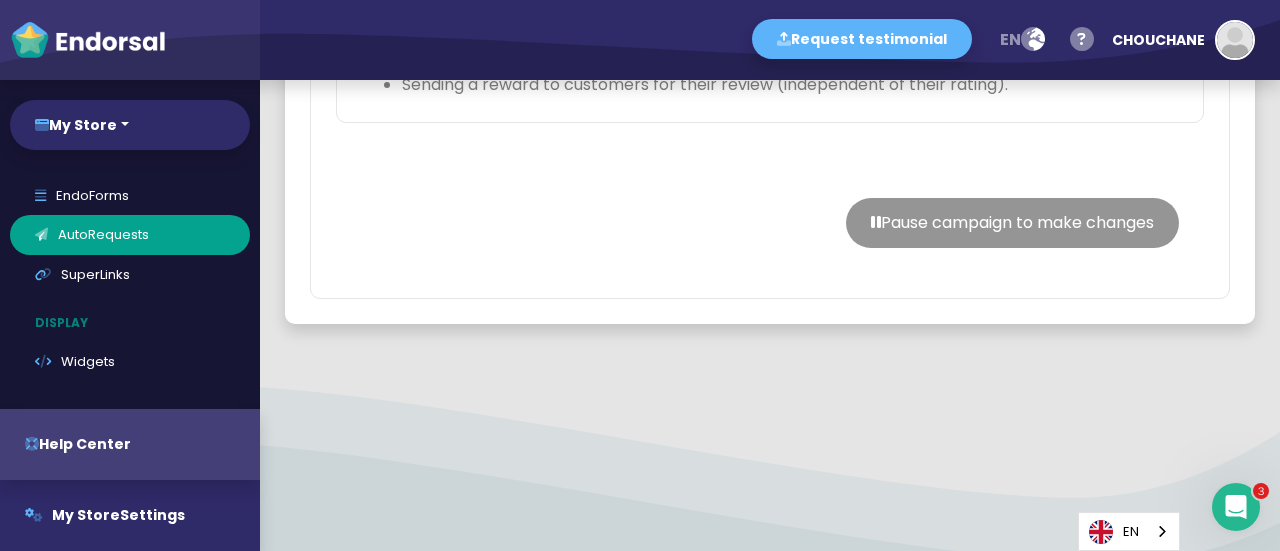 select on "1: 687e655eeba9612aab65cb4b" 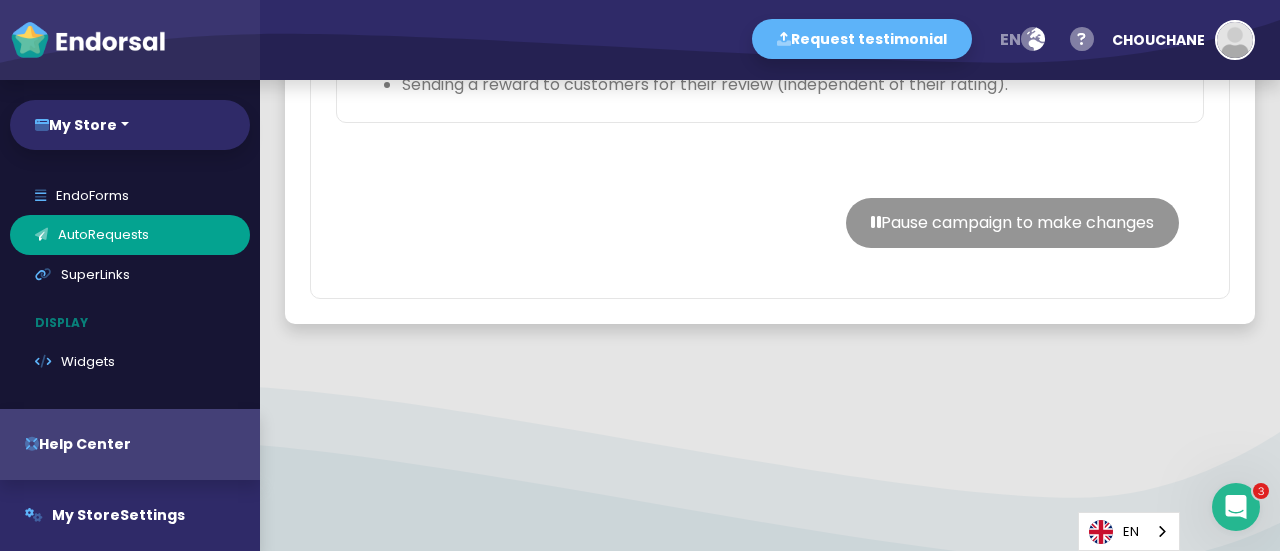 select on "2: anytime" 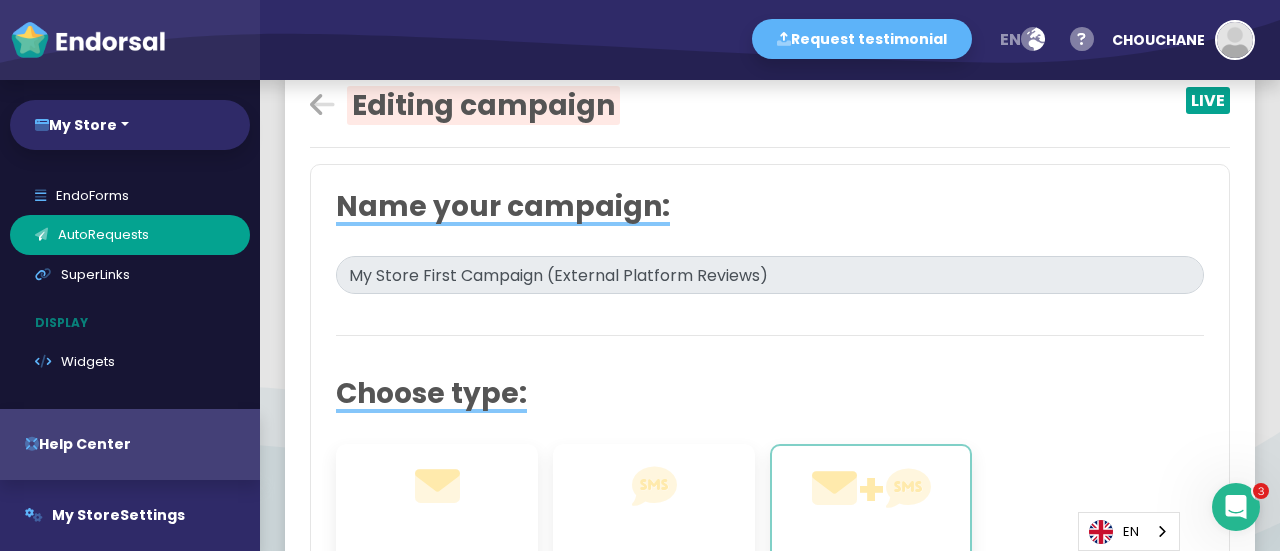 scroll, scrollTop: 0, scrollLeft: 0, axis: both 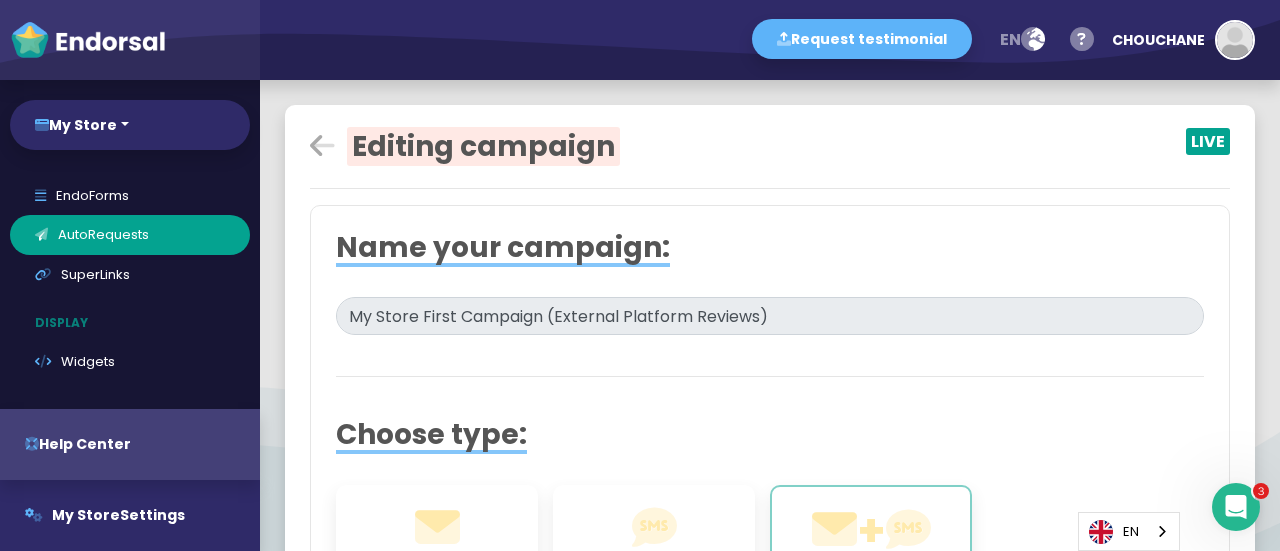 click 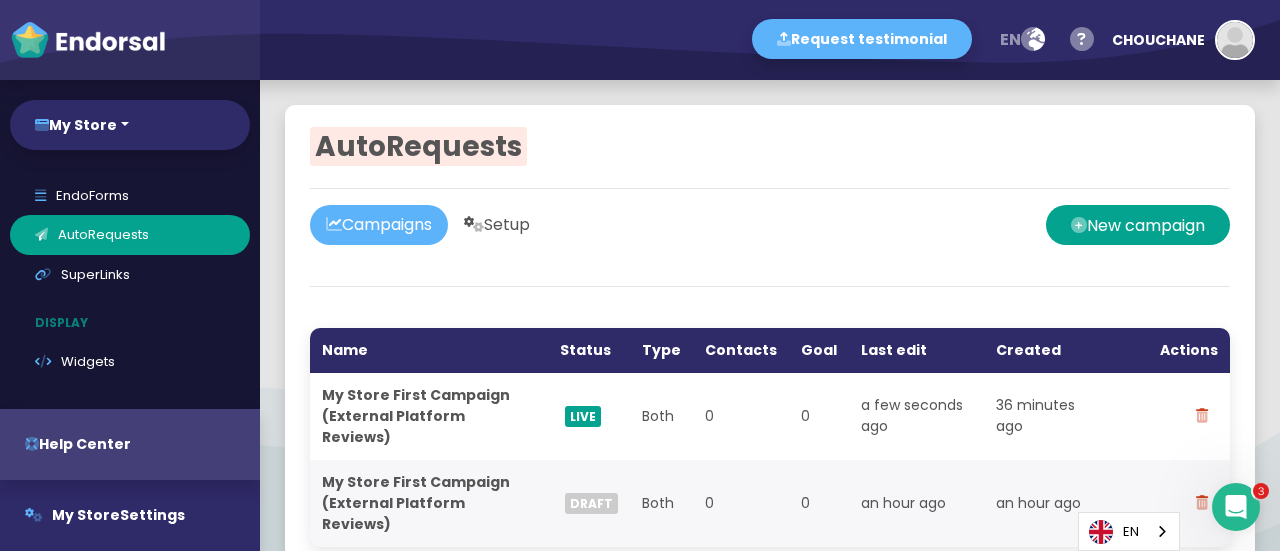 click at bounding box center (474, 224) 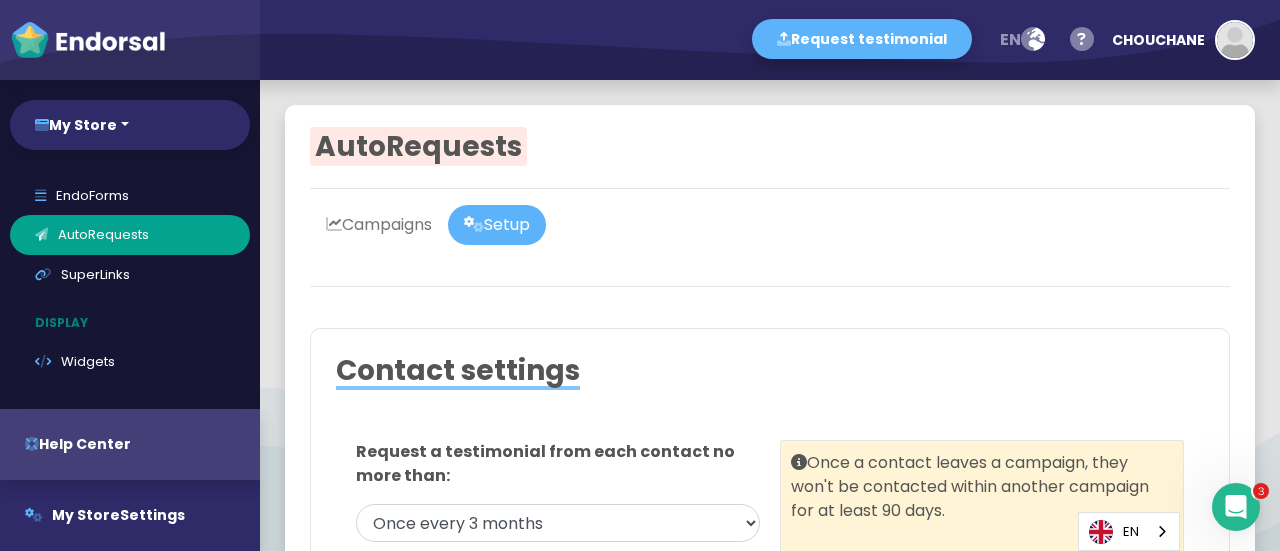 scroll, scrollTop: 0, scrollLeft: 0, axis: both 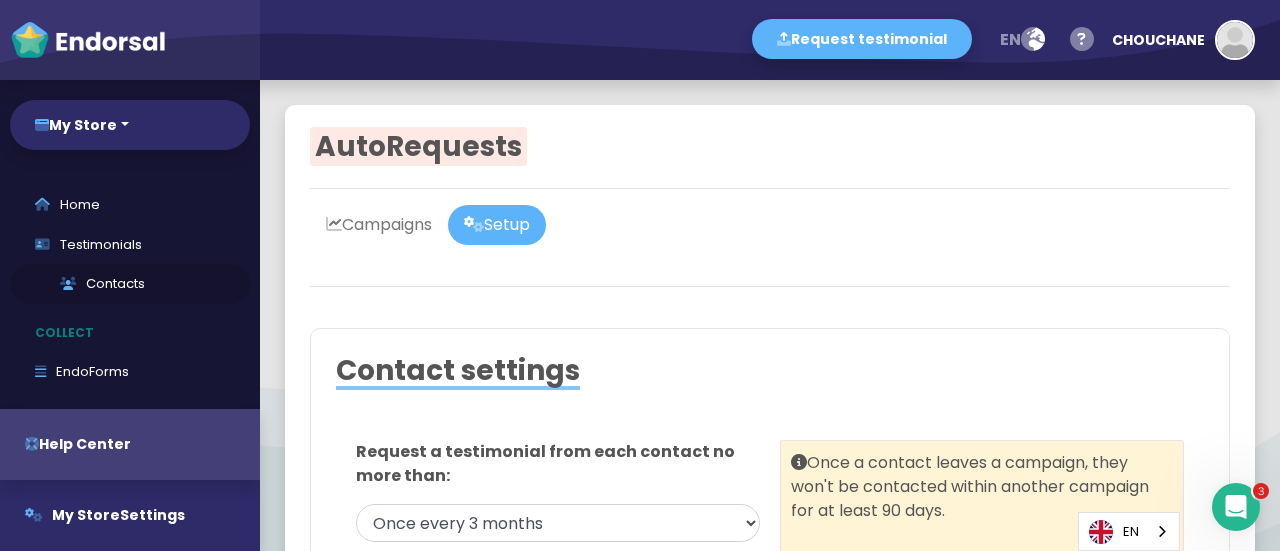 click on "Contacts" at bounding box center [130, 284] 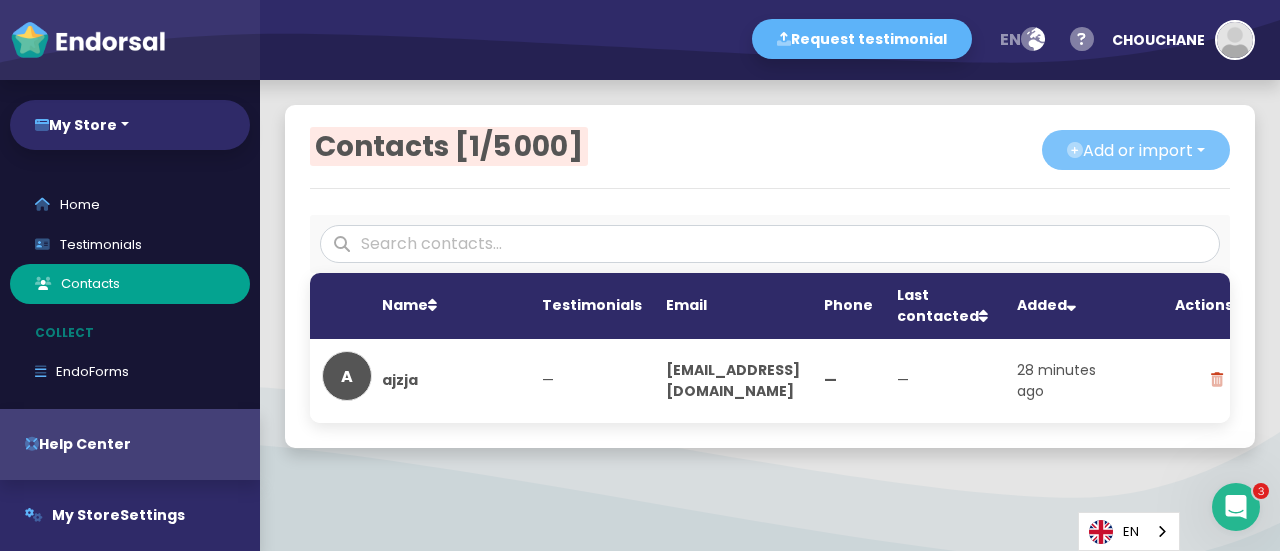click on "Add or import" 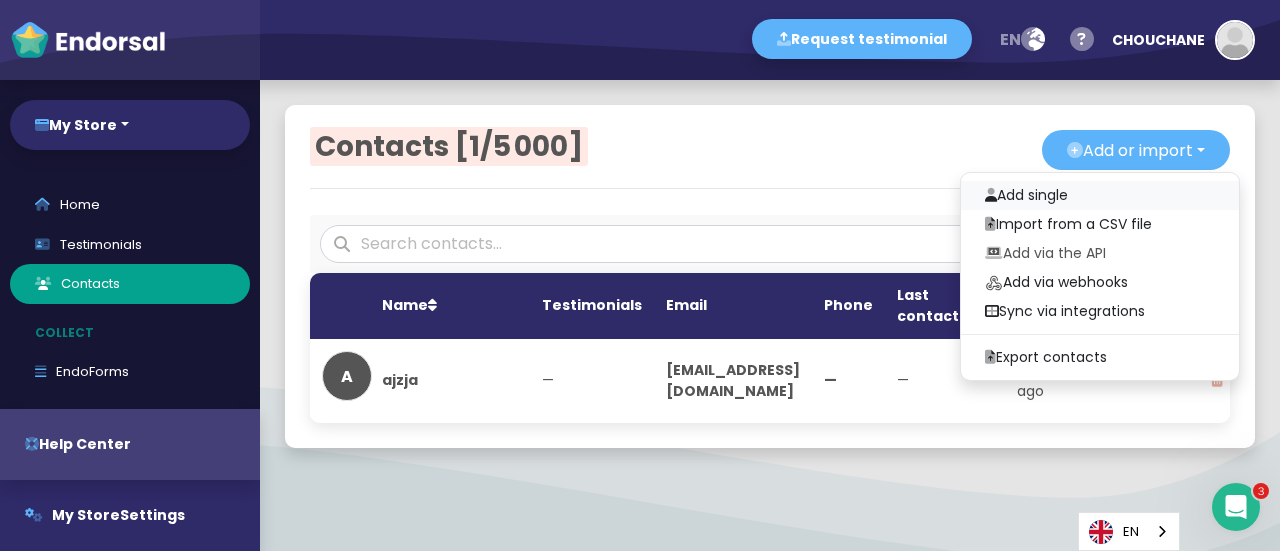 click on "Add single" 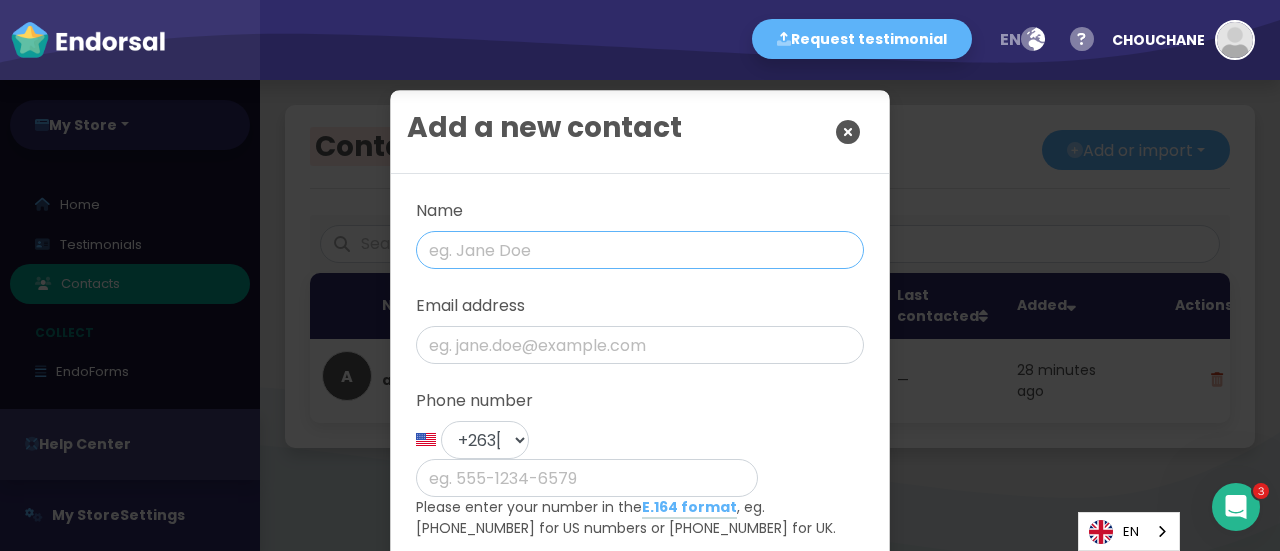 click at bounding box center [640, 250] 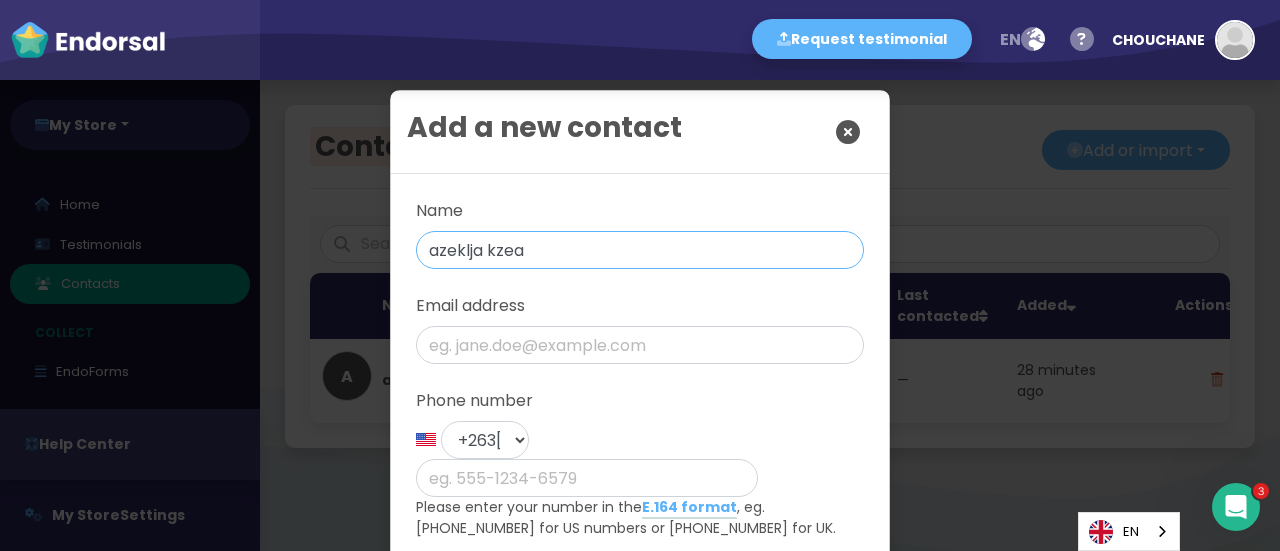 type on "azeklja kzea" 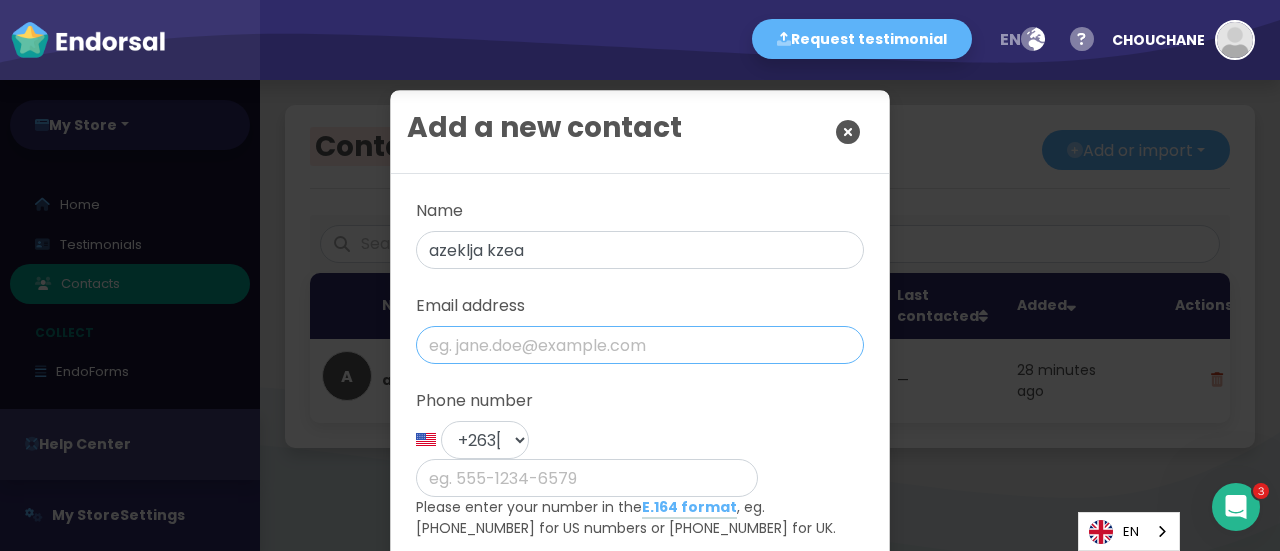 paste on "qzkelajzea" 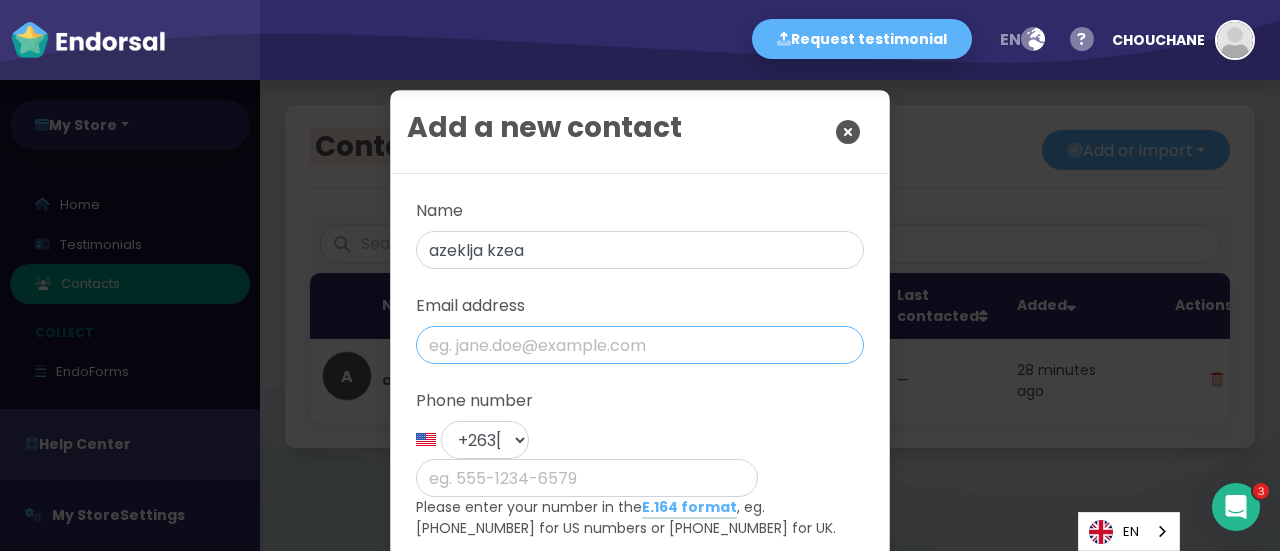 type on "qzkelajzea" 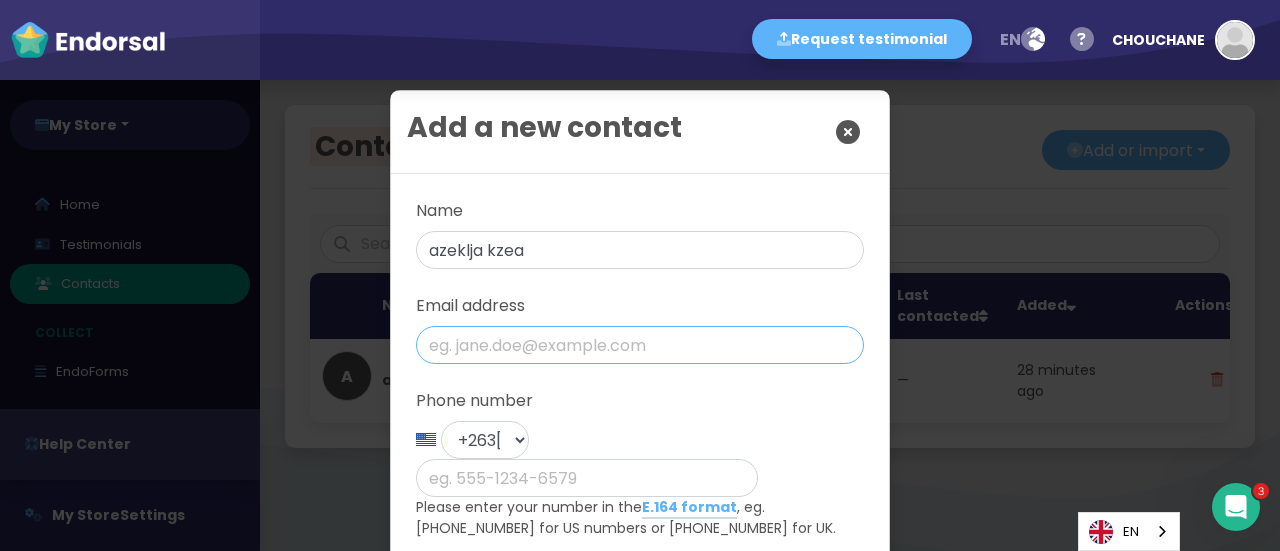 paste on "[EMAIL_ADDRESS][DOMAIN_NAME]" 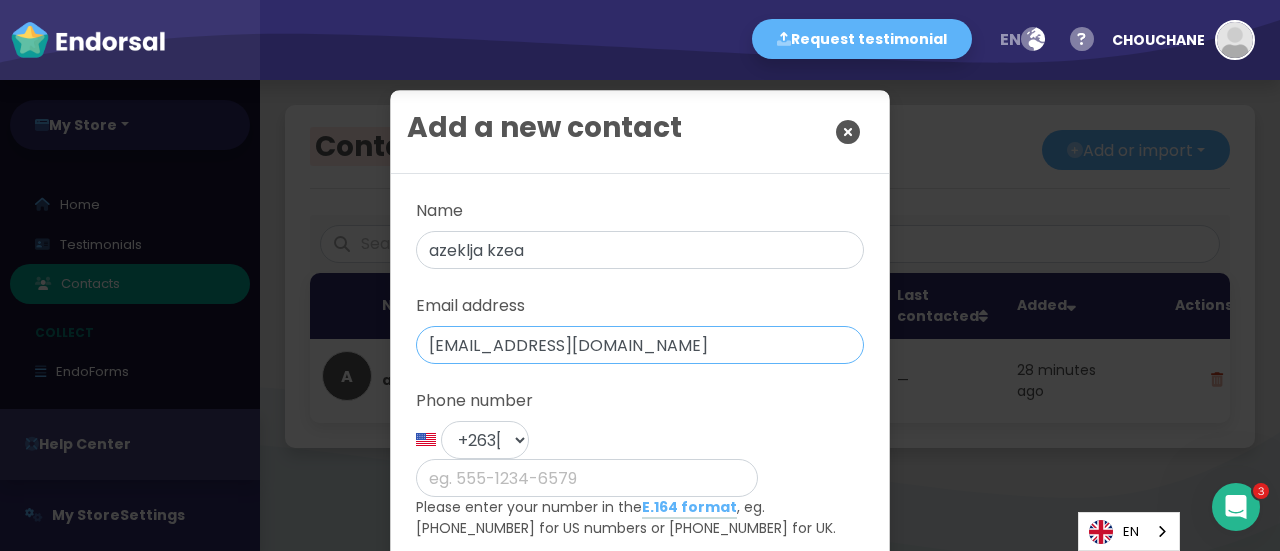 scroll, scrollTop: 256, scrollLeft: 0, axis: vertical 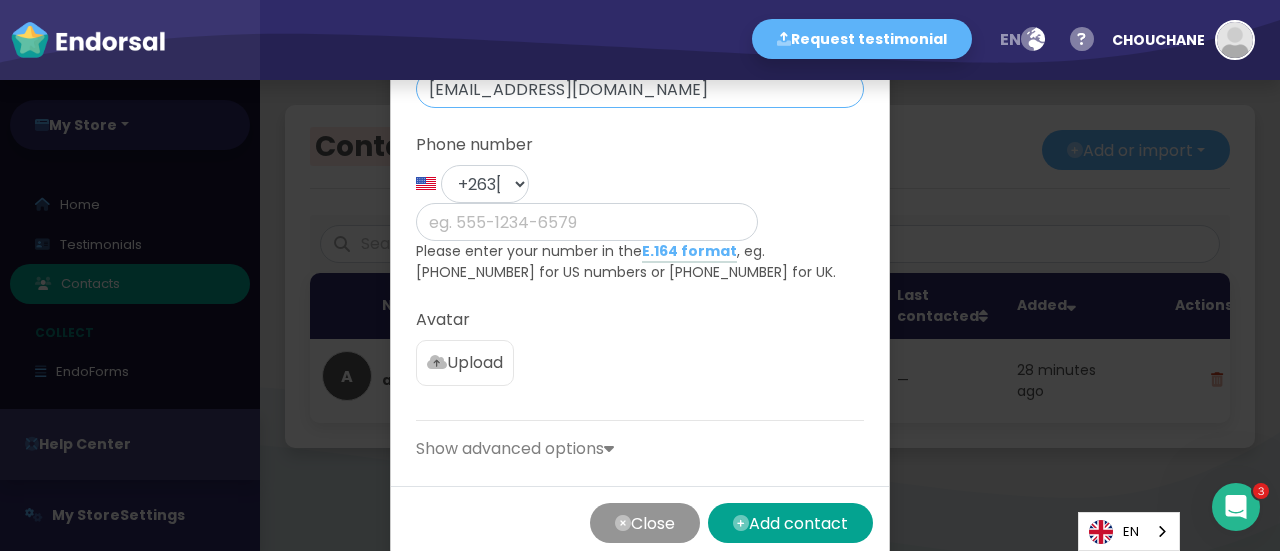type on "[EMAIL_ADDRESS][DOMAIN_NAME]" 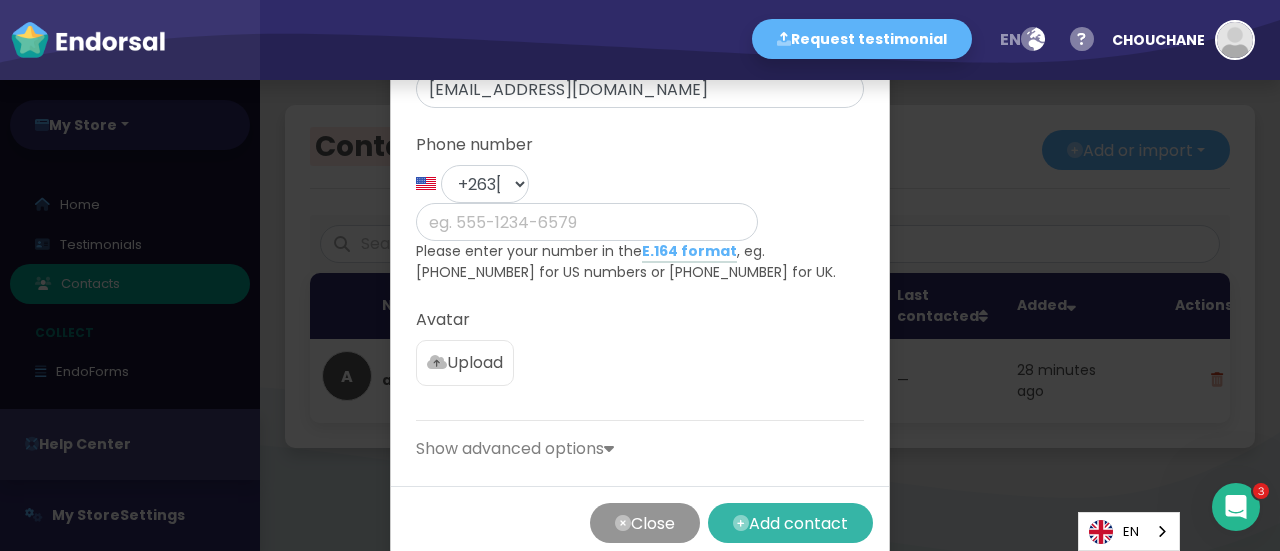 click on "Add contact" at bounding box center [790, 523] 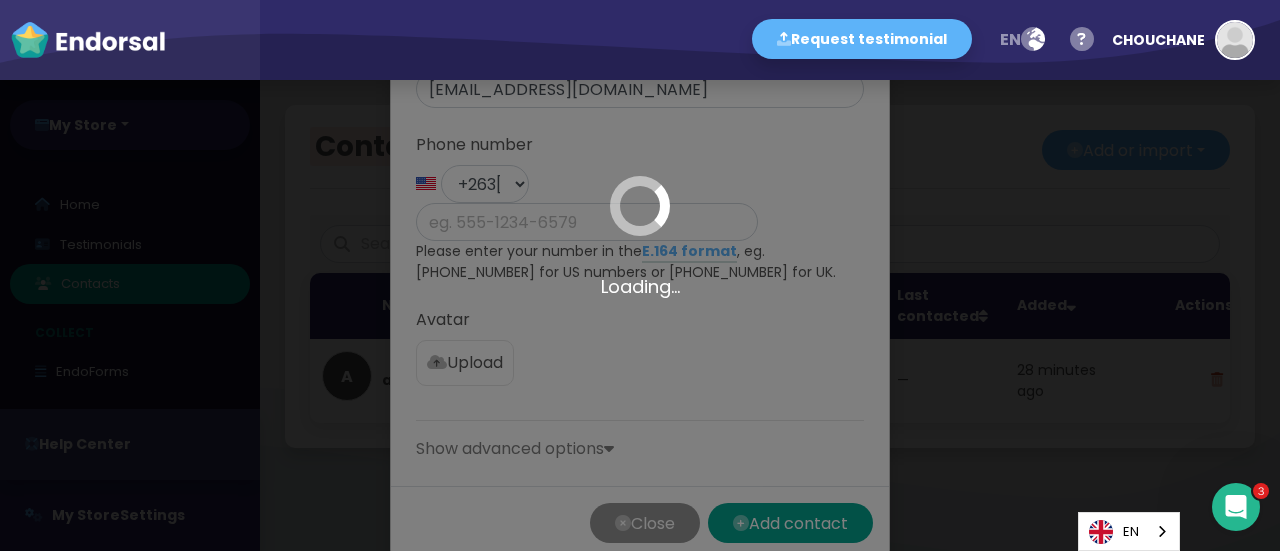type 